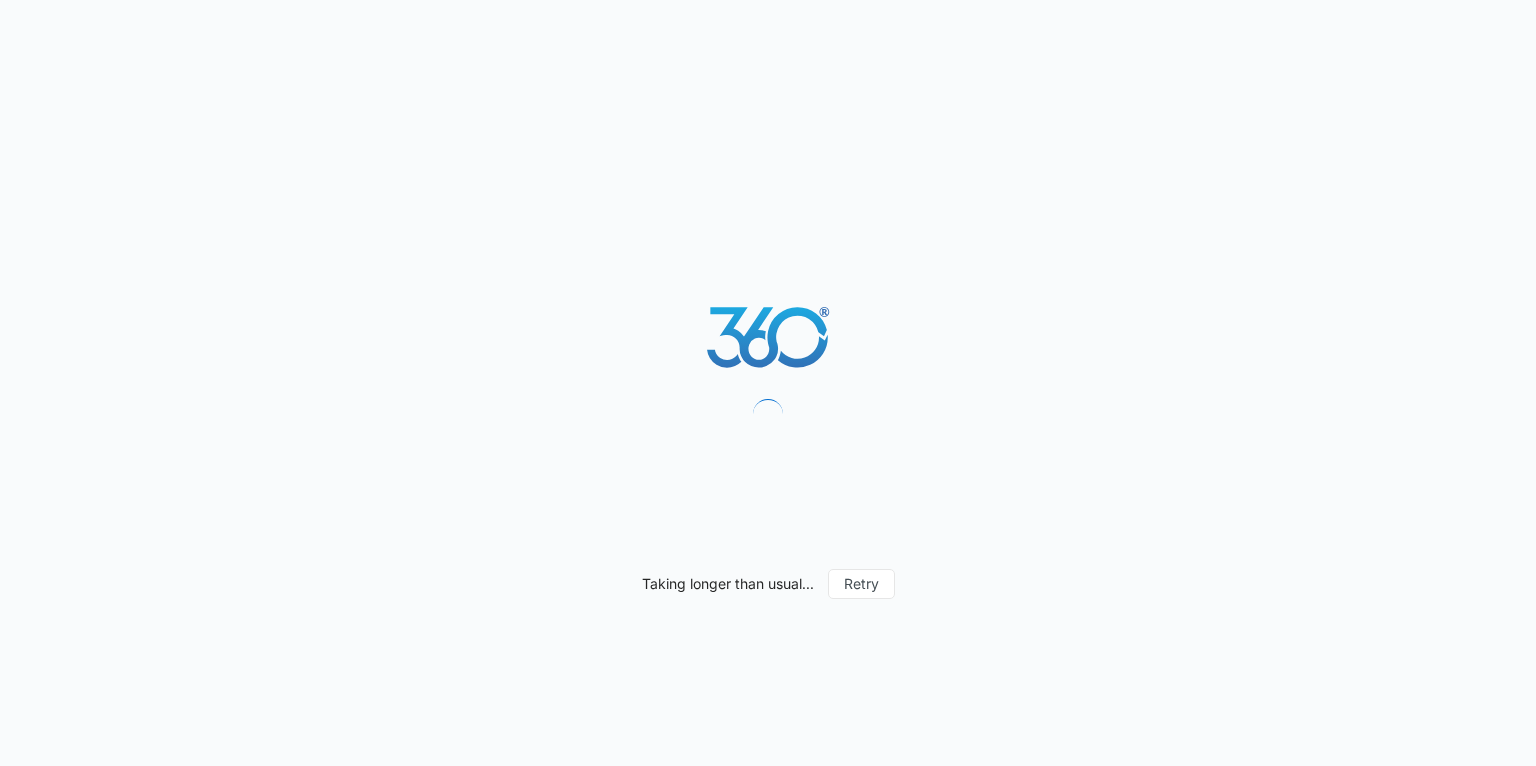 scroll, scrollTop: 0, scrollLeft: 0, axis: both 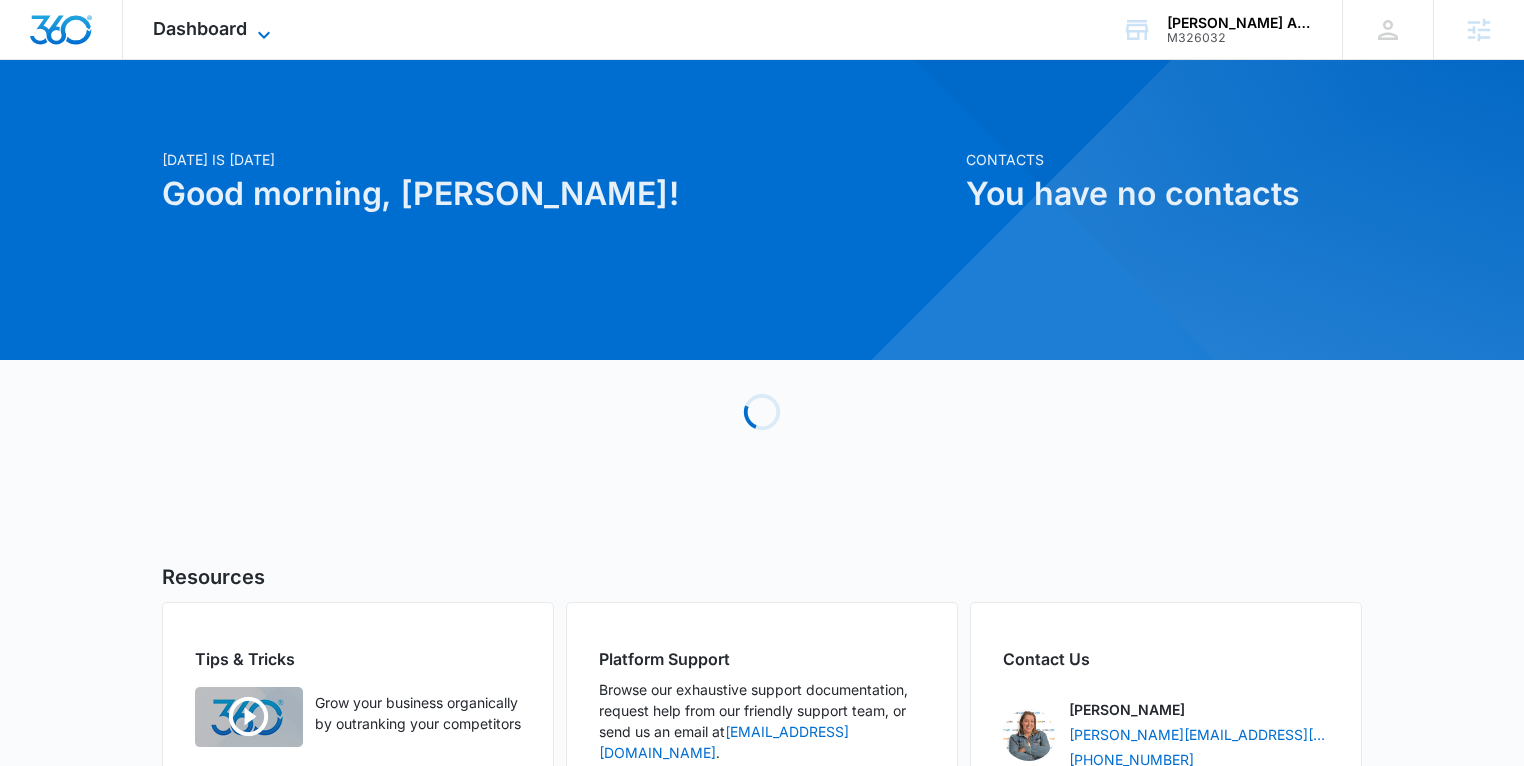 click on "Dashboard" at bounding box center (200, 28) 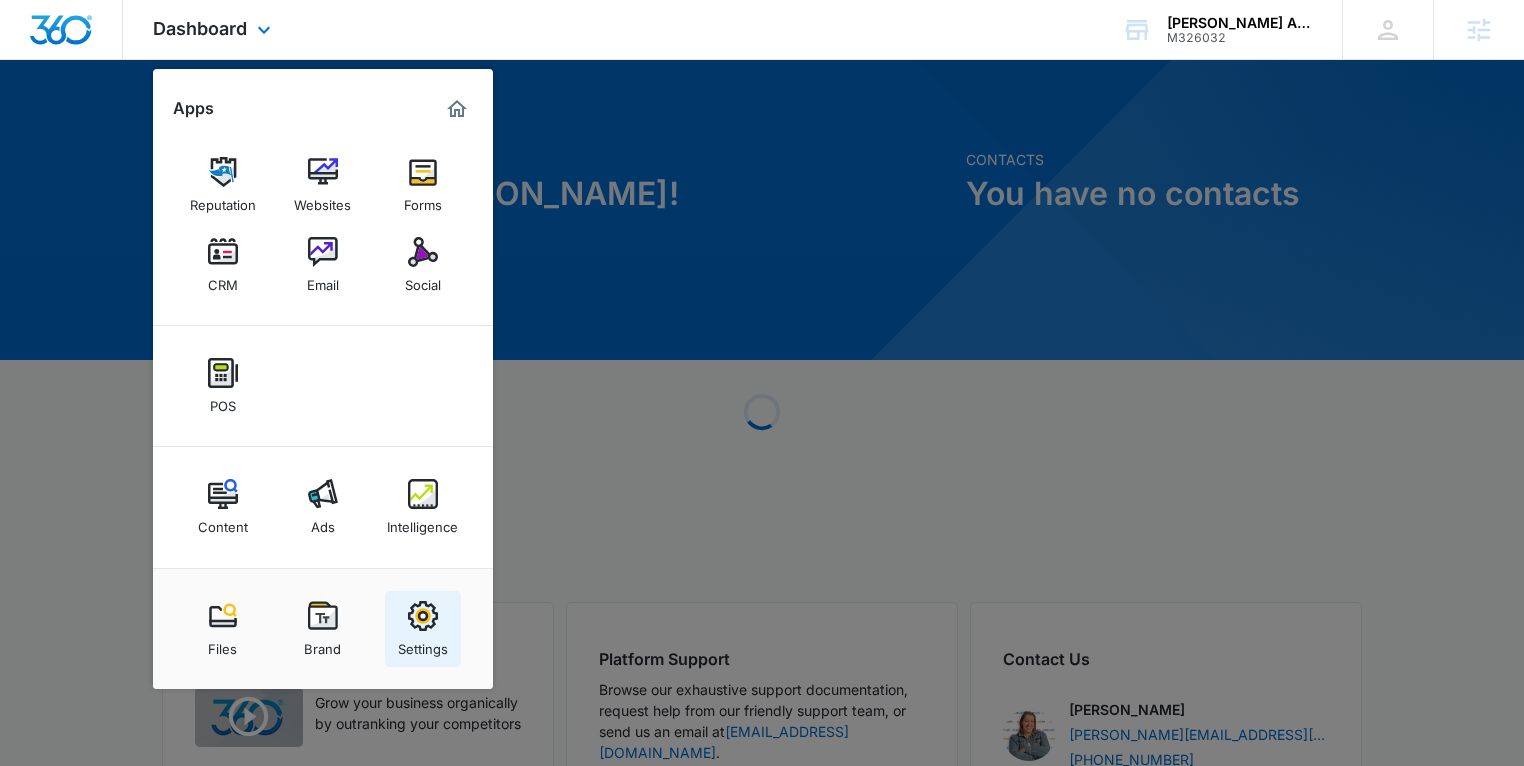 click at bounding box center (423, 616) 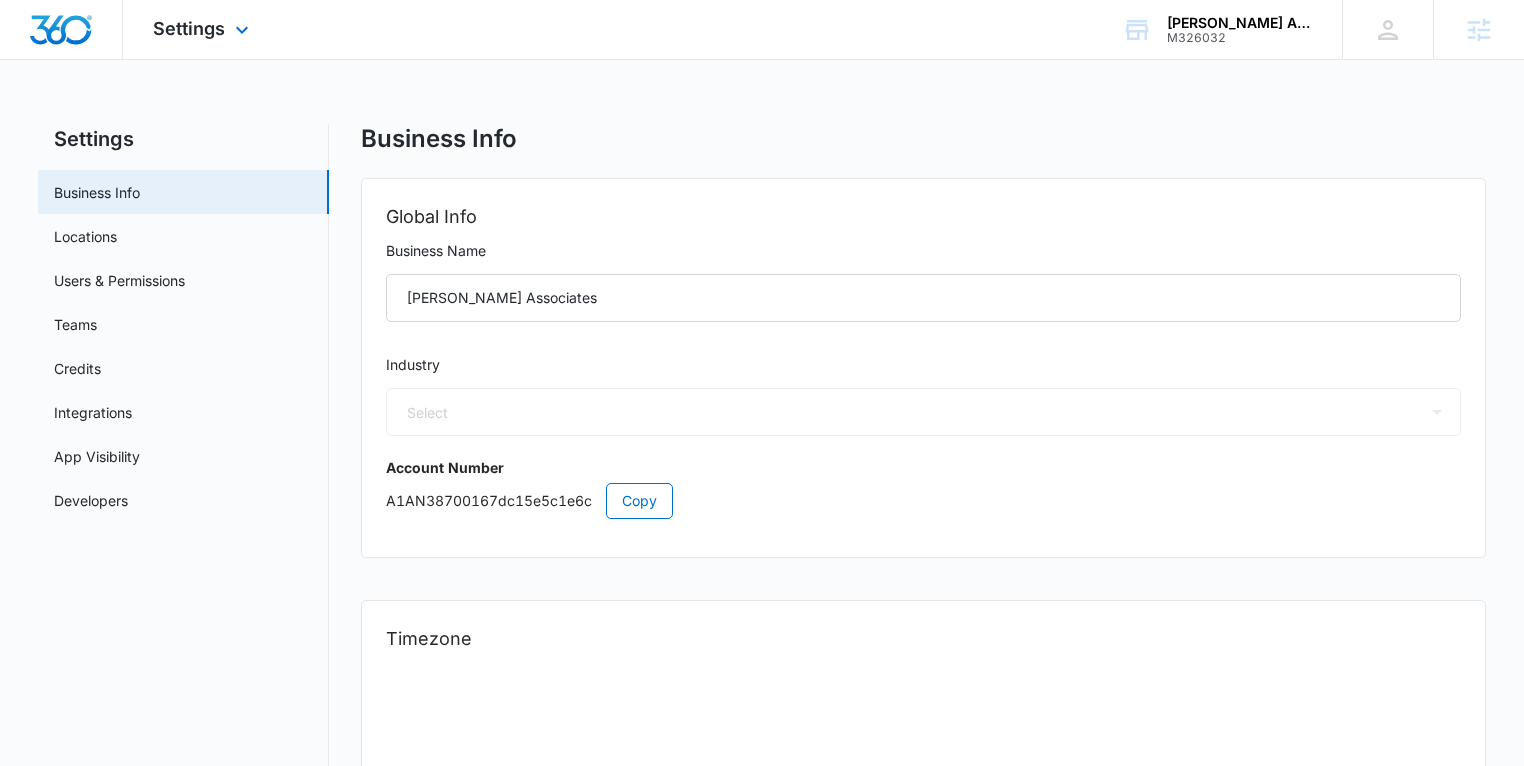 select on "3" 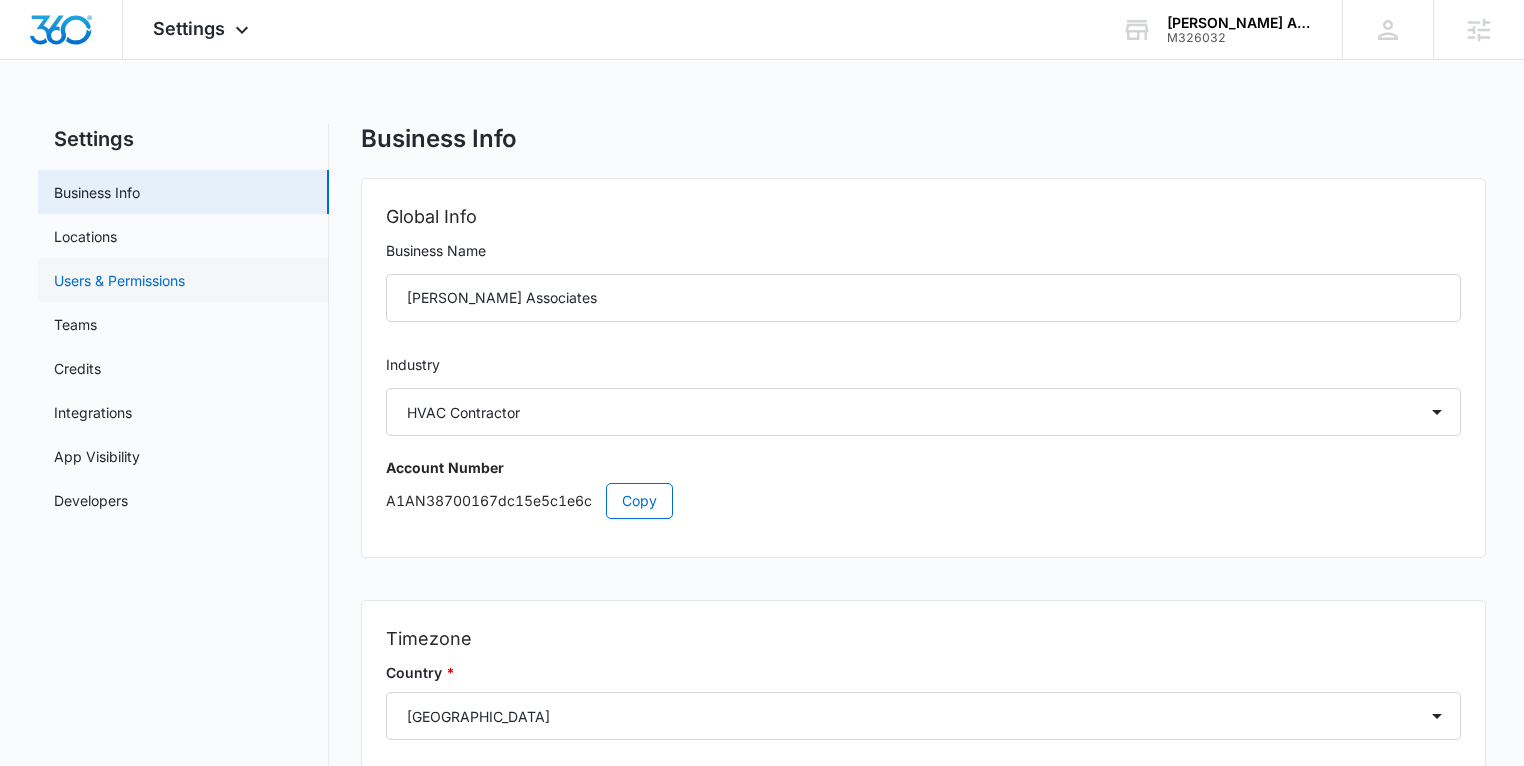click on "Users & Permissions" at bounding box center (119, 280) 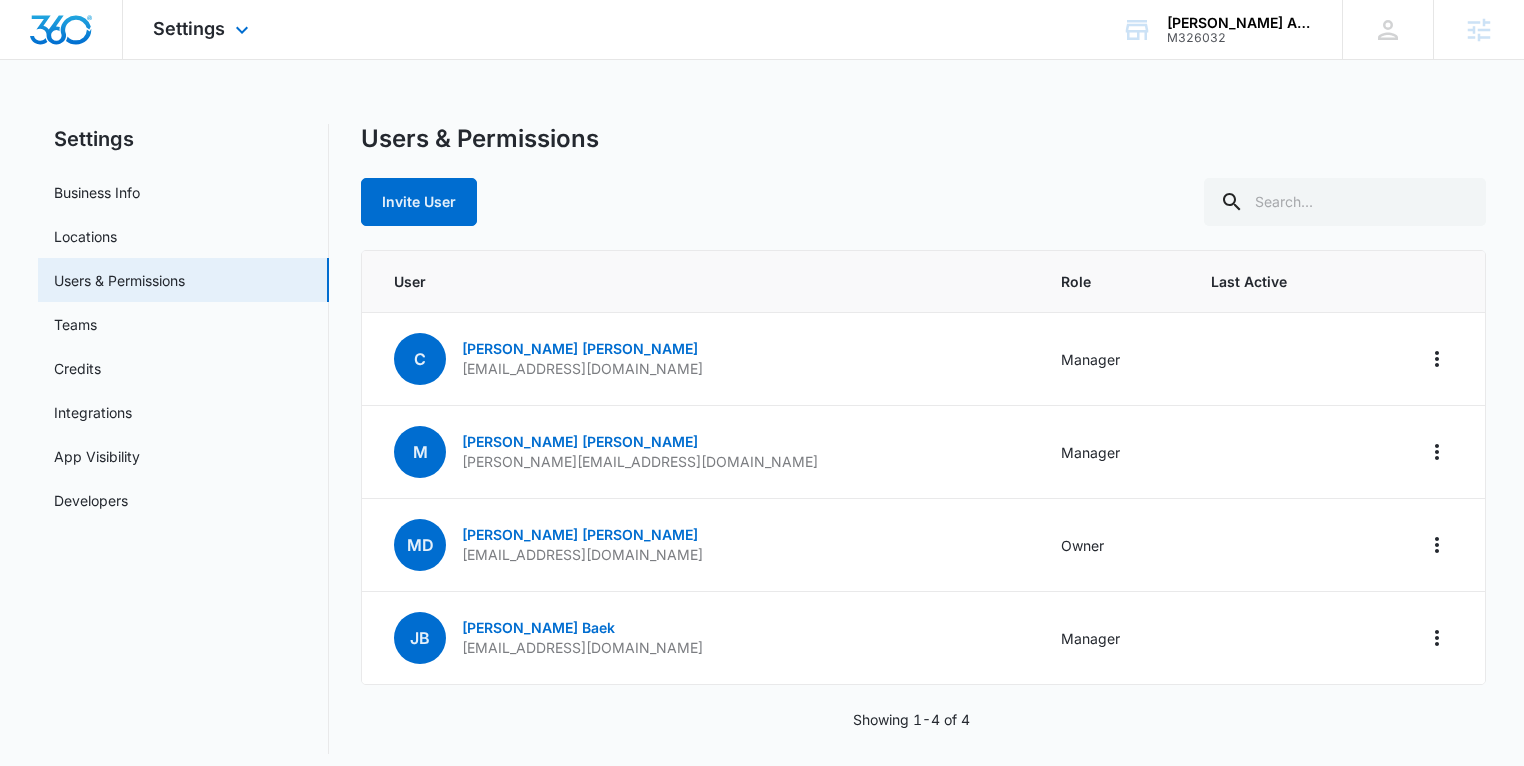 click on "Settings Apps Reputation Websites Forms CRM Email Social POS Content Ads Intelligence Files Brand Settings" at bounding box center [203, 29] 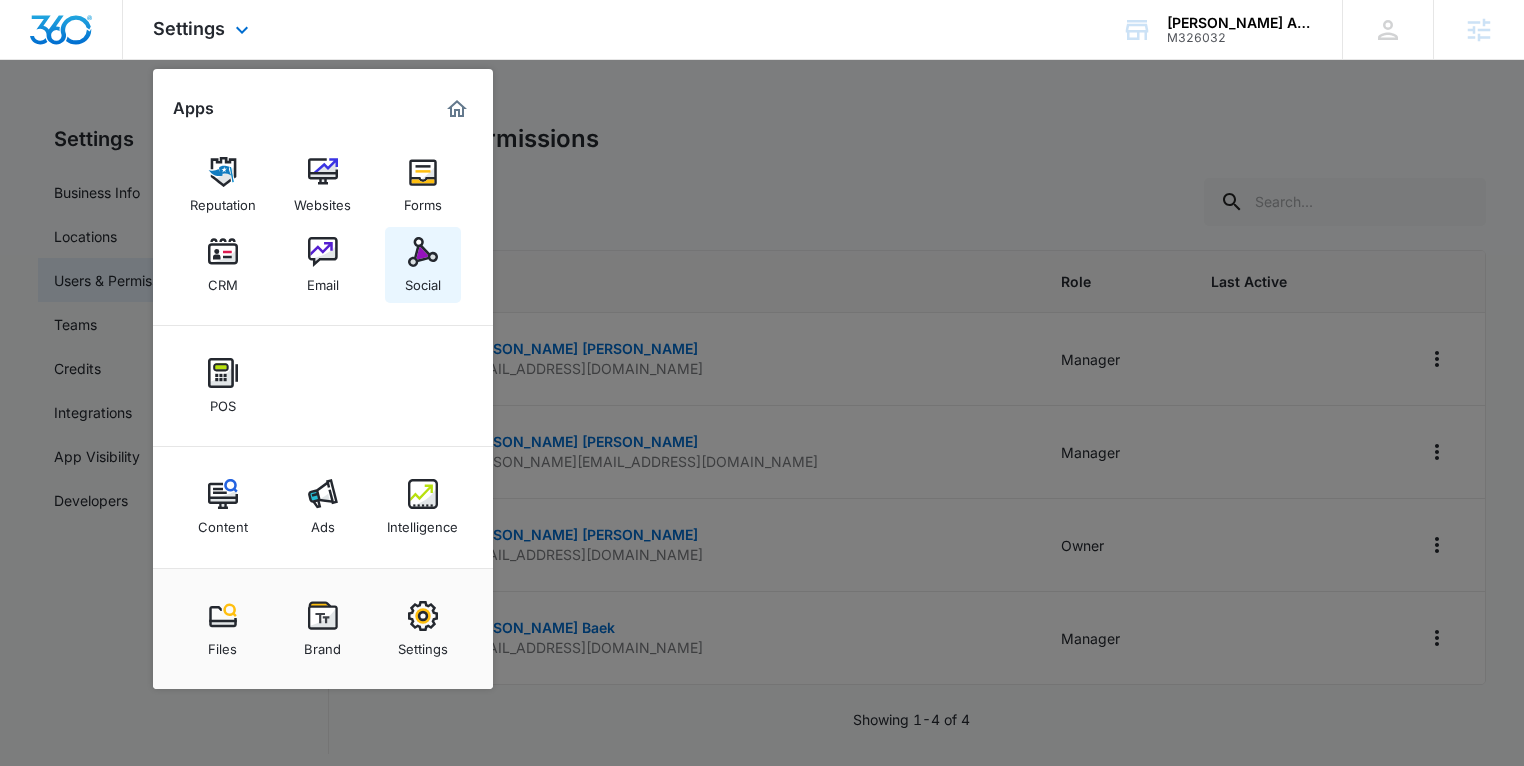 click on "Social" at bounding box center (423, 280) 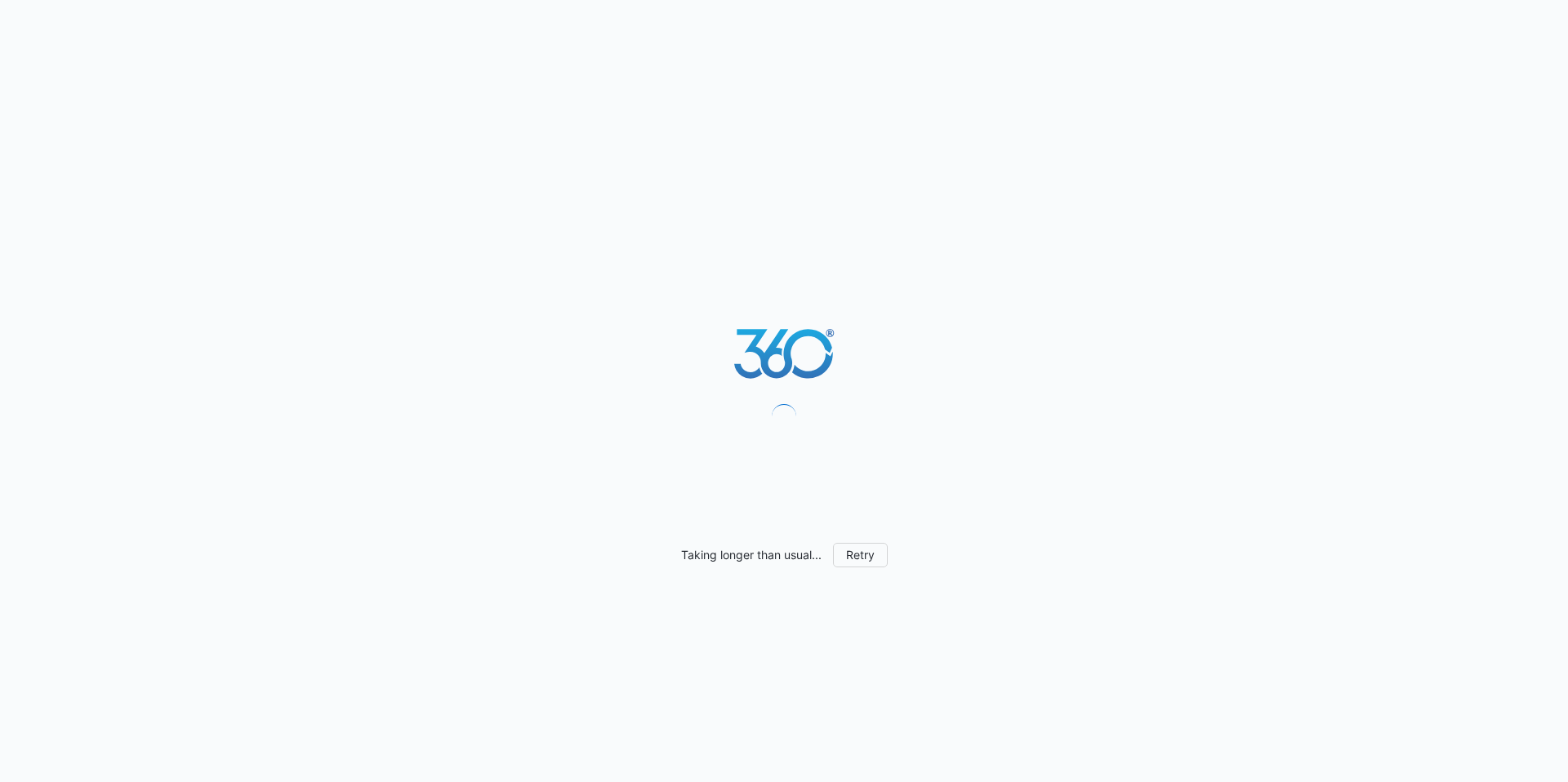 scroll, scrollTop: 0, scrollLeft: 0, axis: both 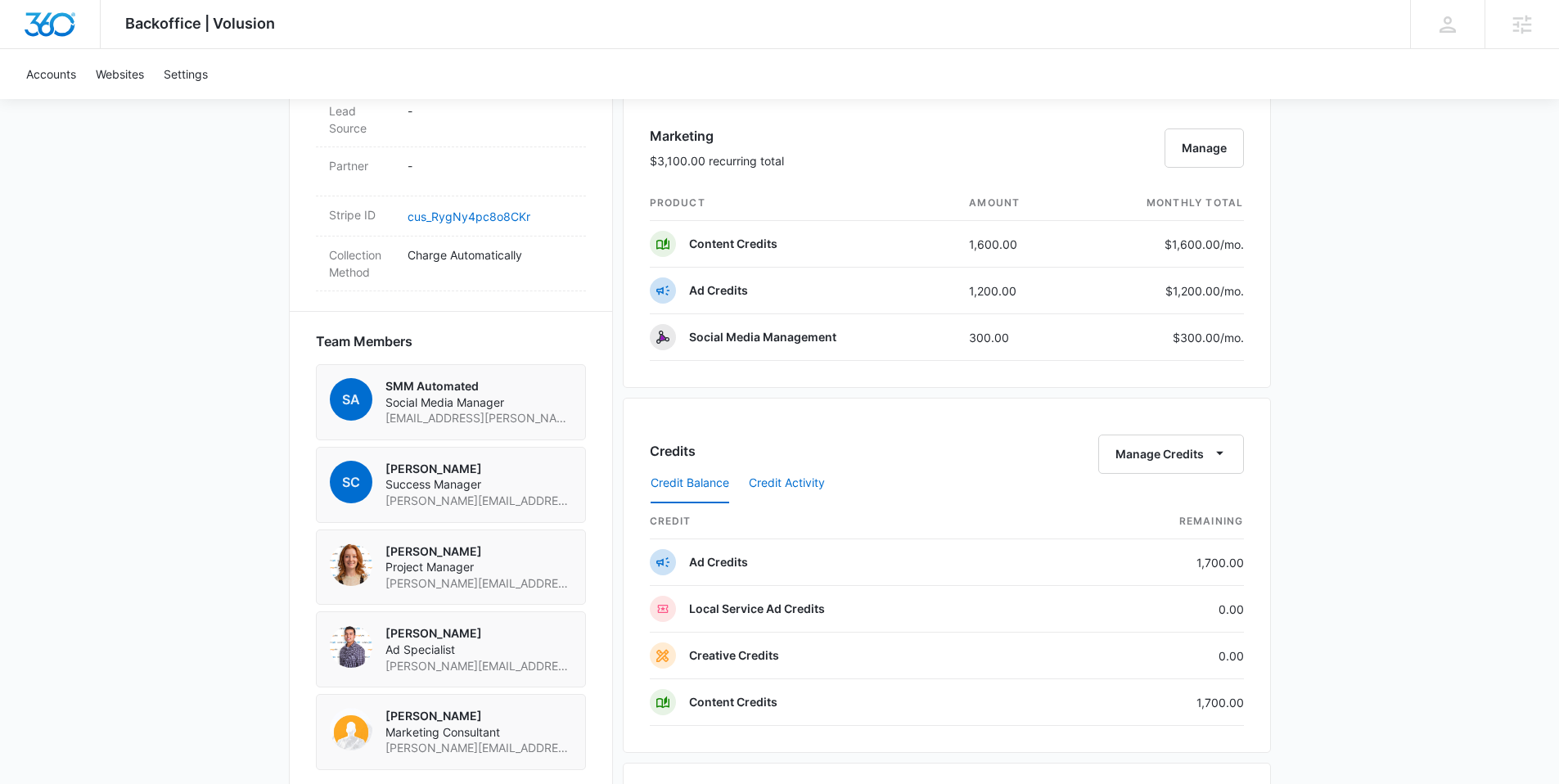 click on "Credit Activity" at bounding box center [786, 484] 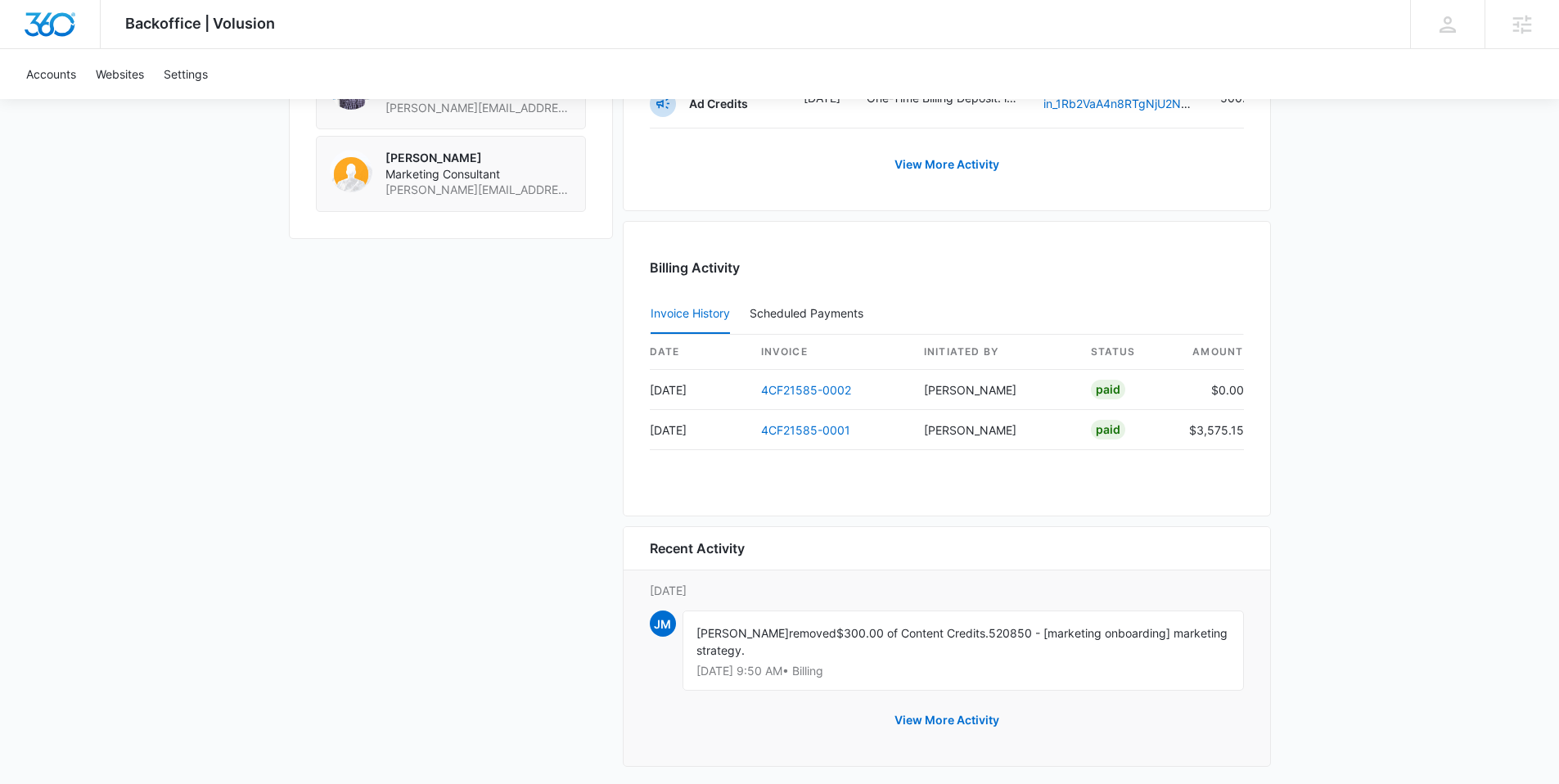 scroll, scrollTop: 1516, scrollLeft: 0, axis: vertical 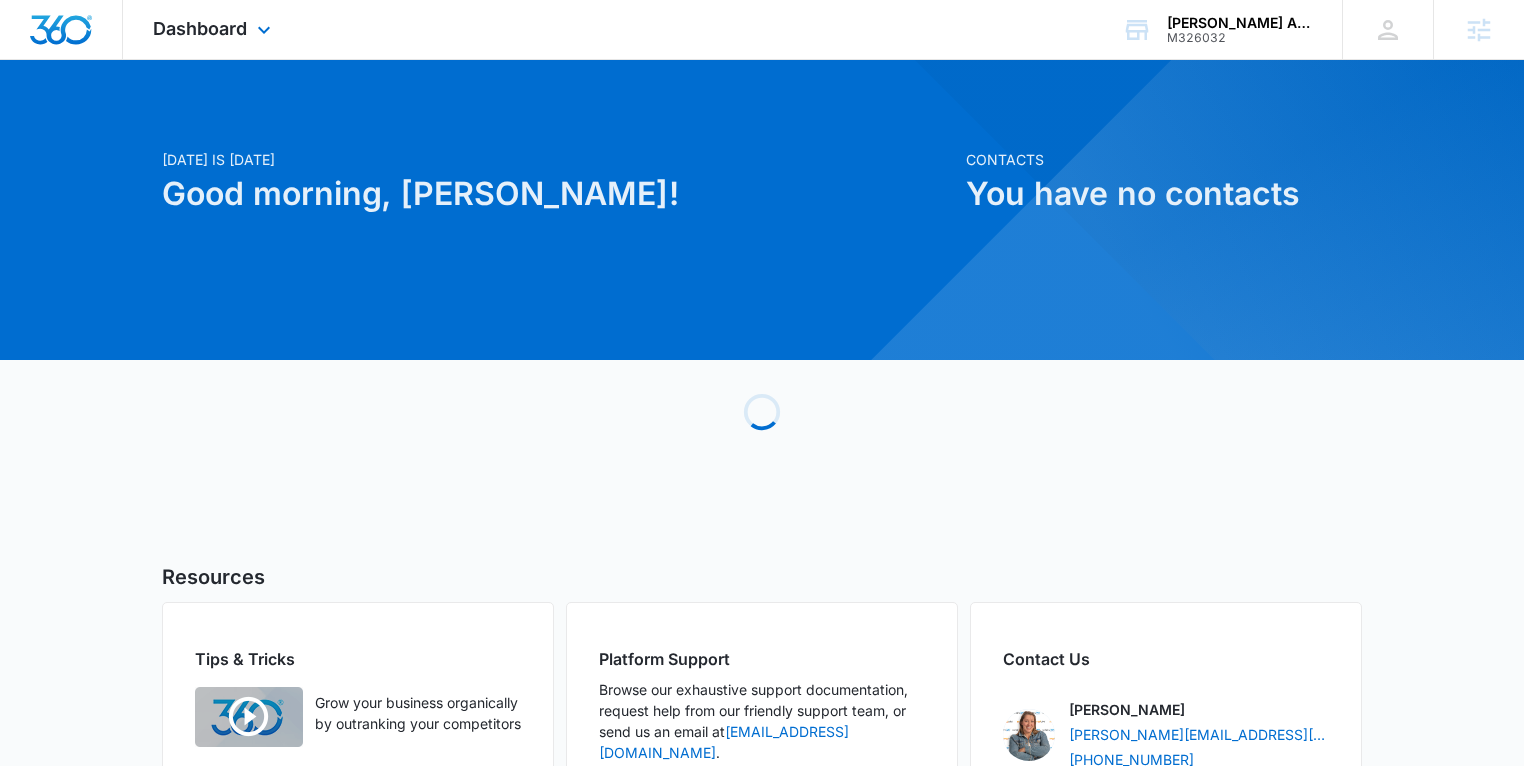 click on "Dashboard Apps Reputation Websites Forms CRM Email Social POS Content Ads Intelligence Files Brand Settings" at bounding box center [214, 29] 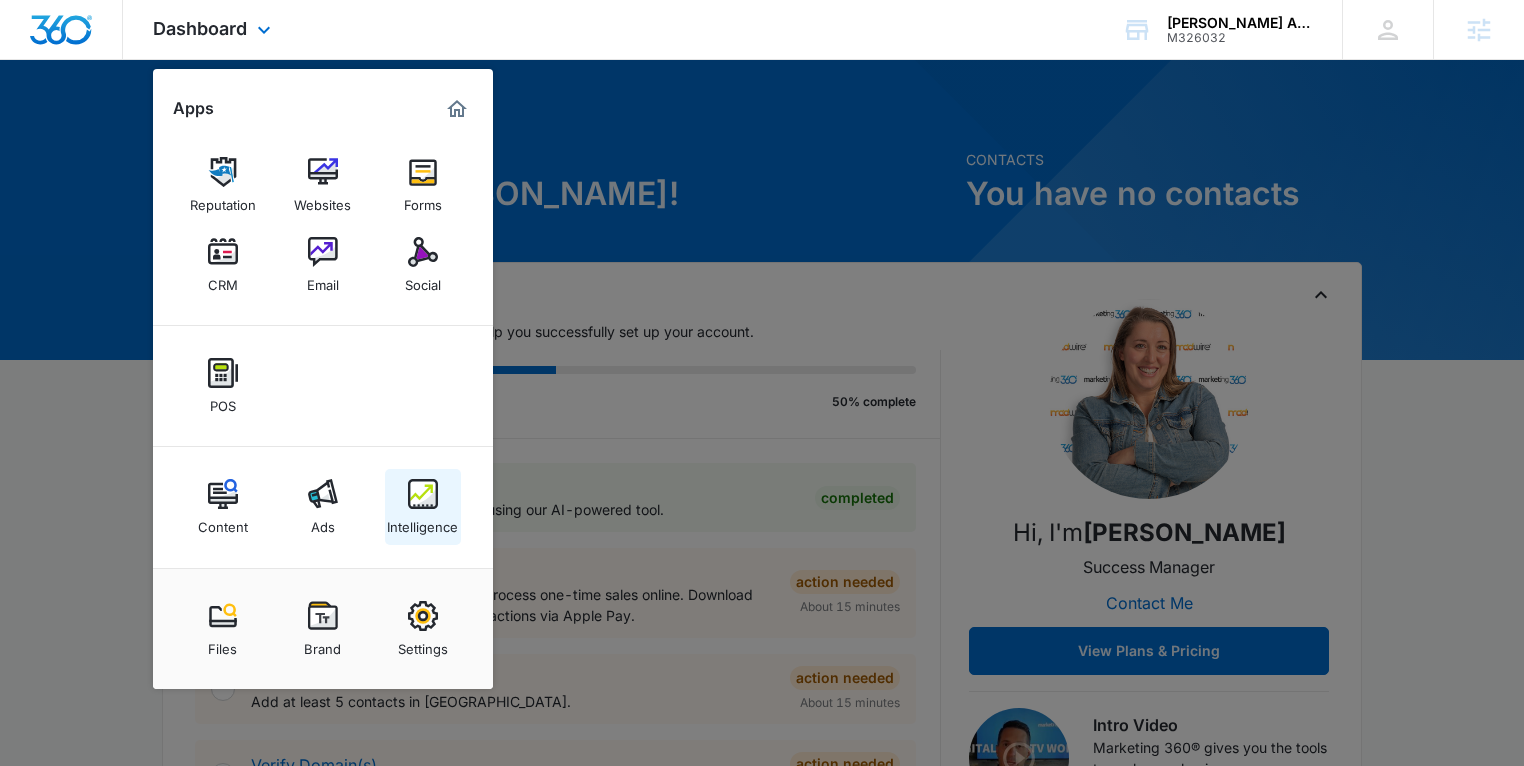click on "Intelligence" at bounding box center [423, 507] 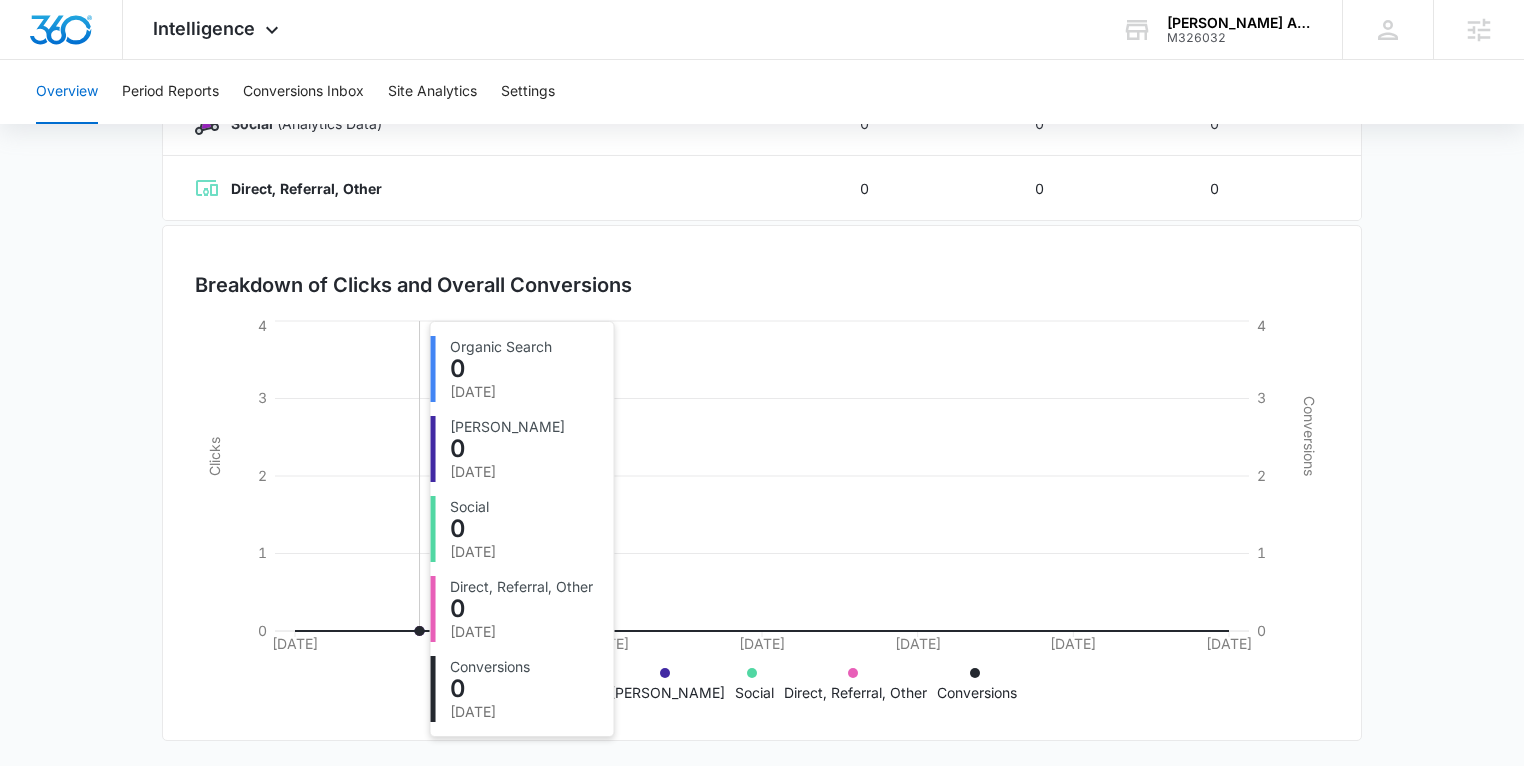 scroll, scrollTop: 0, scrollLeft: 0, axis: both 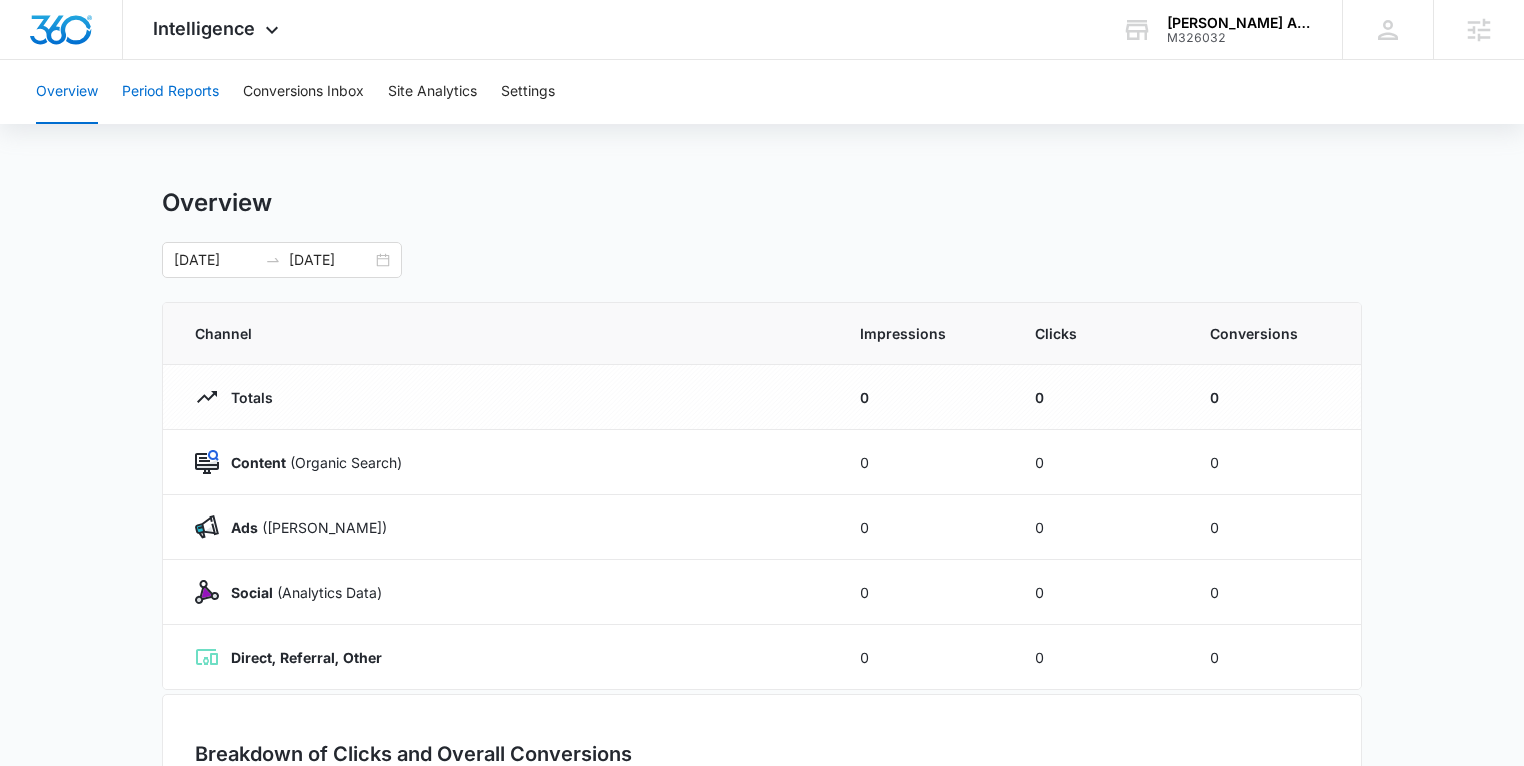 click on "Period Reports" at bounding box center [170, 92] 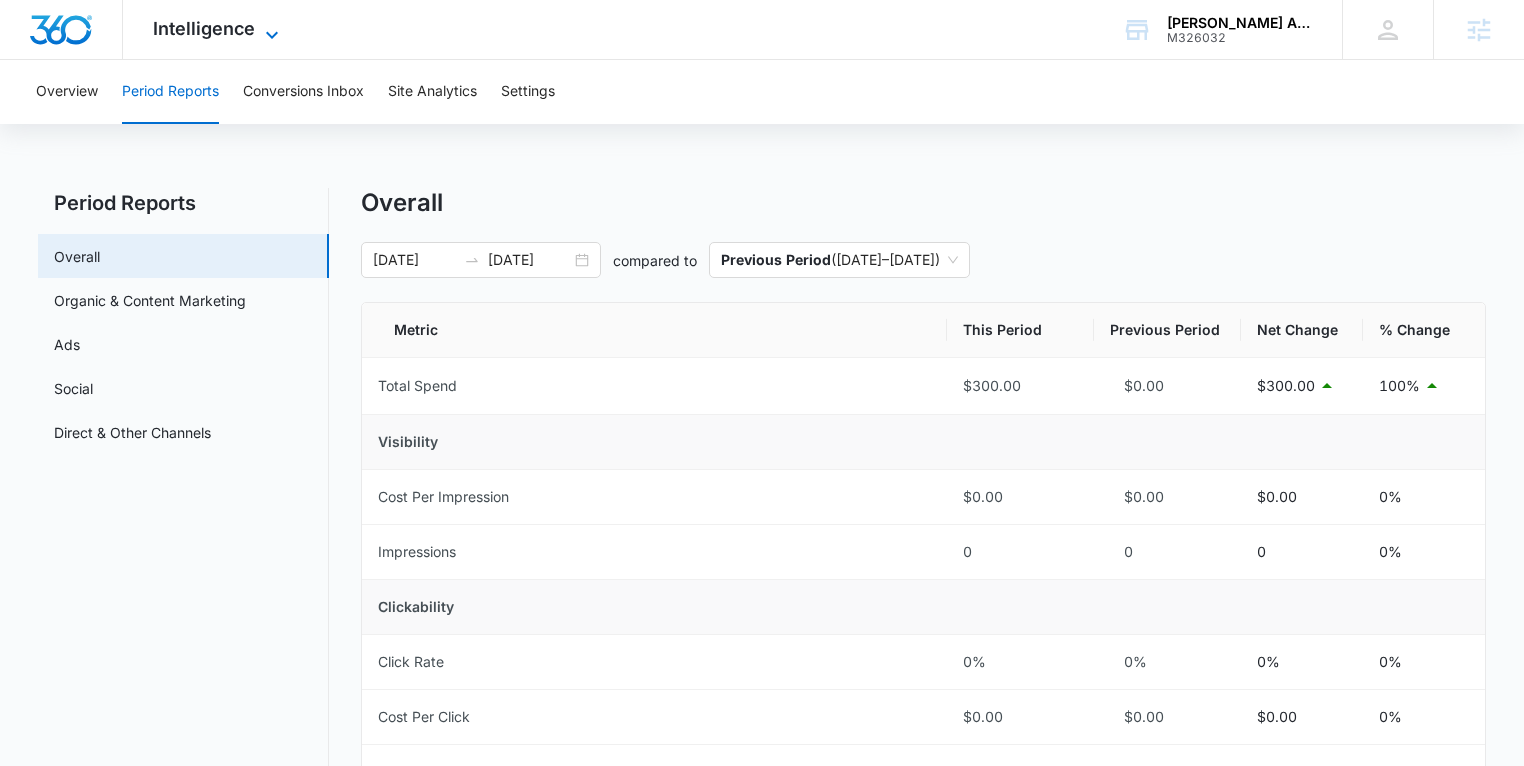 click on "Intelligence" at bounding box center (204, 28) 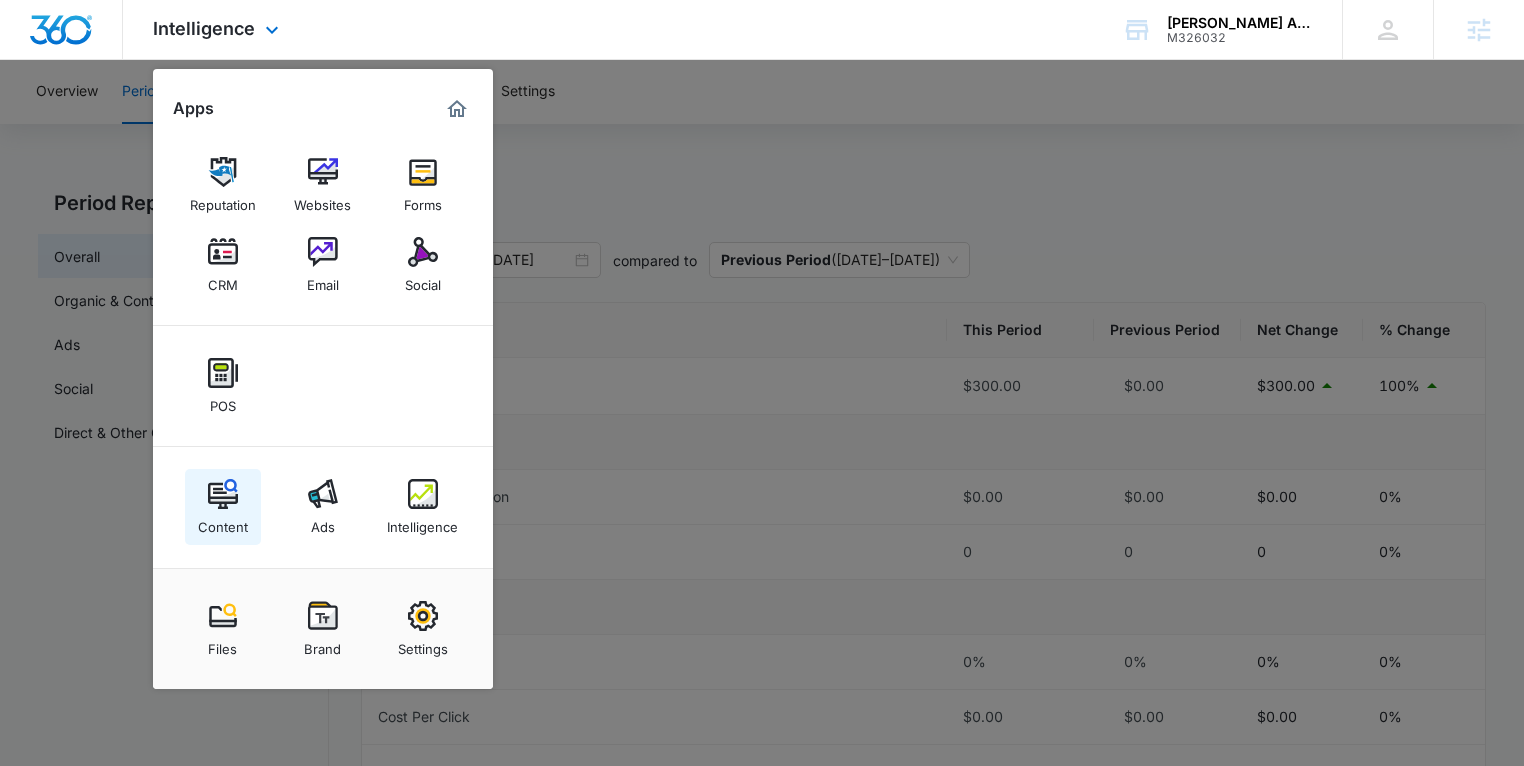 click at bounding box center [223, 494] 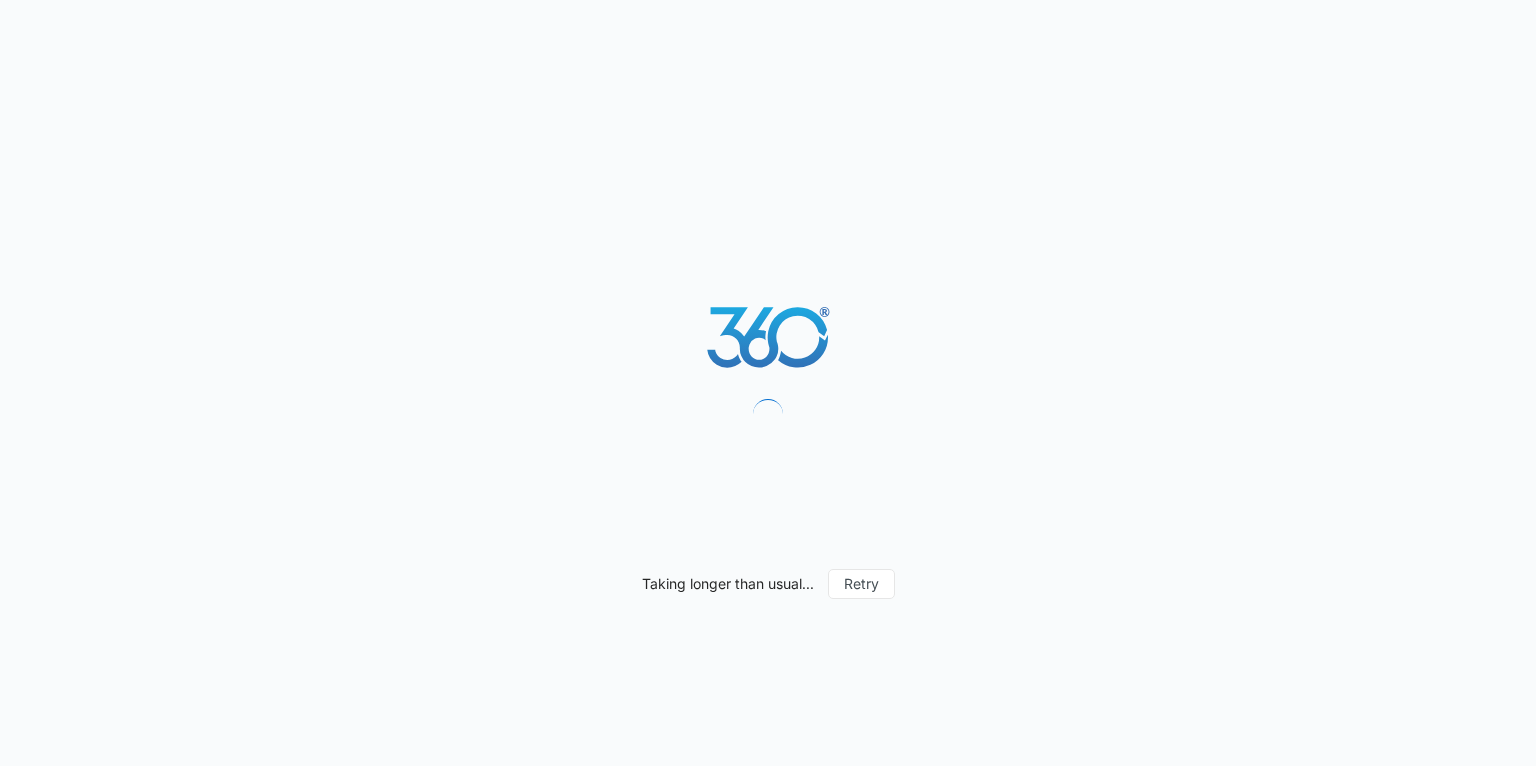 scroll, scrollTop: 0, scrollLeft: 0, axis: both 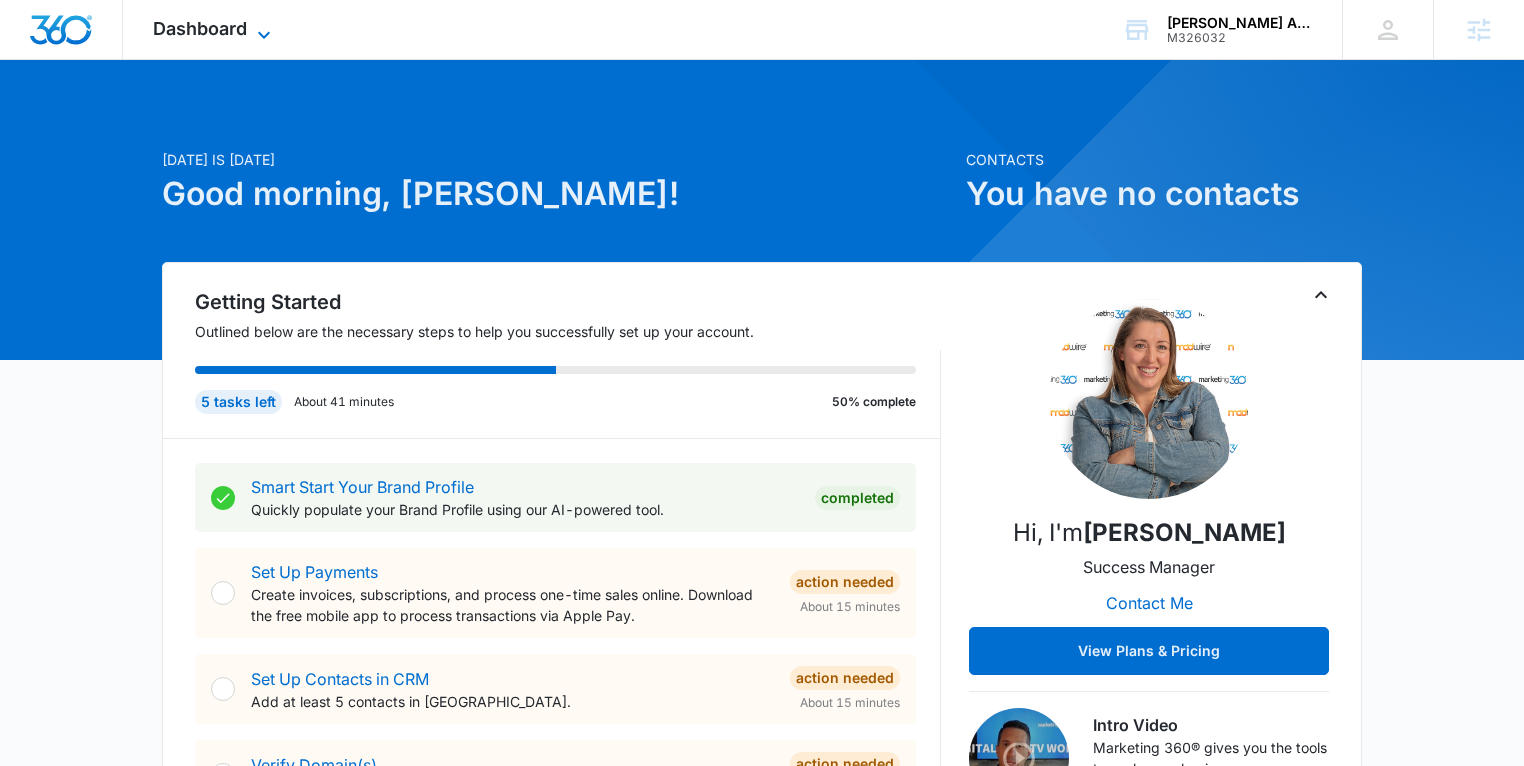 click 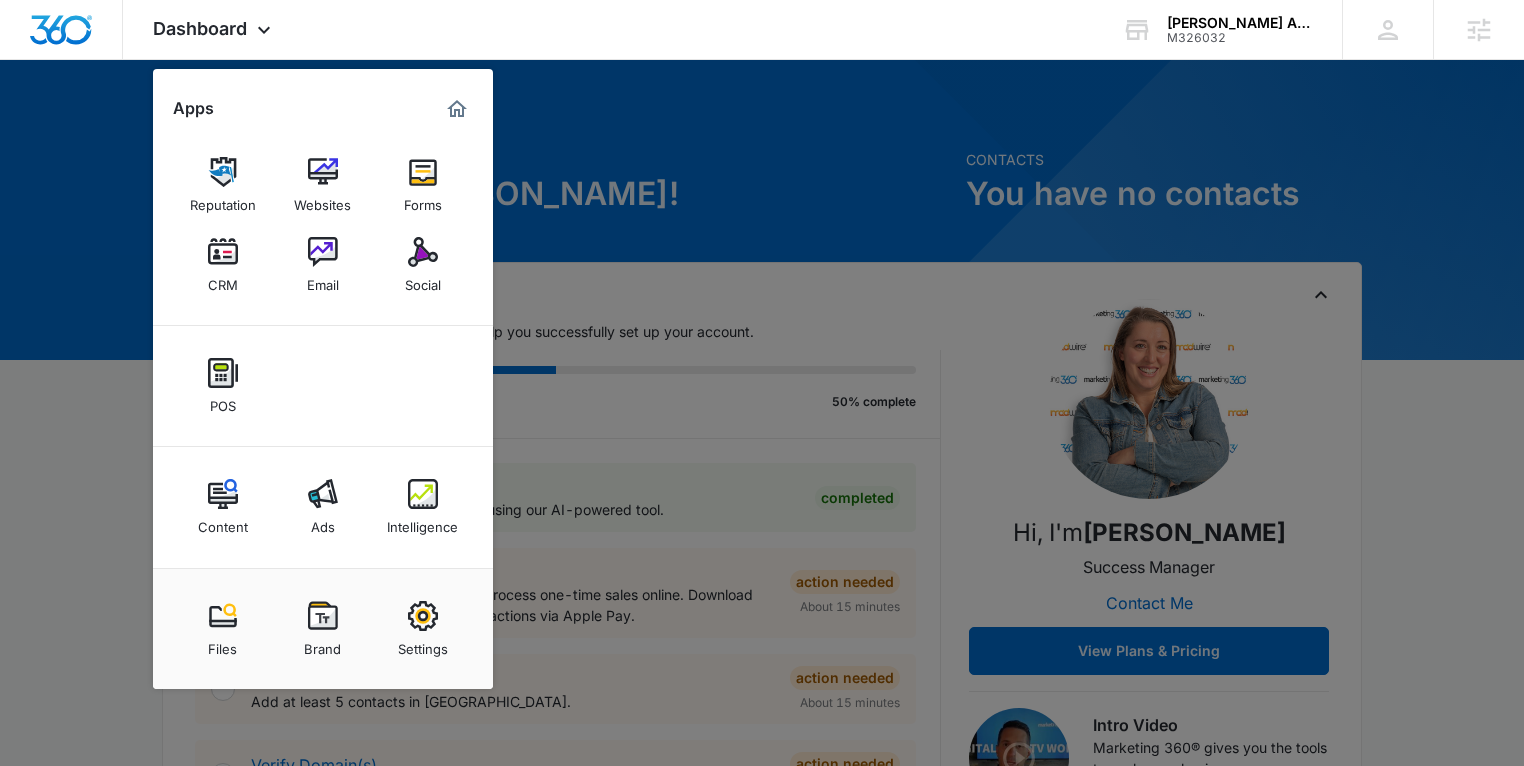 click at bounding box center (423, 616) 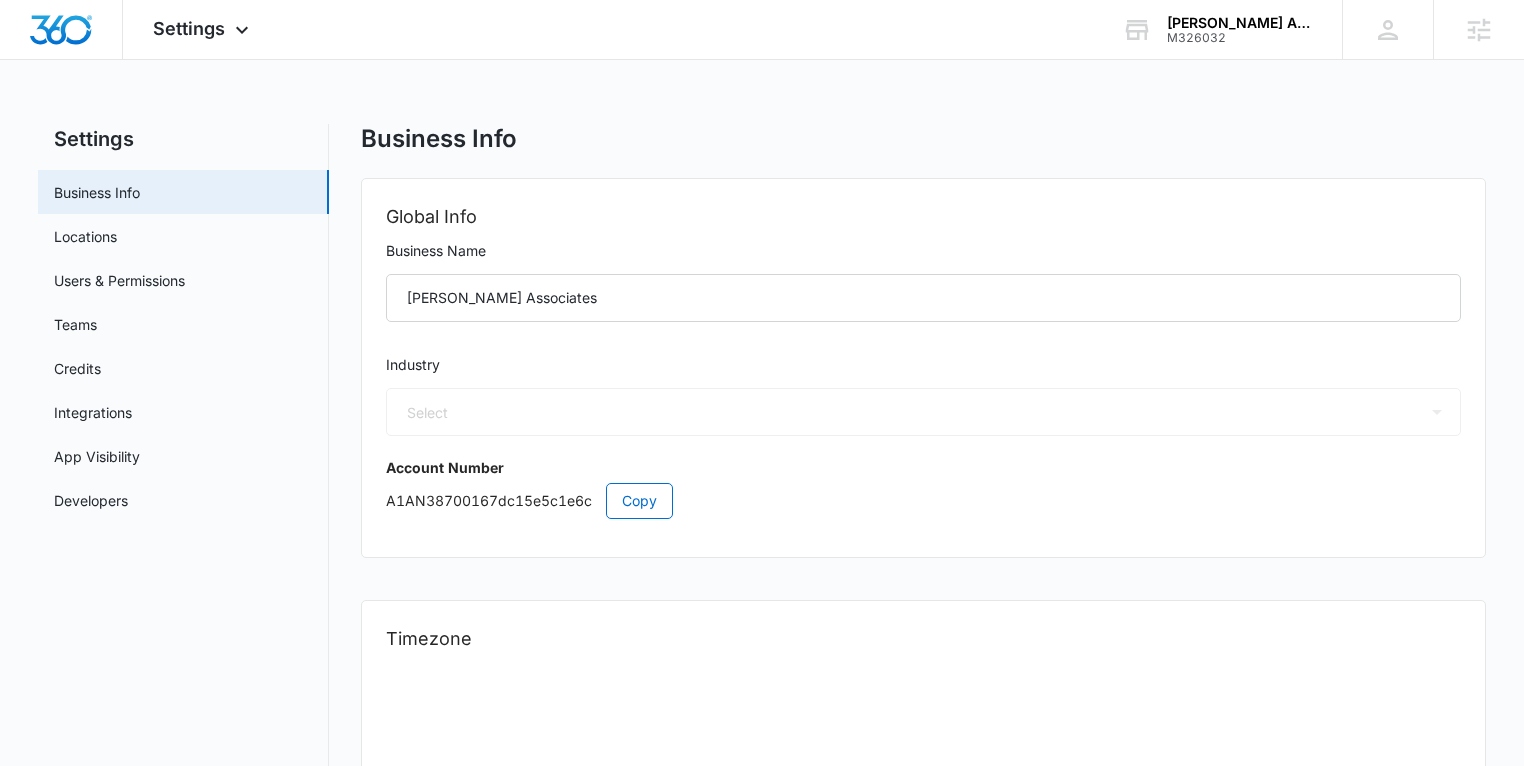 select on "3" 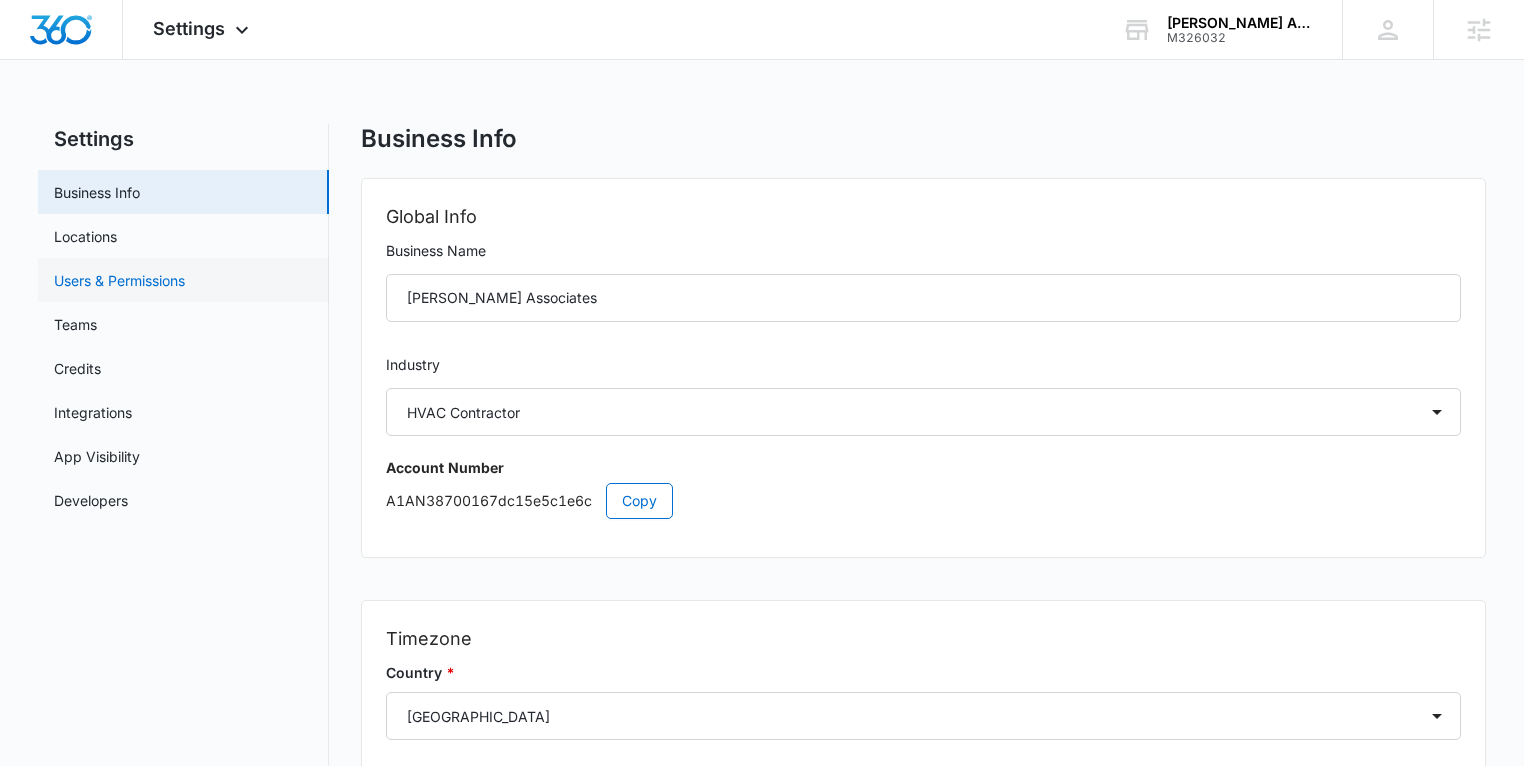 click on "Users & Permissions" at bounding box center [119, 280] 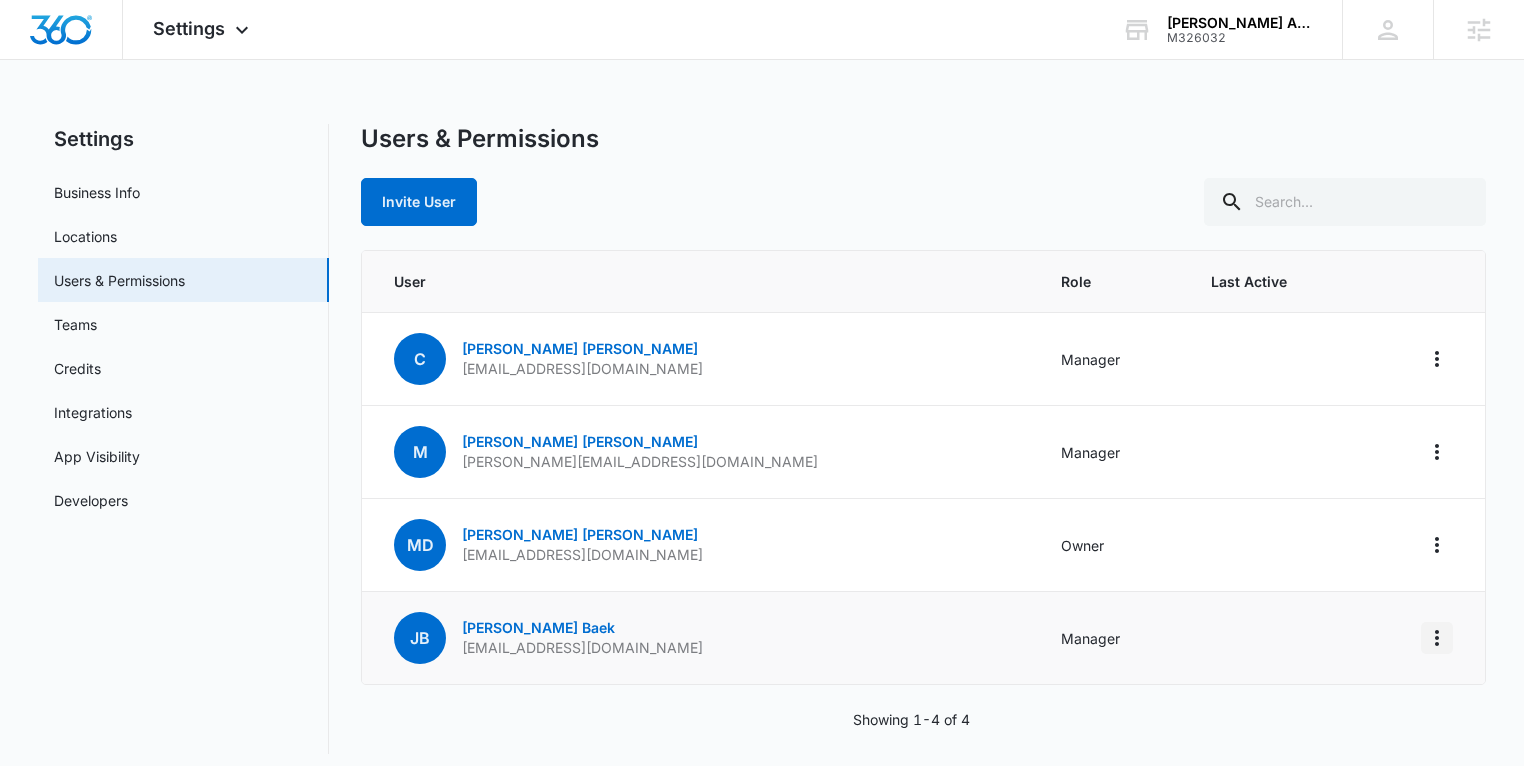 click 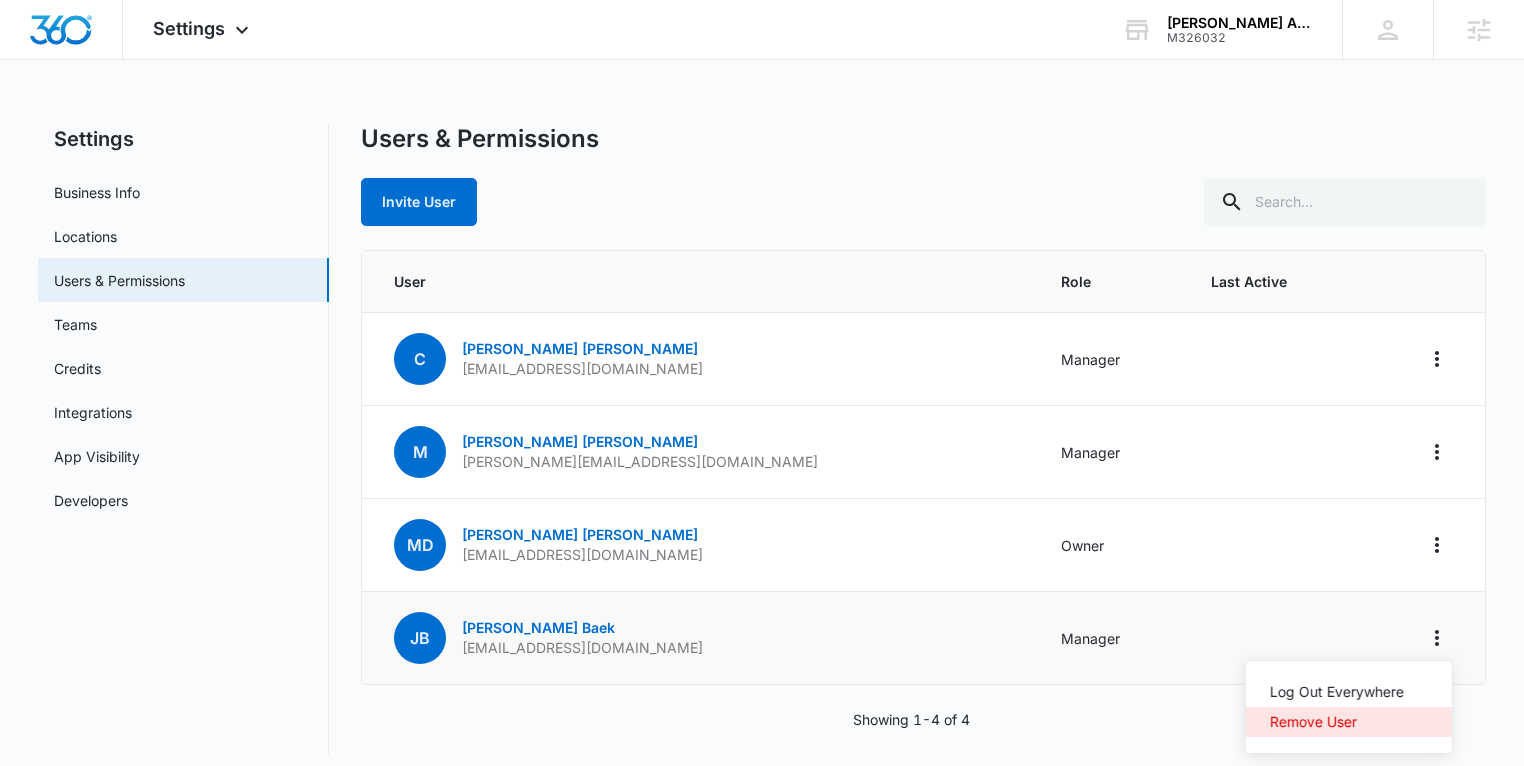 click on "Remove User" at bounding box center [1337, 722] 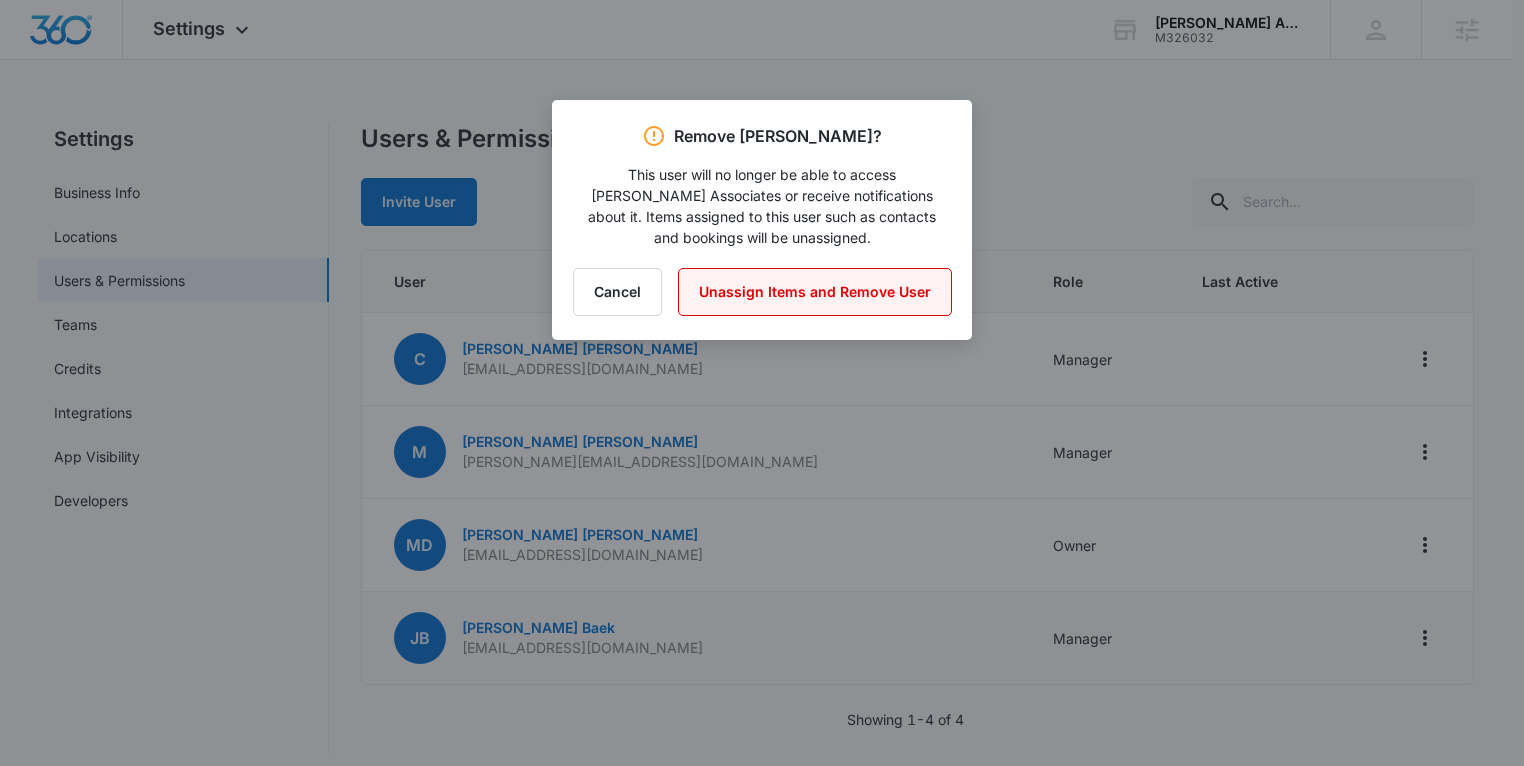 click on "Unassign Items and Remove User" at bounding box center [815, 292] 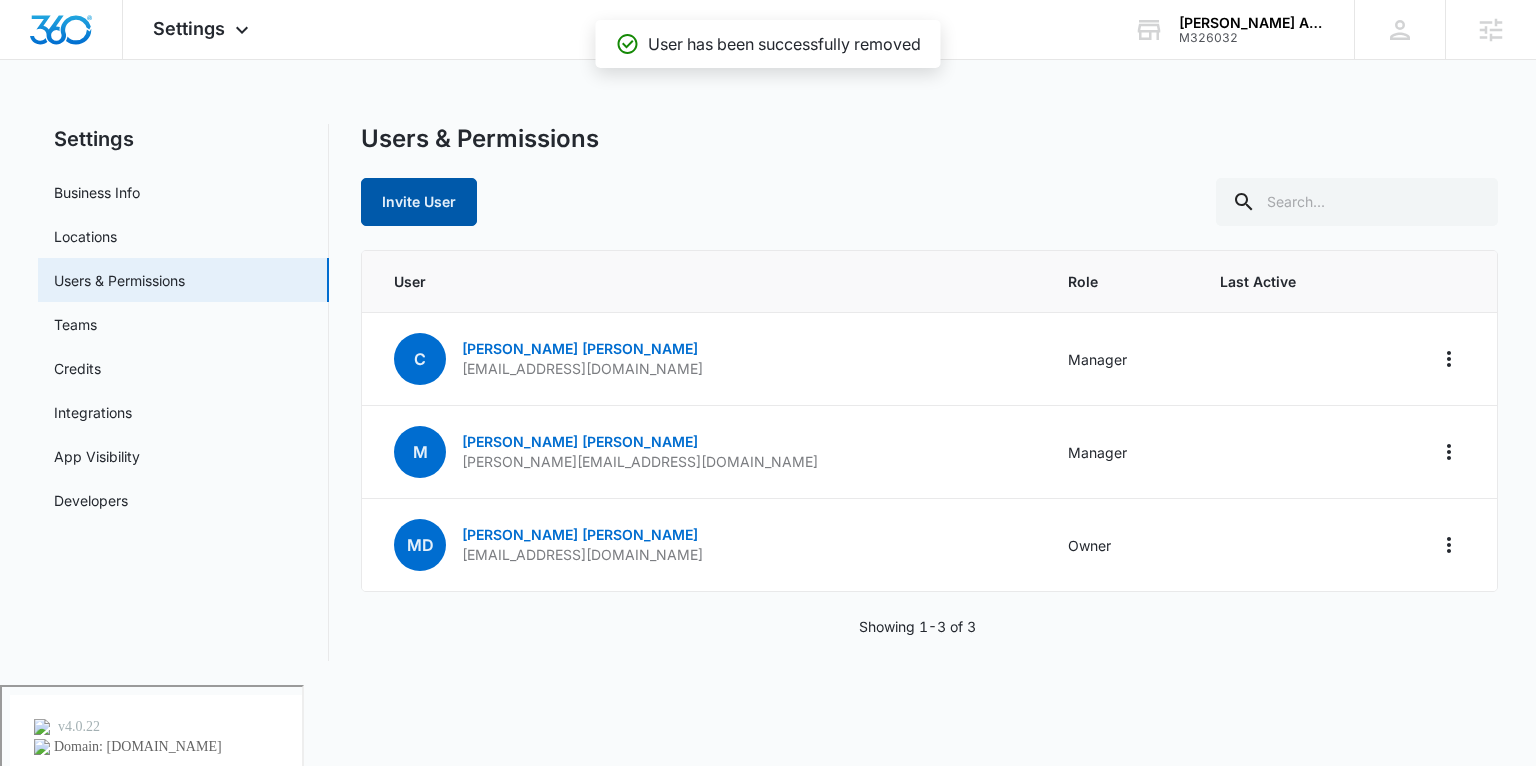click on "Invite User" at bounding box center (419, 202) 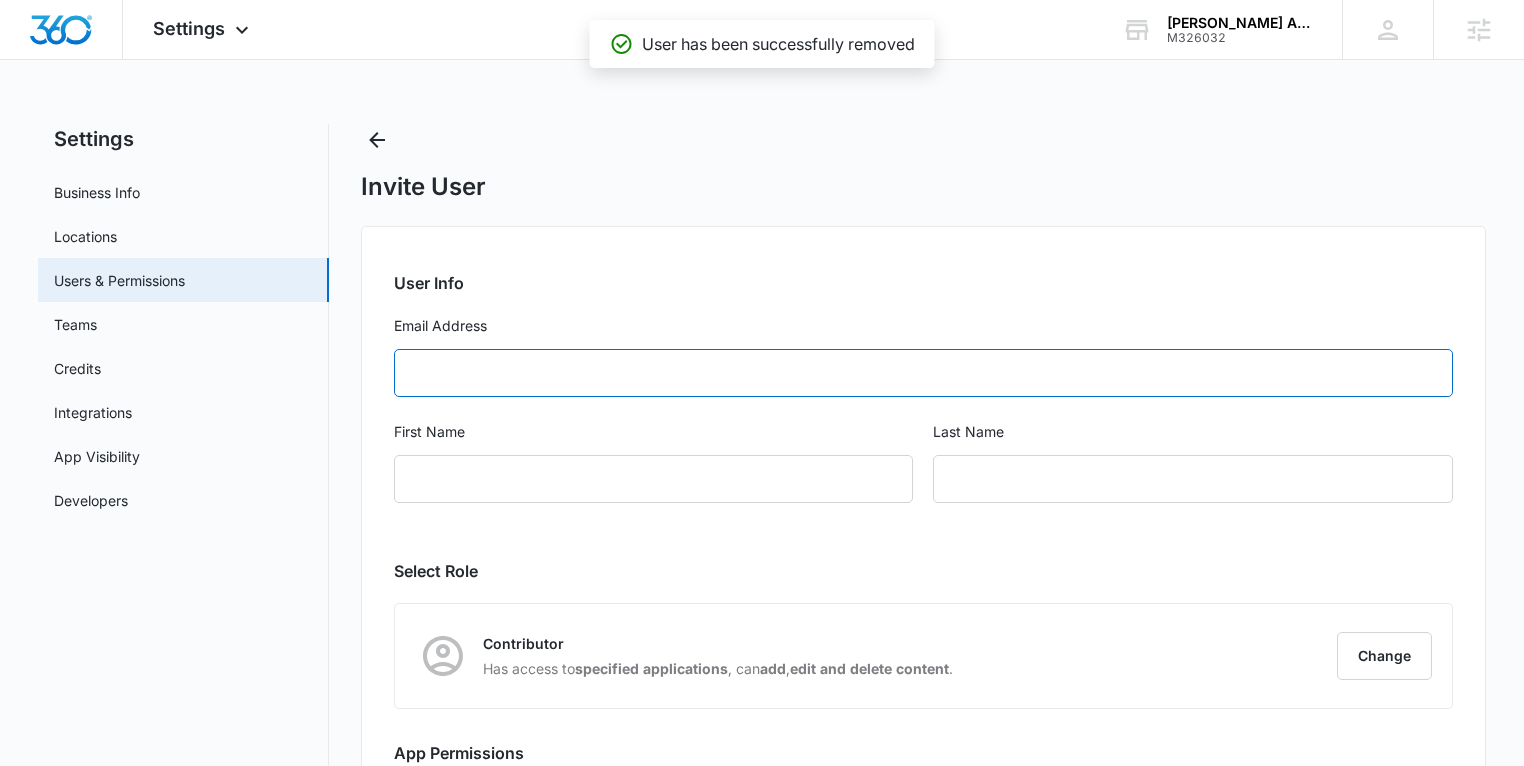 click on "Email Address" at bounding box center (923, 373) 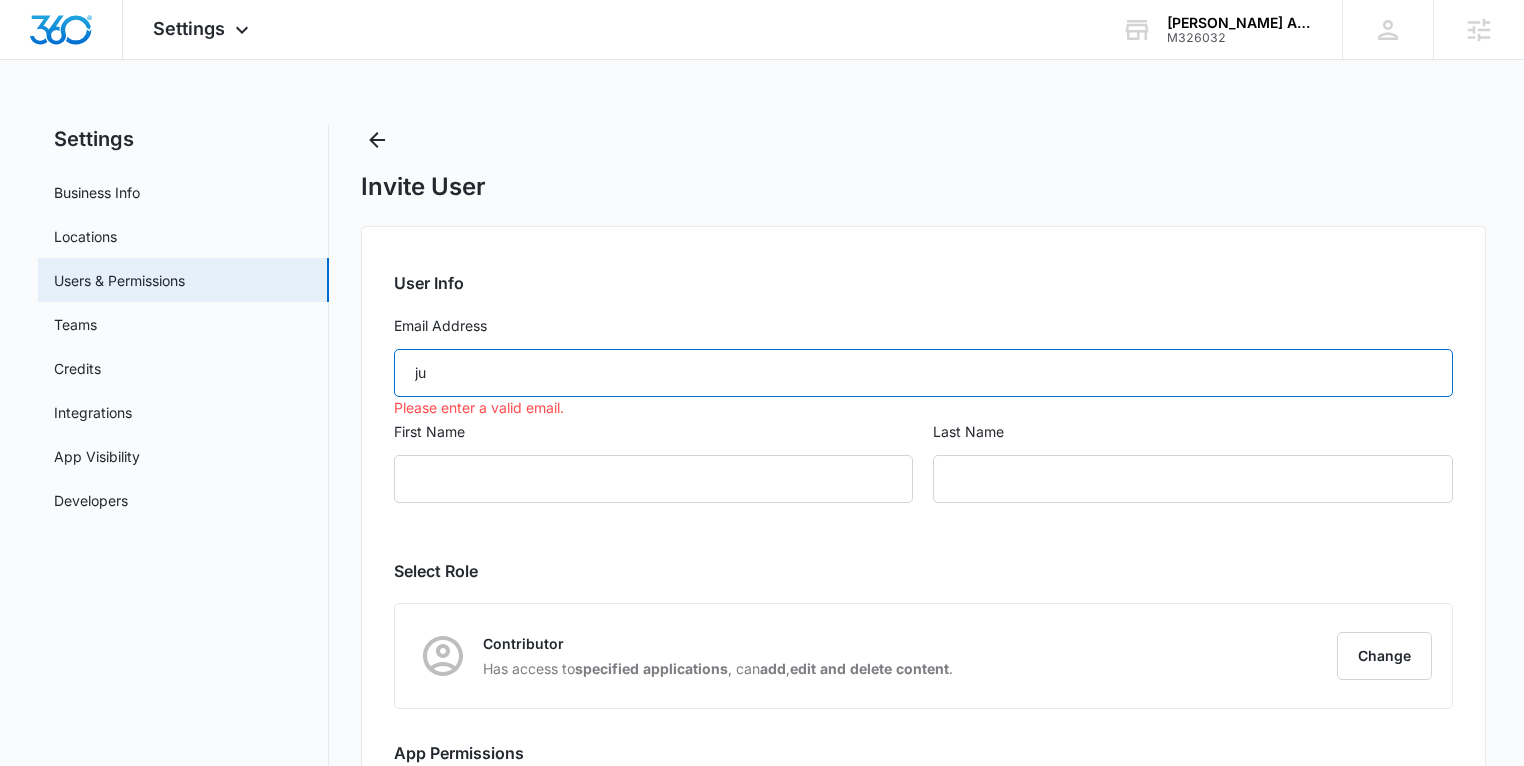 type on "j" 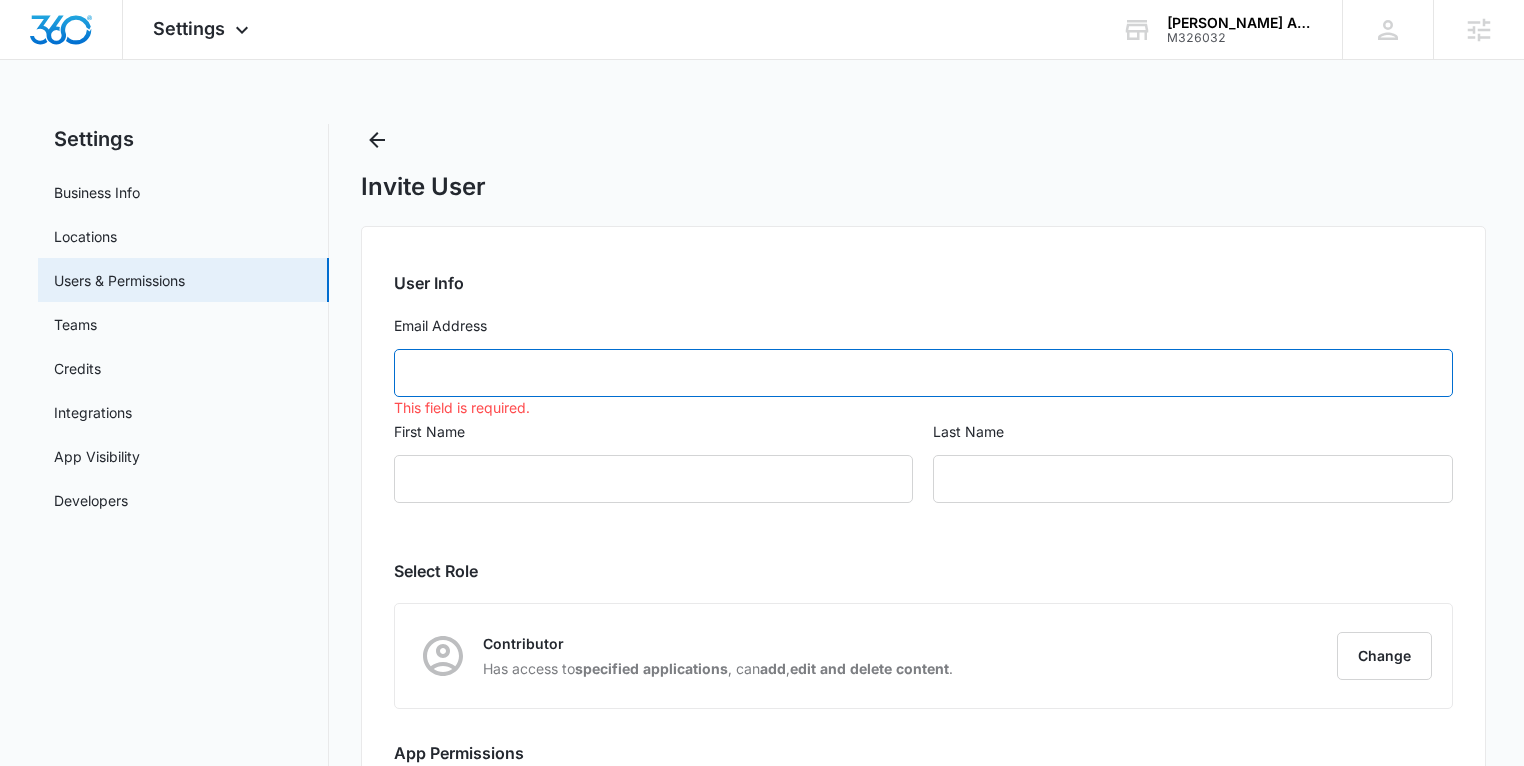 click on "Email Address" at bounding box center [923, 373] 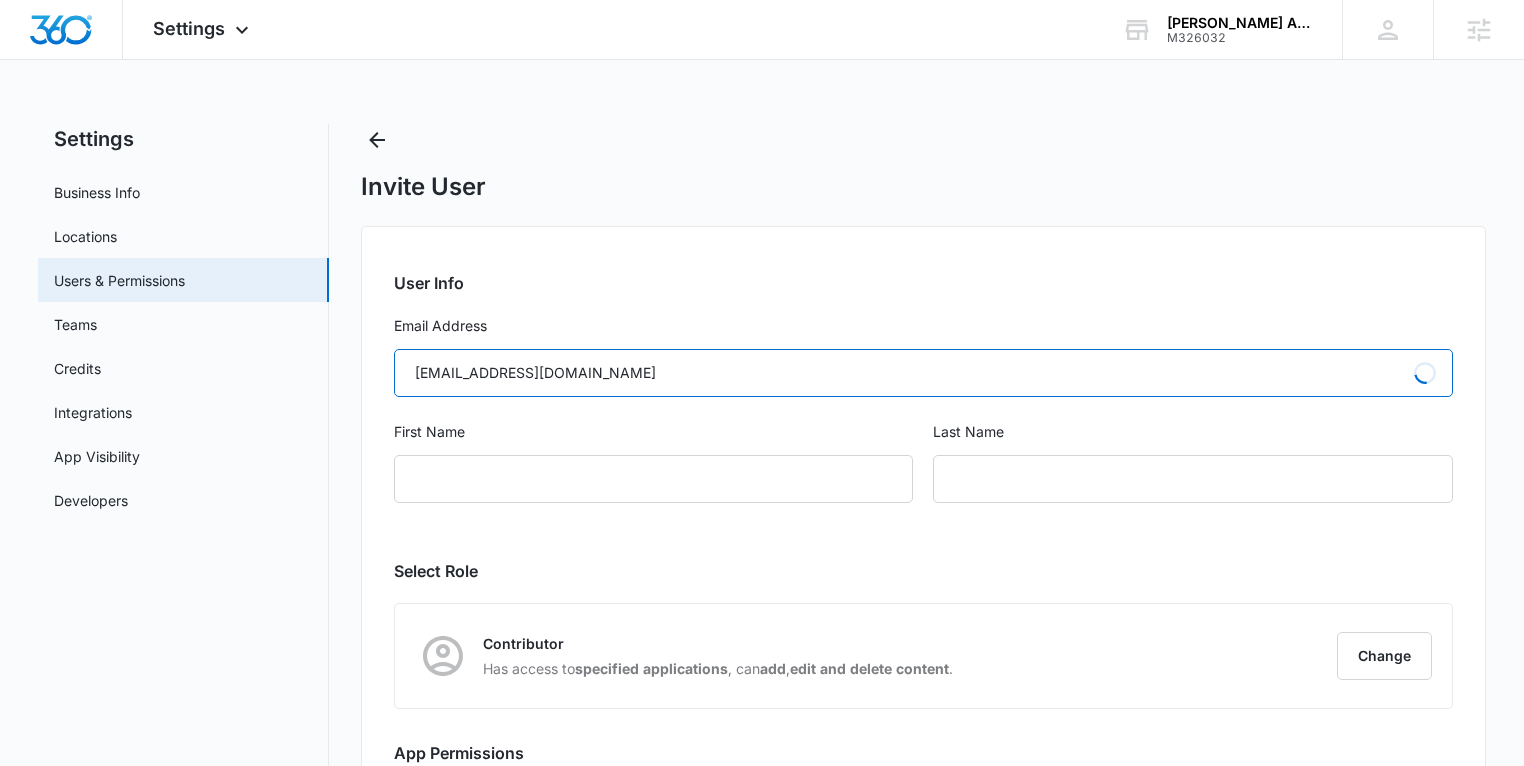 type on "Julie" 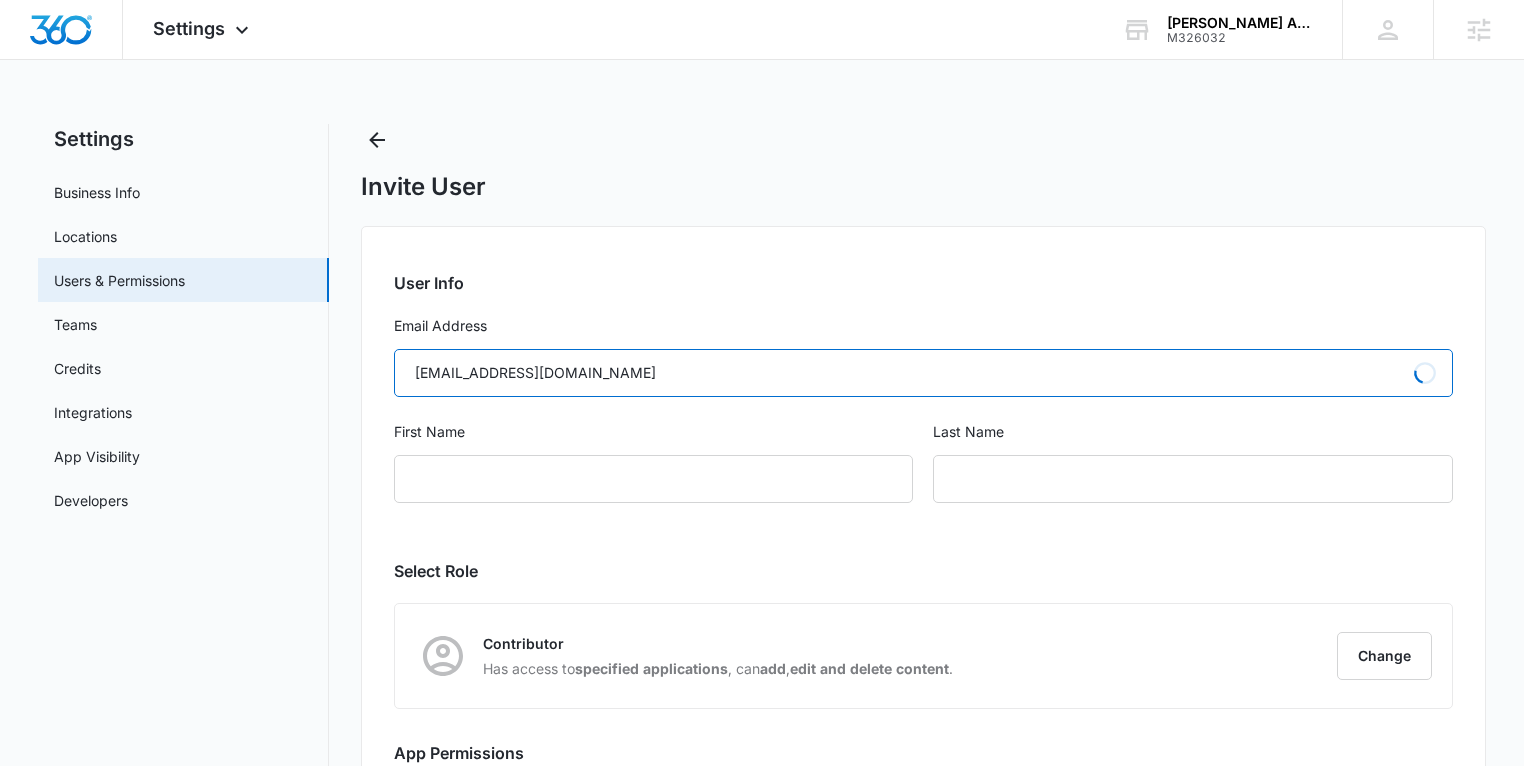 type on "Baek" 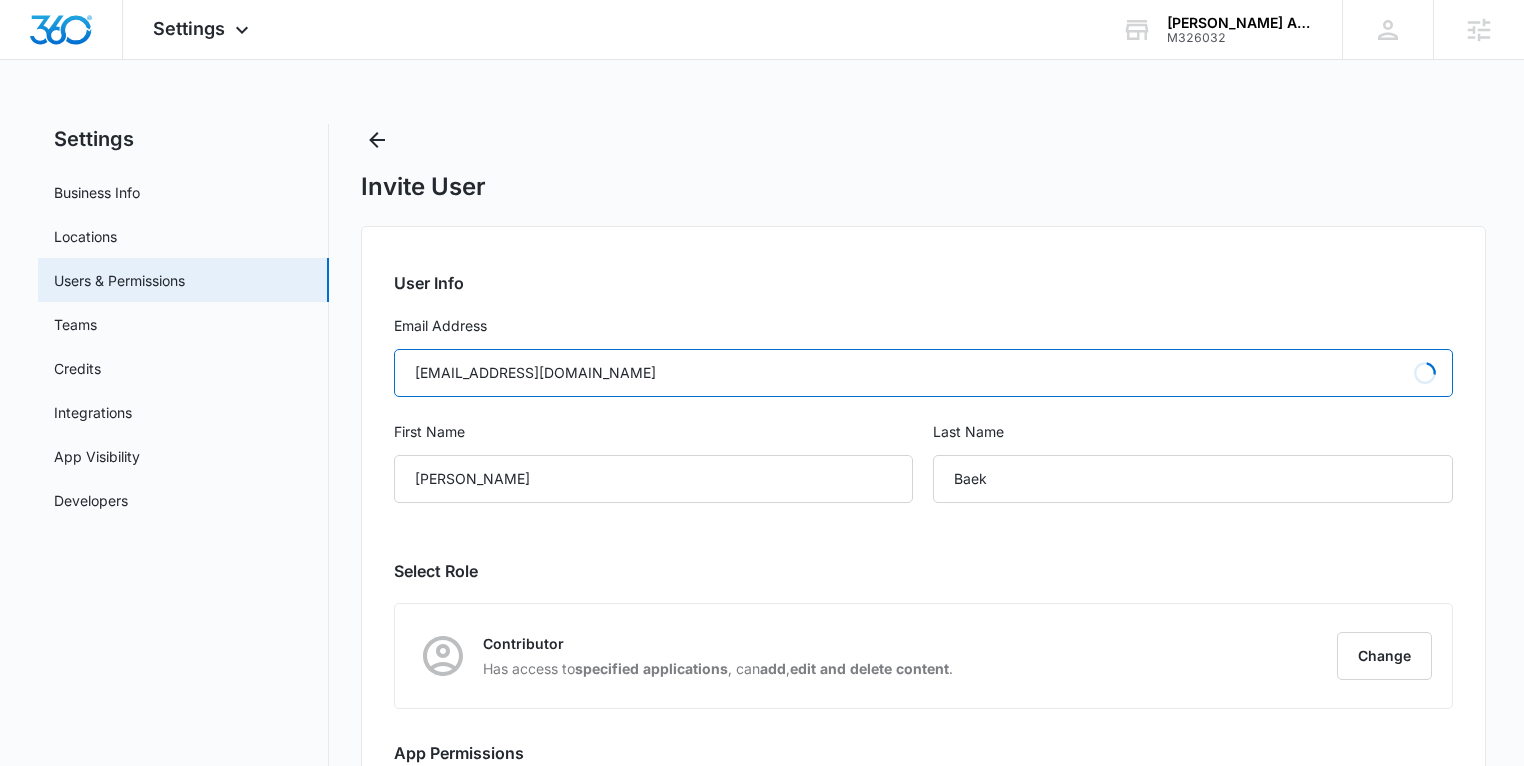 type on "jbaek@macrict.com" 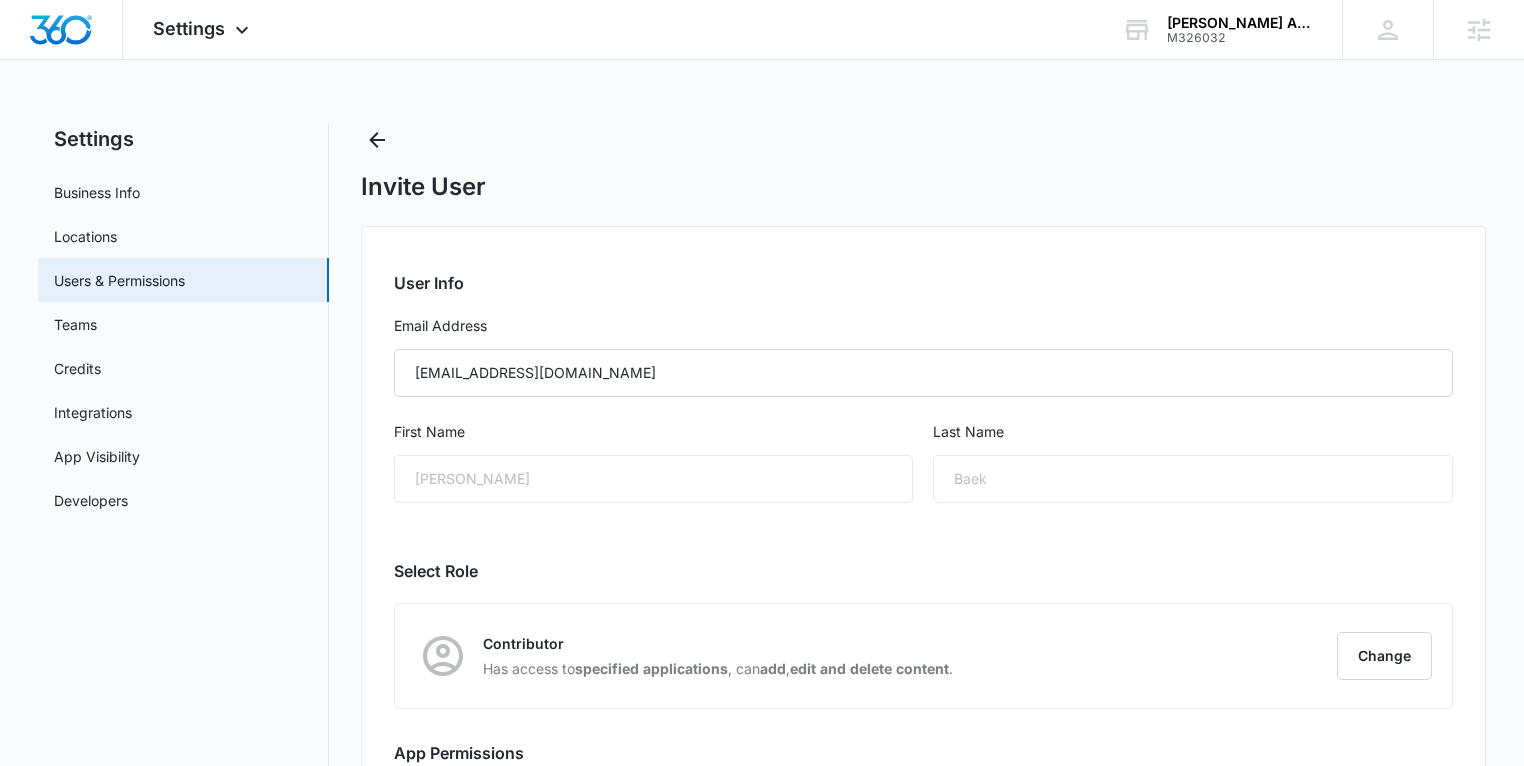 click on "Julie" at bounding box center [653, 479] 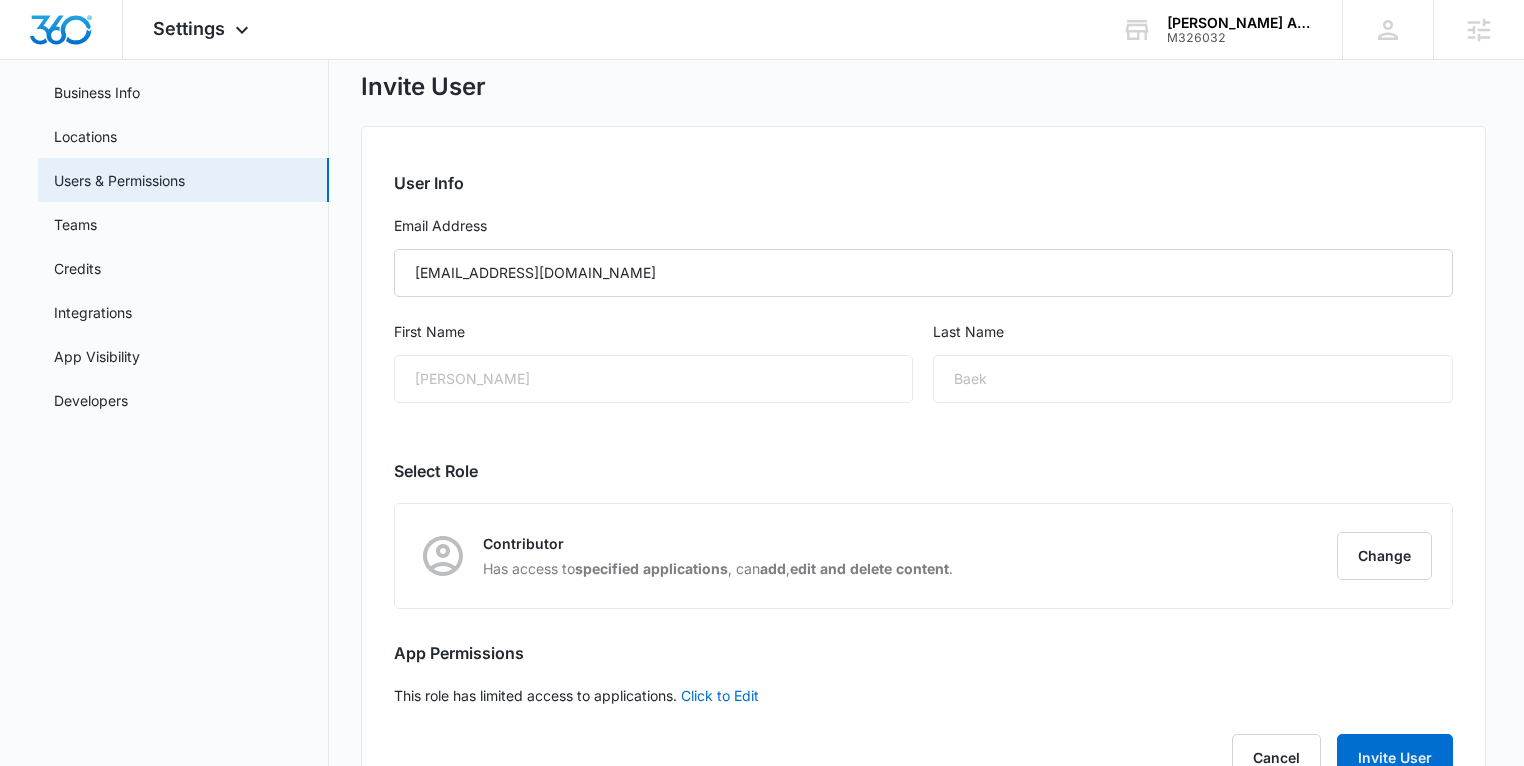scroll, scrollTop: 117, scrollLeft: 0, axis: vertical 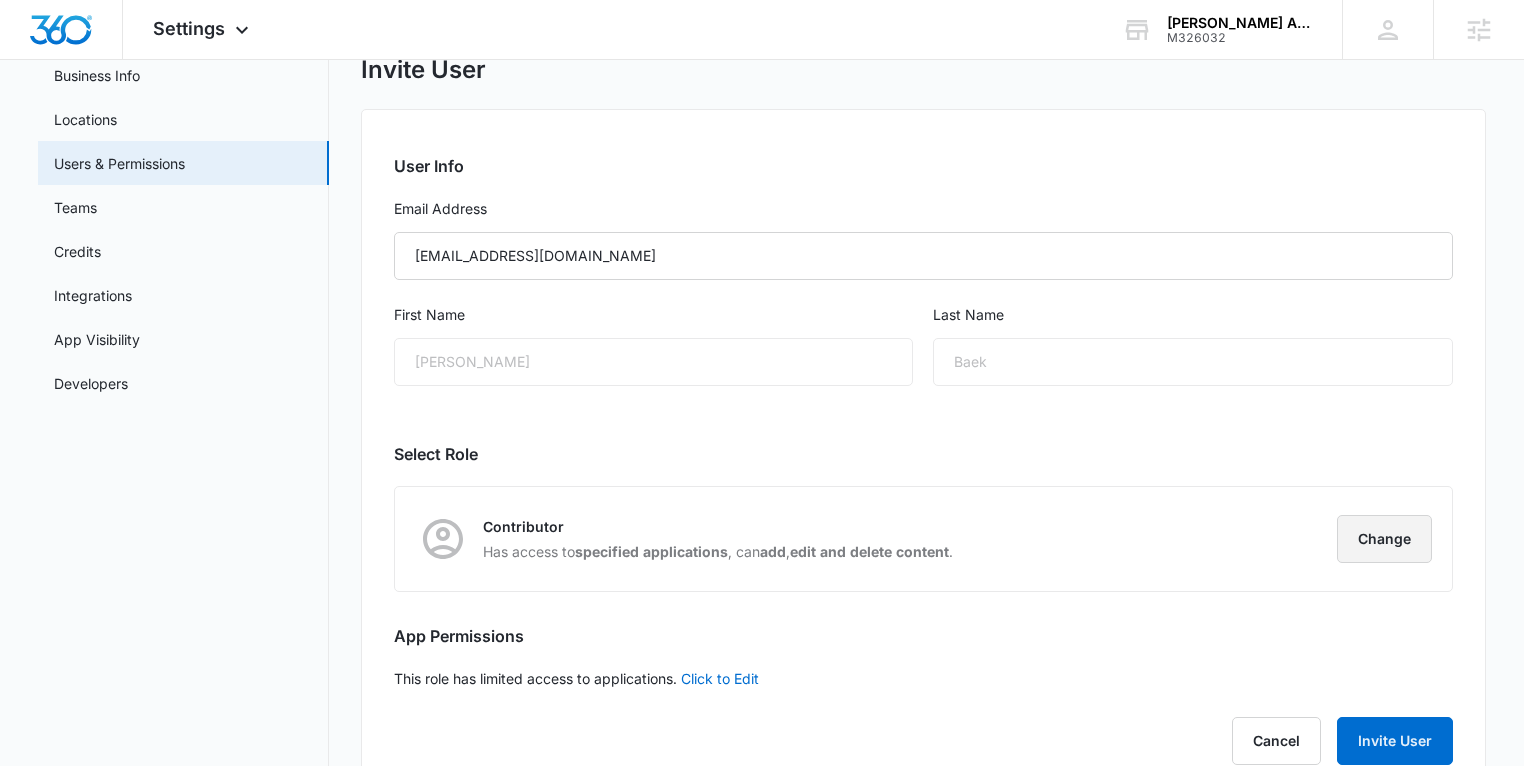 click on "Change" at bounding box center [1384, 539] 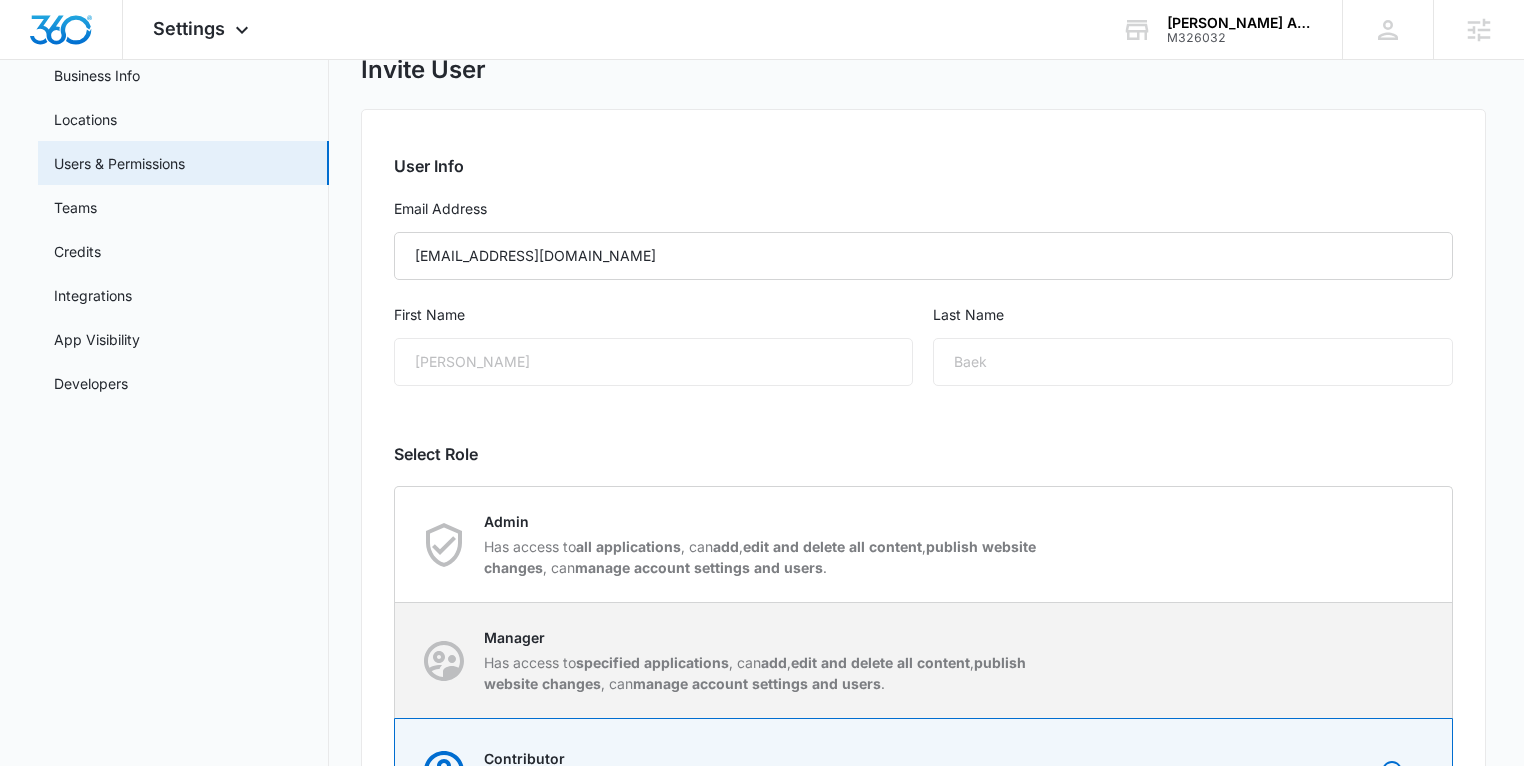 click on "specified applications" at bounding box center [652, 662] 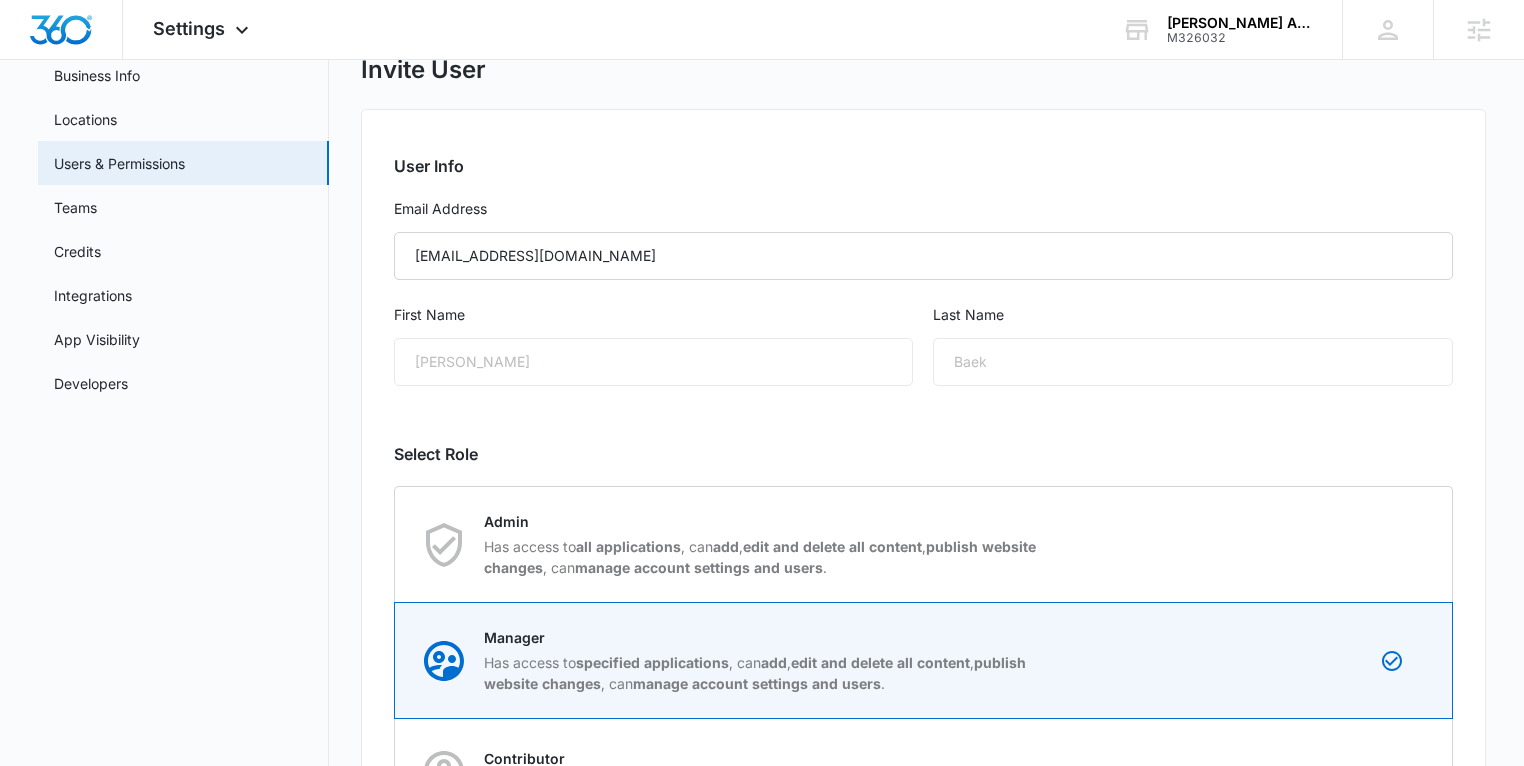 click on "User Info Email Address   jbaek@macrict.com First Name Julie Last Name Baek Select Role Manager Has access to  specified applications , can  add ,  edit and delete all content ,  publish website changes , can  manage account settings and users . Change Admin Has access to  all applications , can  add ,  edit and delete all content ,  publish website changes , can  manage account settings and users . Manager Has access to  specified applications , can  add ,  edit and delete all content ,  publish website changes , can  manage account settings and users . Contributor Has access to  specified applications , can  add ,  edit and delete content . App Permissions This role has limited access to applications.   Click to Edit Access to all apps   Ads Content Creative CRM Email Email Marketing Files Forms Intelligence Listings Platform Settings Reputation Scheduling Social Text Marketing Websites Cancel Invite User" at bounding box center (923, 569) 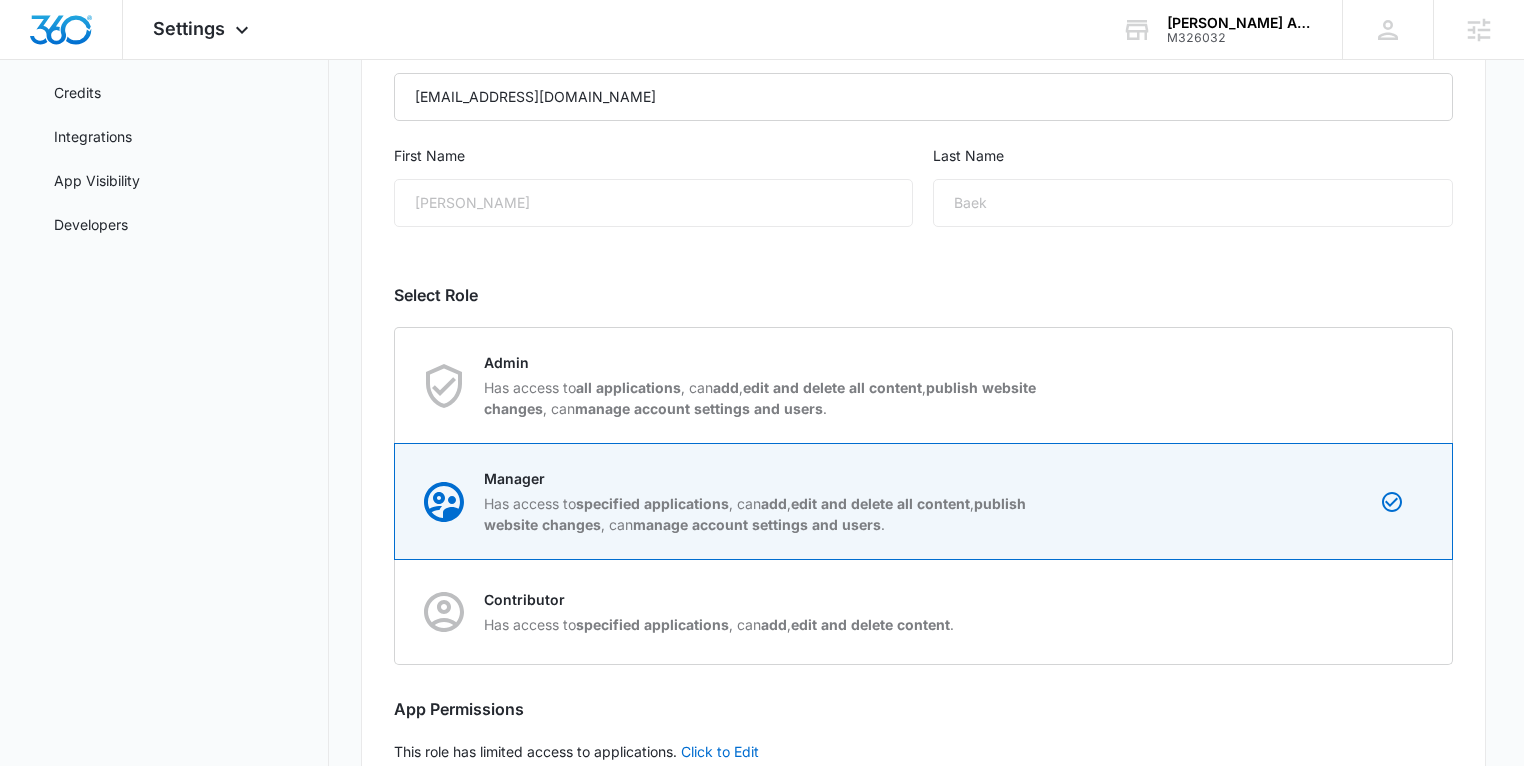 scroll, scrollTop: 403, scrollLeft: 0, axis: vertical 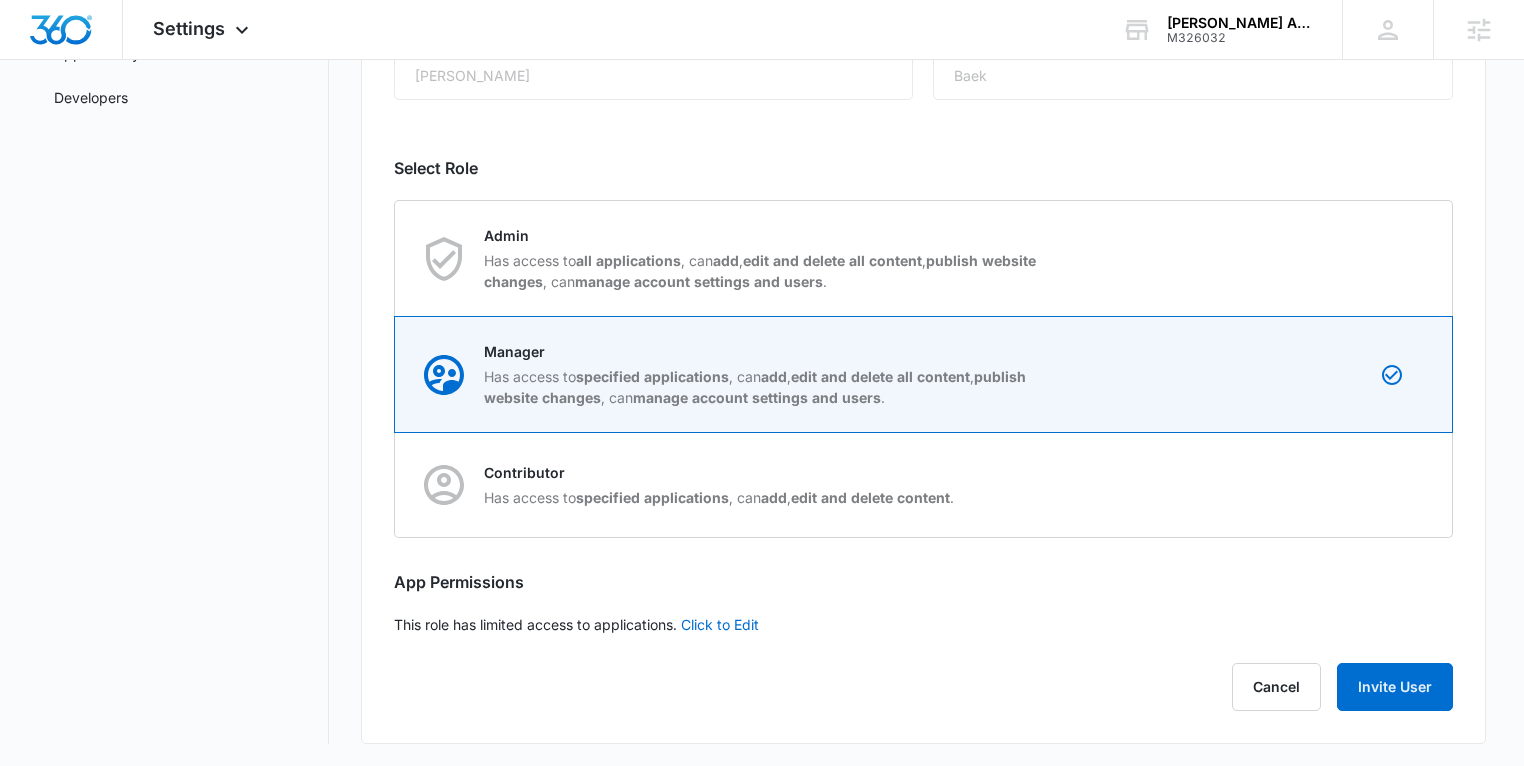 click on "User Info Email Address   jbaek@macrict.com First Name Julie Last Name Baek Select Role Manager Has access to  specified applications , can  add ,  edit and delete all content ,  publish website changes , can  manage account settings and users . Change Admin Has access to  all applications , can  add ,  edit and delete all content ,  publish website changes , can  manage account settings and users . Manager Has access to  specified applications , can  add ,  edit and delete all content ,  publish website changes , can  manage account settings and users . Contributor Has access to  specified applications , can  add ,  edit and delete content . App Permissions This role has limited access to applications.   Click to Edit Access to all apps   Ads Content Creative CRM Email Email Marketing Files Forms Intelligence Listings Platform Settings Reputation Scheduling Social Text Marketing Websites Cancel Invite User" at bounding box center (923, 283) 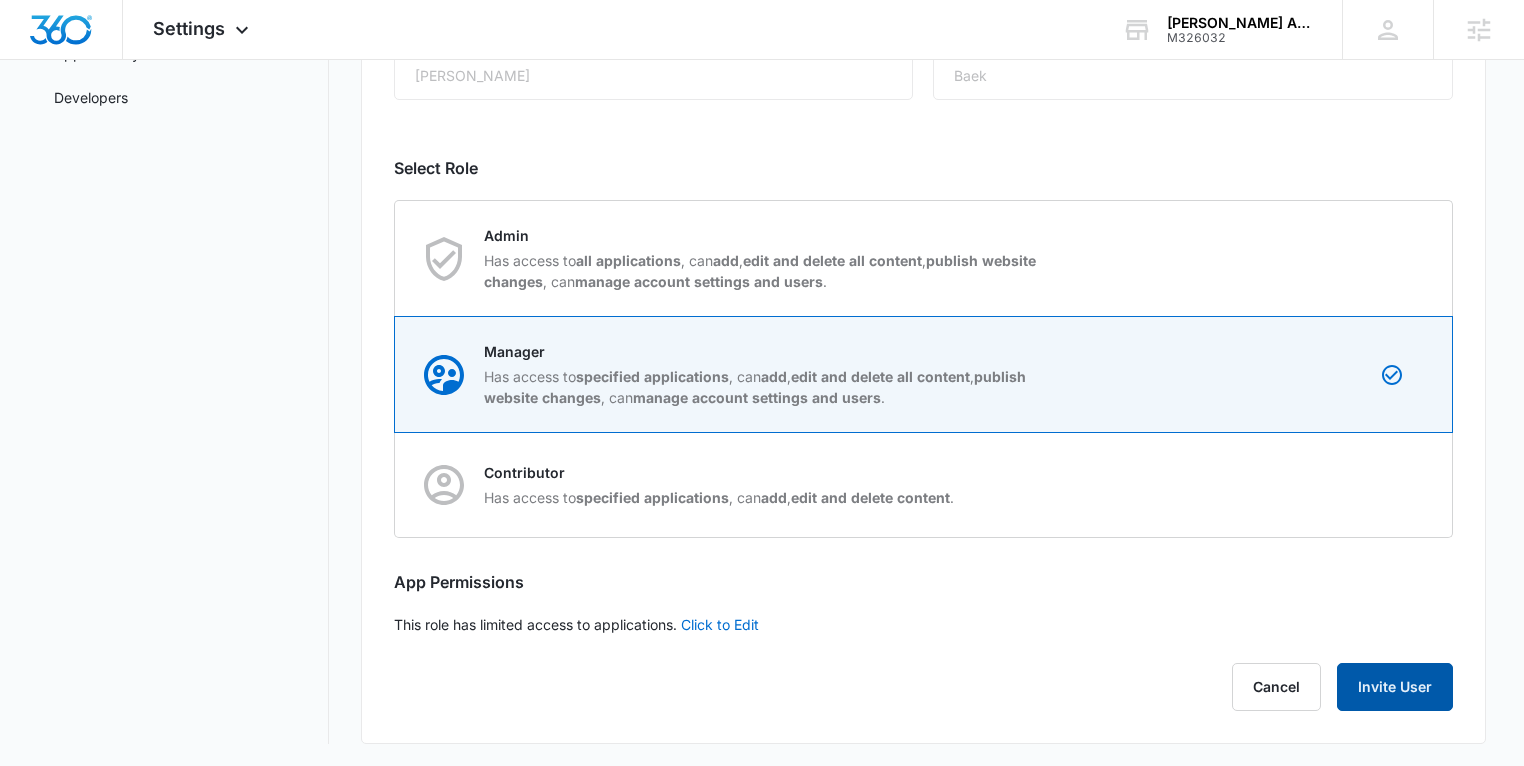 click on "Invite User" at bounding box center [1395, 687] 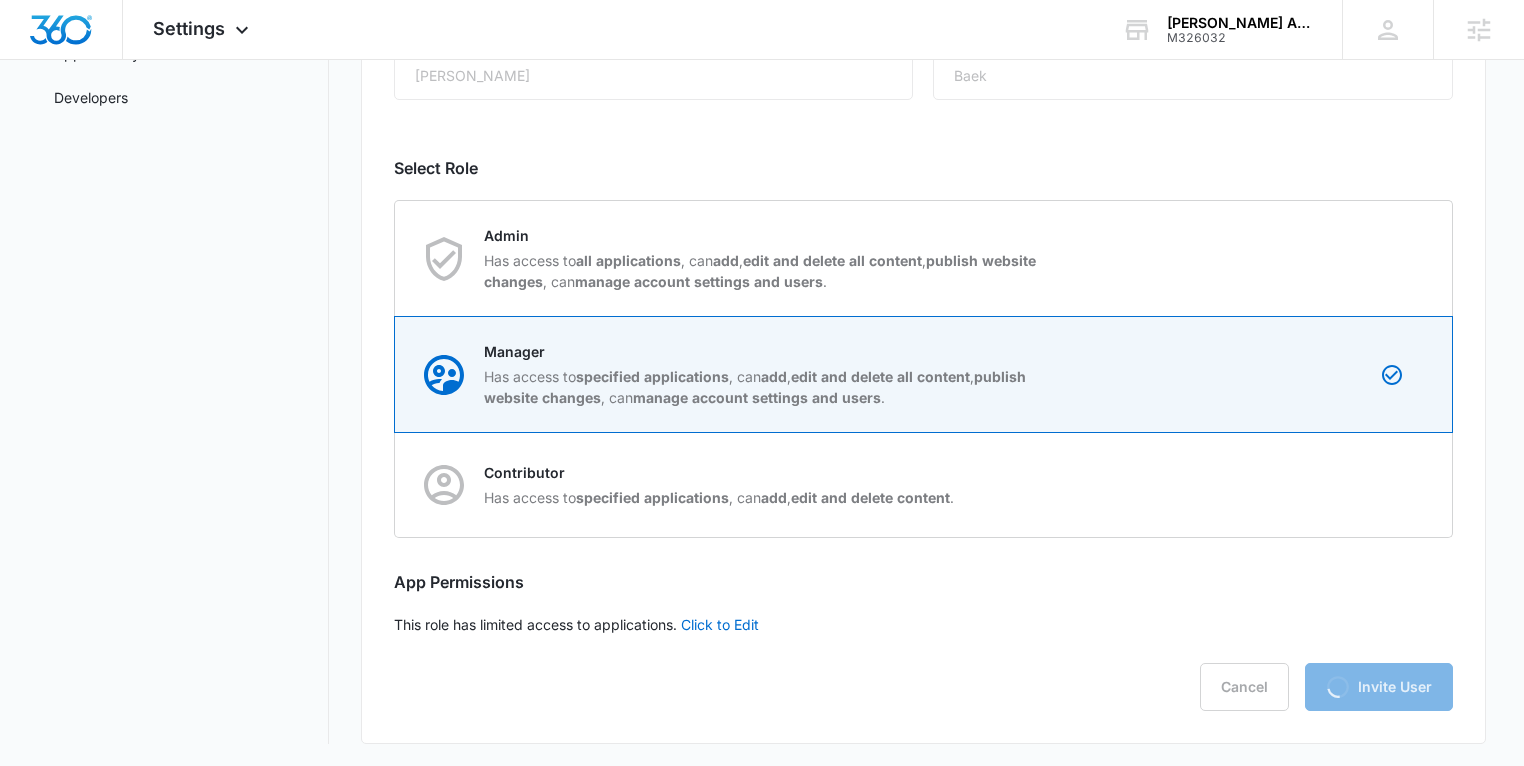 scroll, scrollTop: 0, scrollLeft: 0, axis: both 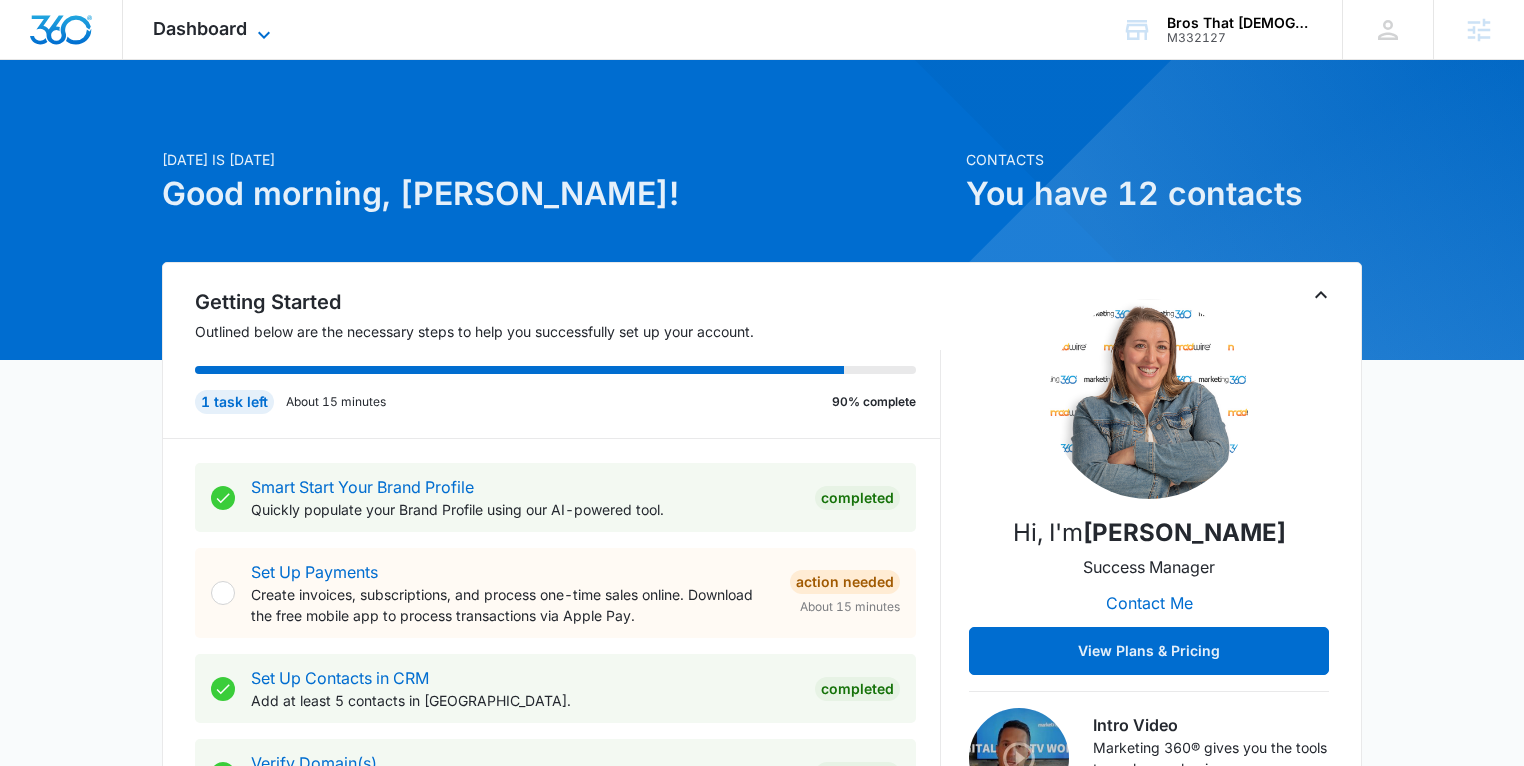click on "Dashboard" at bounding box center (200, 28) 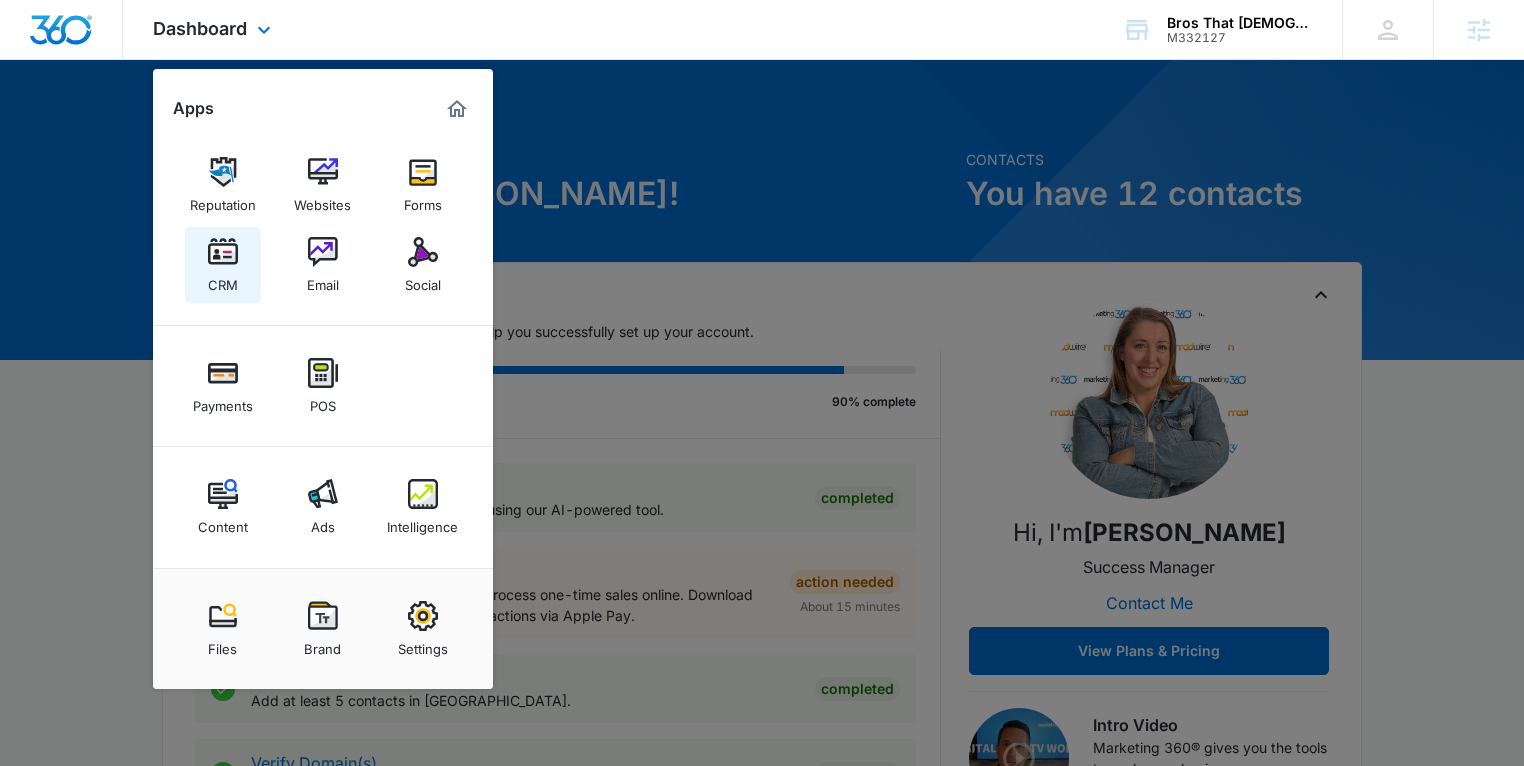 click on "CRM" at bounding box center [223, 265] 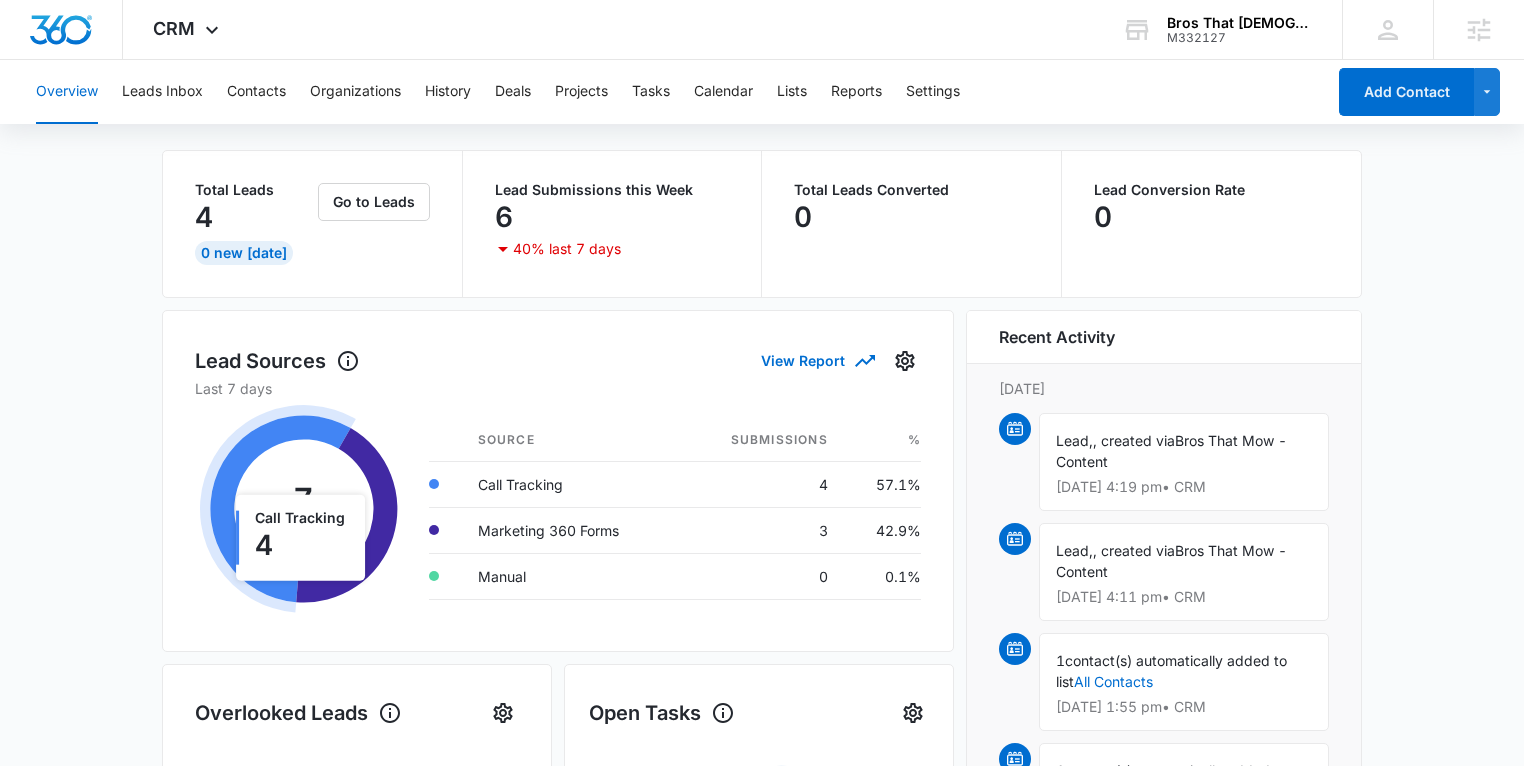 scroll, scrollTop: 0, scrollLeft: 0, axis: both 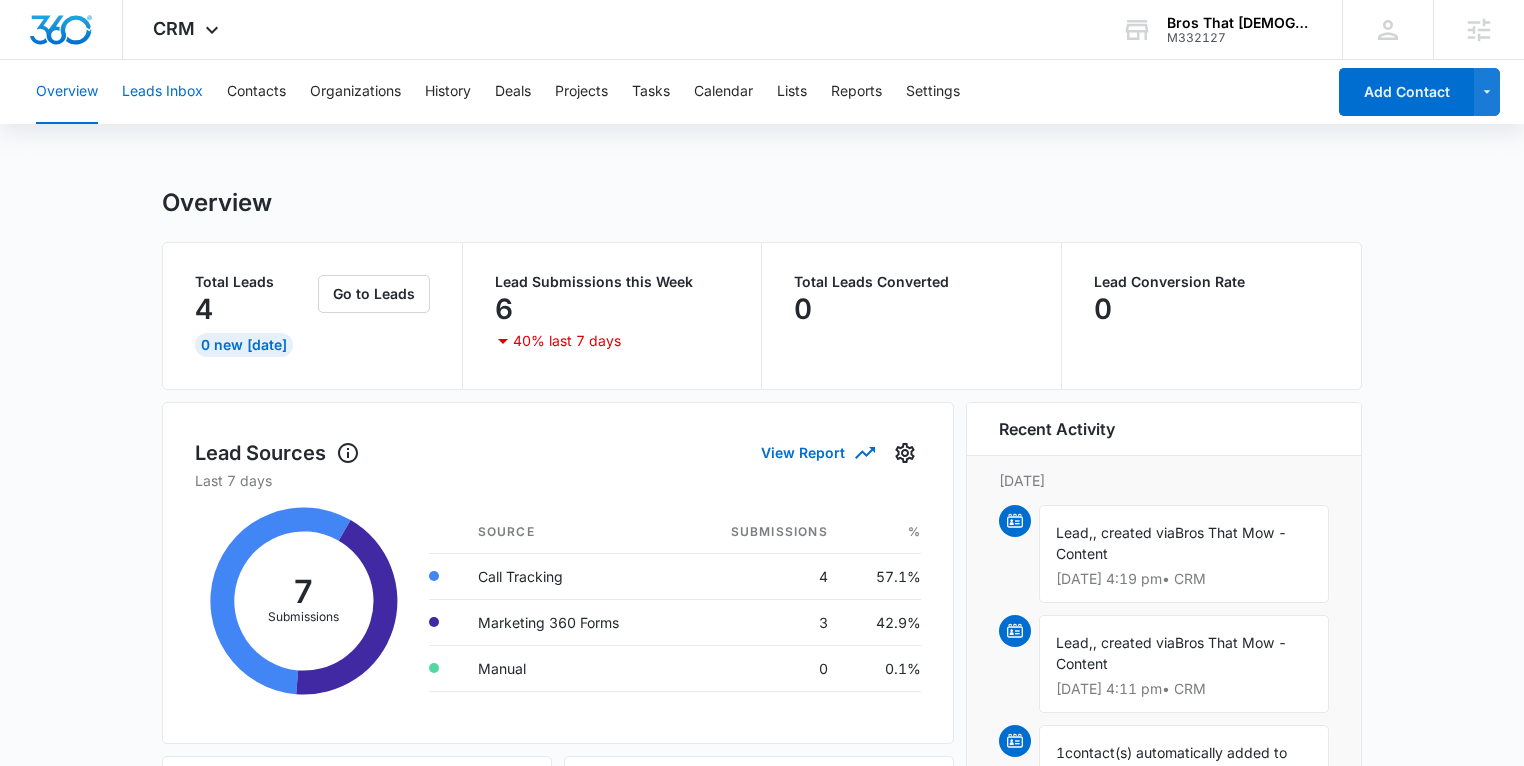 click on "Leads Inbox" at bounding box center [162, 92] 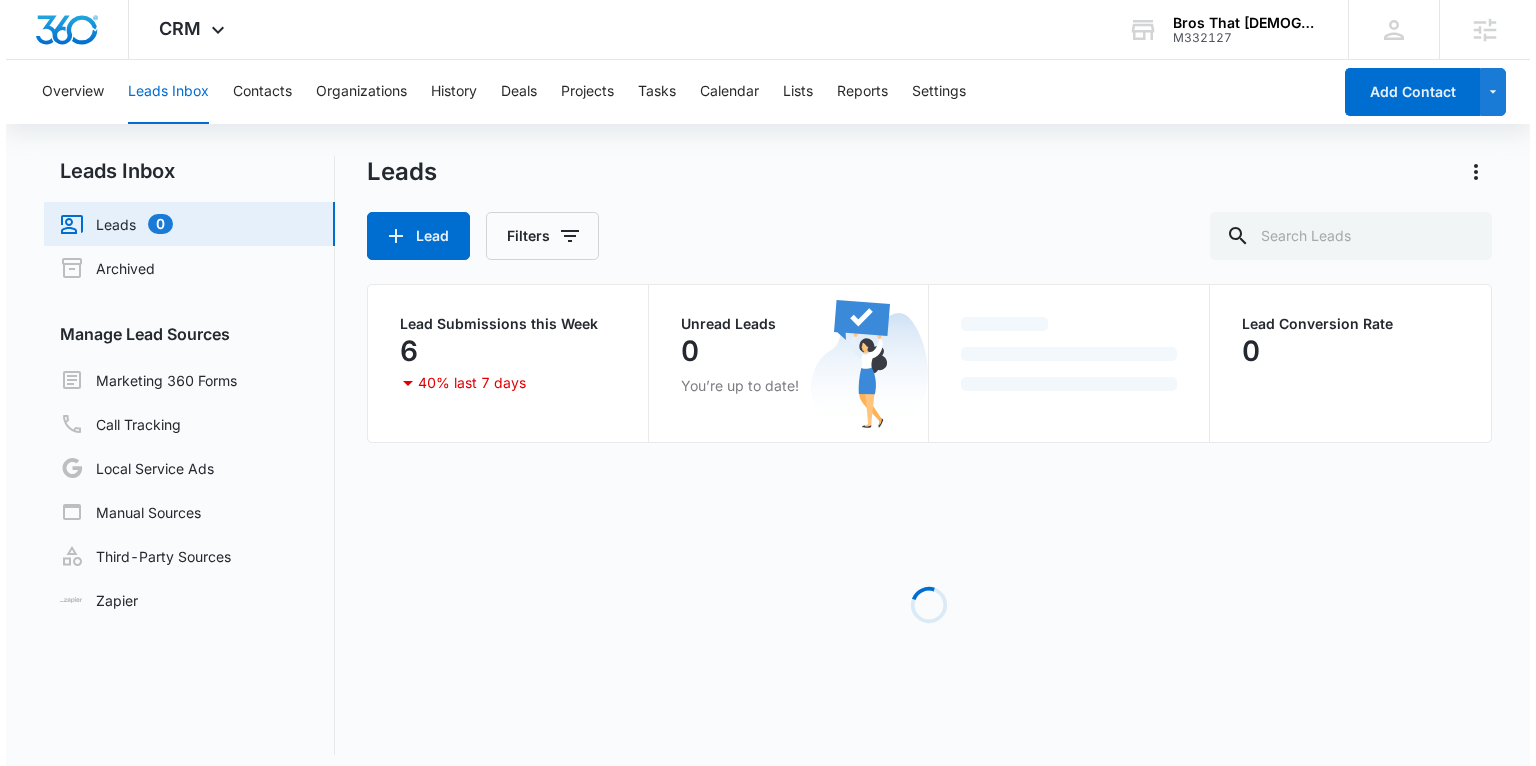 scroll, scrollTop: 0, scrollLeft: 0, axis: both 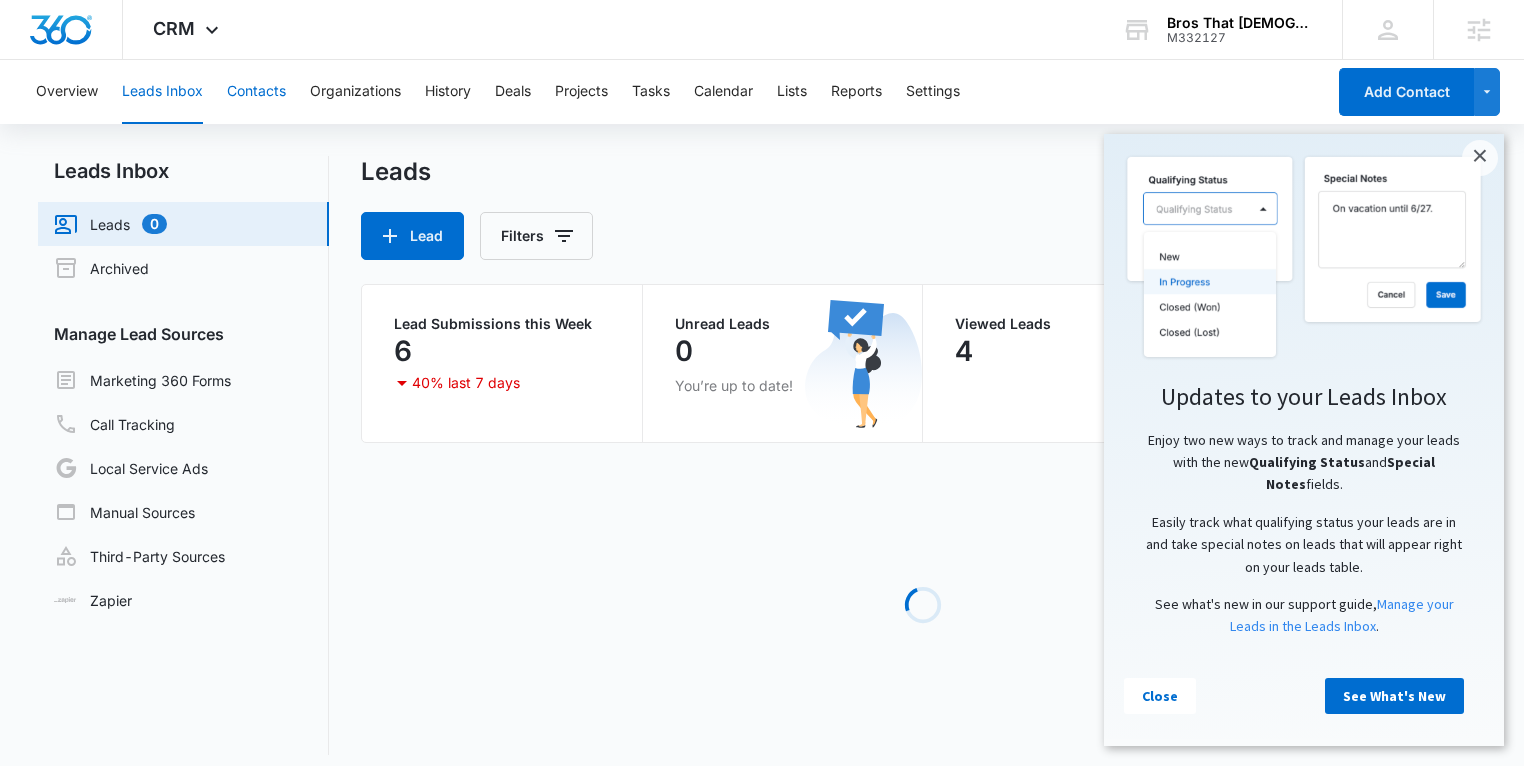 click on "Contacts" at bounding box center [256, 92] 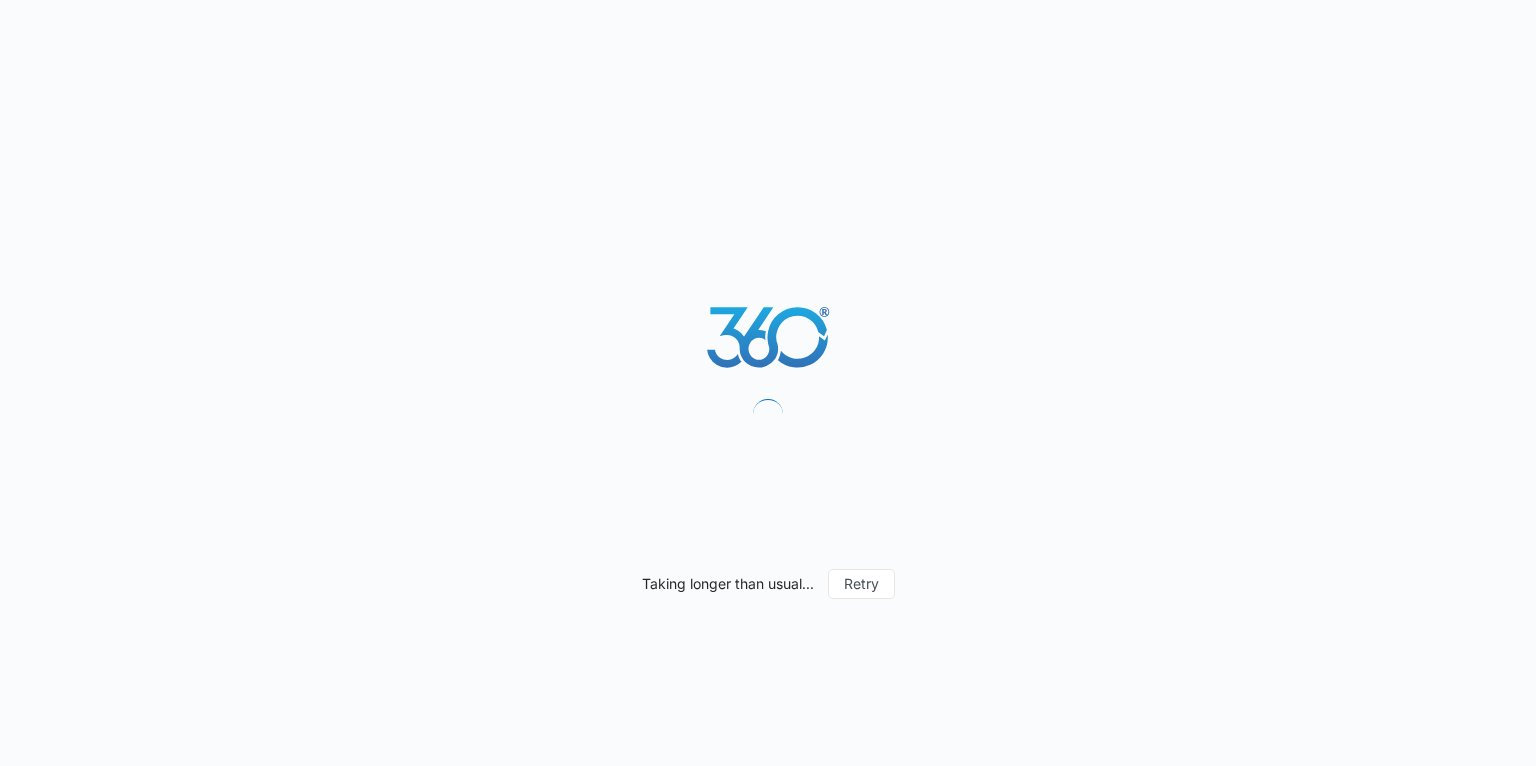 scroll, scrollTop: 0, scrollLeft: 0, axis: both 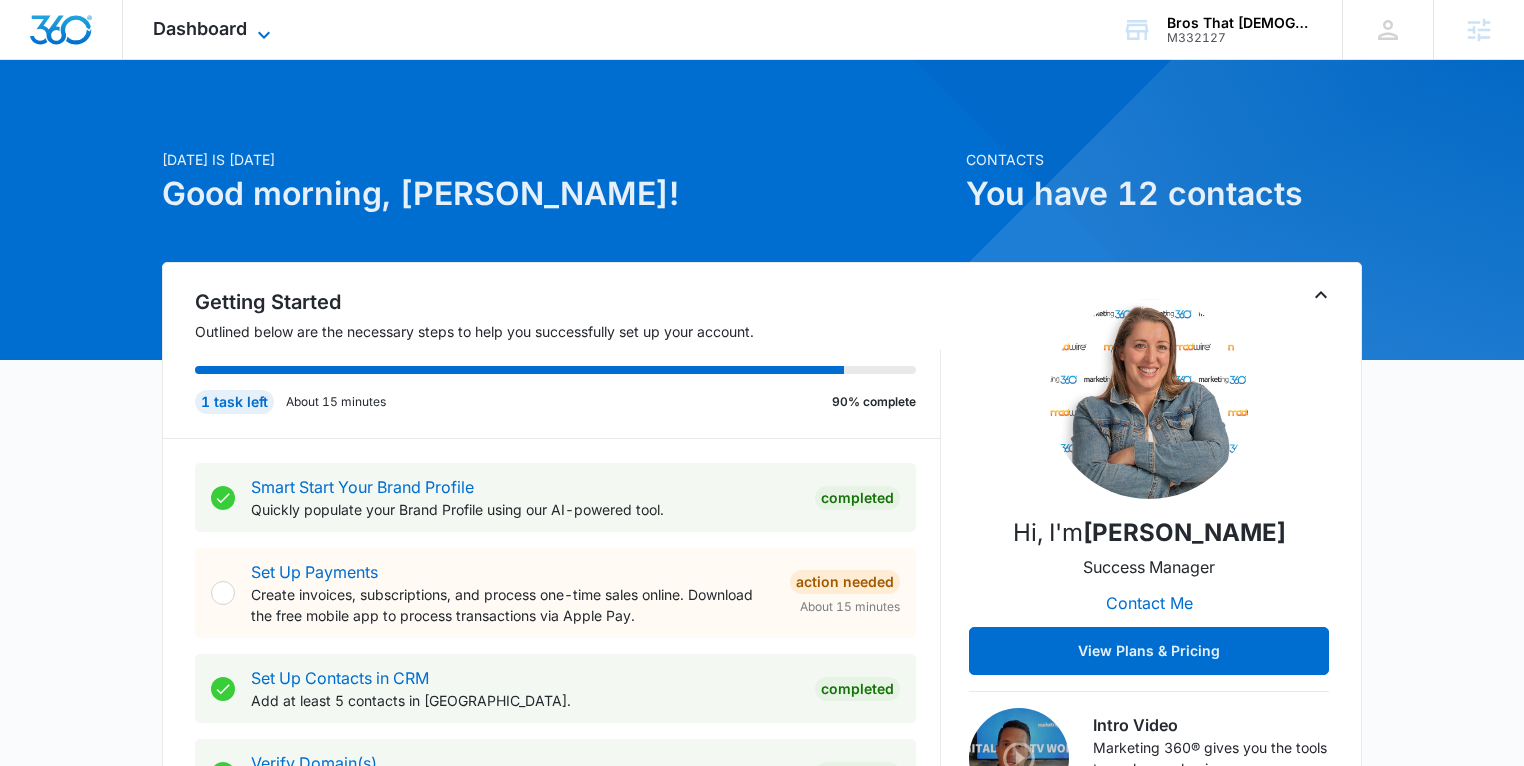 click on "Dashboard" at bounding box center [200, 28] 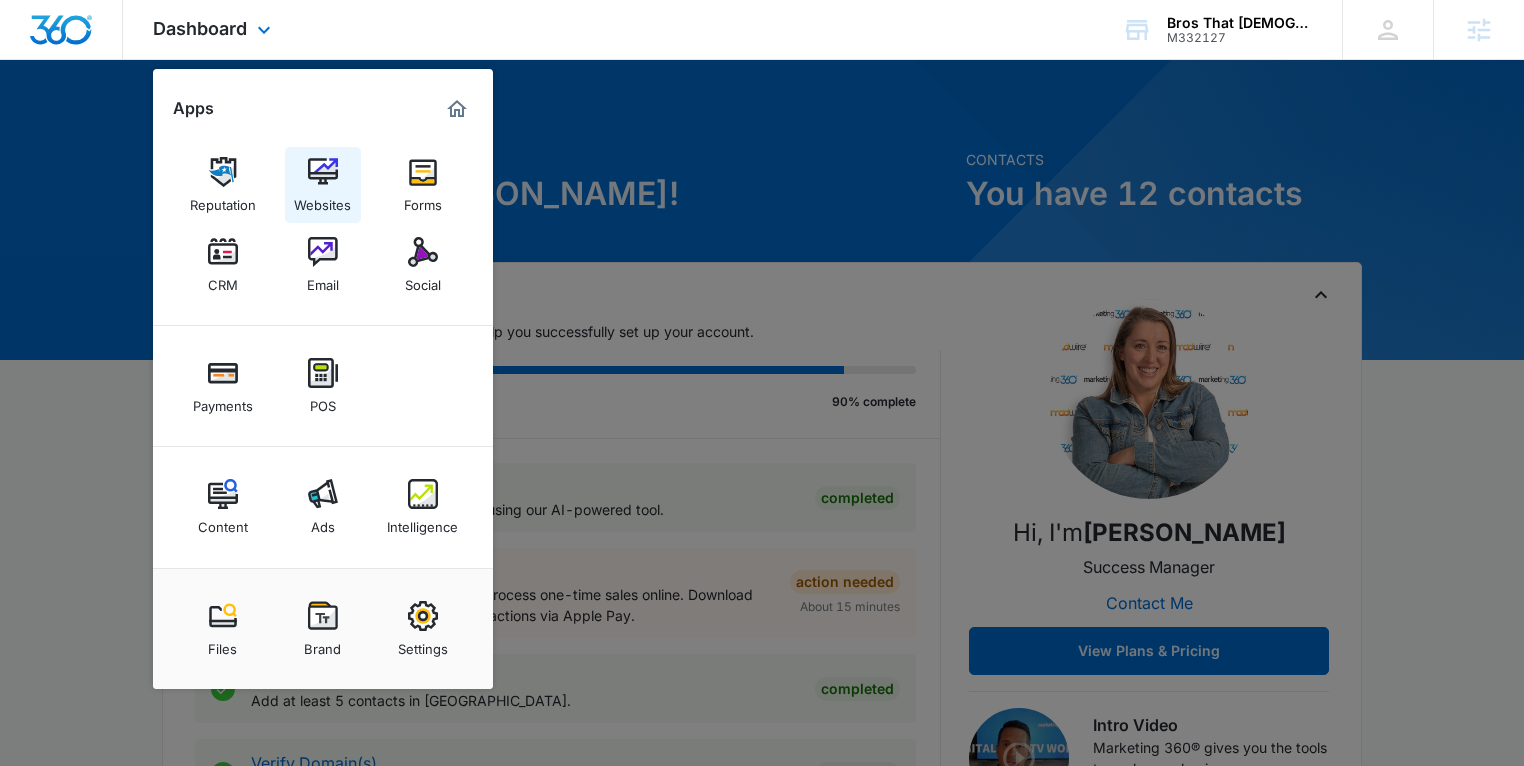 click on "Websites" at bounding box center (322, 200) 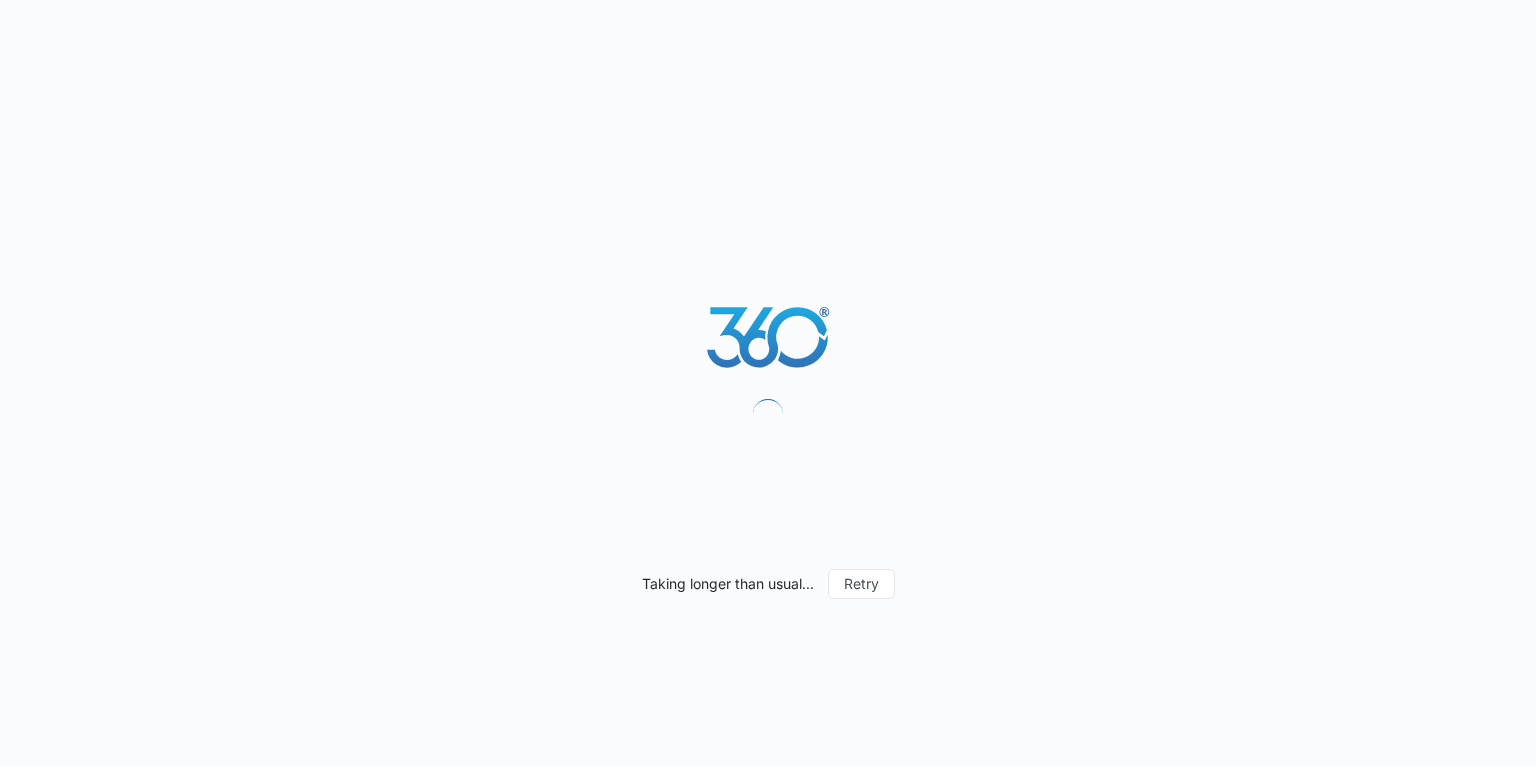 scroll, scrollTop: 0, scrollLeft: 0, axis: both 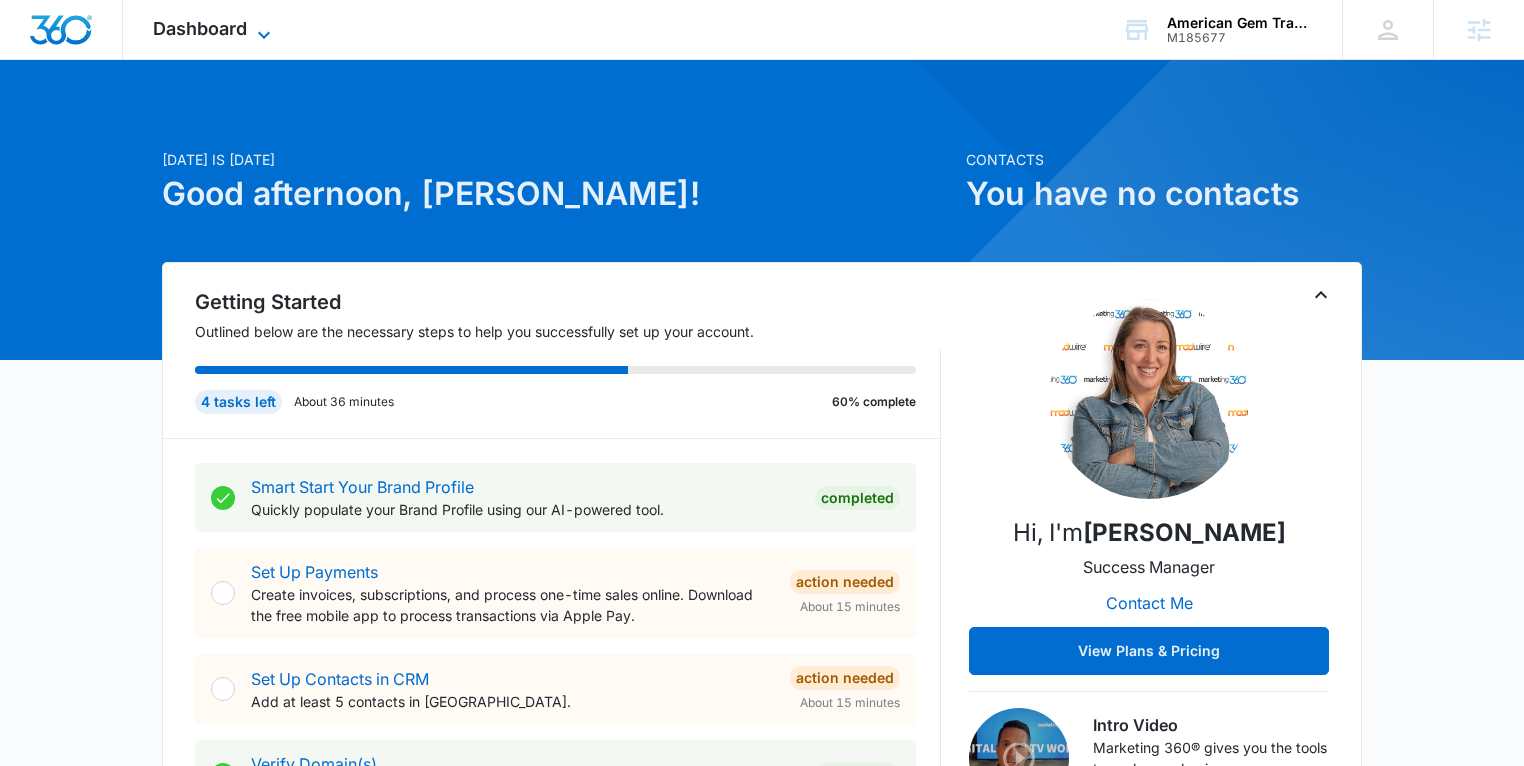 click on "Dashboard" at bounding box center [200, 28] 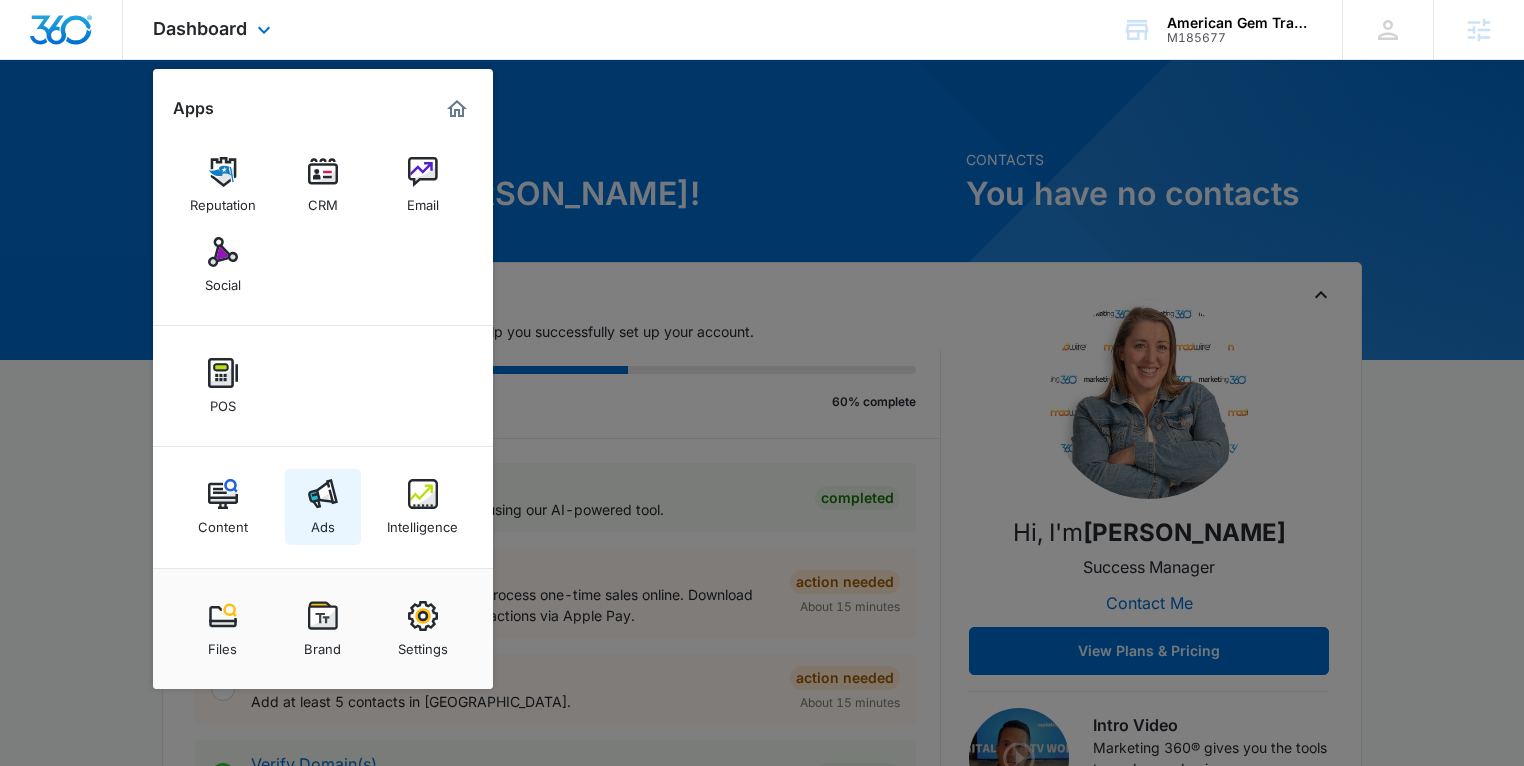 click at bounding box center [323, 494] 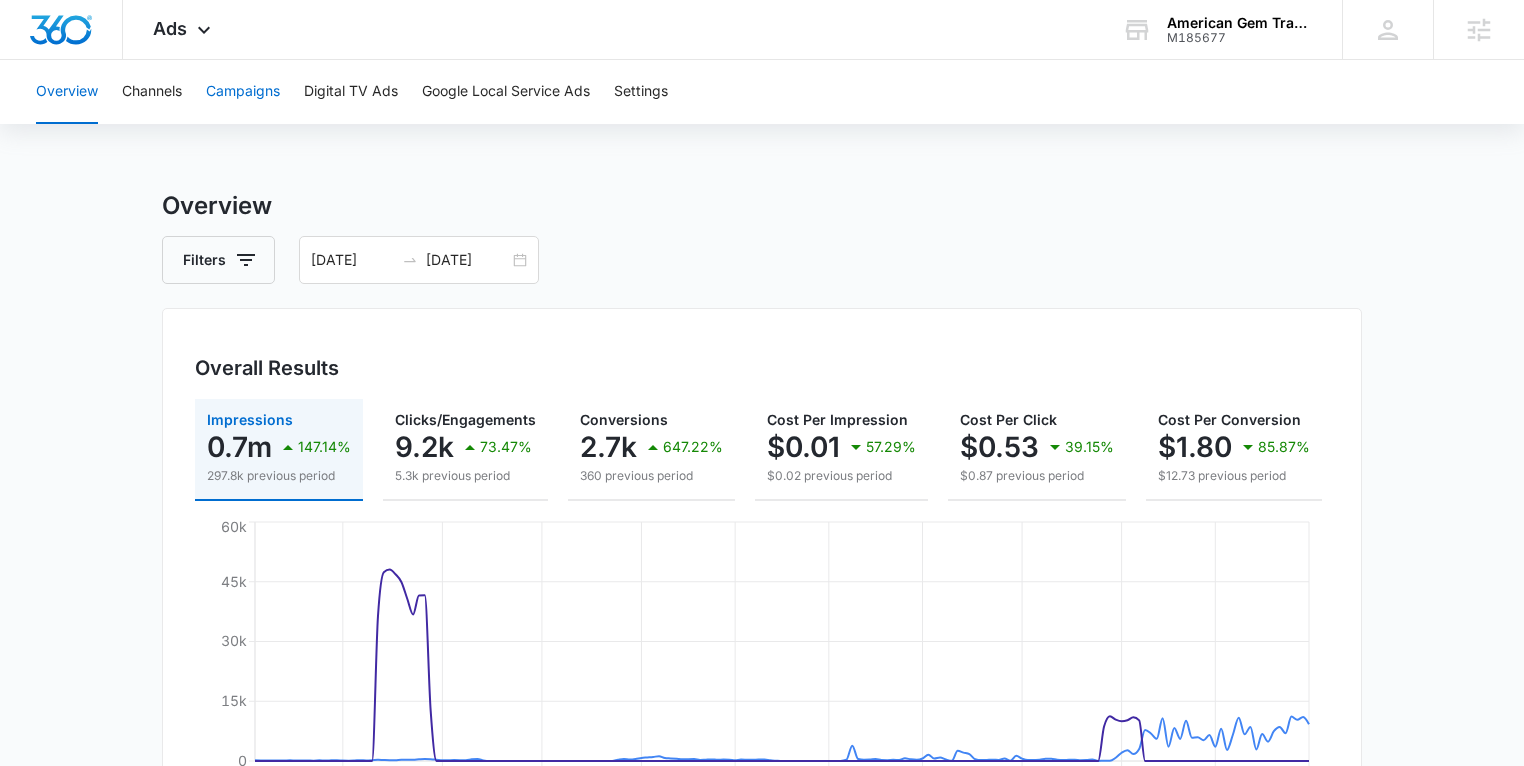 click on "Campaigns" at bounding box center (243, 92) 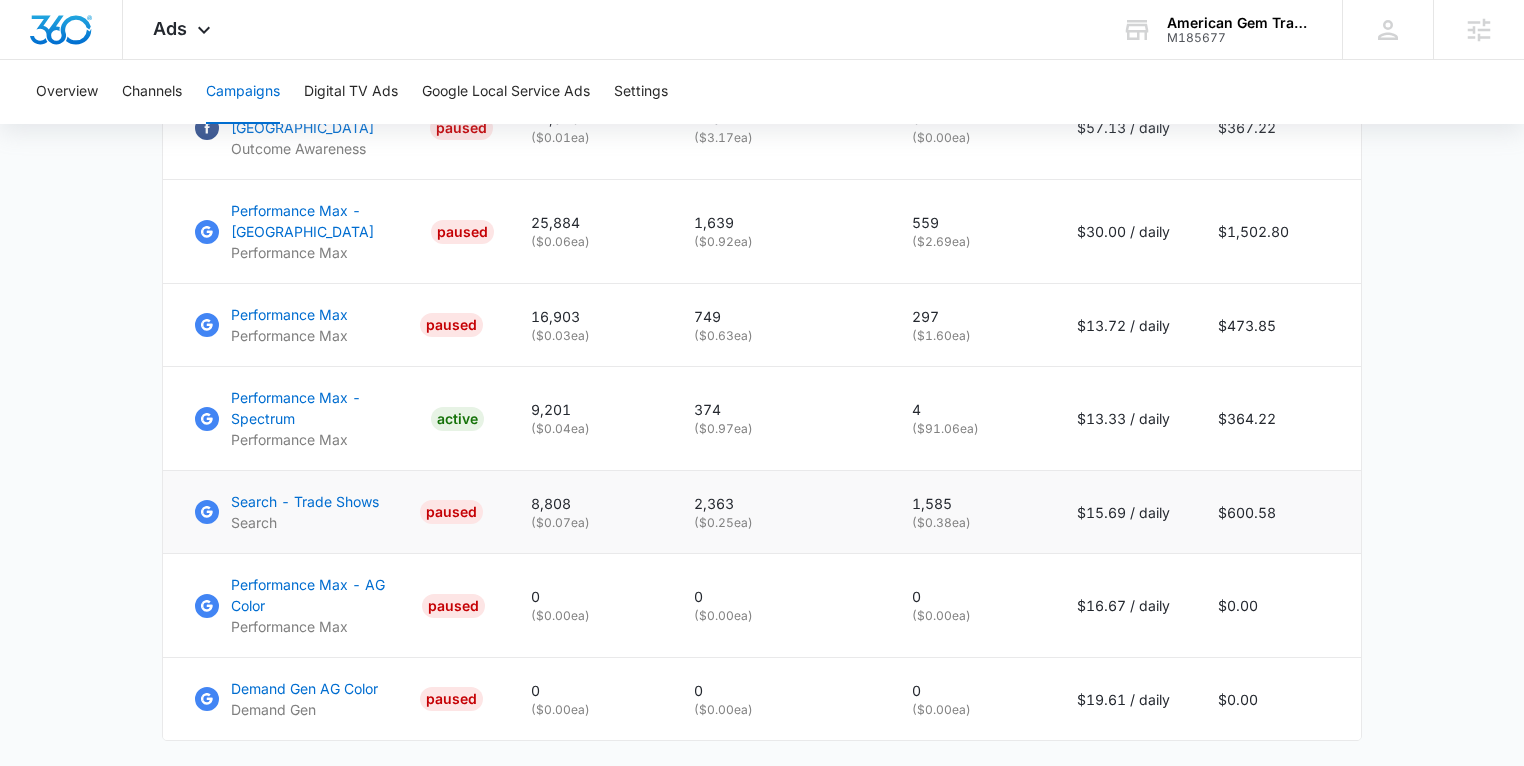 scroll, scrollTop: 1206, scrollLeft: 0, axis: vertical 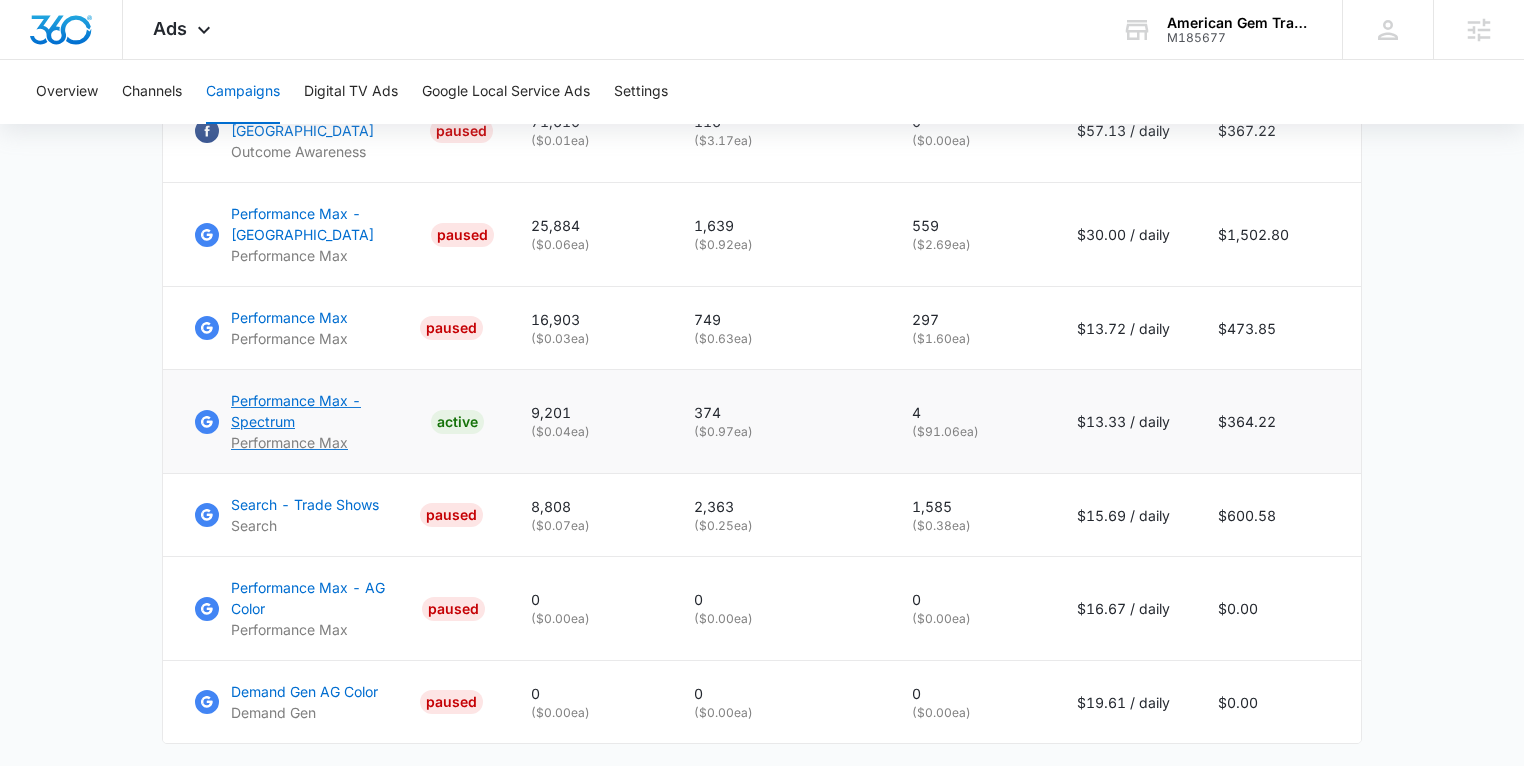 click on "Performance Max - Spectrum" at bounding box center [327, 411] 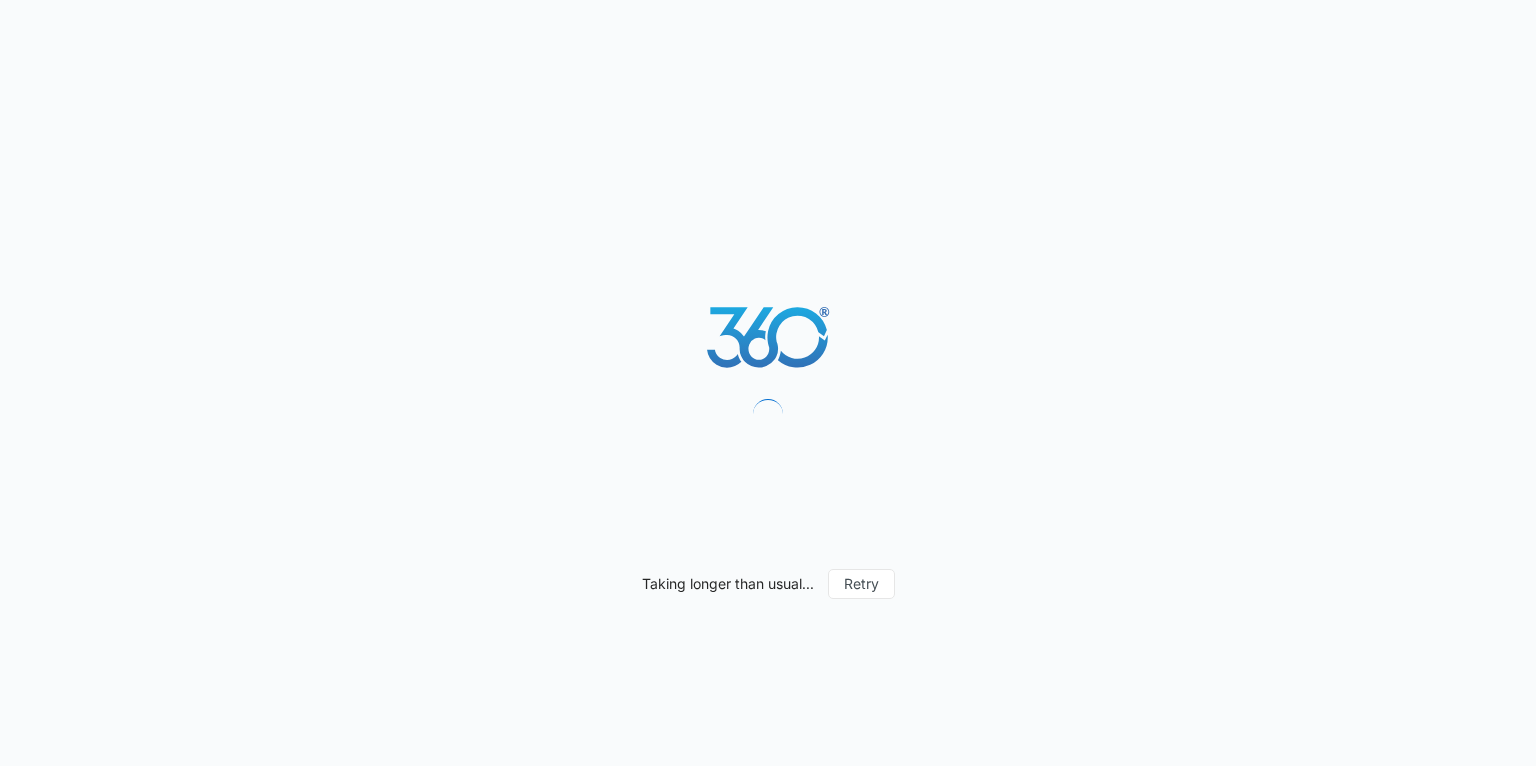 scroll, scrollTop: 0, scrollLeft: 0, axis: both 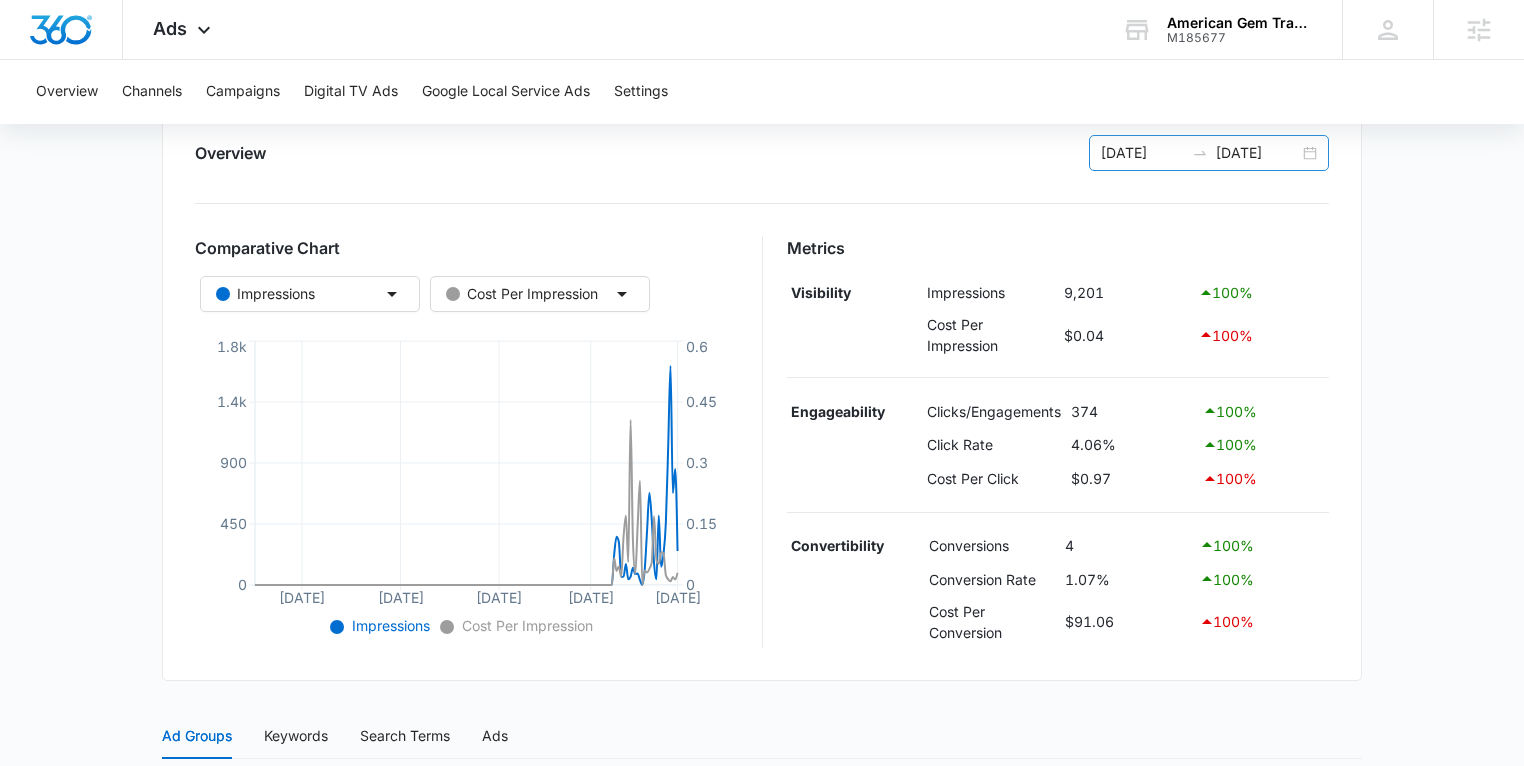 click on "[DATE] [DATE]" at bounding box center (1209, 153) 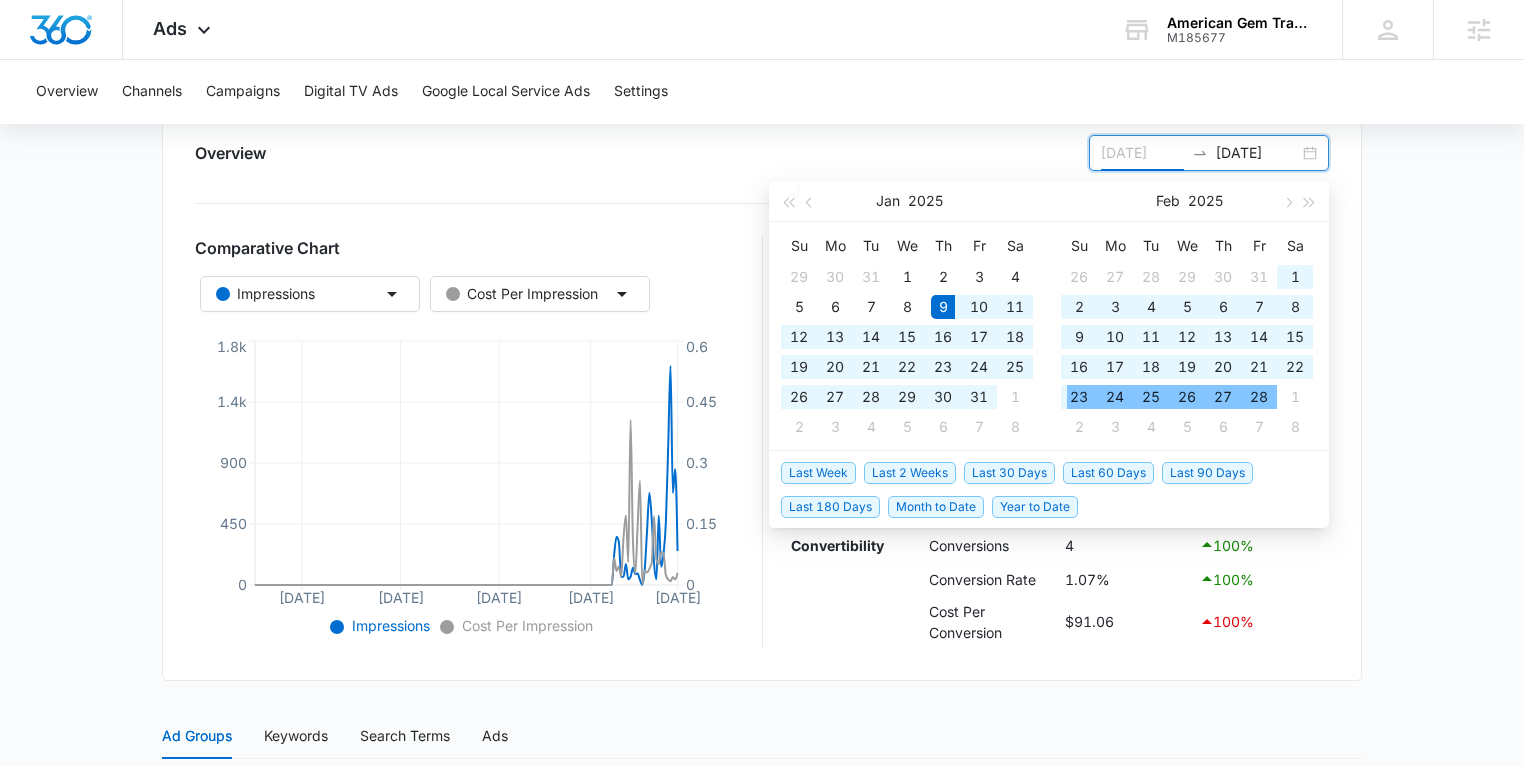 type on "[DATE]" 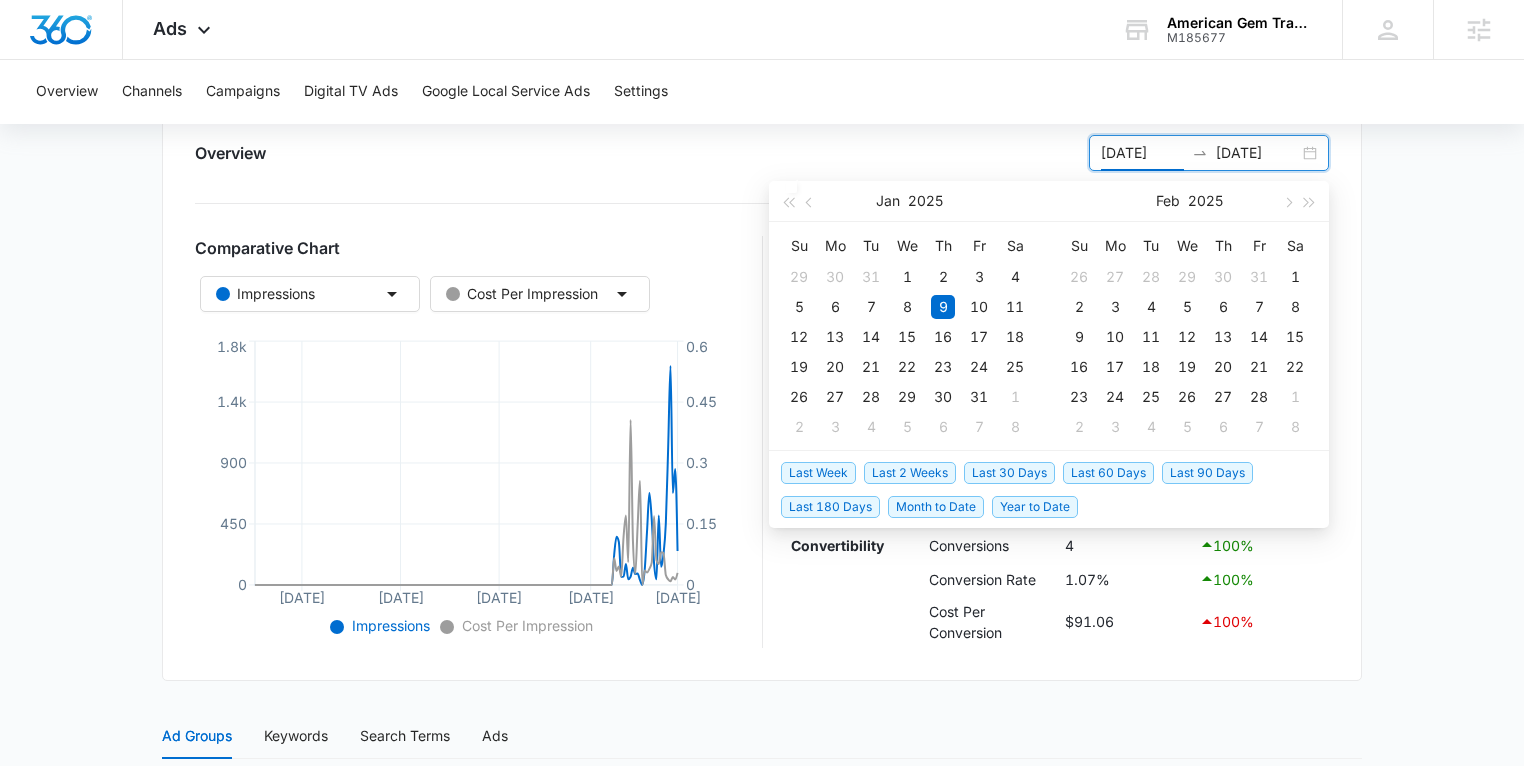 click on "Last 30 Days" at bounding box center (1009, 473) 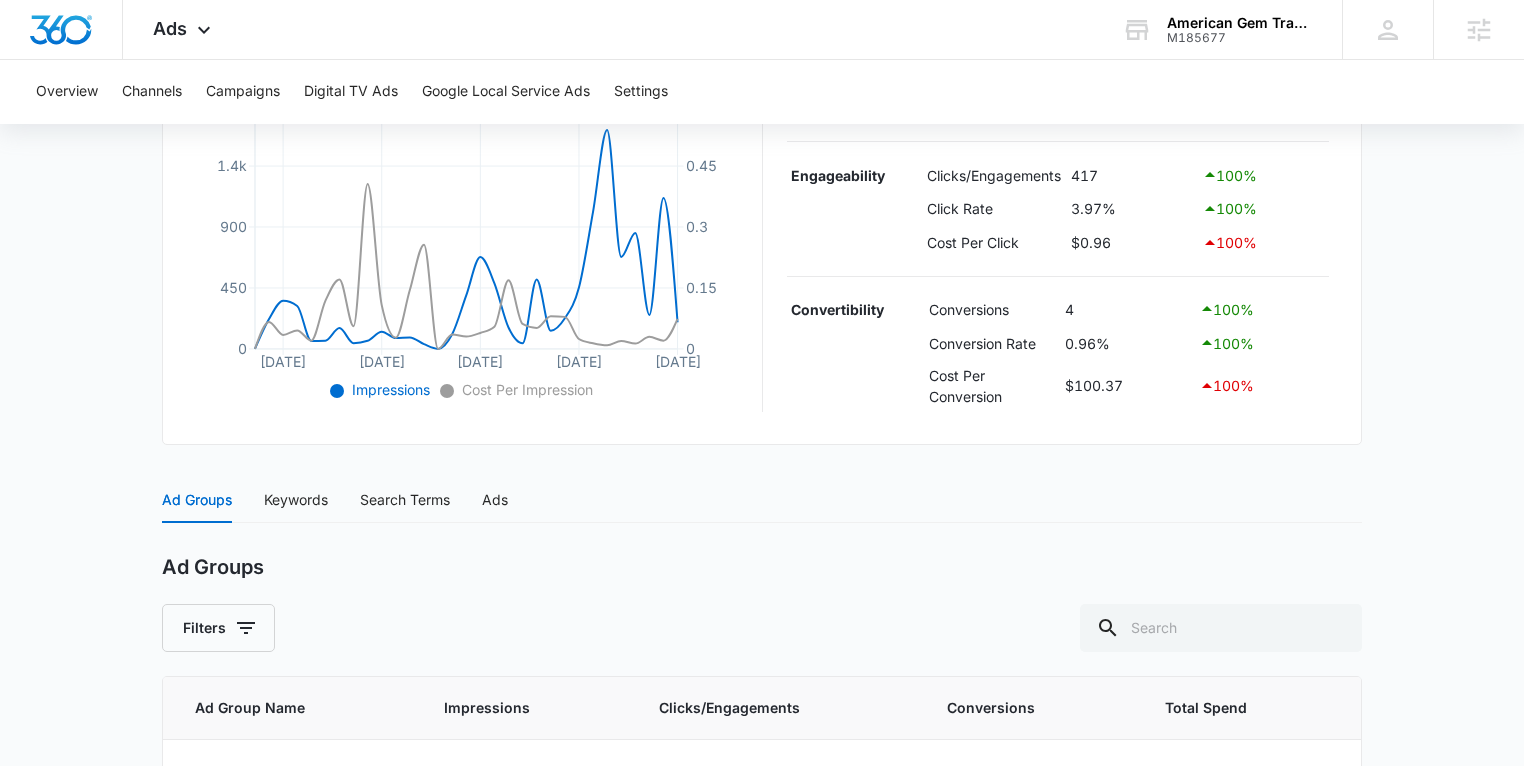 scroll, scrollTop: 688, scrollLeft: 0, axis: vertical 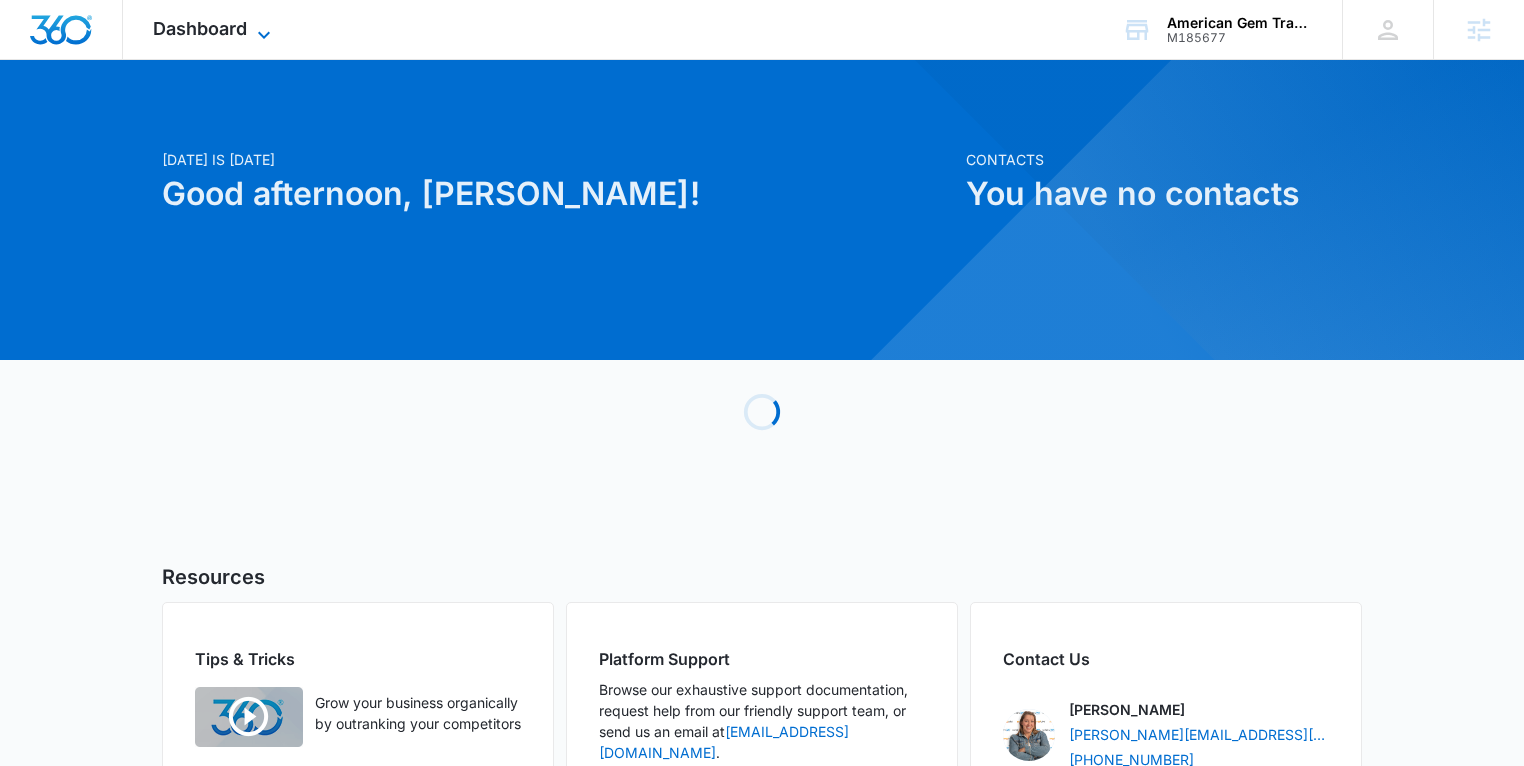 click on "Dashboard" at bounding box center (200, 28) 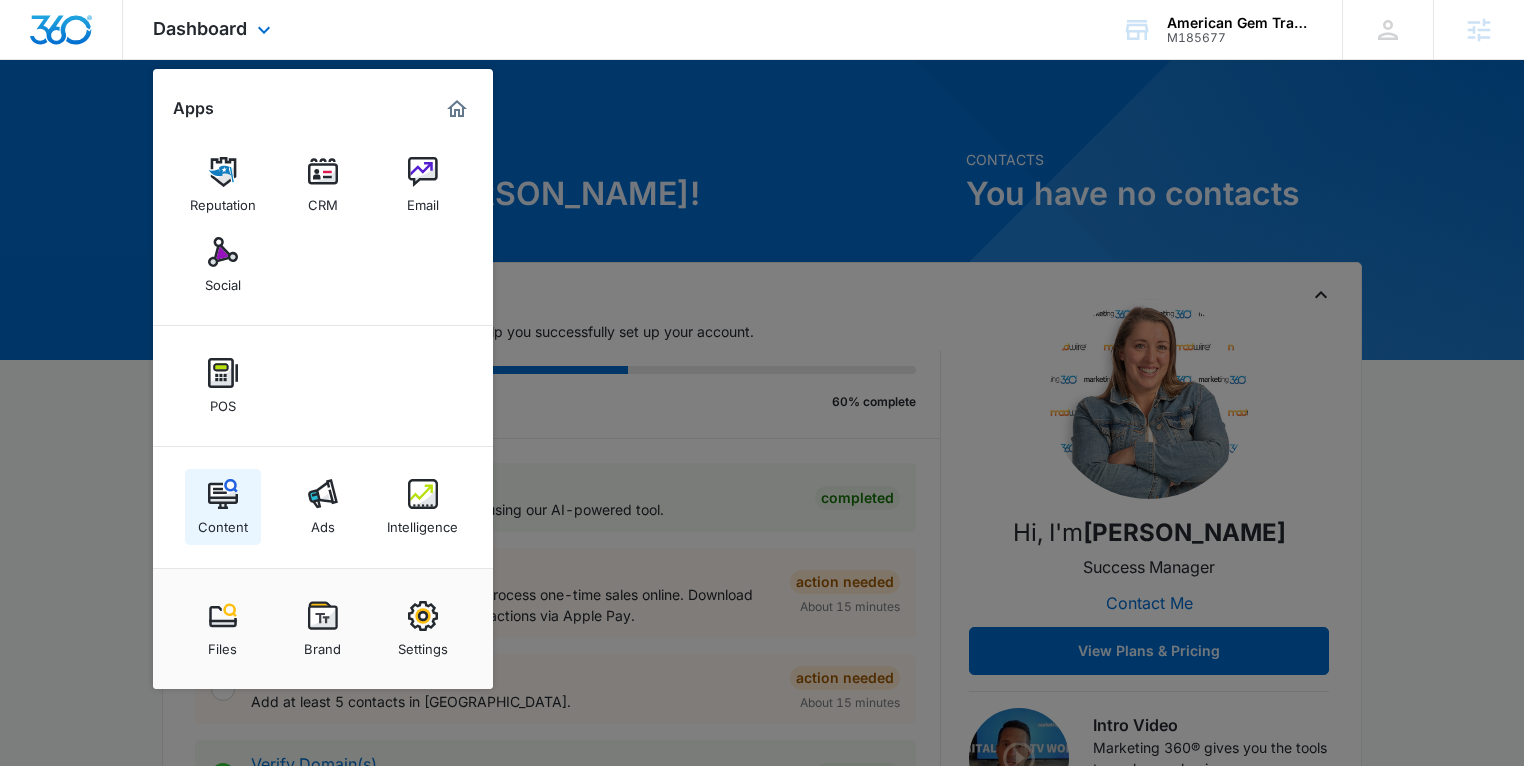 click at bounding box center [223, 494] 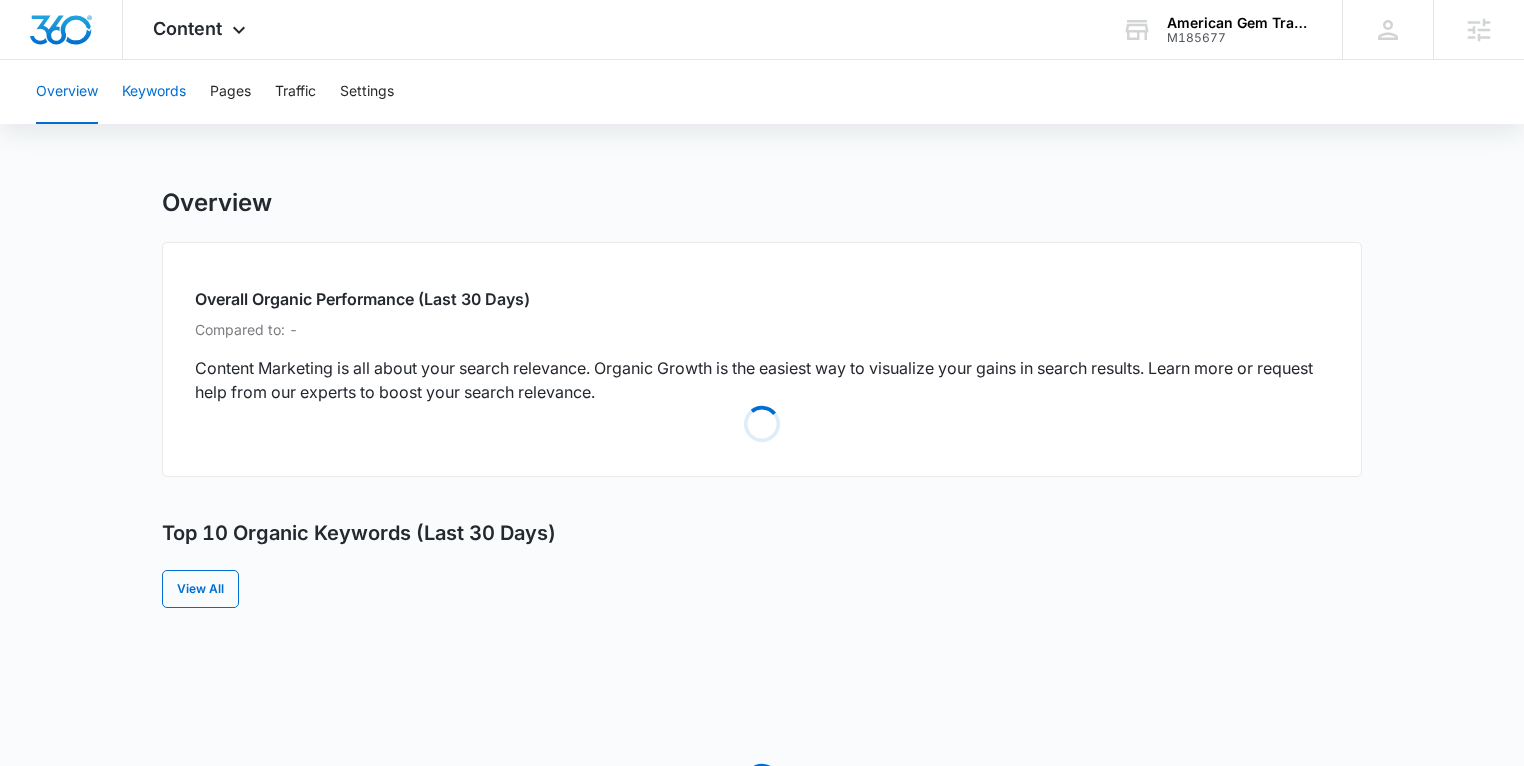 click on "Keywords" at bounding box center [154, 92] 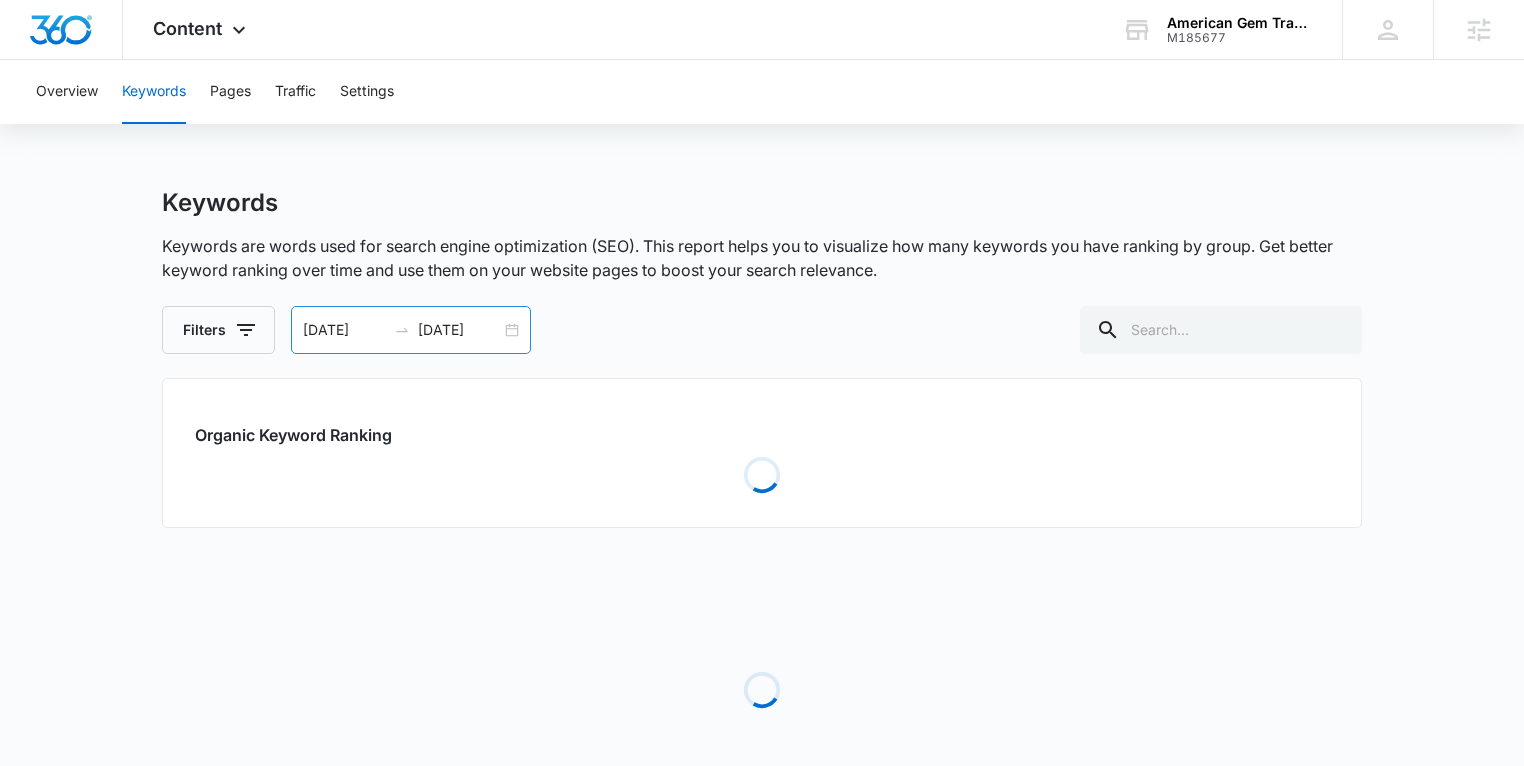 click on "06/10/2025 07/10/2025" at bounding box center (411, 330) 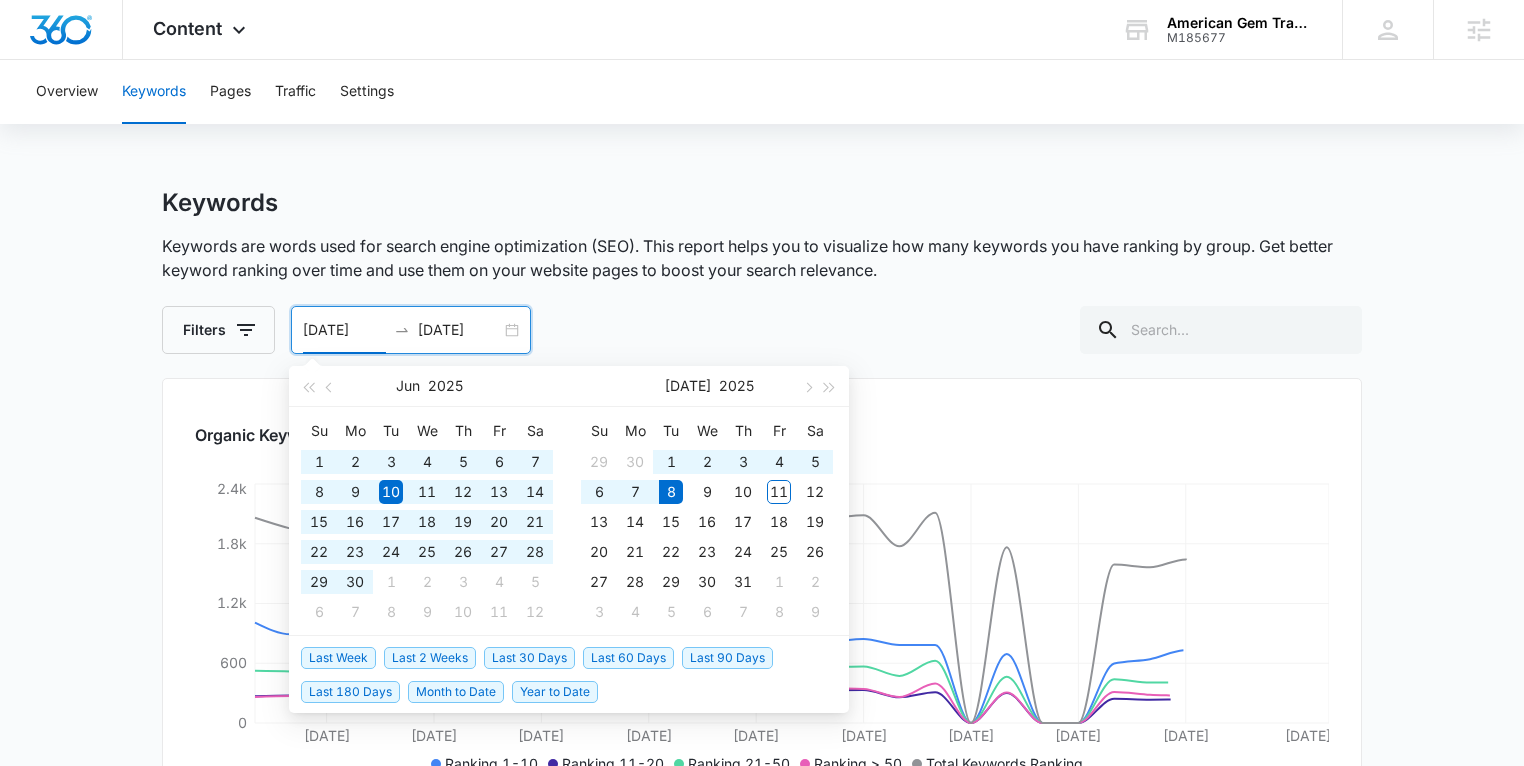click on "Last 180 Days" at bounding box center [350, 692] 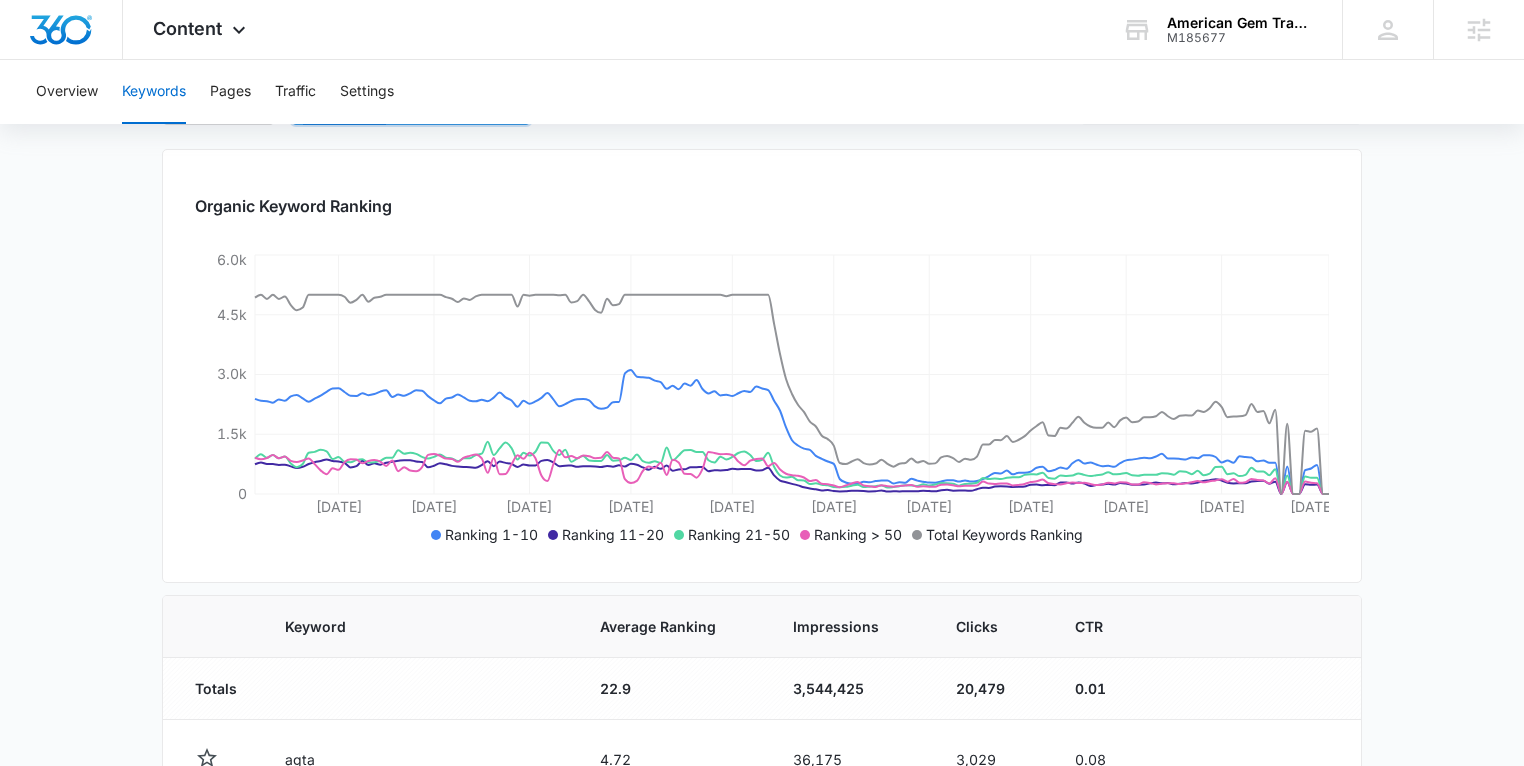 scroll, scrollTop: 160, scrollLeft: 0, axis: vertical 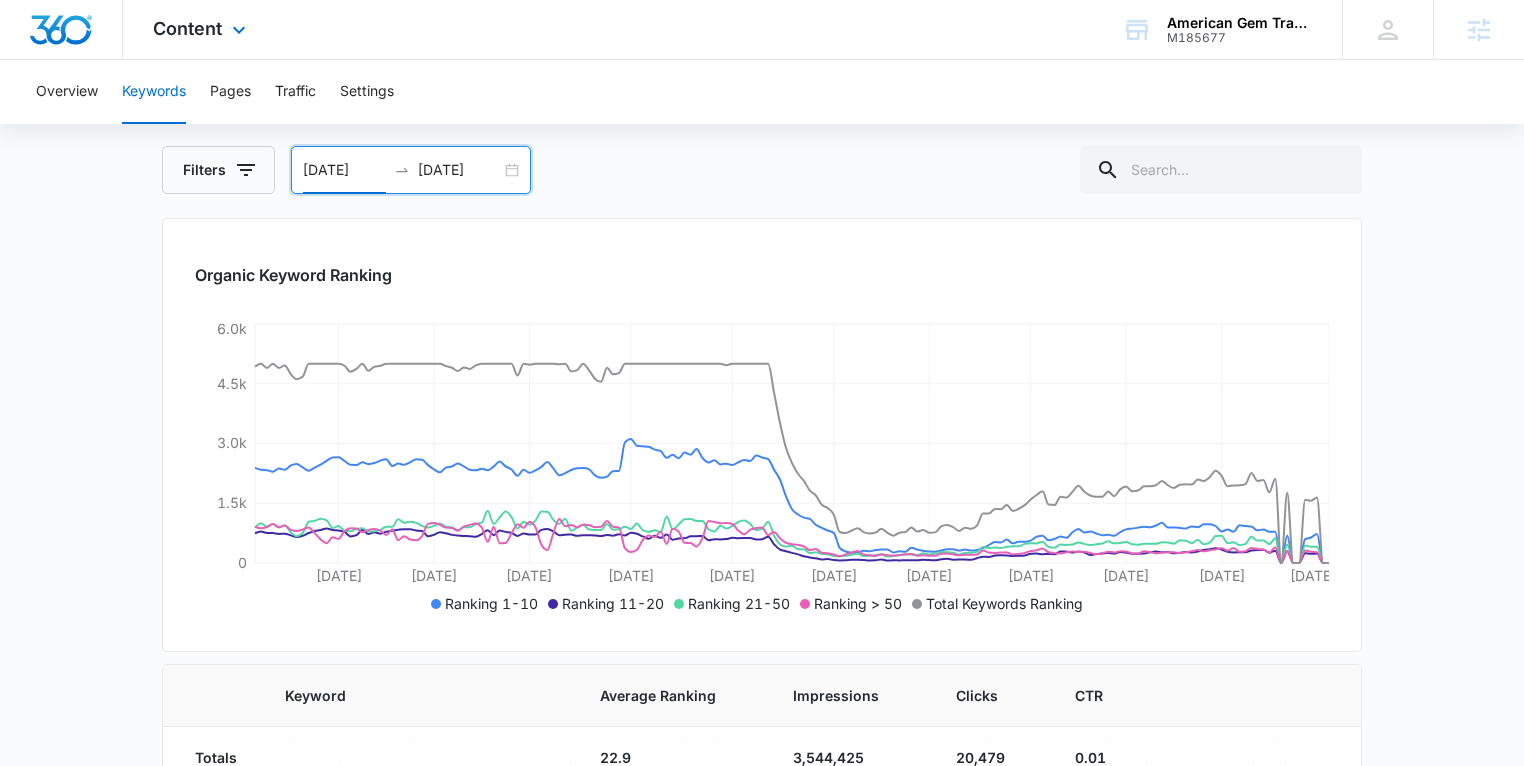 drag, startPoint x: 85, startPoint y: 48, endPoint x: 124, endPoint y: 15, distance: 51.088158 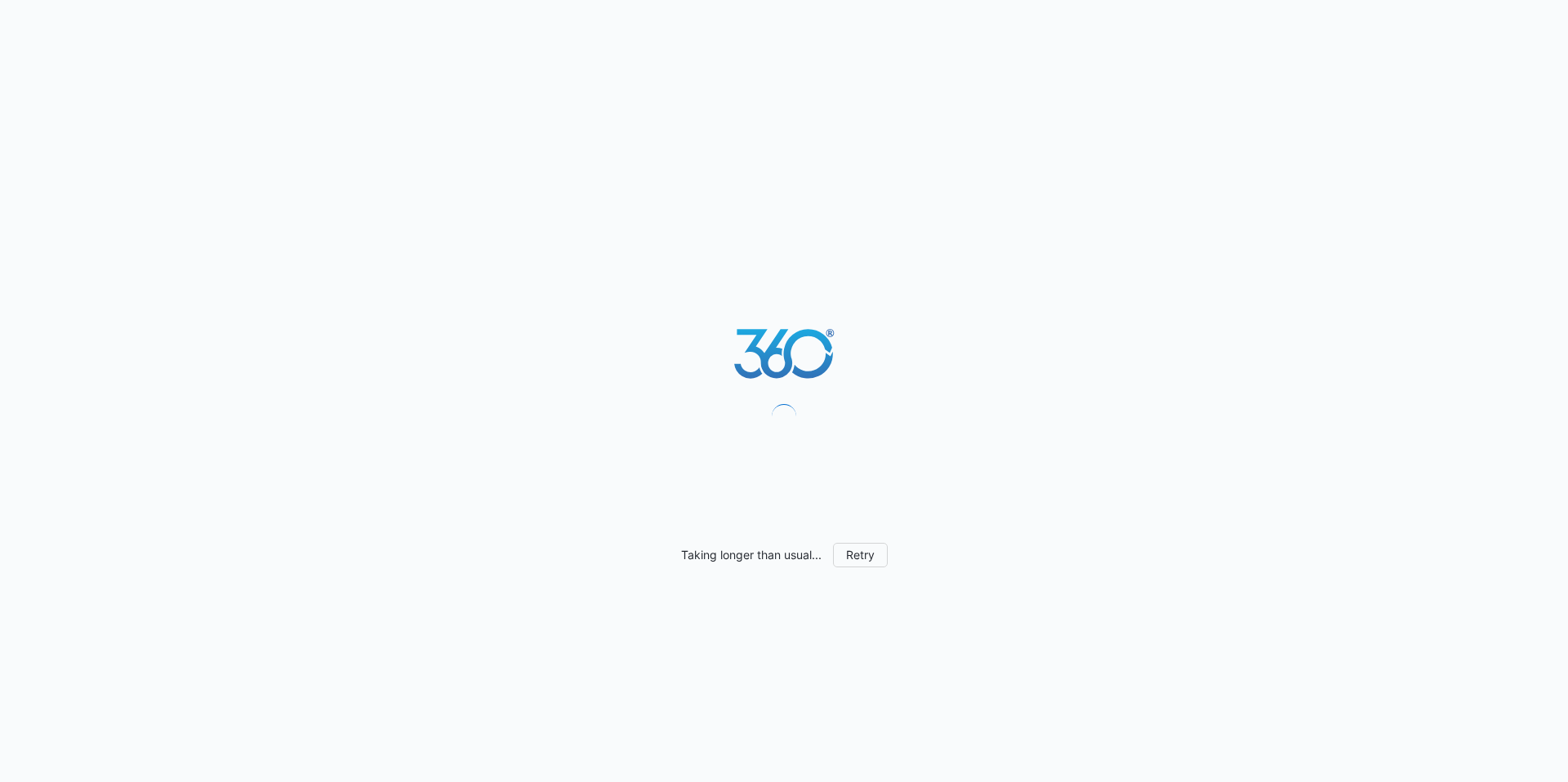 scroll, scrollTop: 0, scrollLeft: 0, axis: both 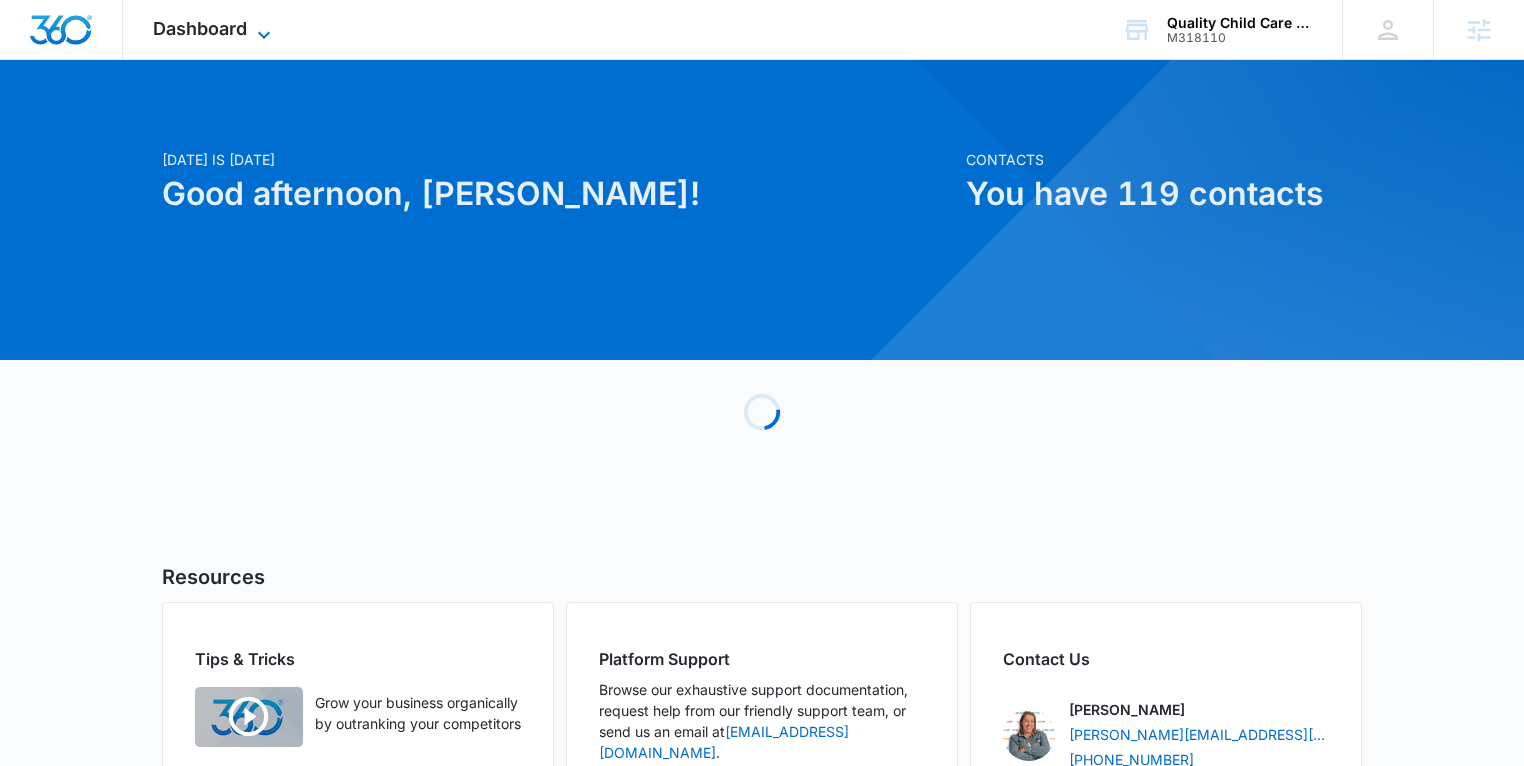 click on "Dashboard" at bounding box center [200, 28] 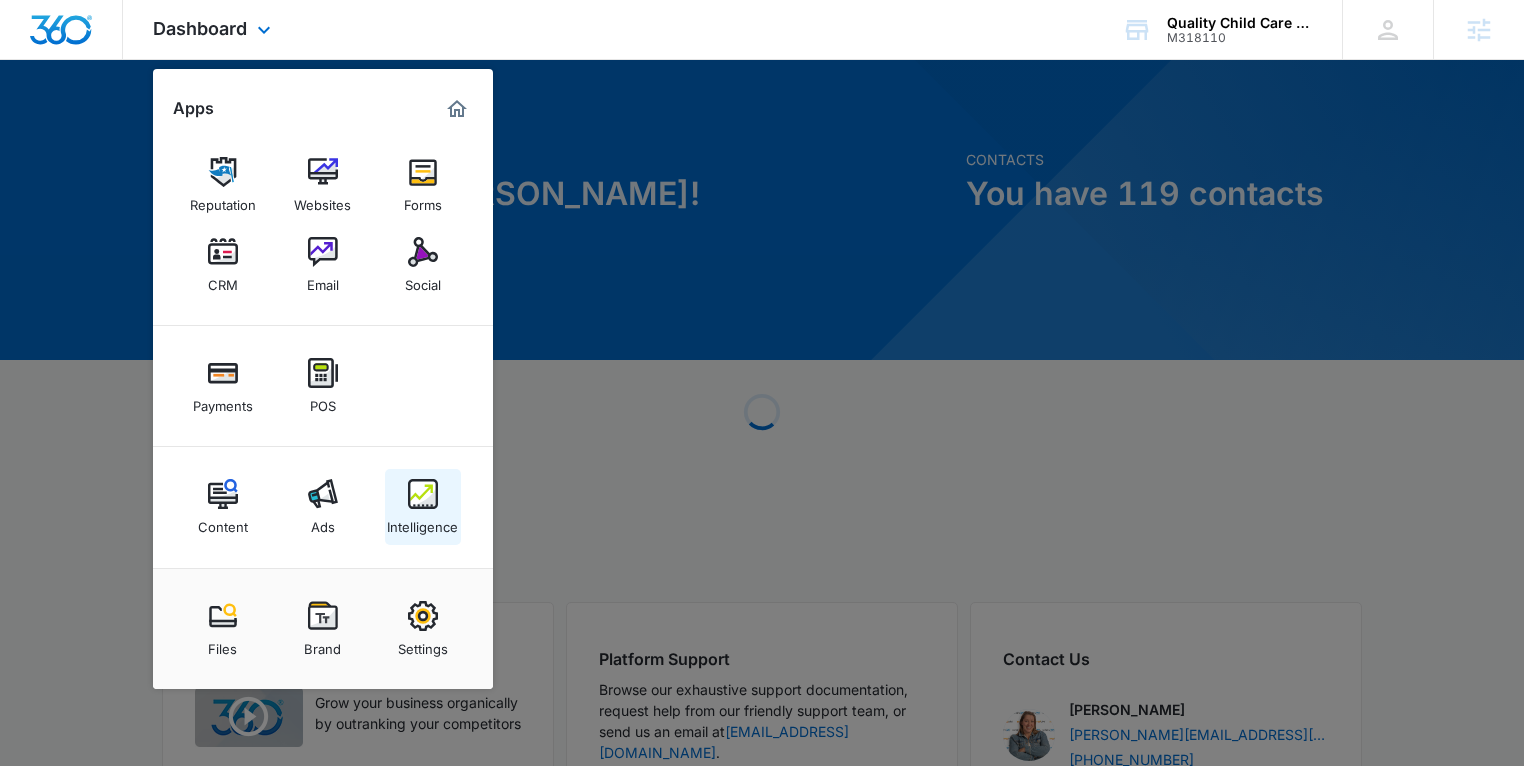 click on "Intelligence" at bounding box center [422, 522] 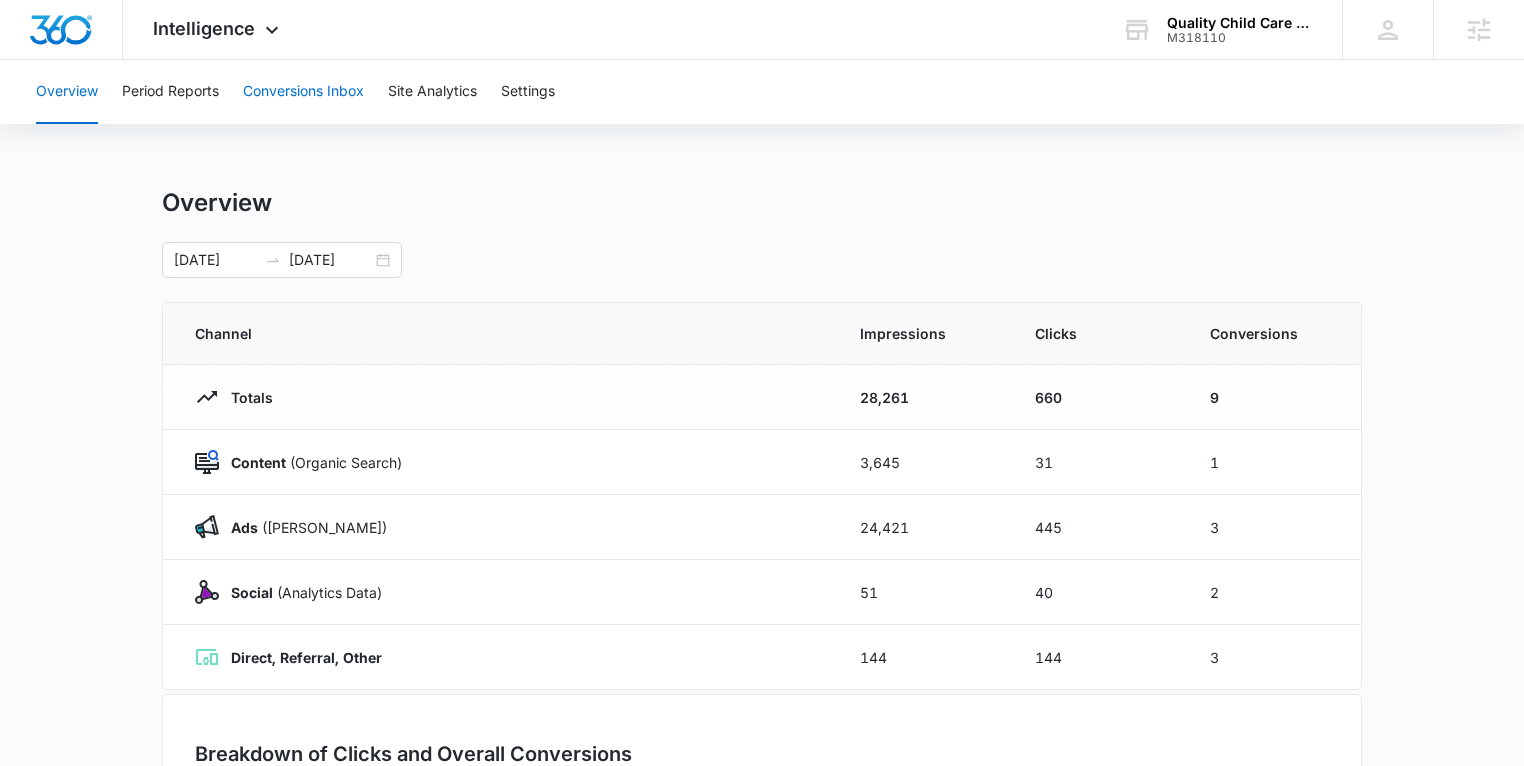 click on "Conversions Inbox" at bounding box center [303, 92] 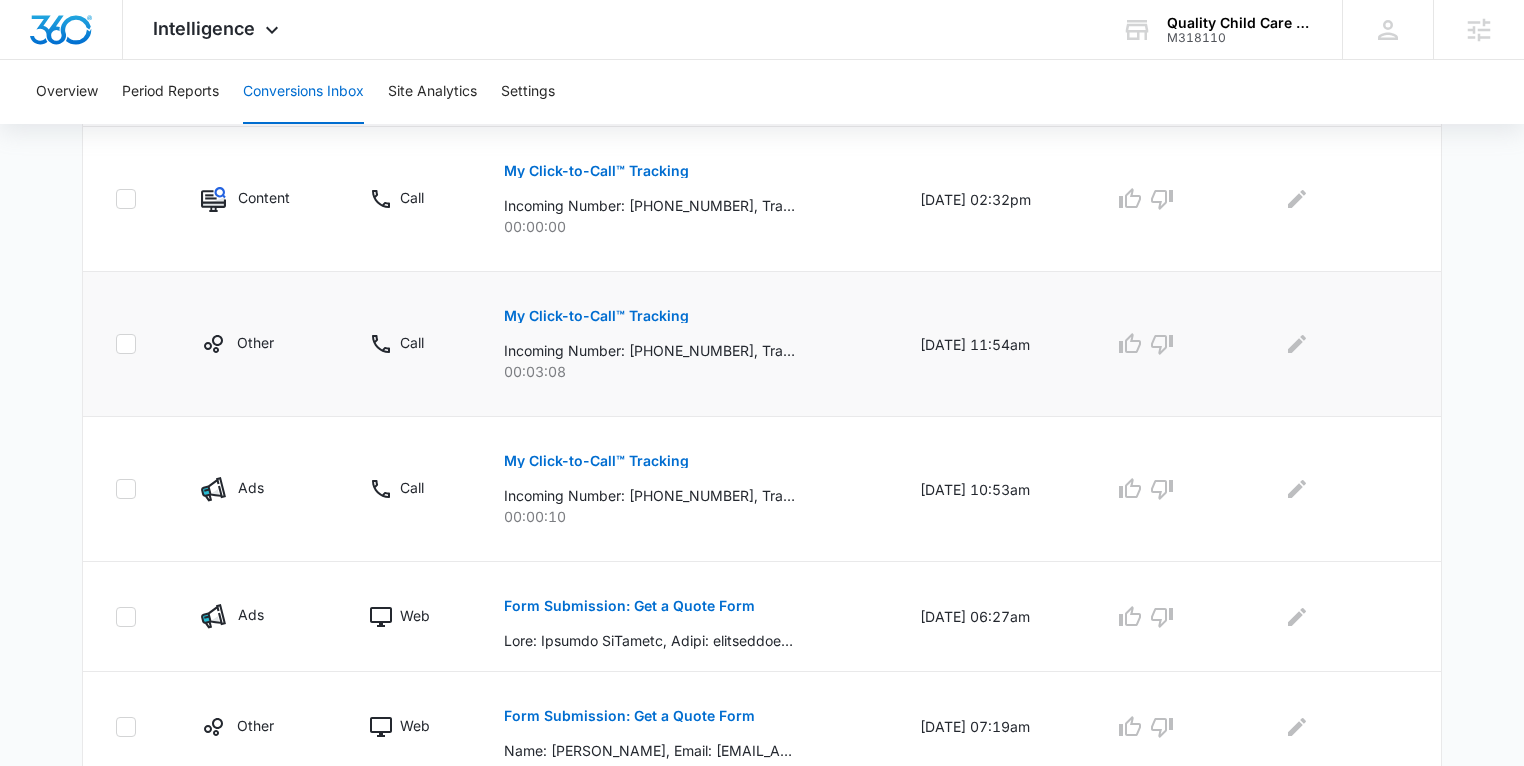 scroll, scrollTop: 650, scrollLeft: 0, axis: vertical 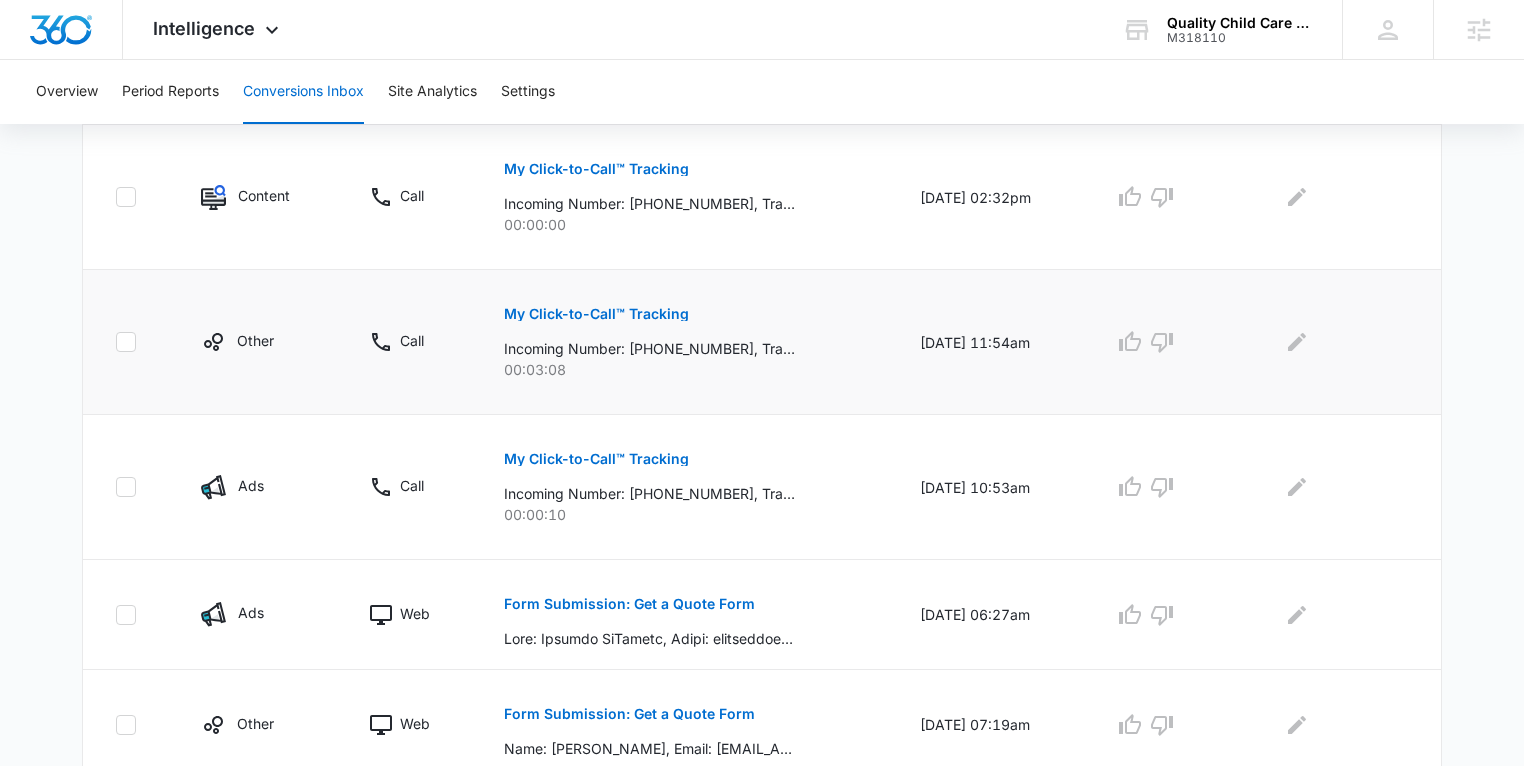 click on "My Click-to-Call™ Tracking" at bounding box center [596, 314] 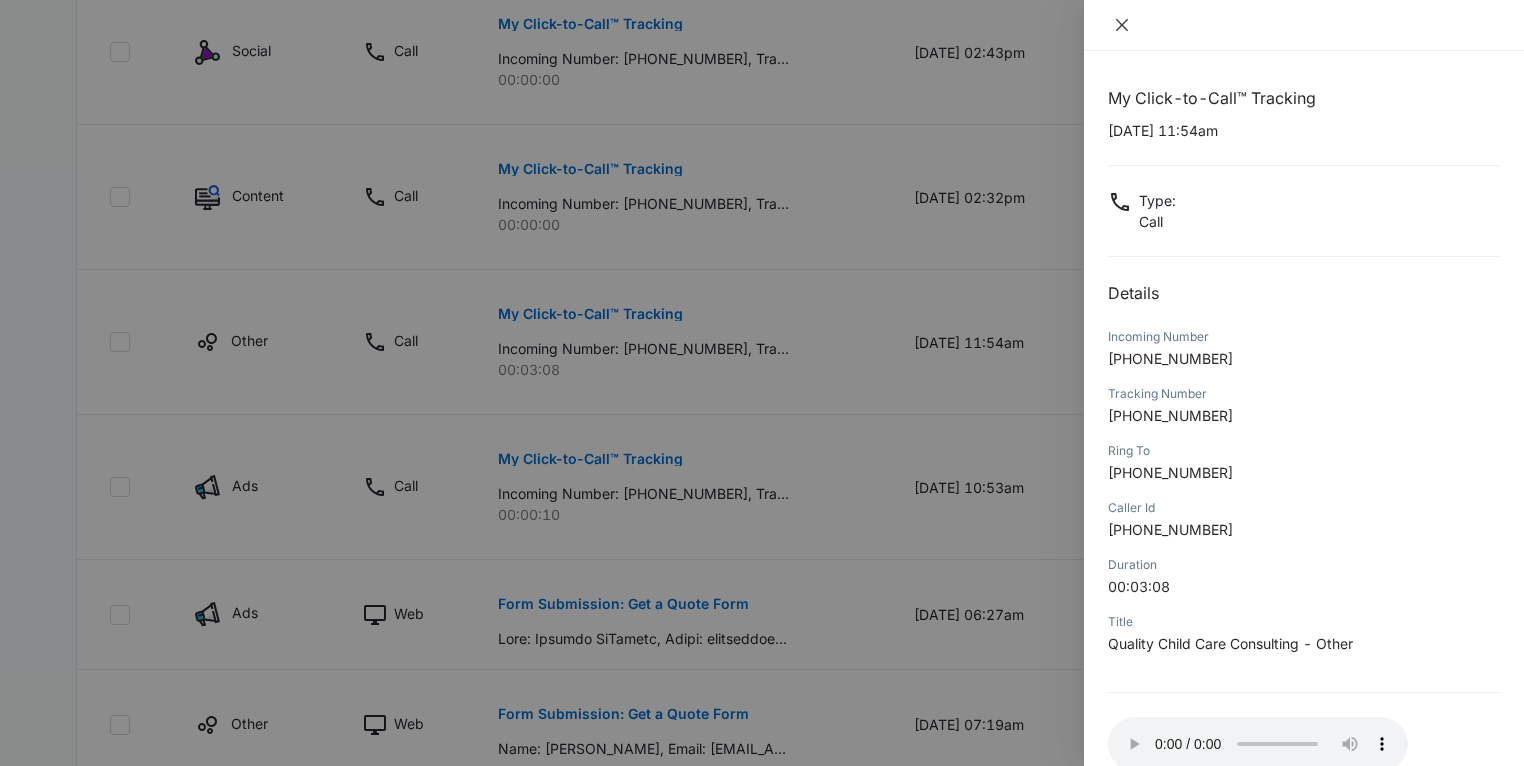click 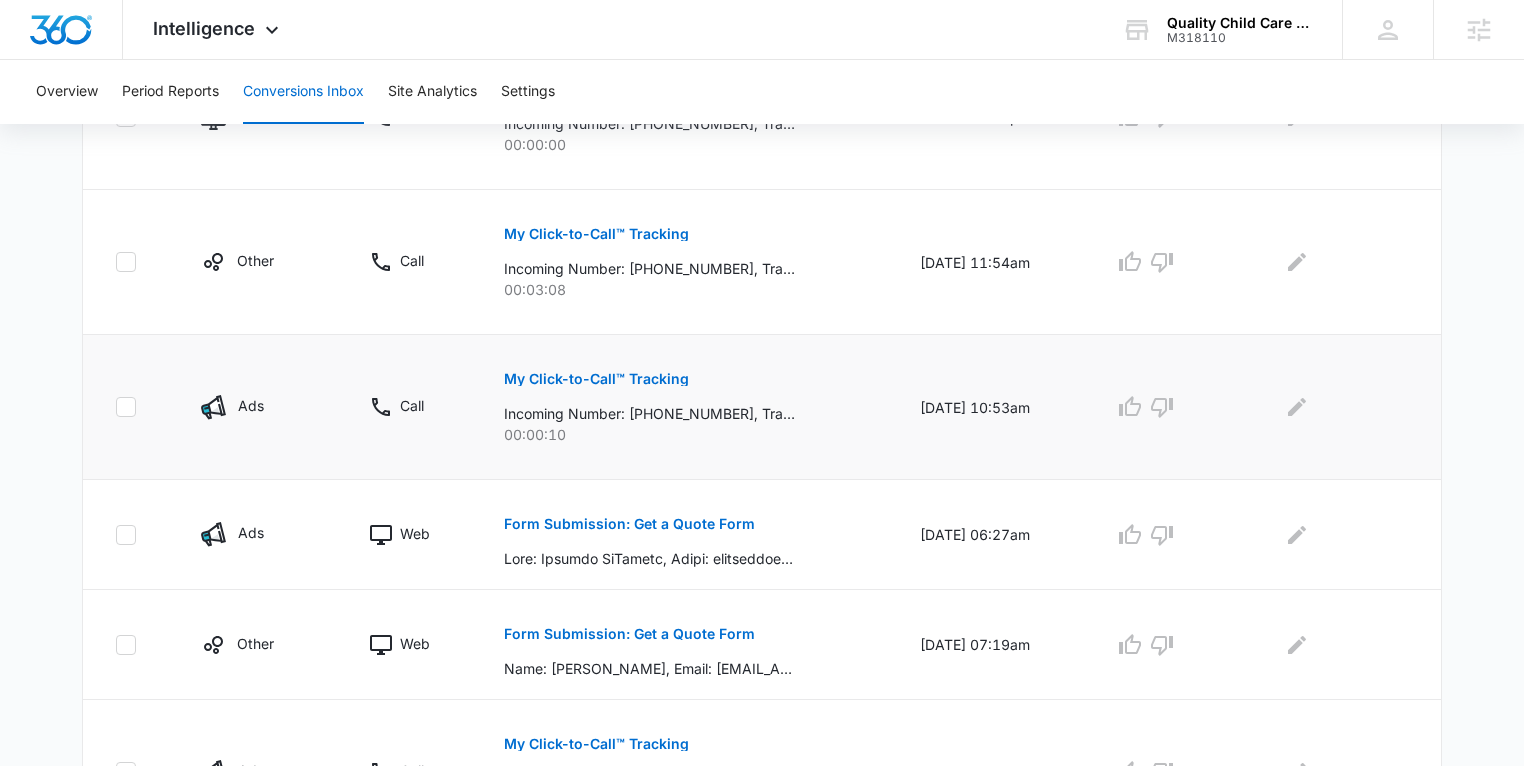scroll, scrollTop: 754, scrollLeft: 0, axis: vertical 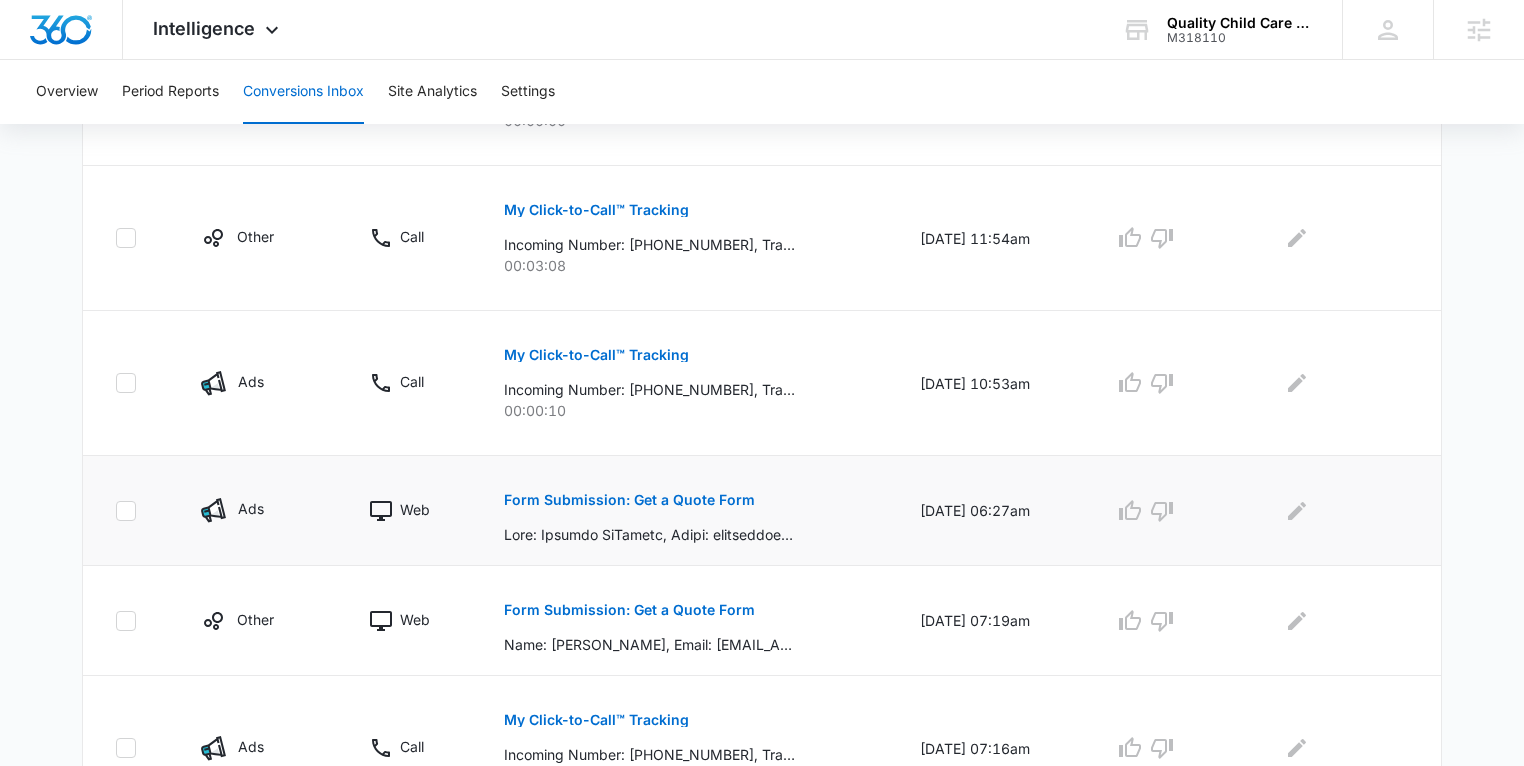 click on "Form Submission: Get a Quote Form" at bounding box center [629, 500] 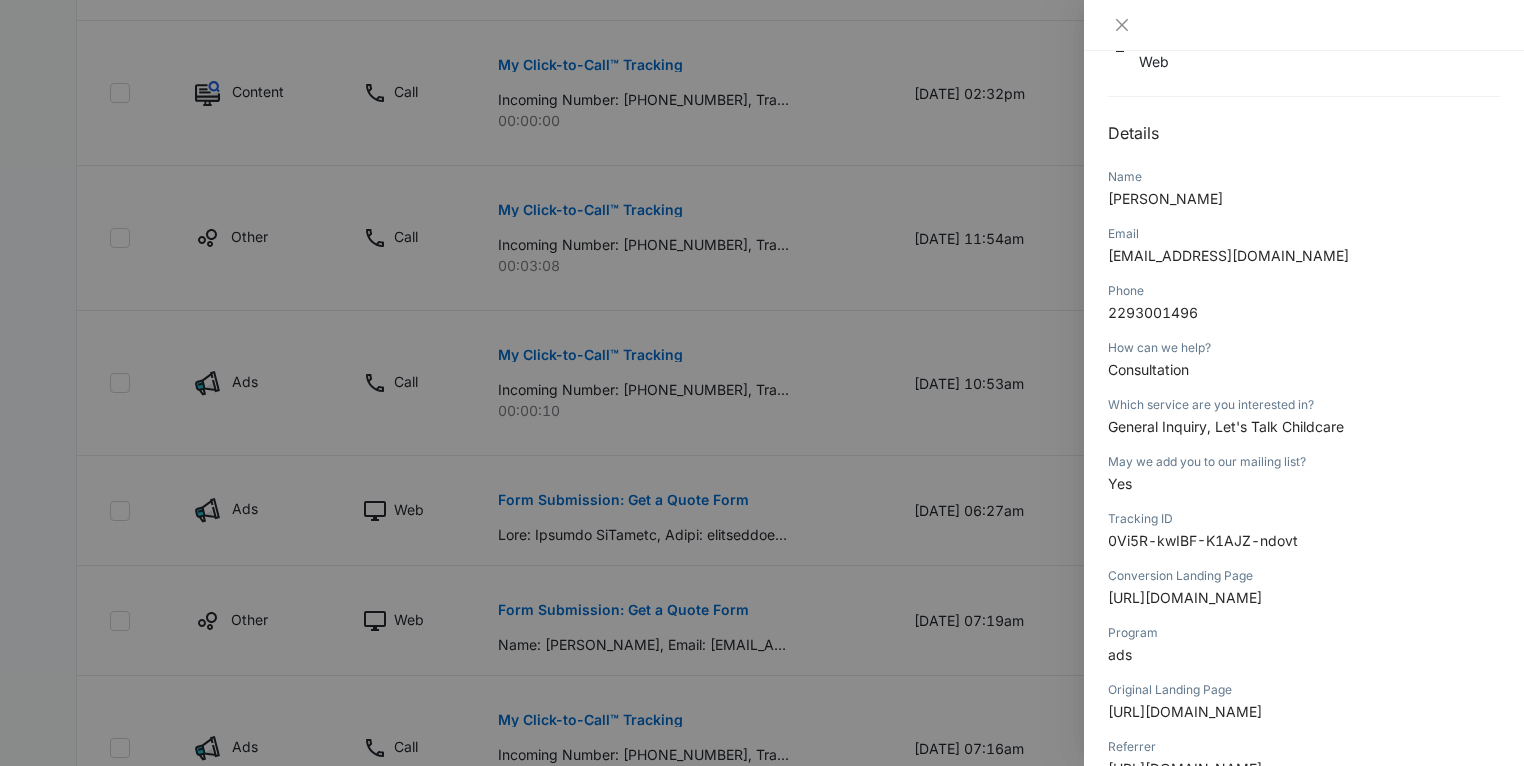 scroll, scrollTop: 216, scrollLeft: 0, axis: vertical 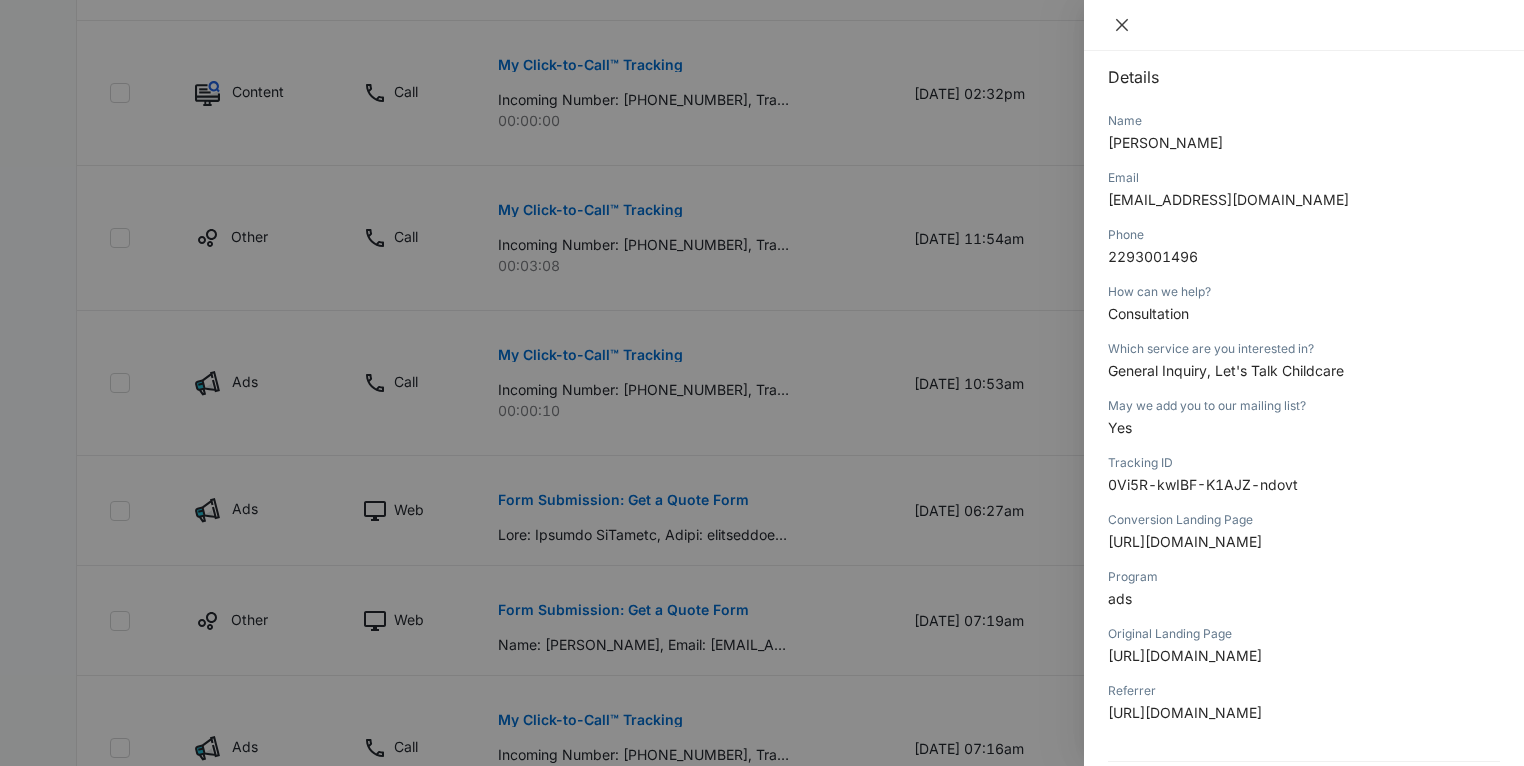 click 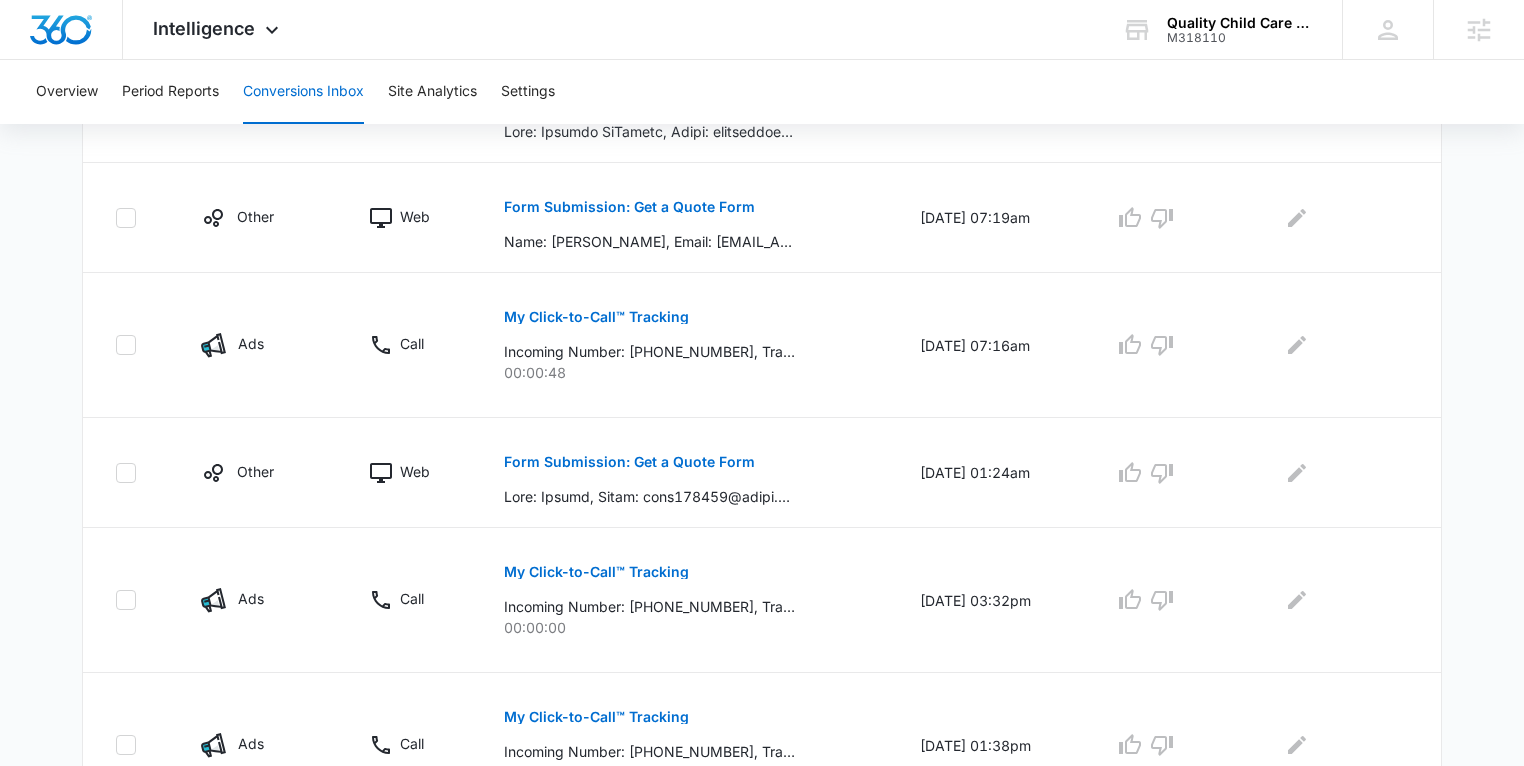 scroll, scrollTop: 1227, scrollLeft: 0, axis: vertical 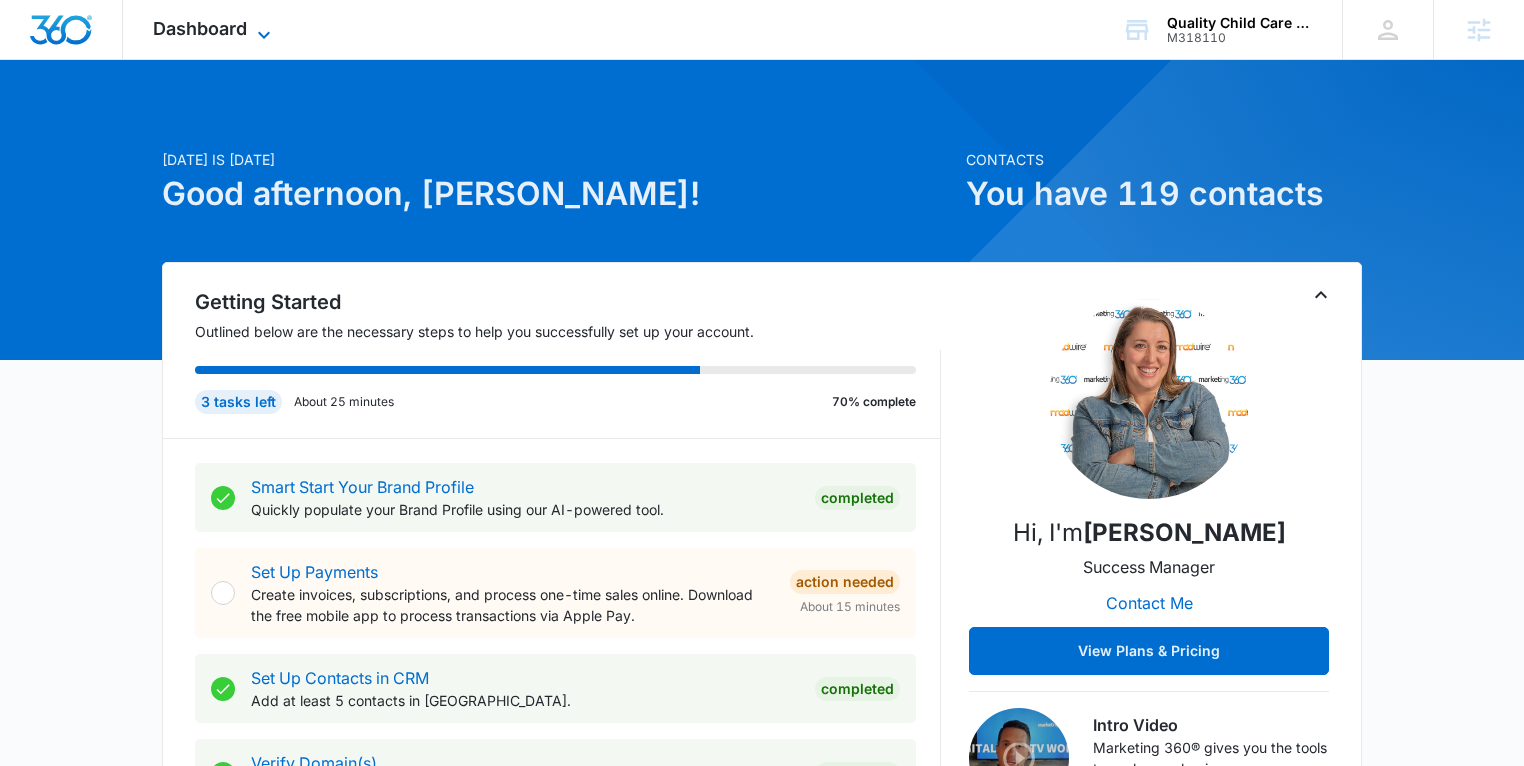 click on "Dashboard" at bounding box center [200, 28] 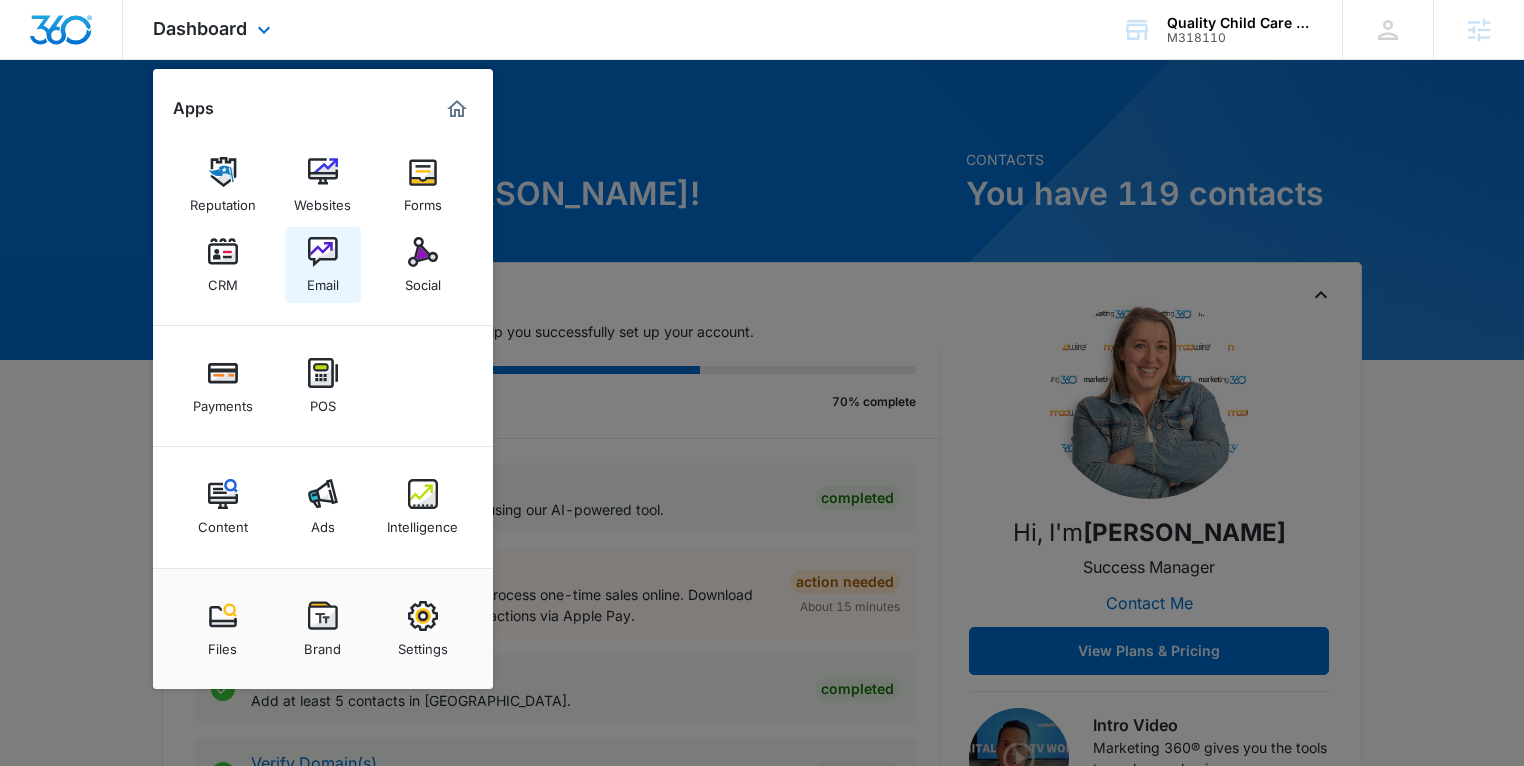 click on "Email" at bounding box center [323, 265] 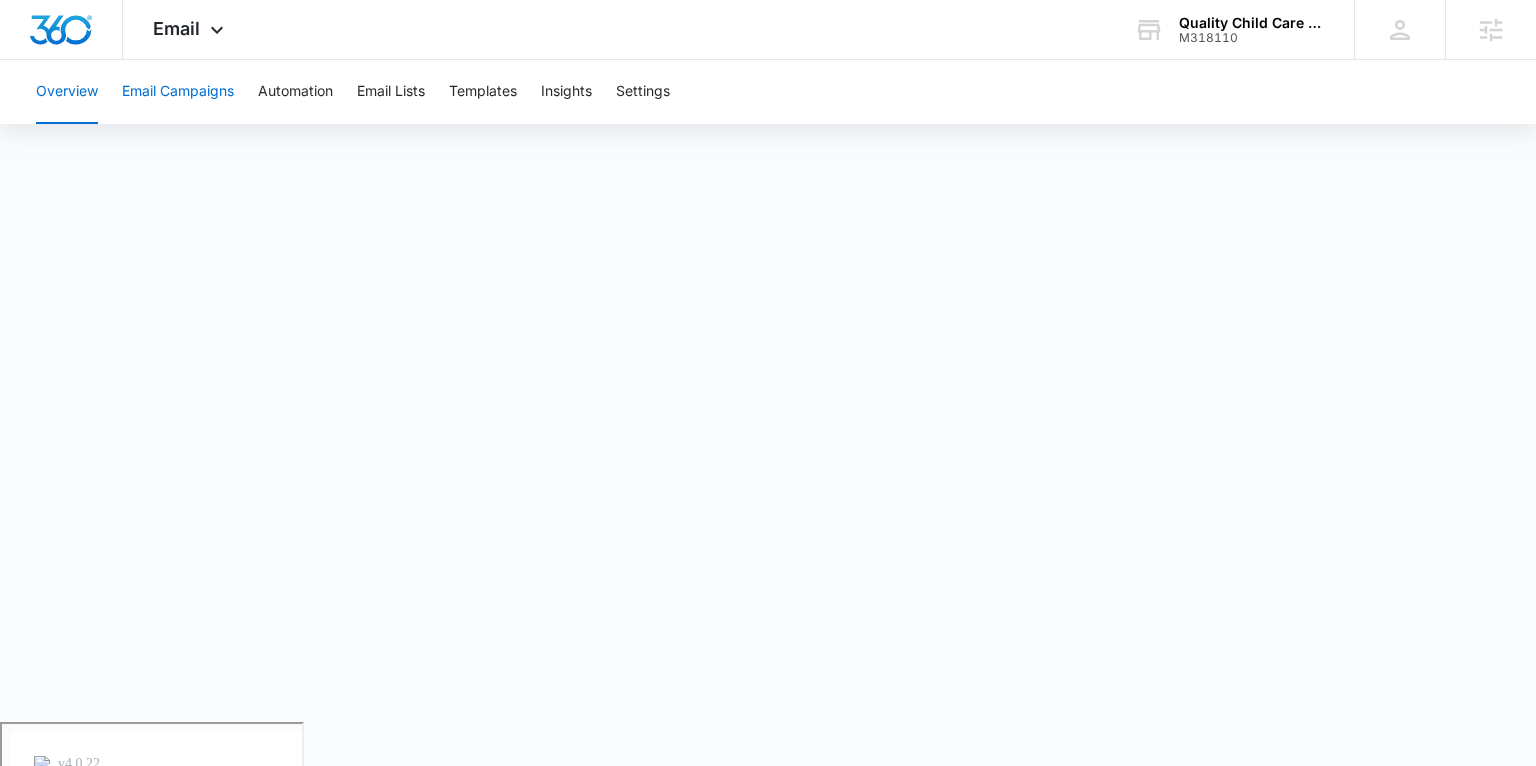 click on "Email Campaigns" at bounding box center [178, 92] 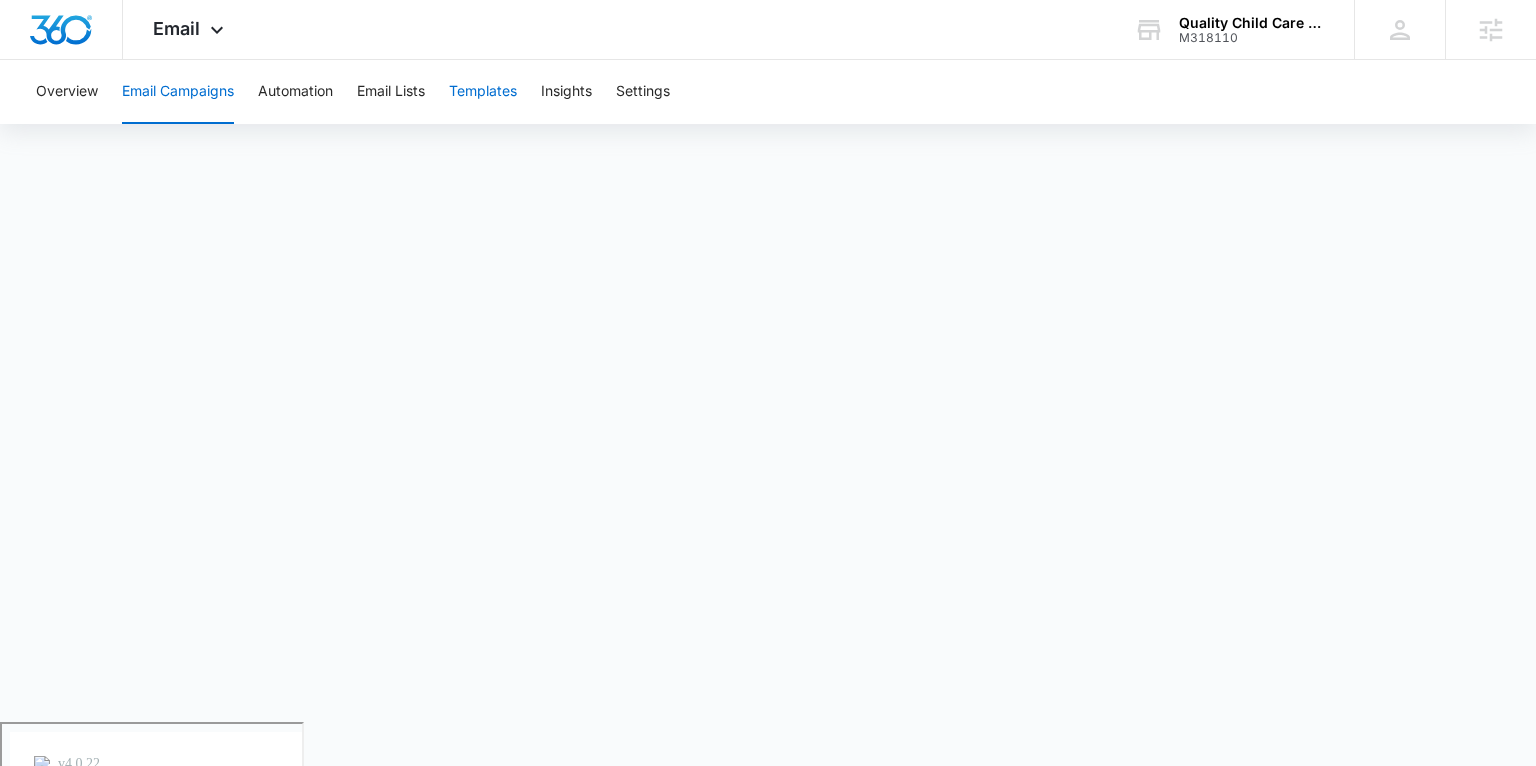 click on "Templates" at bounding box center [483, 92] 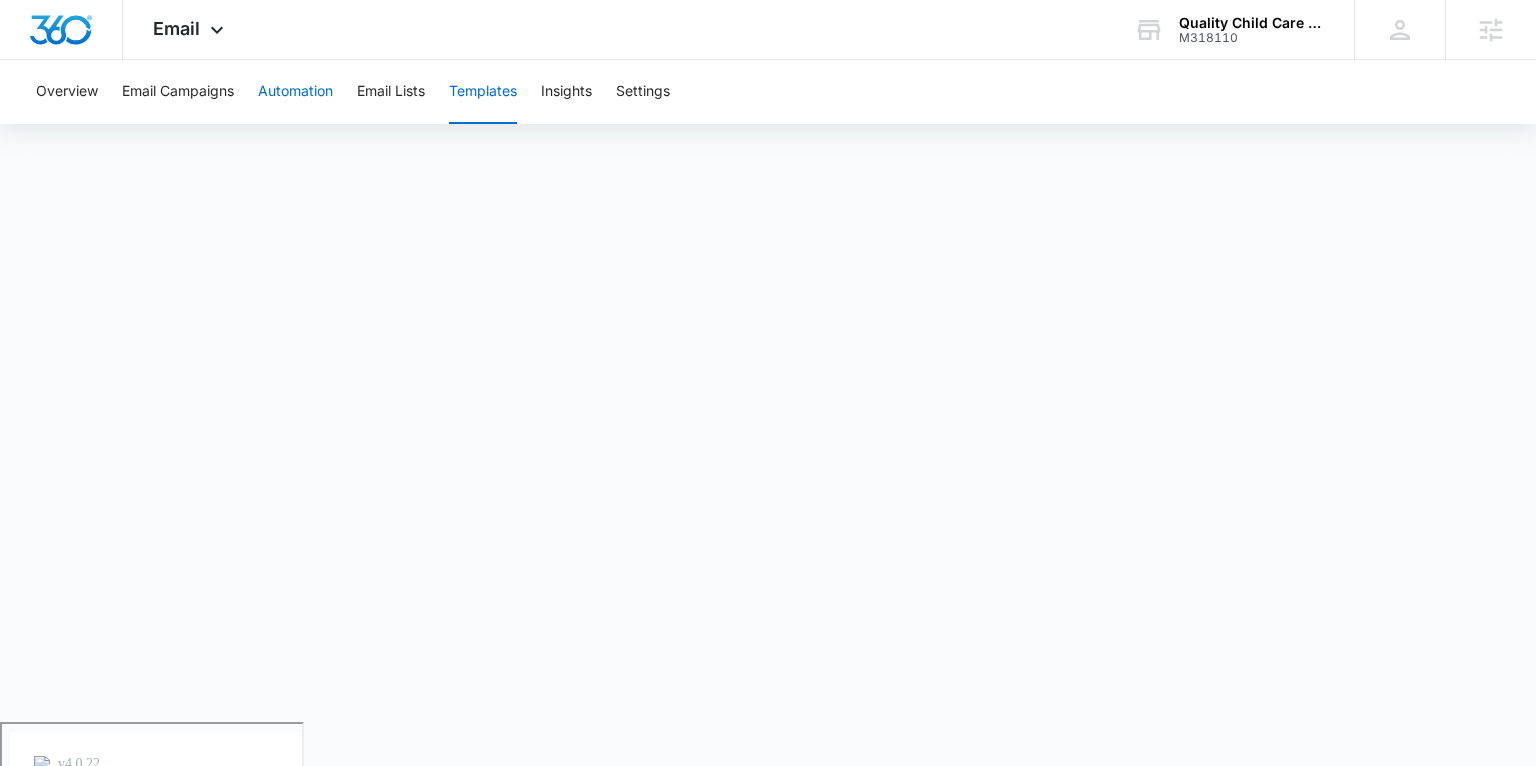 click on "Automation" at bounding box center [295, 92] 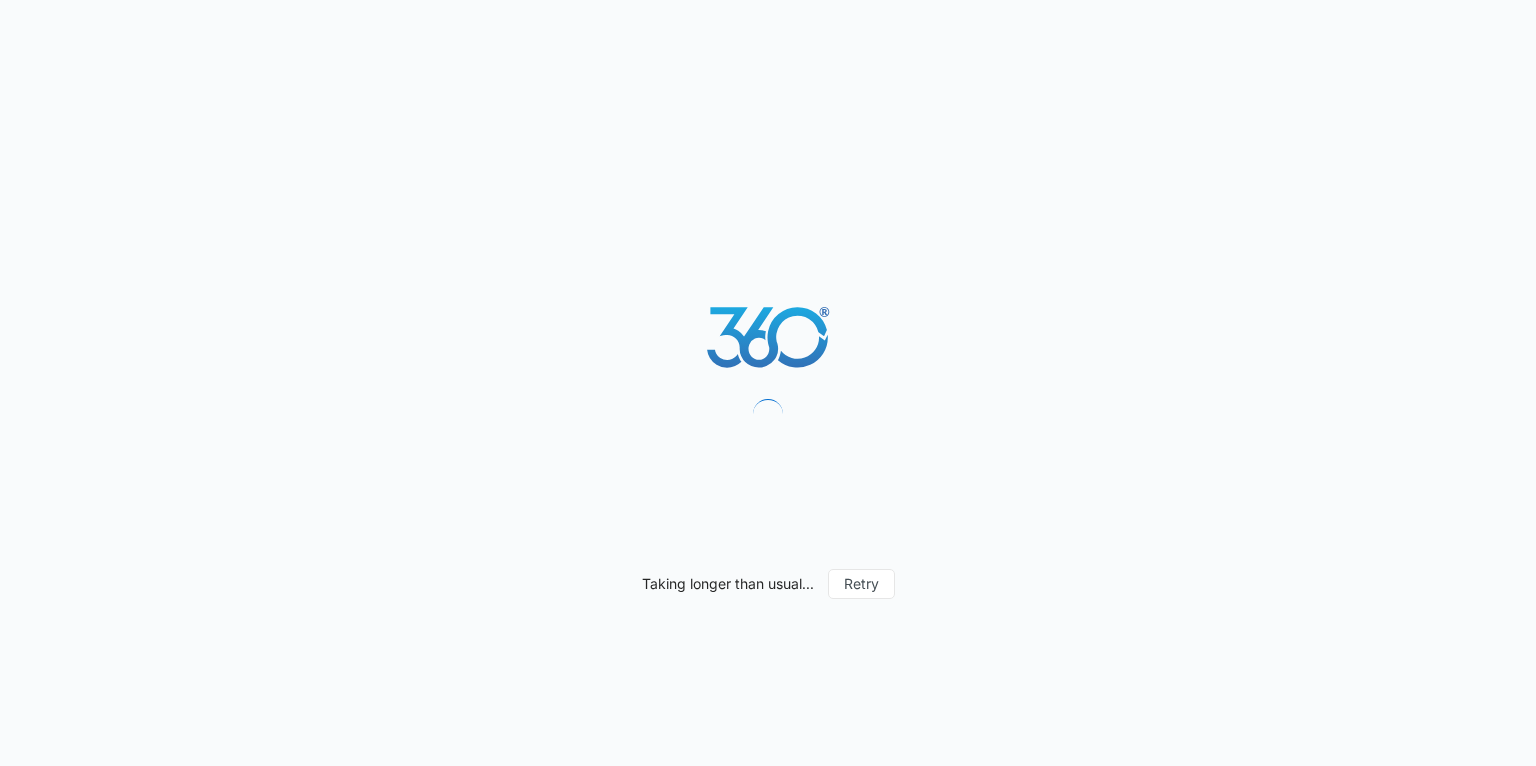 scroll, scrollTop: 0, scrollLeft: 0, axis: both 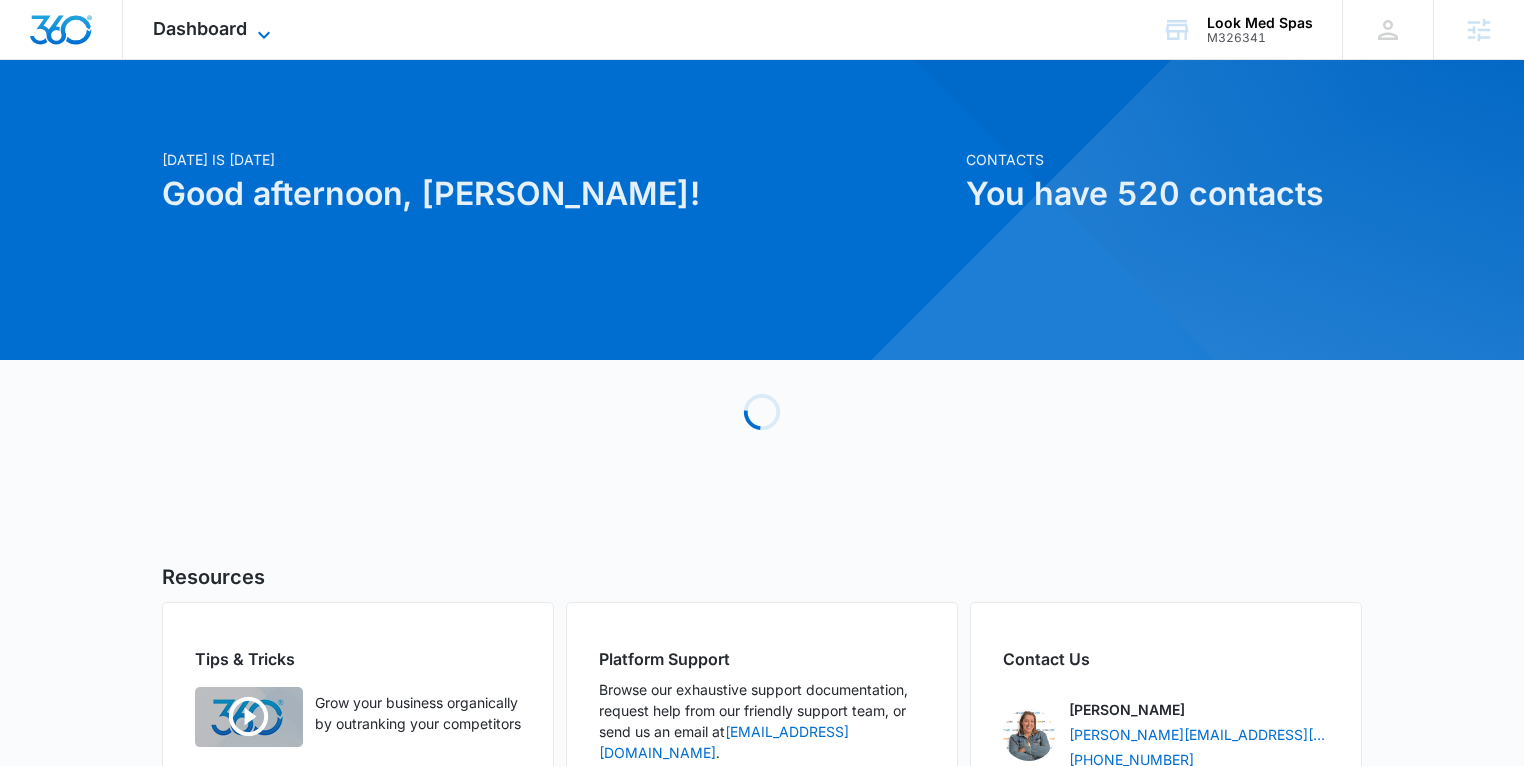 click on "Dashboard" at bounding box center (200, 28) 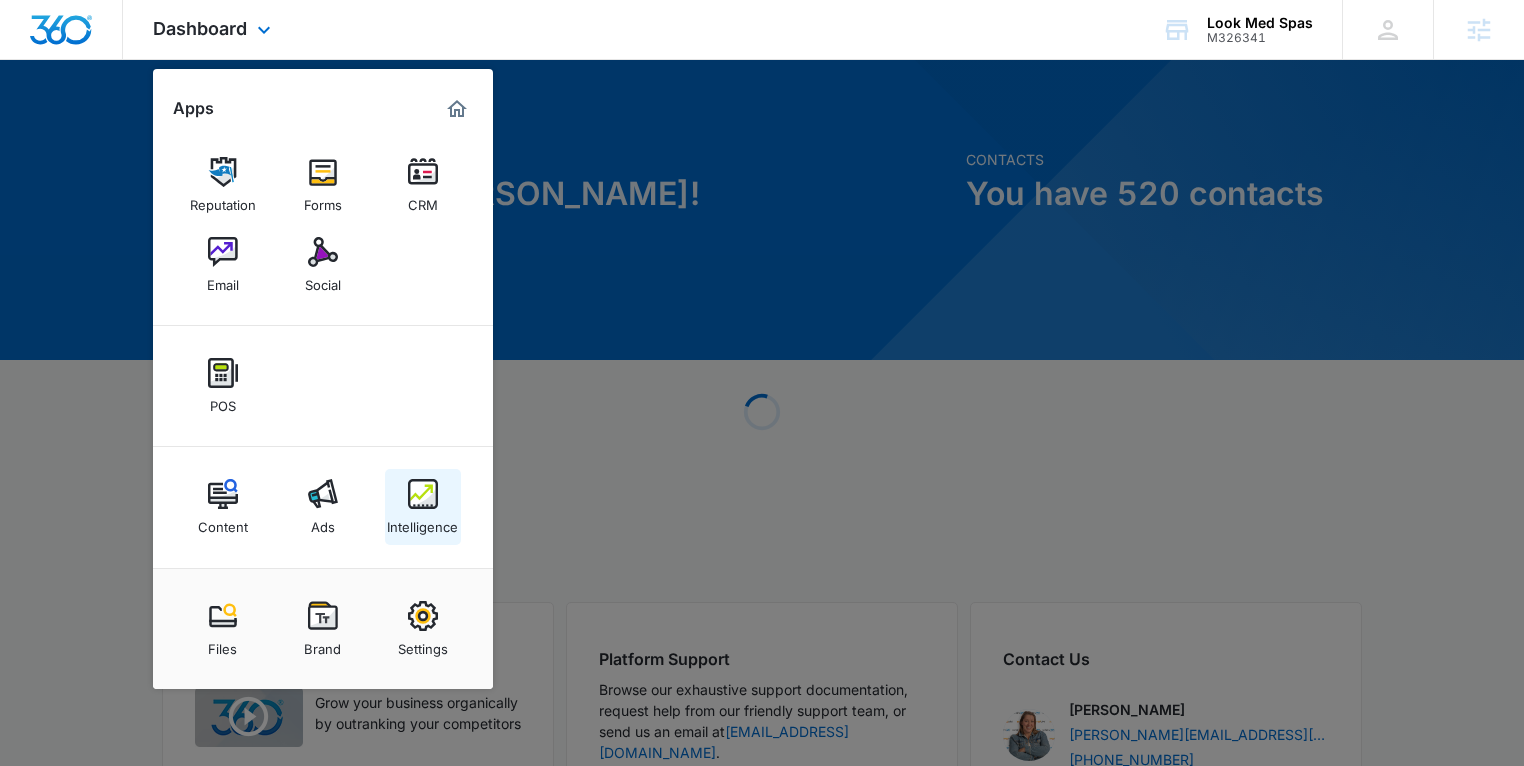 click on "Intelligence" at bounding box center (422, 522) 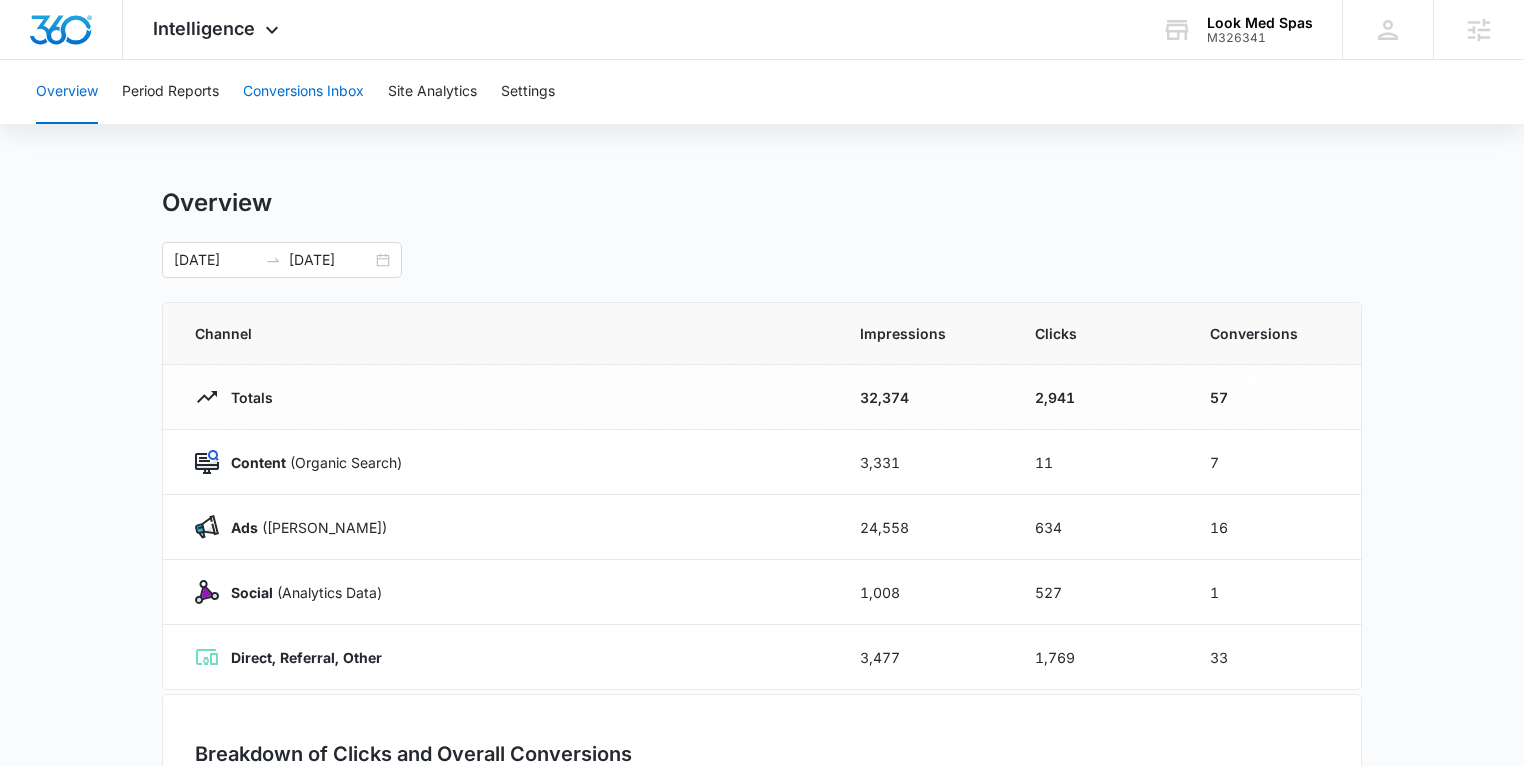 click on "Conversions Inbox" at bounding box center (303, 92) 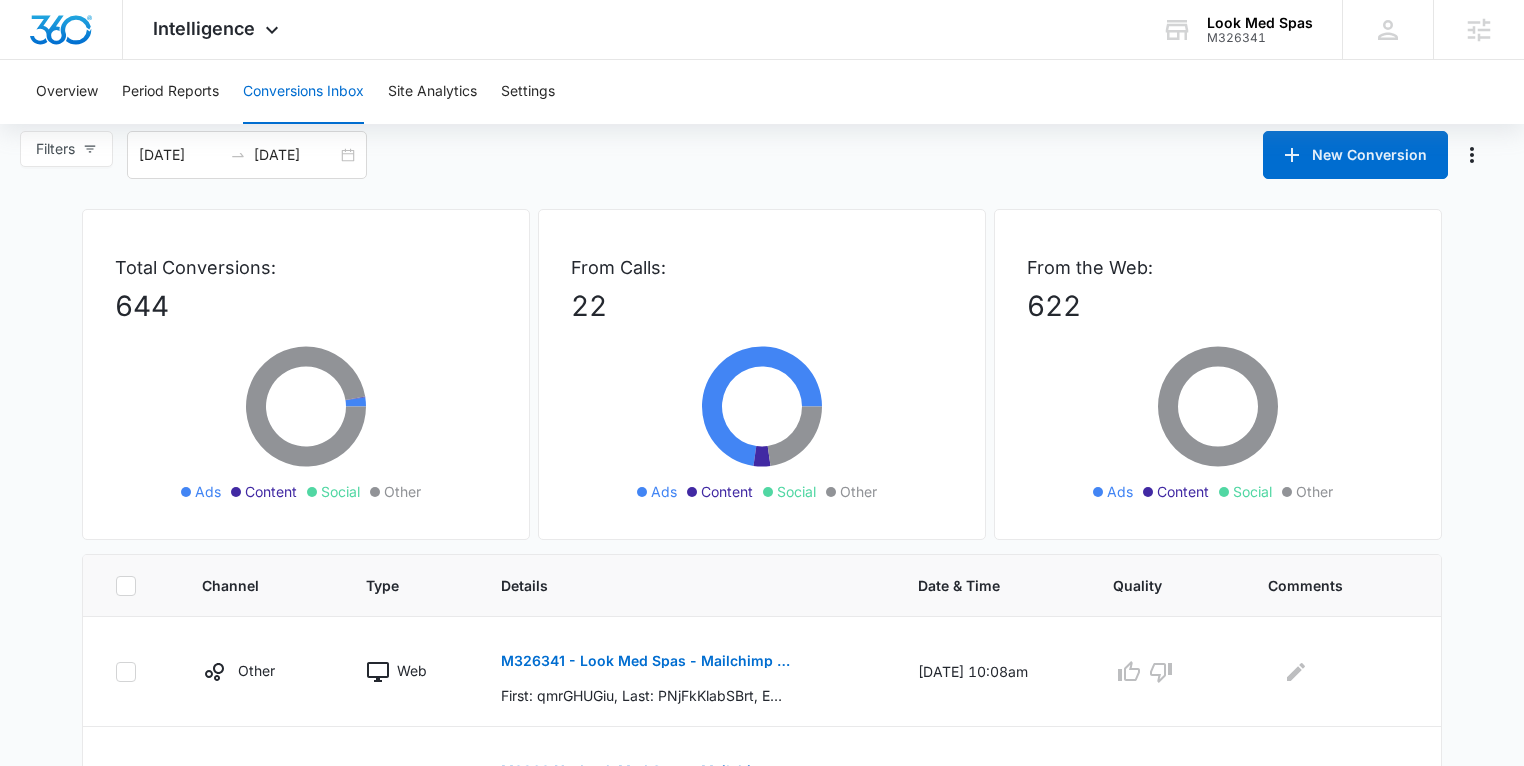 scroll, scrollTop: 0, scrollLeft: 0, axis: both 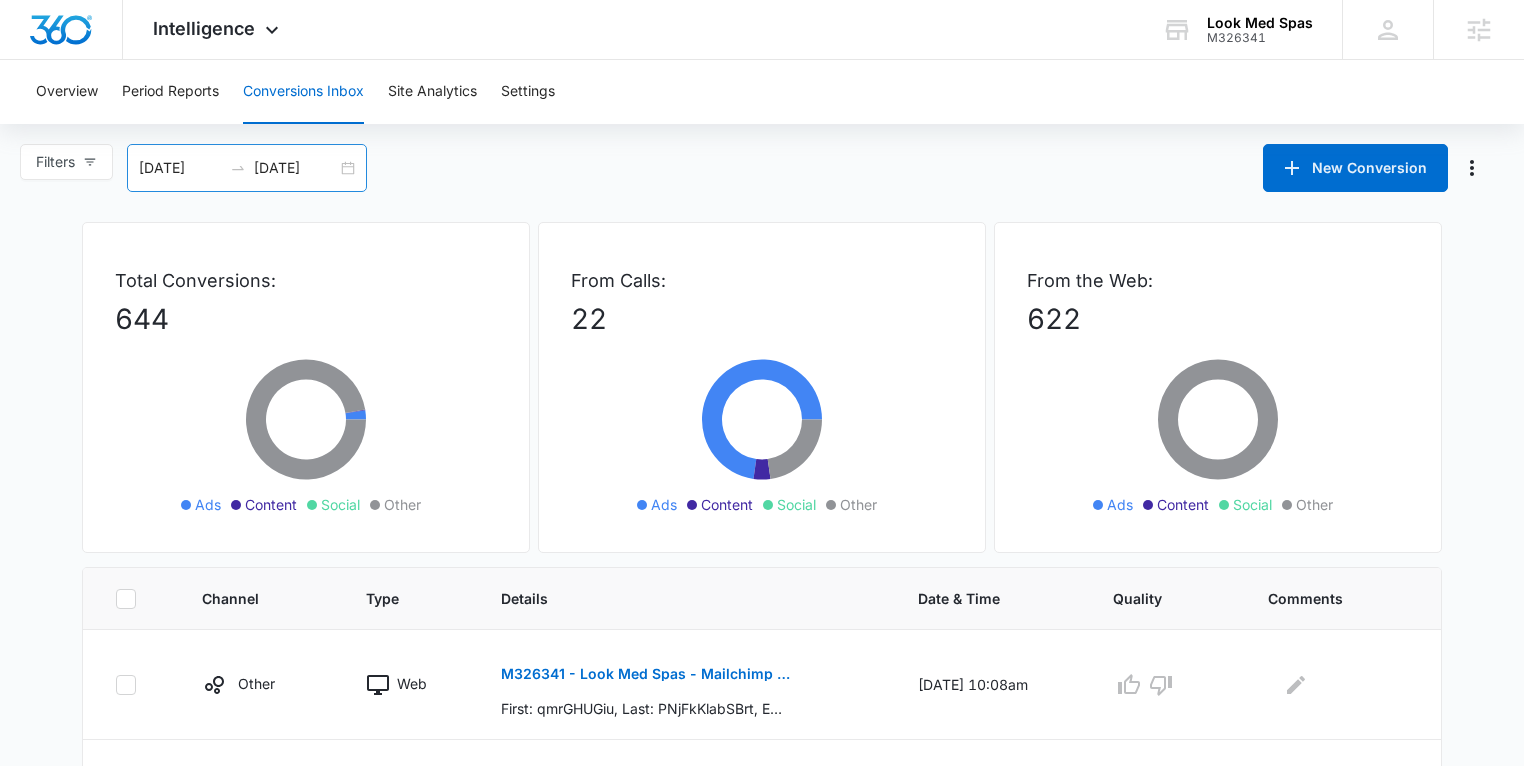 click on "06/11/2025 07/11/2025" at bounding box center (247, 168) 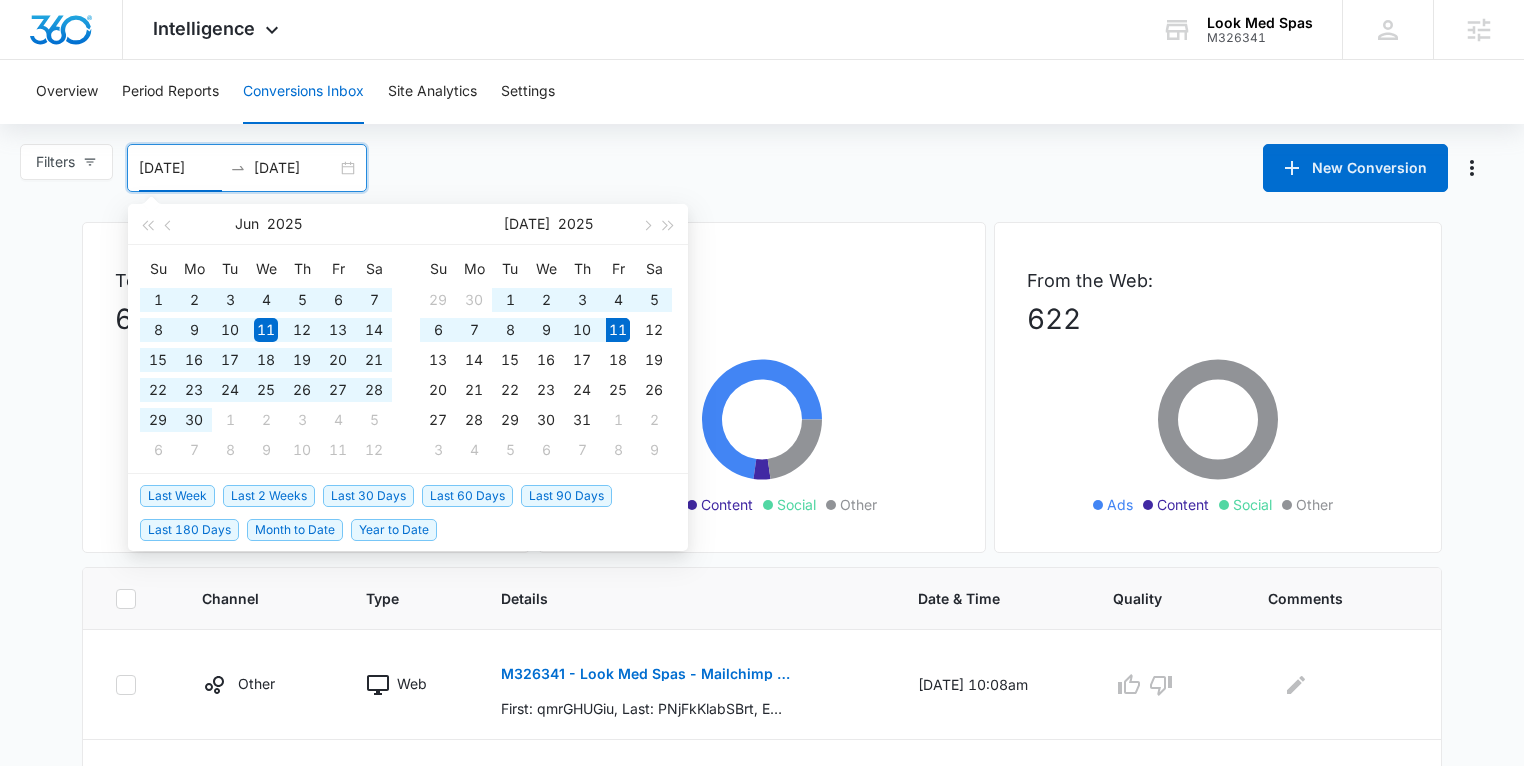type on "06/11/2025" 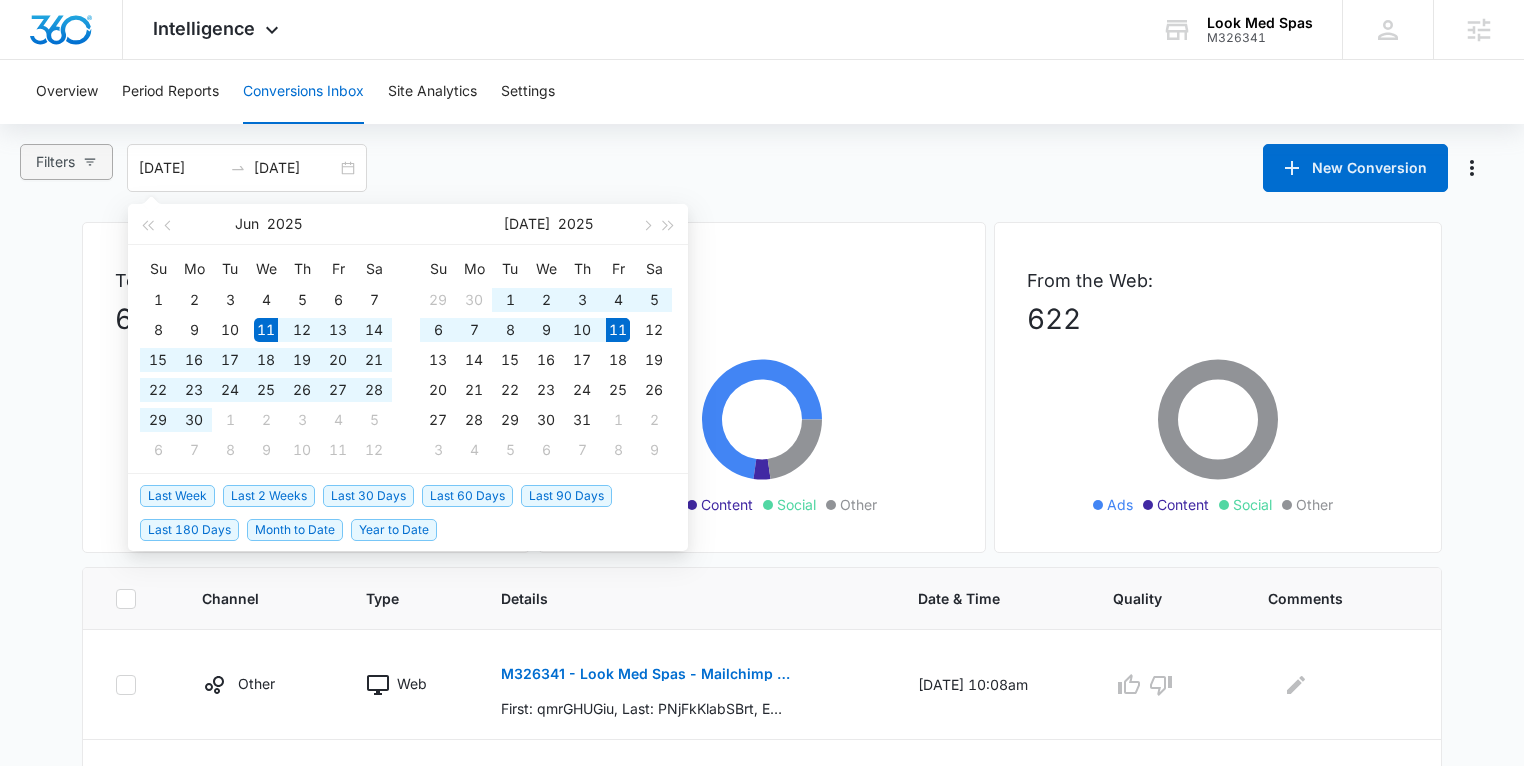 click 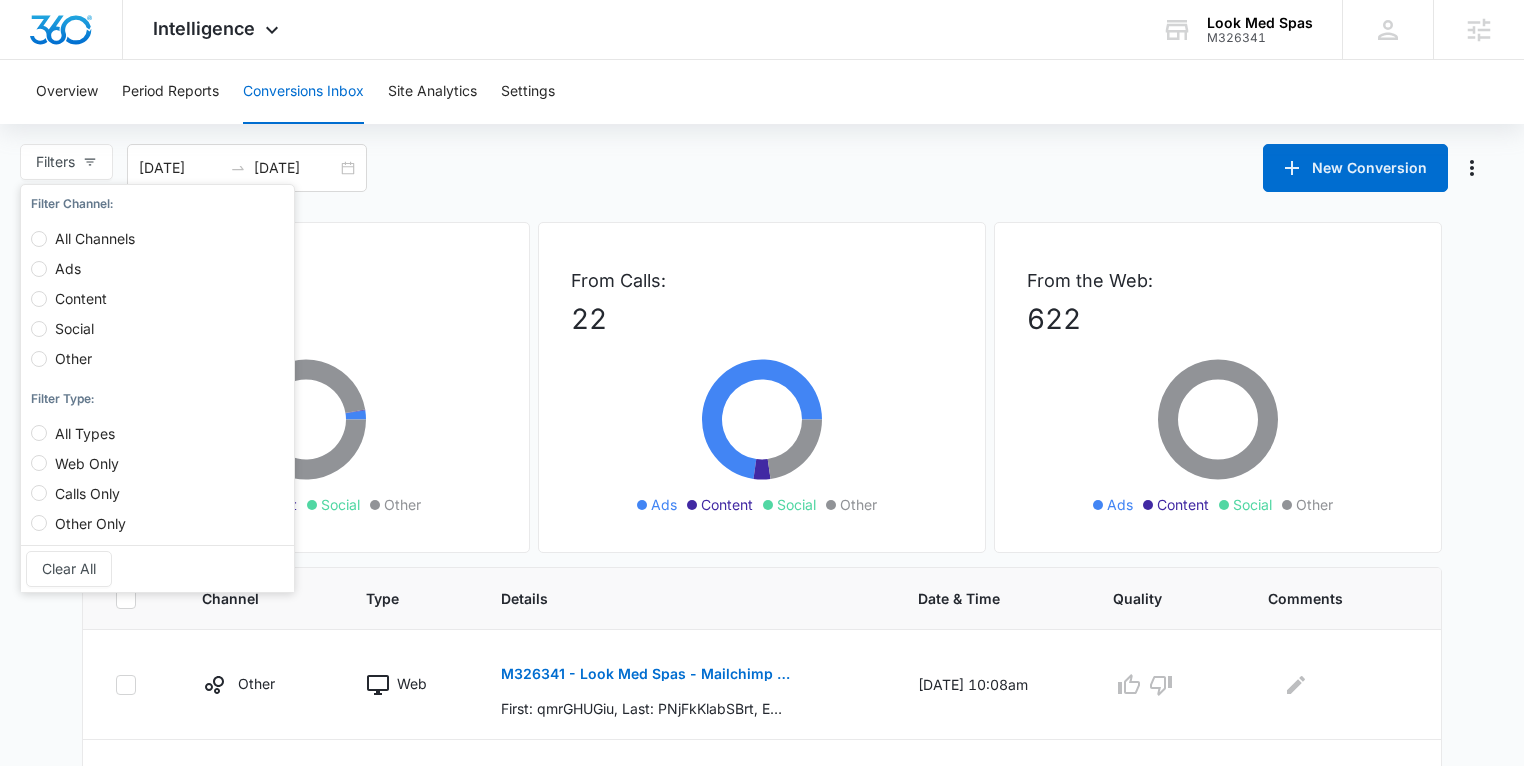click on "Content" at bounding box center [81, 298] 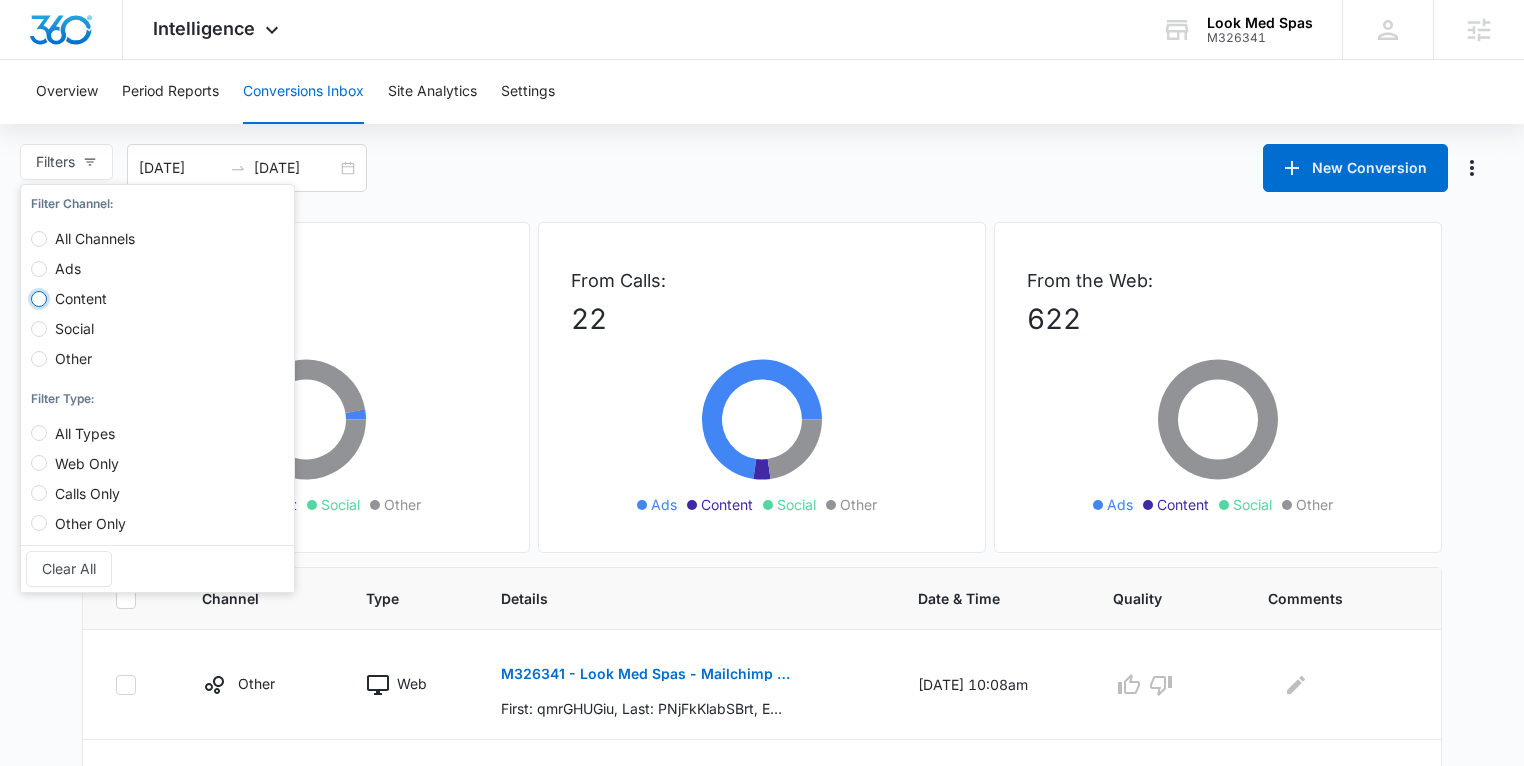 click on "Content" at bounding box center [39, 299] 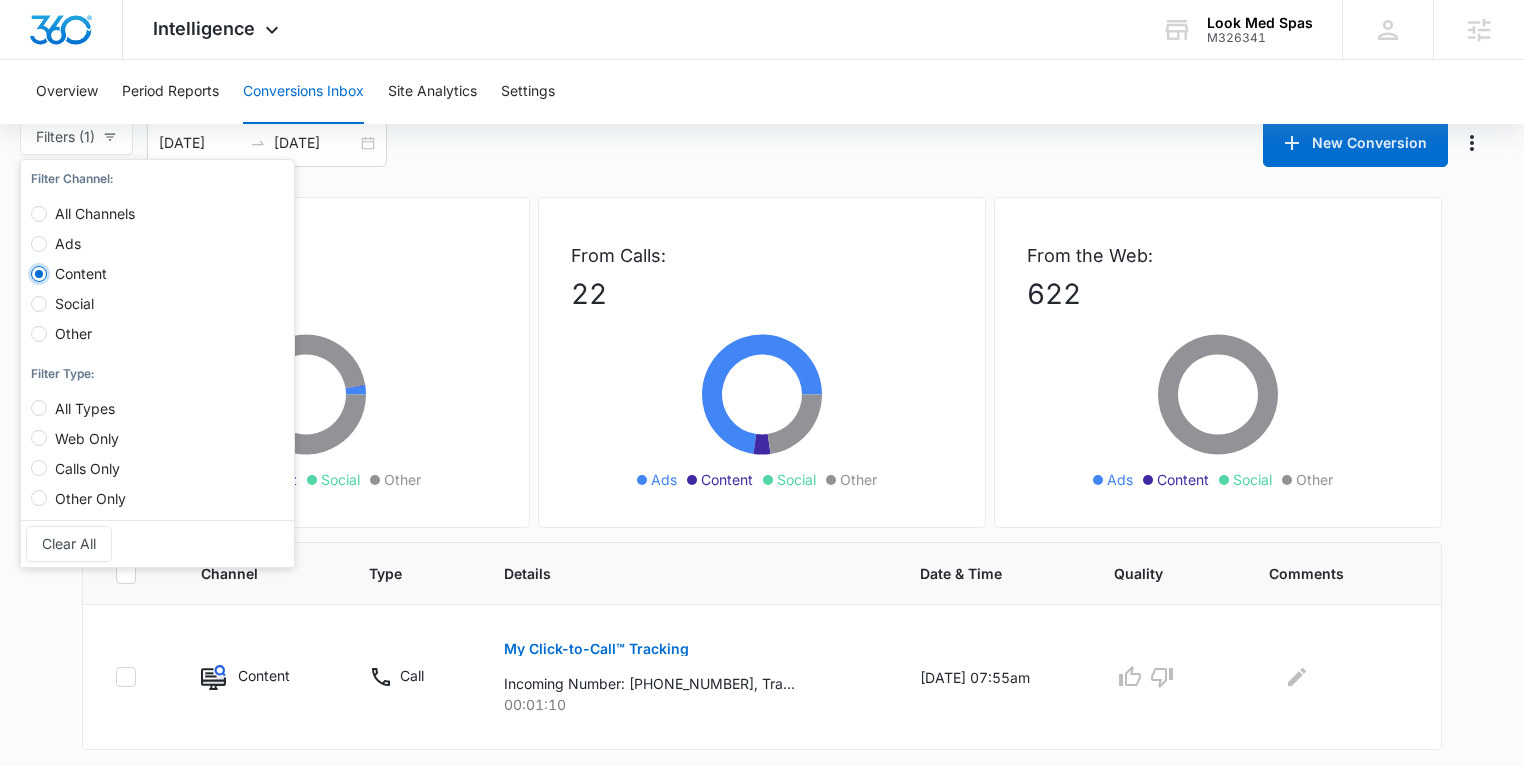 scroll, scrollTop: 0, scrollLeft: 0, axis: both 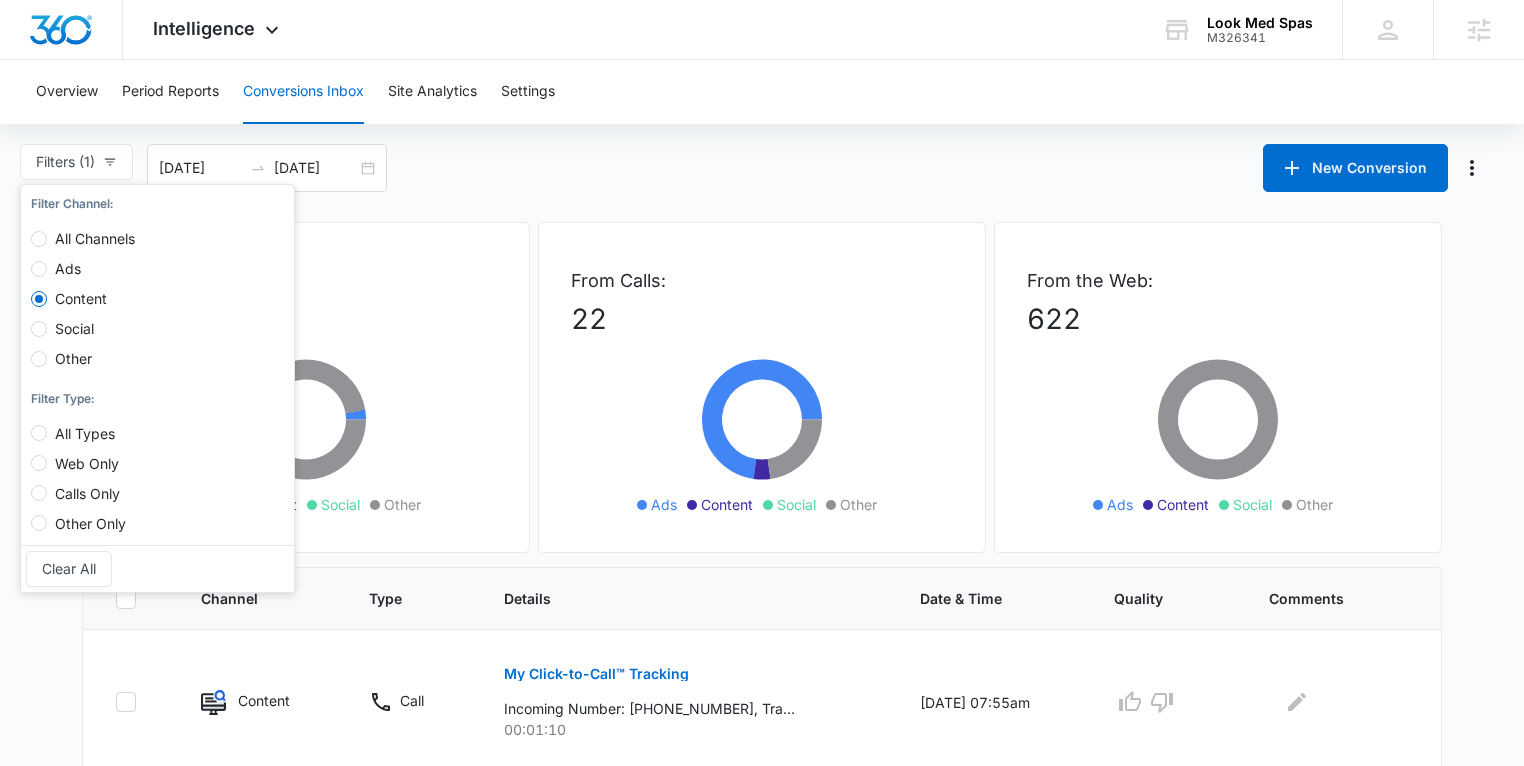 click on "Filters (1) Filter Channel : All Channels Ads Content Social Other Filter Type : All Types Web Only Calls Only Other Only Clear All 06/11/2025 07/11/2025 New Conversion Jun 2025 Su Mo Tu We Th Fr Sa 1 2 3 4 5 6 7 8 9 10 11 12 13 14 15 16 17 18 19 20 21 22 23 24 25 26 27 28 29 30 1 2 3 4 5 6 7 8 9 10 11 12 Jul 2025 Su Mo Tu We Th Fr Sa 29 30 1 2 3 4 5 6 7 8 9 10 11 12 13 14 15 16 17 18 19 20 21 22 23 24 25 26 27 28 29 30 31 1 2 3 4 5 6 7 8 9 Last  Week Last 2 Weeks Last 30 Days Last 60 Days Last 90 Days Last 180 Days Month to Date Year to Date" at bounding box center [762, 168] 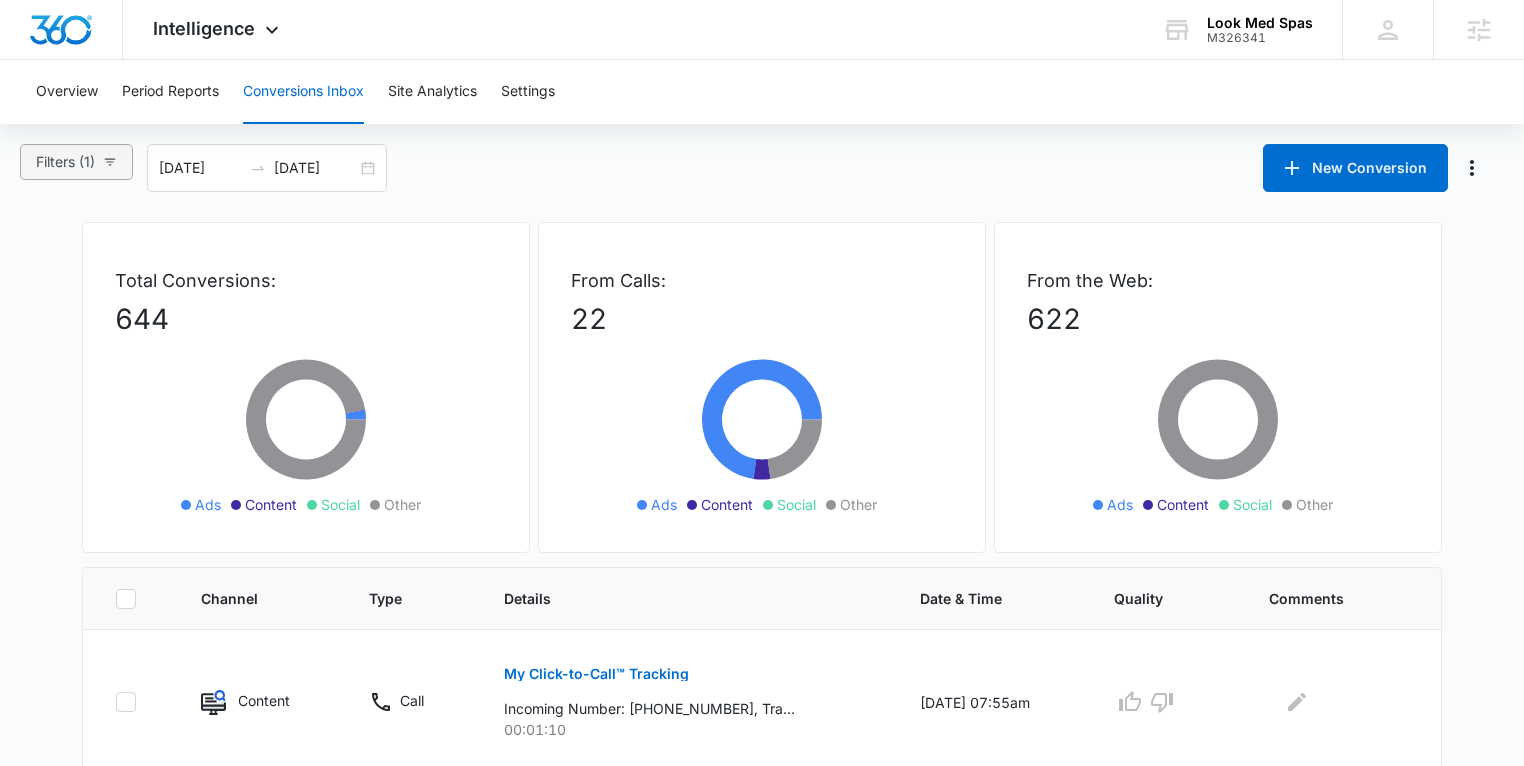 click on "Filters (1)" at bounding box center (65, 162) 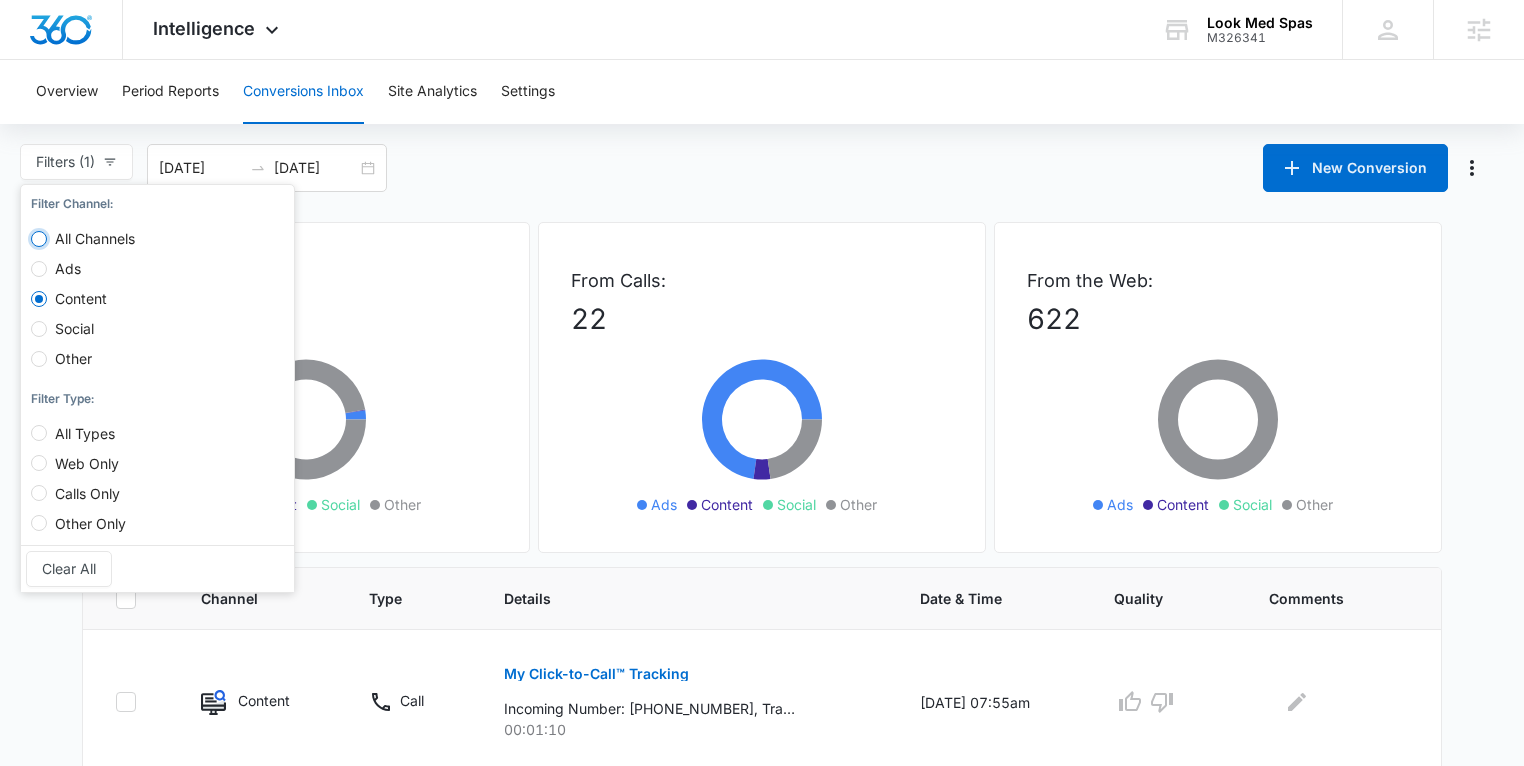 click on "All Channels" at bounding box center (39, 239) 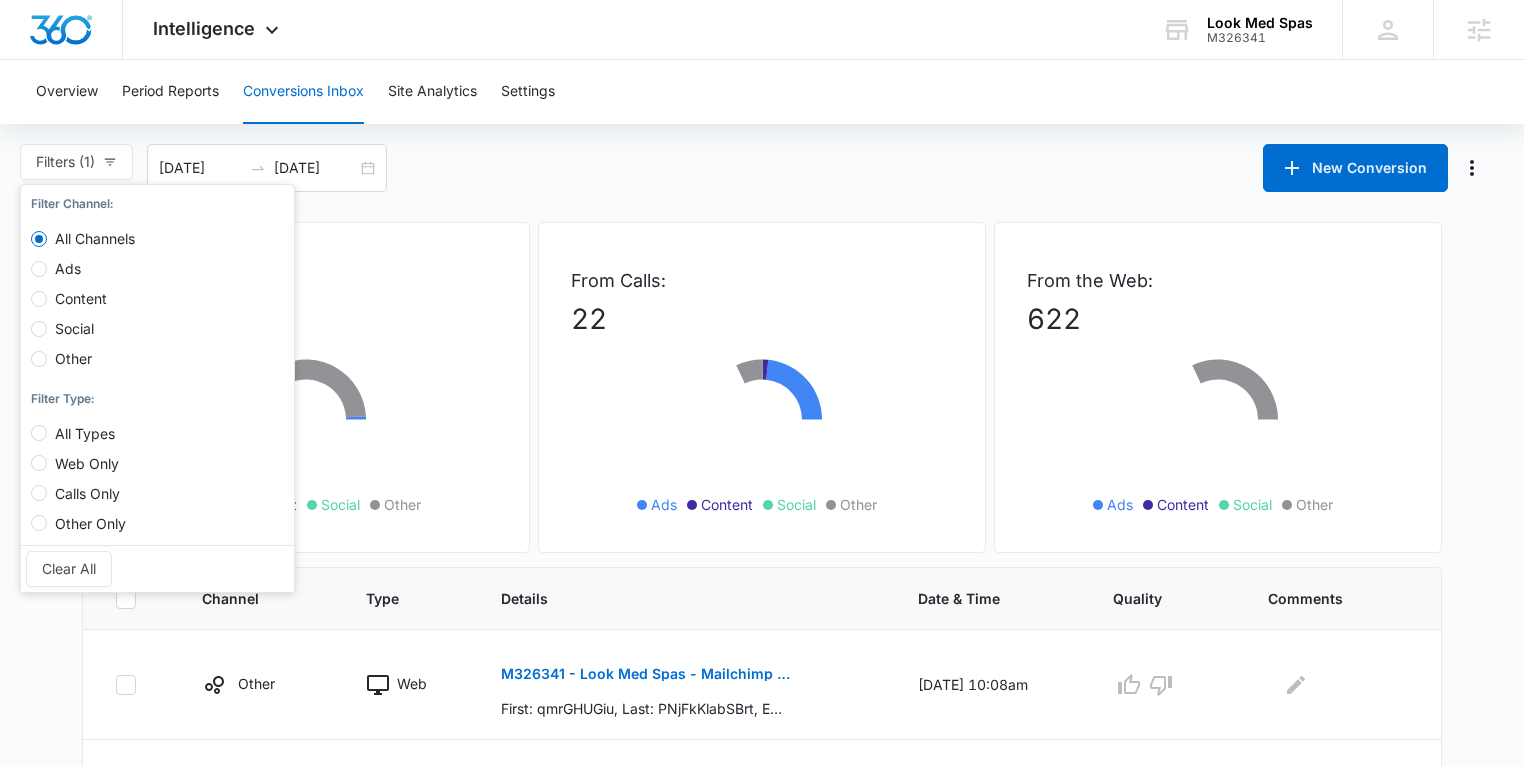 click on "Filters (1) Filter Channel : All Channels Ads Content Social Other Filter Type : All Types Web Only Calls Only Other Only Clear All 06/11/2025 07/11/2025 New Conversion Jun 2025 Su Mo Tu We Th Fr Sa 1 2 3 4 5 6 7 8 9 10 11 12 13 14 15 16 17 18 19 20 21 22 23 24 25 26 27 28 29 30 1 2 3 4 5 6 7 8 9 10 11 12 Jul 2025 Su Mo Tu We Th Fr Sa 29 30 1 2 3 4 5 6 7 8 9 10 11 12 13 14 15 16 17 18 19 20 21 22 23 24 25 26 27 28 29 30 31 1 2 3 4 5 6 7 8 9 Last  Week Last 2 Weeks Last 30 Days Last 60 Days Last 90 Days Last 180 Days Month to Date Year to Date" at bounding box center [762, 168] 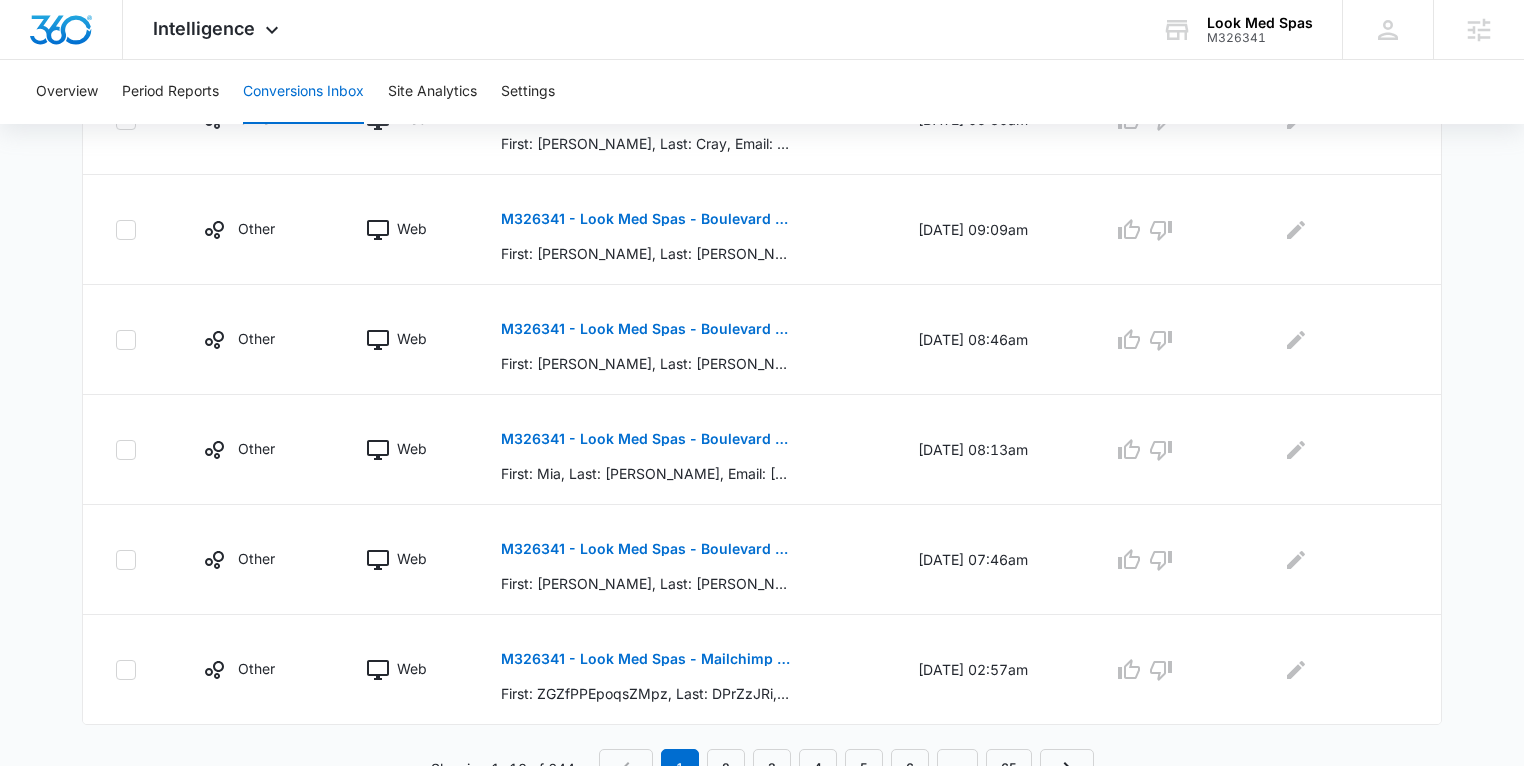 scroll, scrollTop: 1057, scrollLeft: 0, axis: vertical 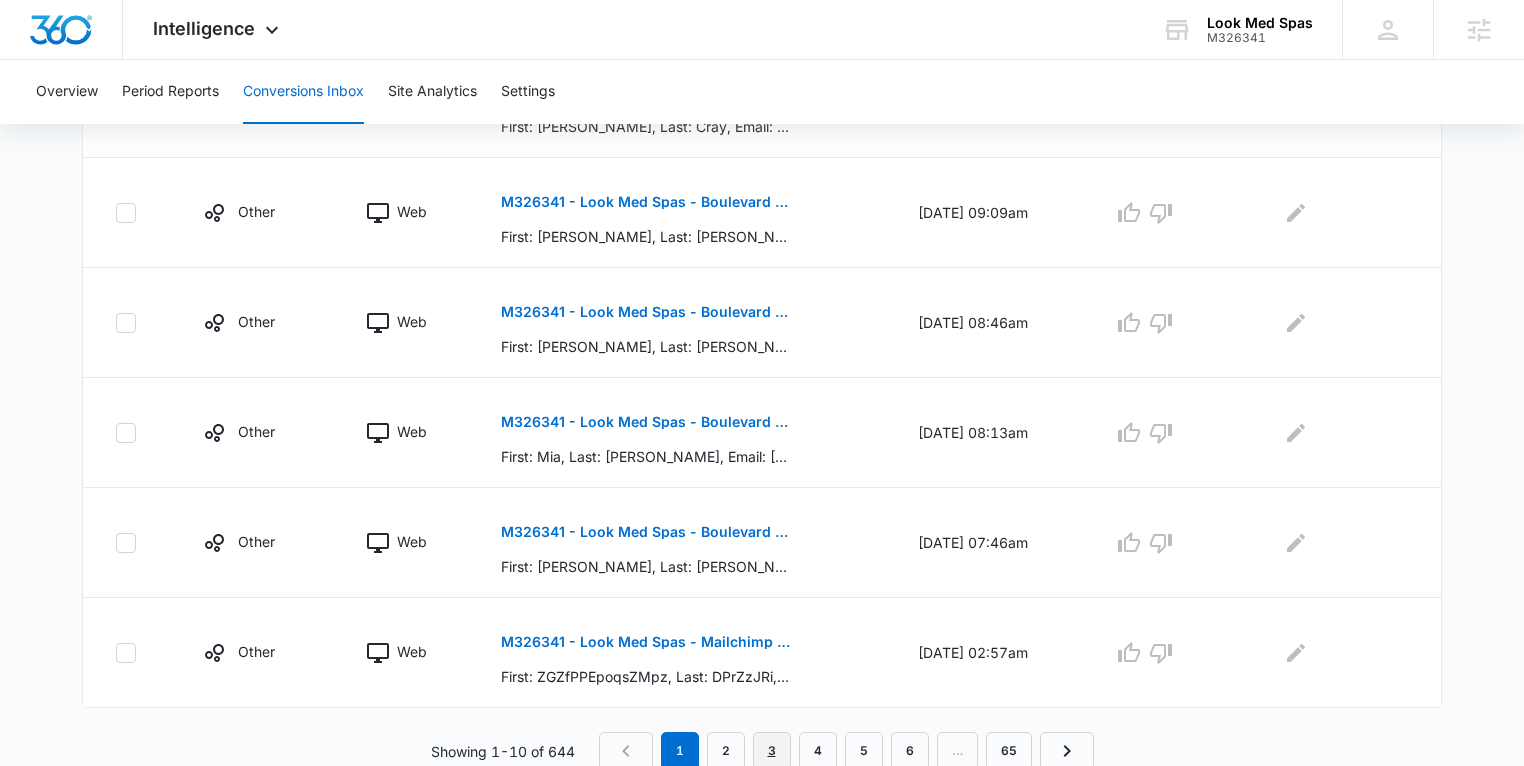 click on "3" at bounding box center [772, 751] 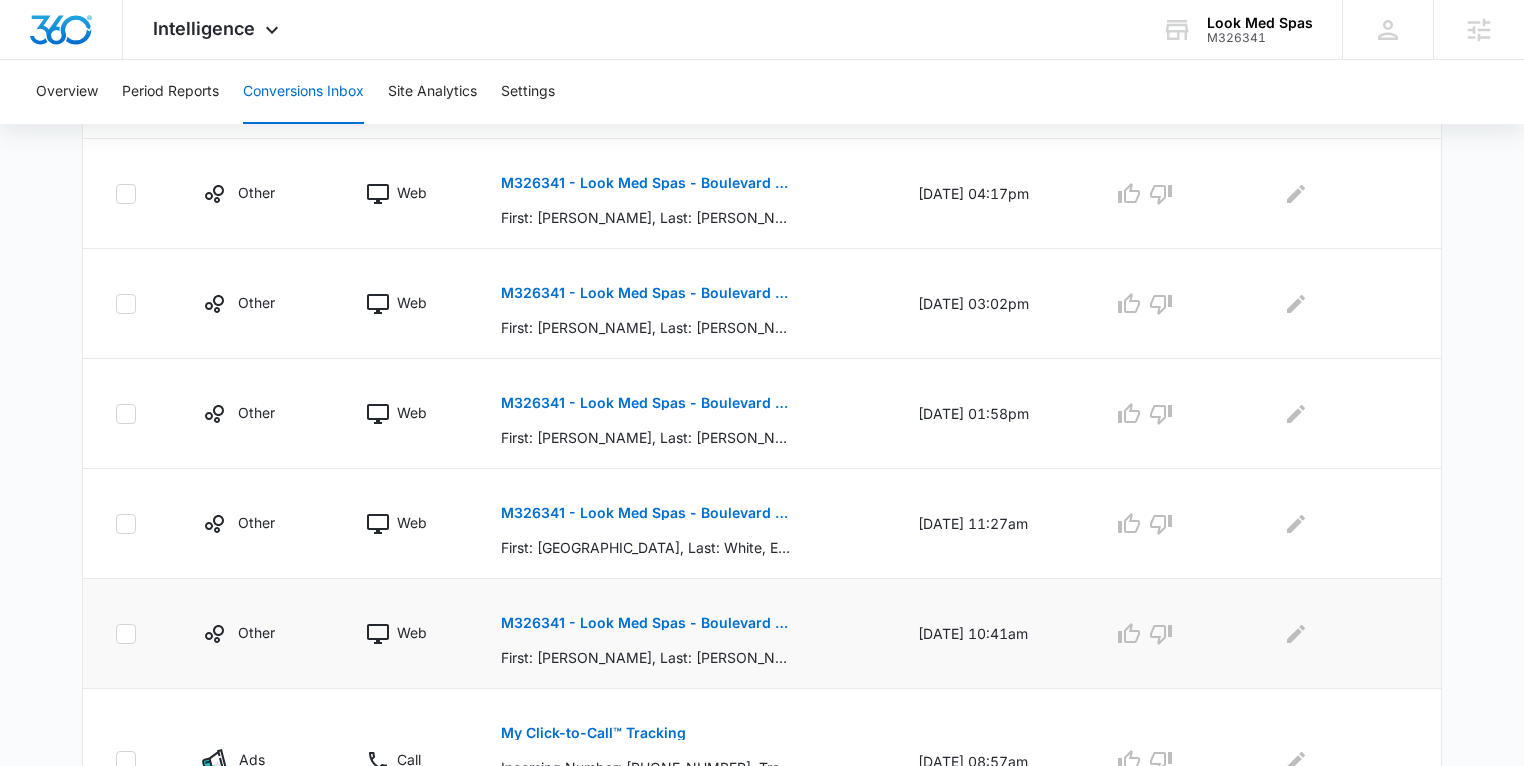 scroll, scrollTop: 1057, scrollLeft: 0, axis: vertical 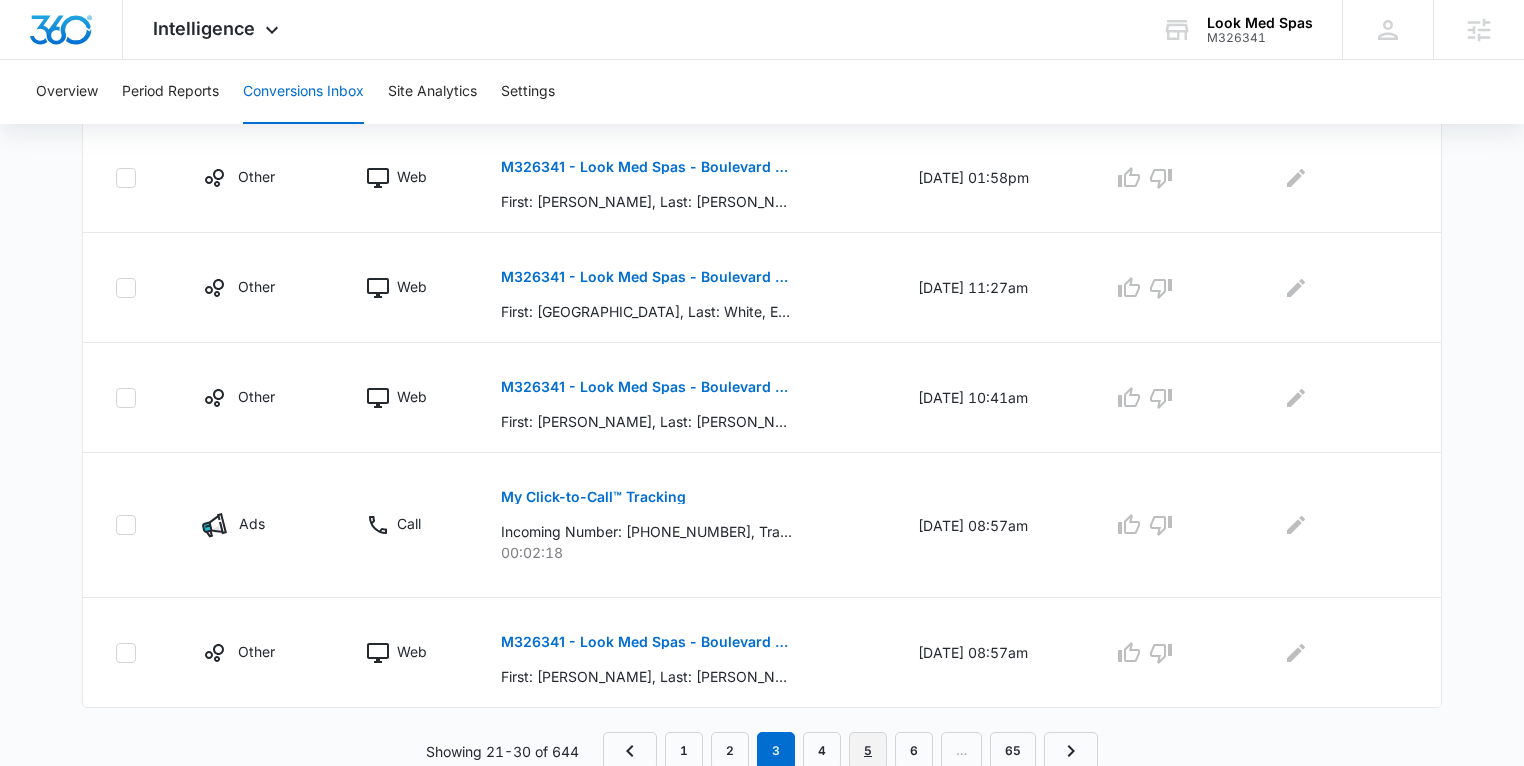 click on "5" at bounding box center (868, 751) 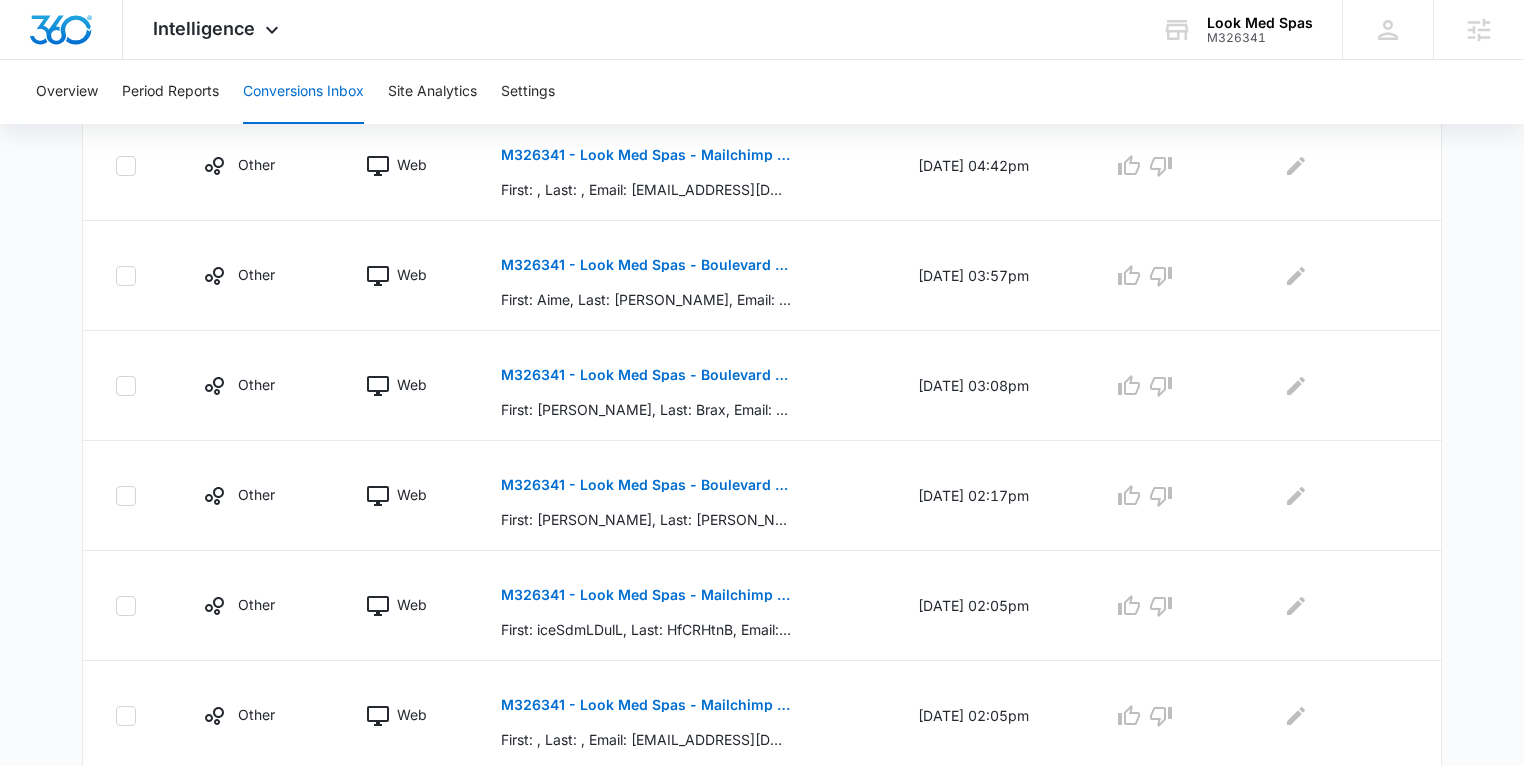 scroll, scrollTop: 1023, scrollLeft: 0, axis: vertical 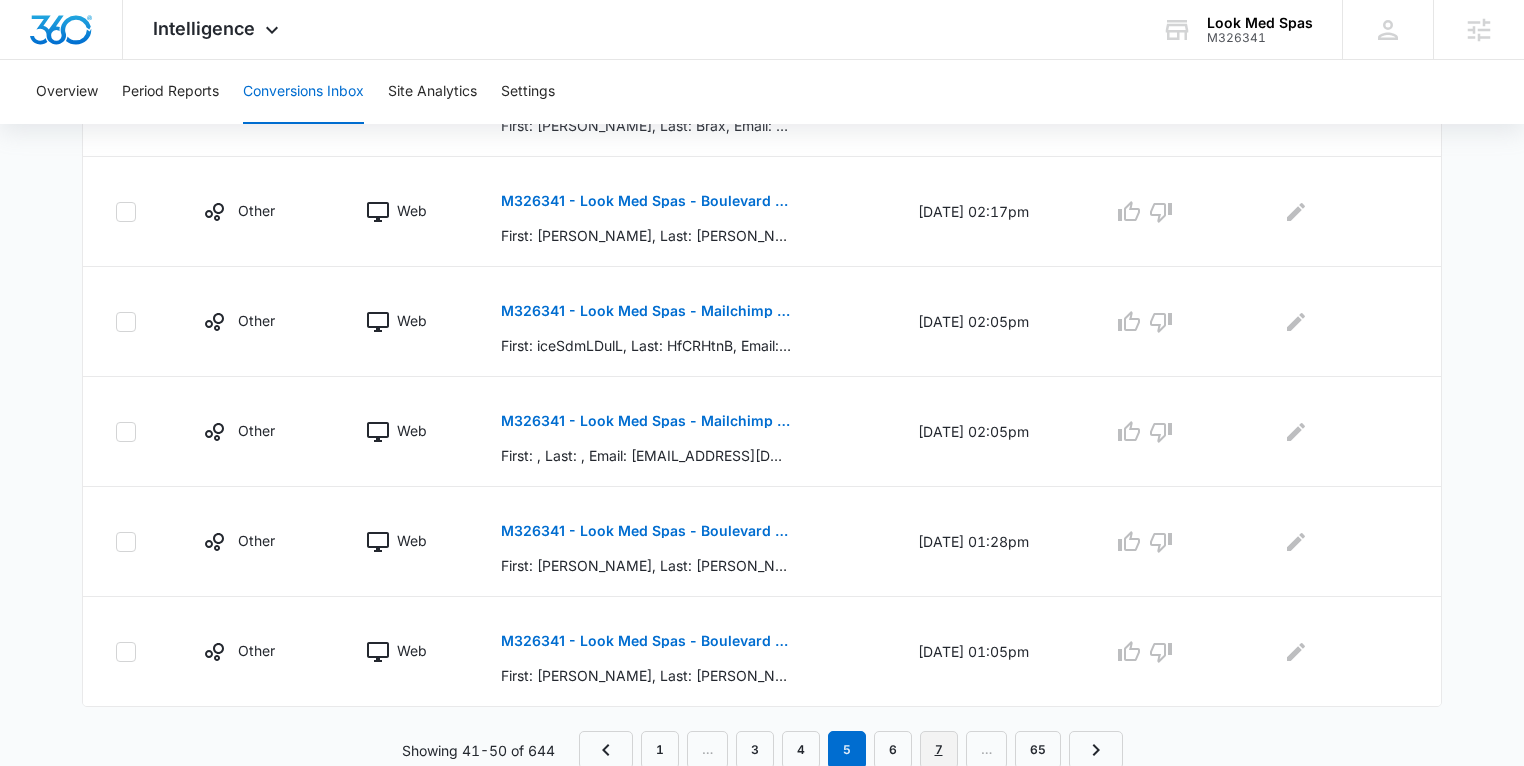 click on "7" at bounding box center (939, 750) 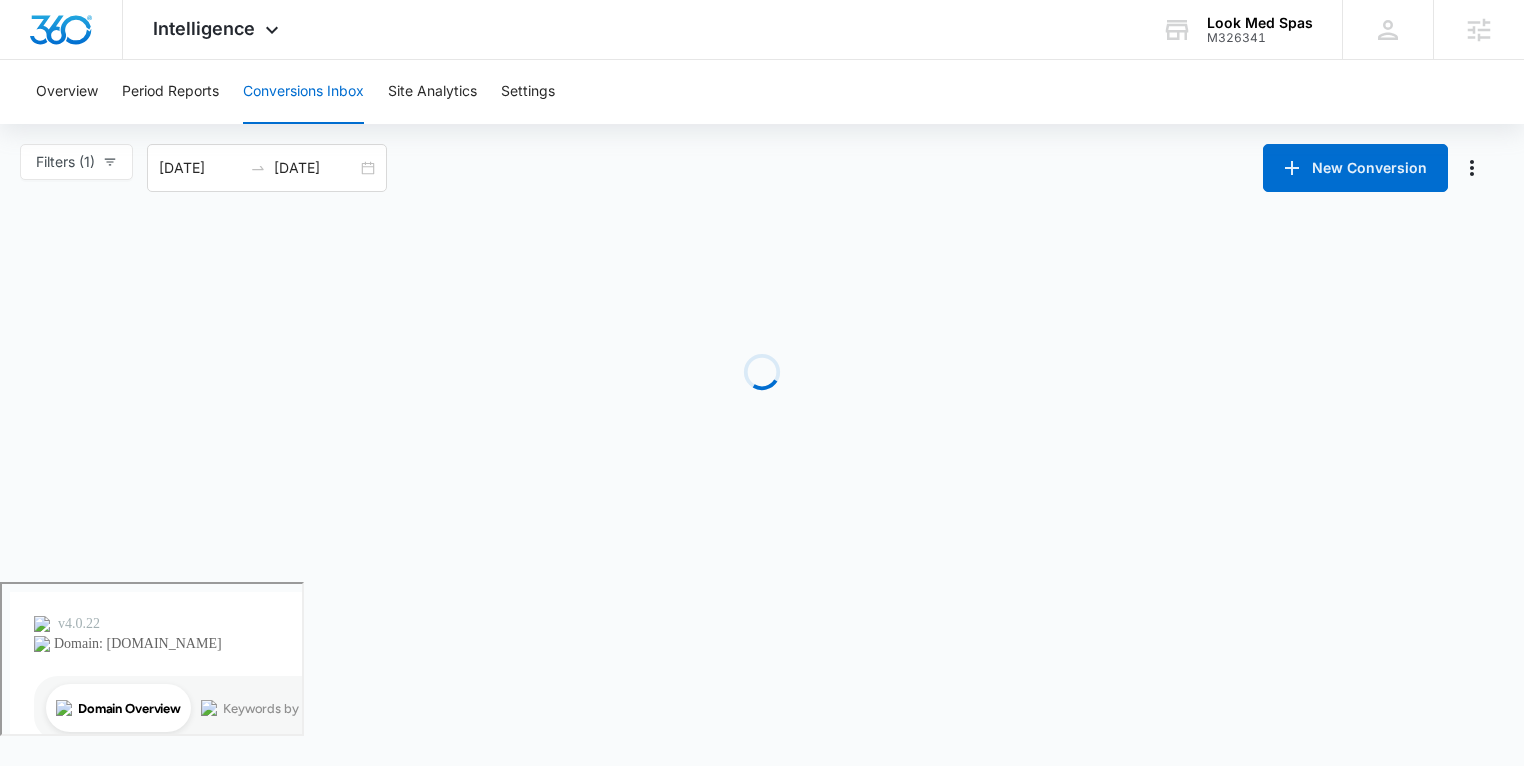 scroll, scrollTop: 0, scrollLeft: 0, axis: both 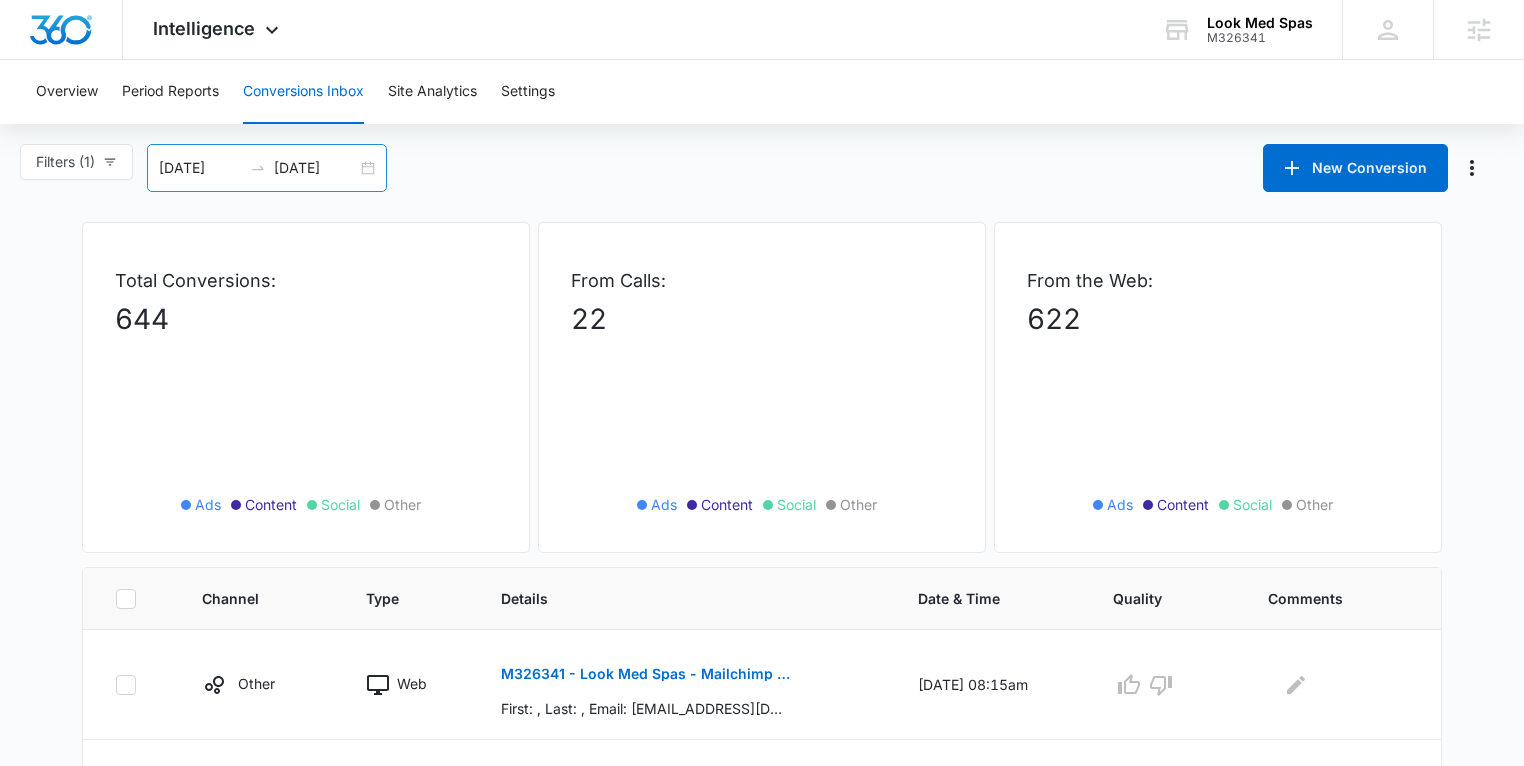 click on "06/11/2025" at bounding box center (200, 168) 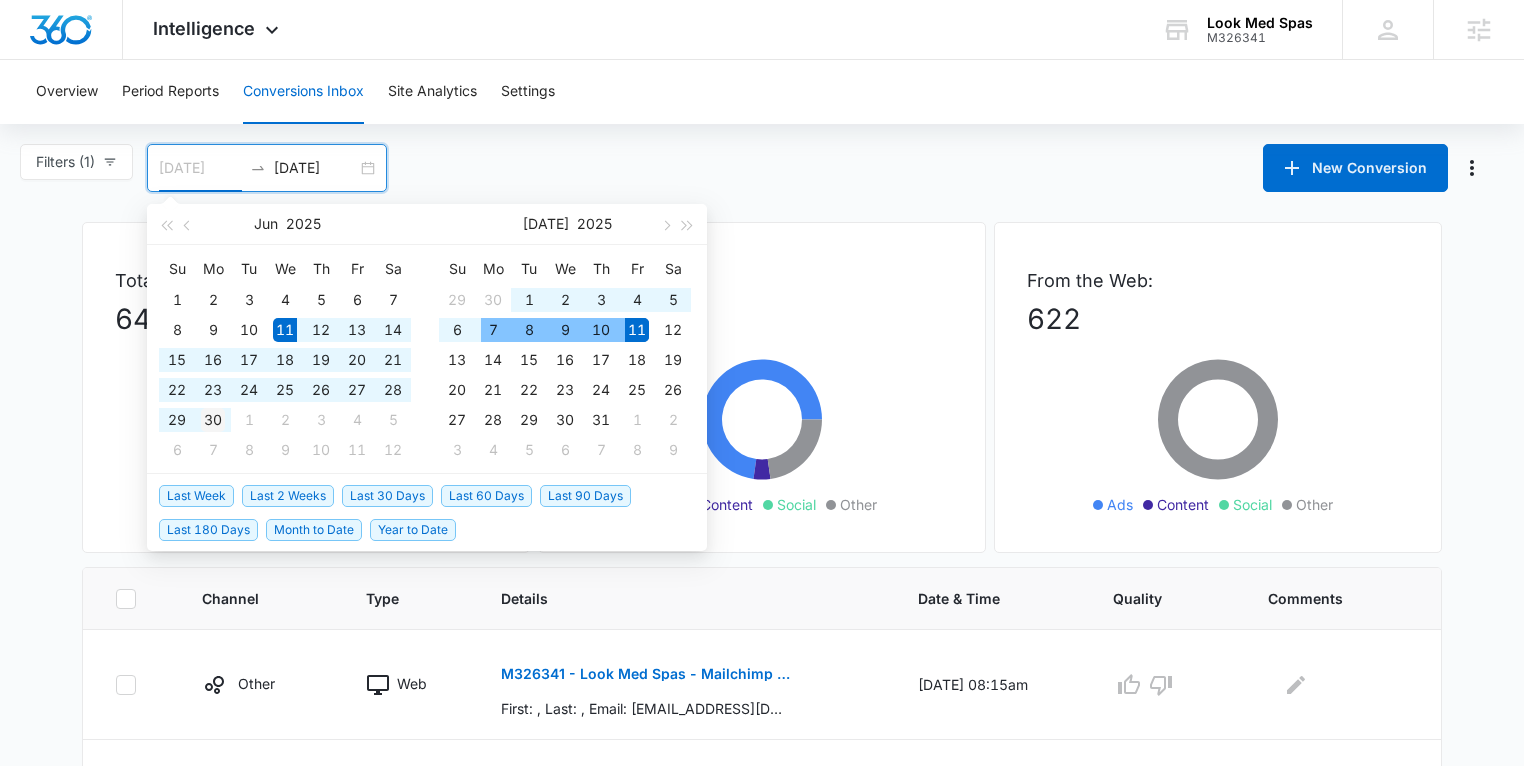 type on "06/30/2025" 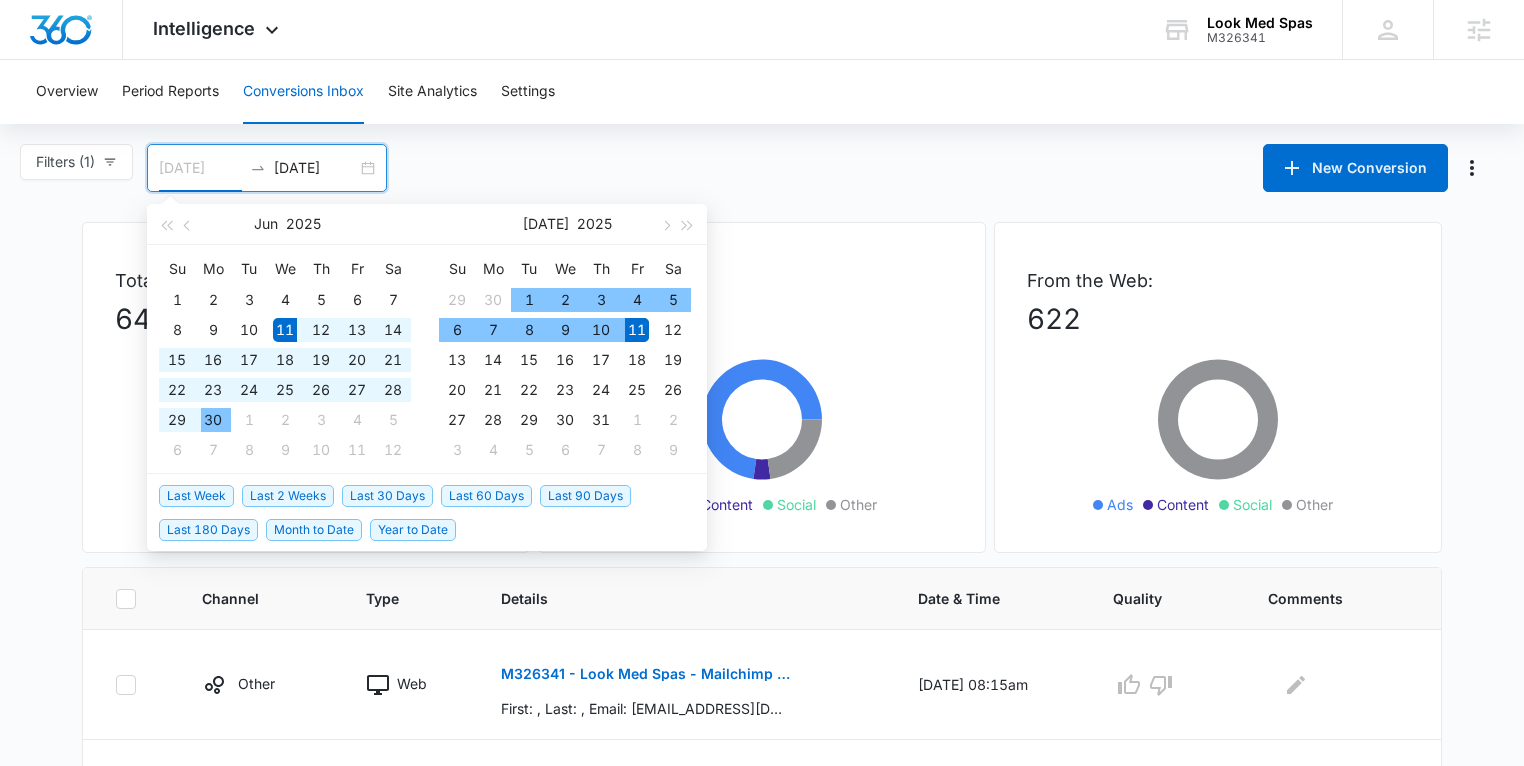 click on "30" at bounding box center (213, 420) 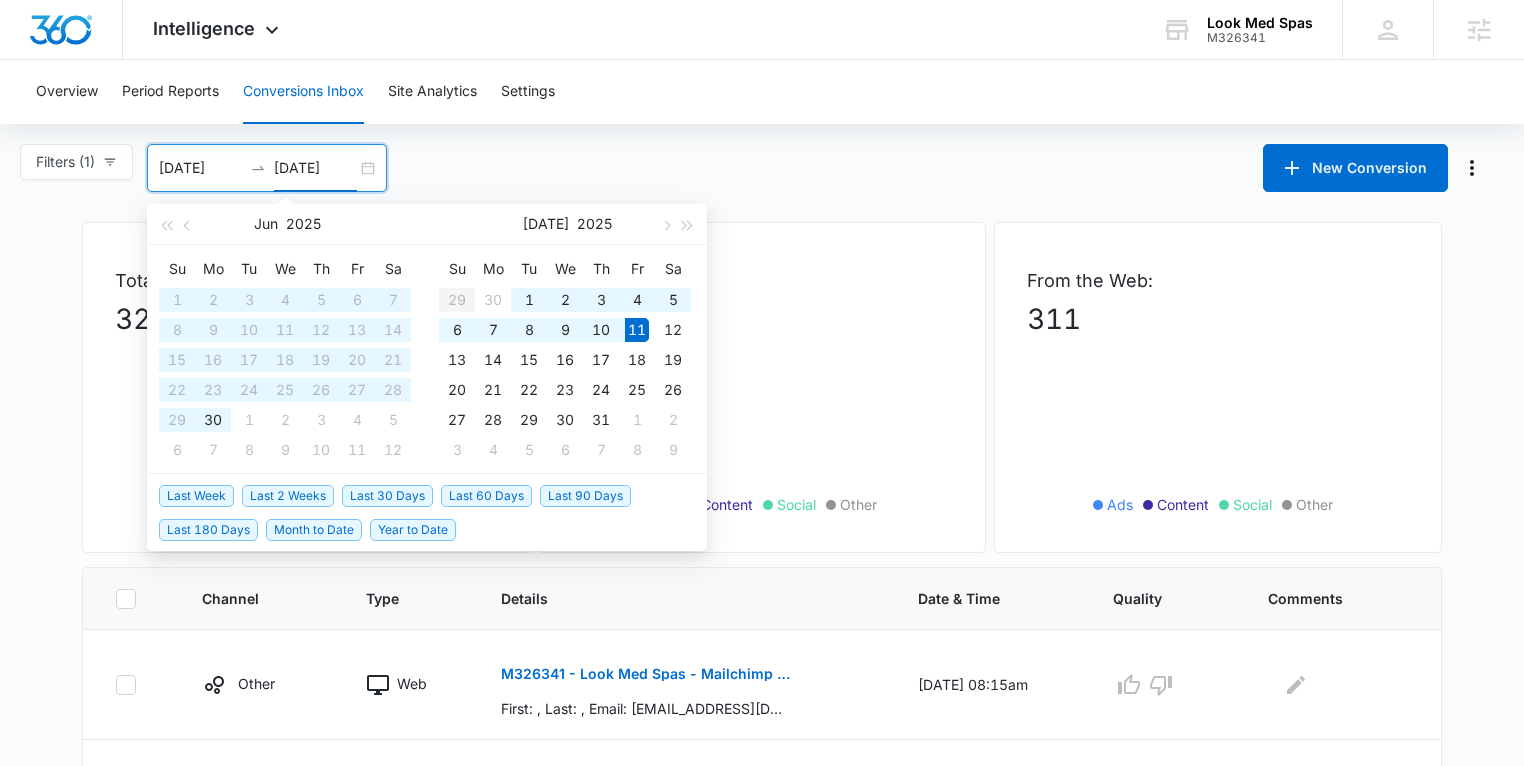type on "07/11/2025" 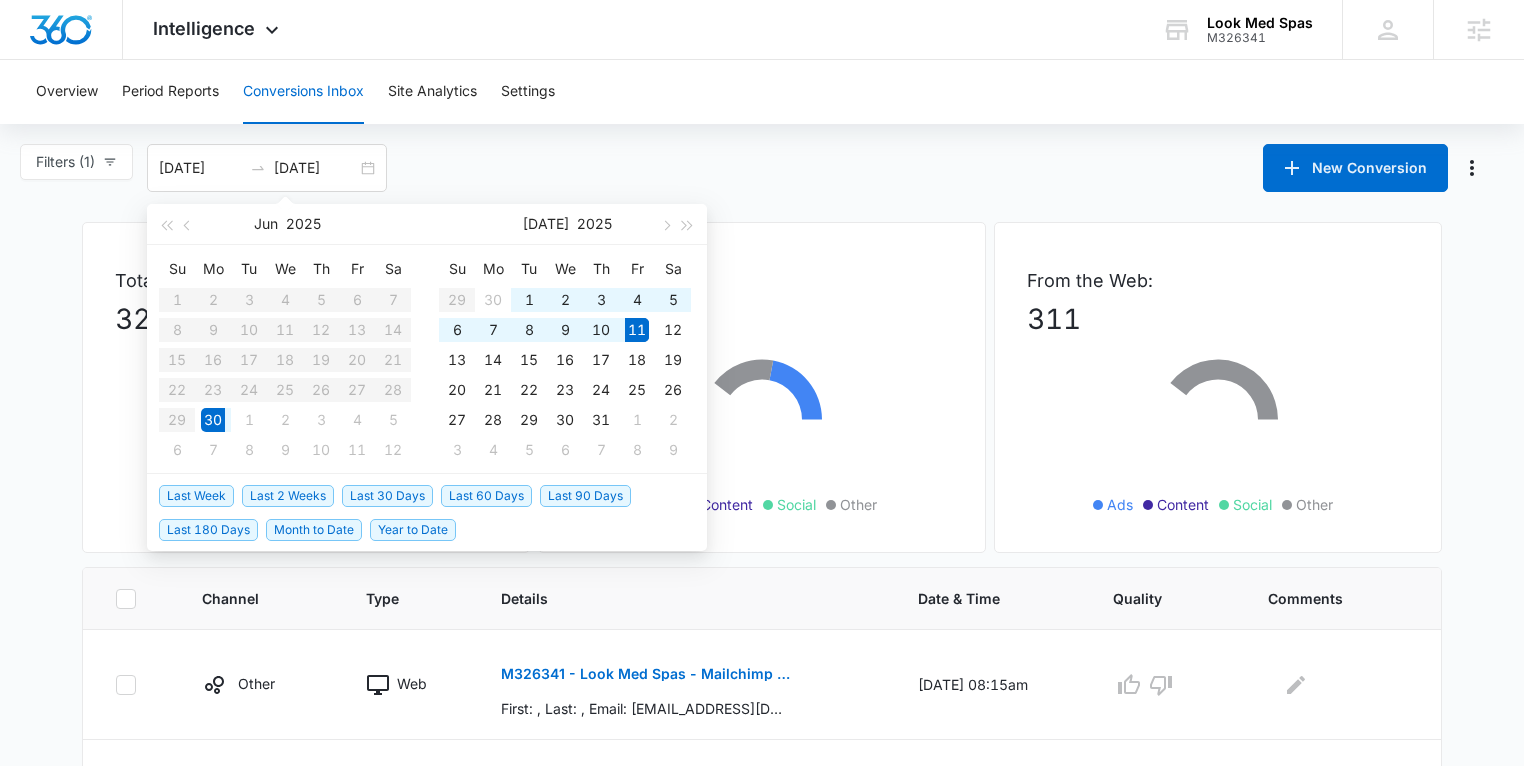 click on "Filters (1) Filter Channel : All Channels Ads Content Social Other Filter Type : All Types Web Only Calls Only Other Only Clear All 06/30/2025 07/11/2025 New Conversion Jun 2025 Su Mo Tu We Th Fr Sa 1 2 3 4 5 6 7 8 9 10 11 12 13 14 15 16 17 18 19 20 21 22 23 24 25 26 27 28 29 30 1 2 3 4 5 6 7 8 9 10 11 12 Jul 2025 Su Mo Tu We Th Fr Sa 29 30 1 2 3 4 5 6 7 8 9 10 11 12 13 14 15 16 17 18 19 20 21 22 23 24 25 26 27 28 29 30 31 1 2 3 4 5 6 7 8 9 Last  Week Last 2 Weeks Last 30 Days Last 60 Days Last 90 Days Last 180 Days Month to Date Year to Date" at bounding box center (762, 168) 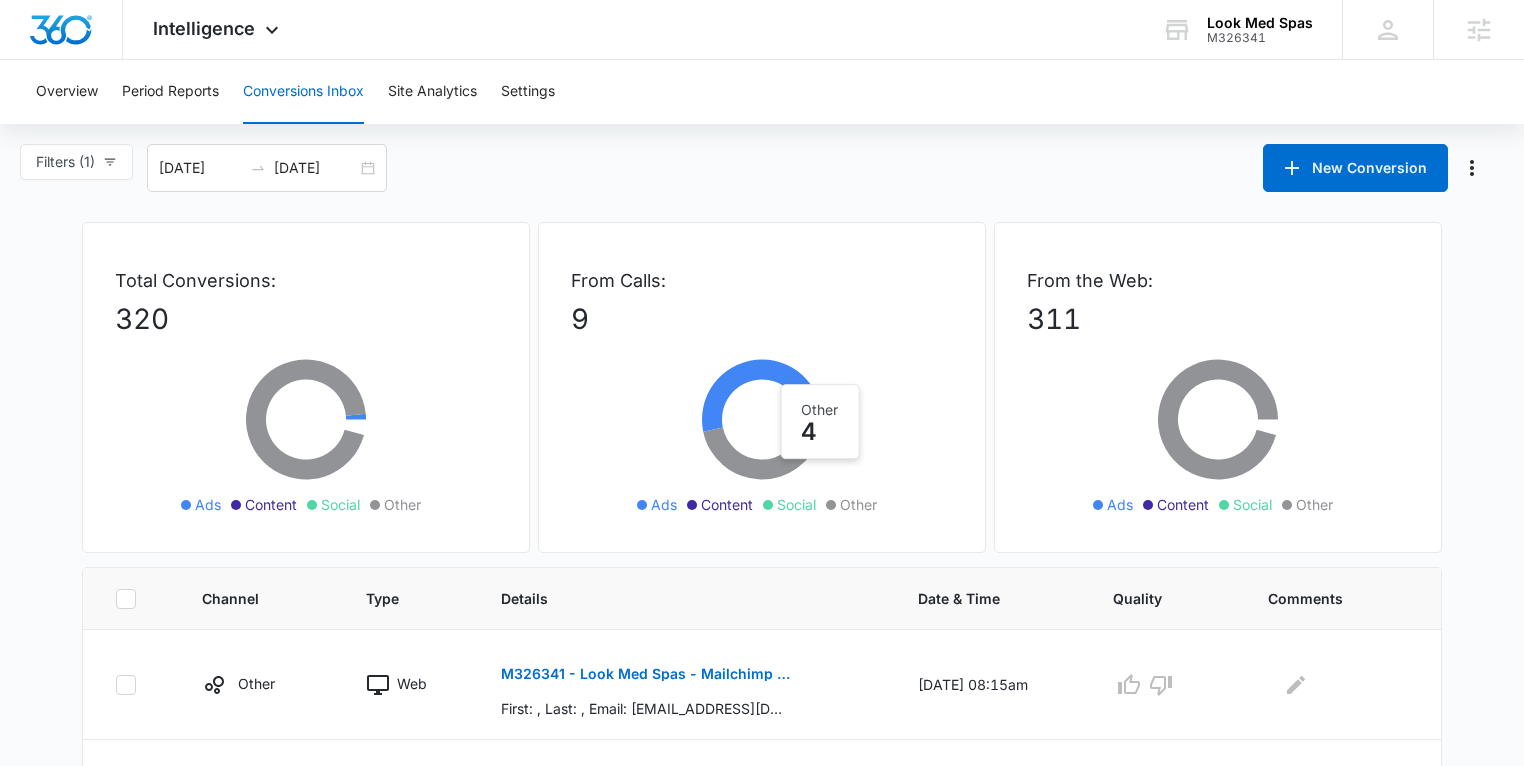 scroll, scrollTop: 25, scrollLeft: 0, axis: vertical 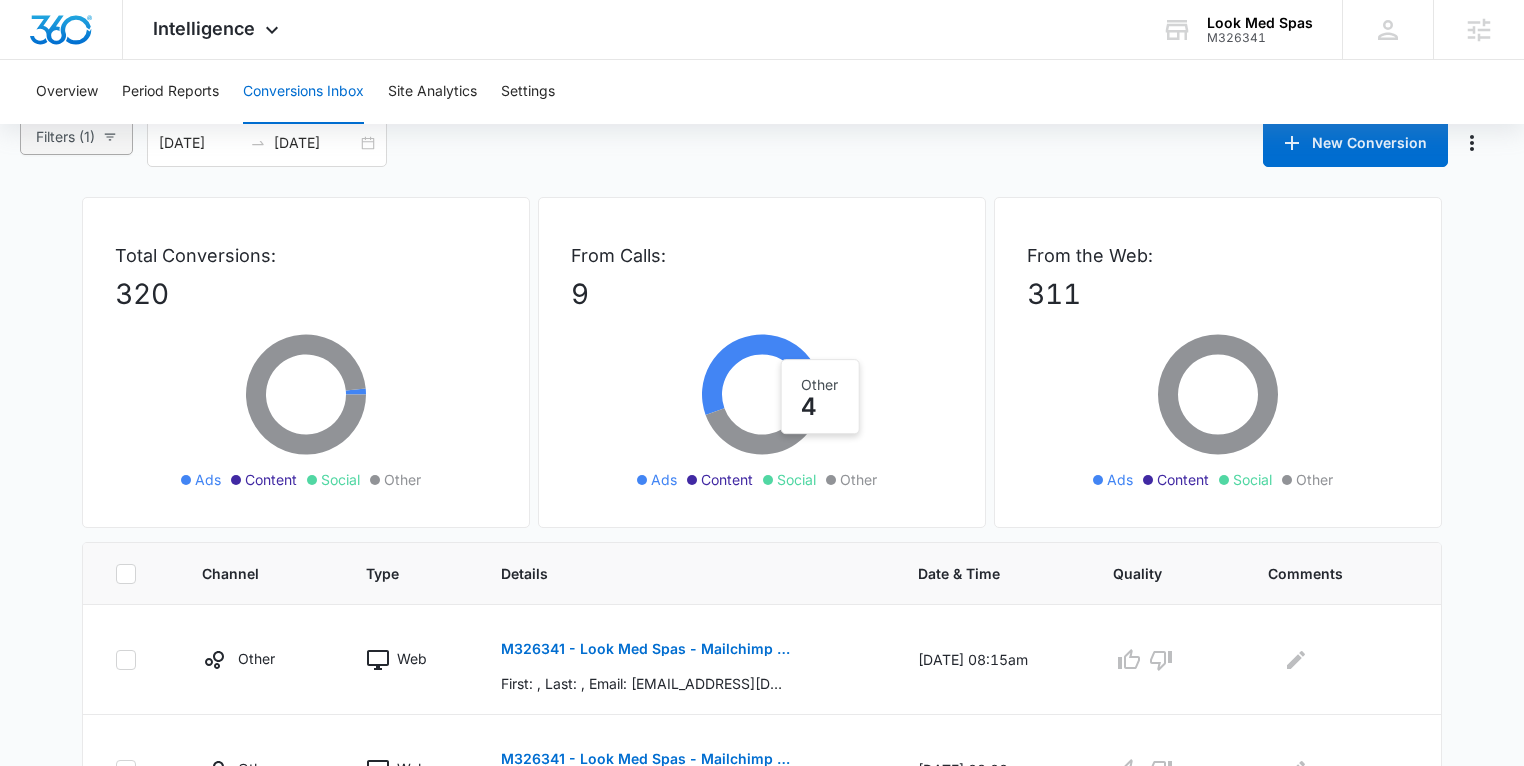 click 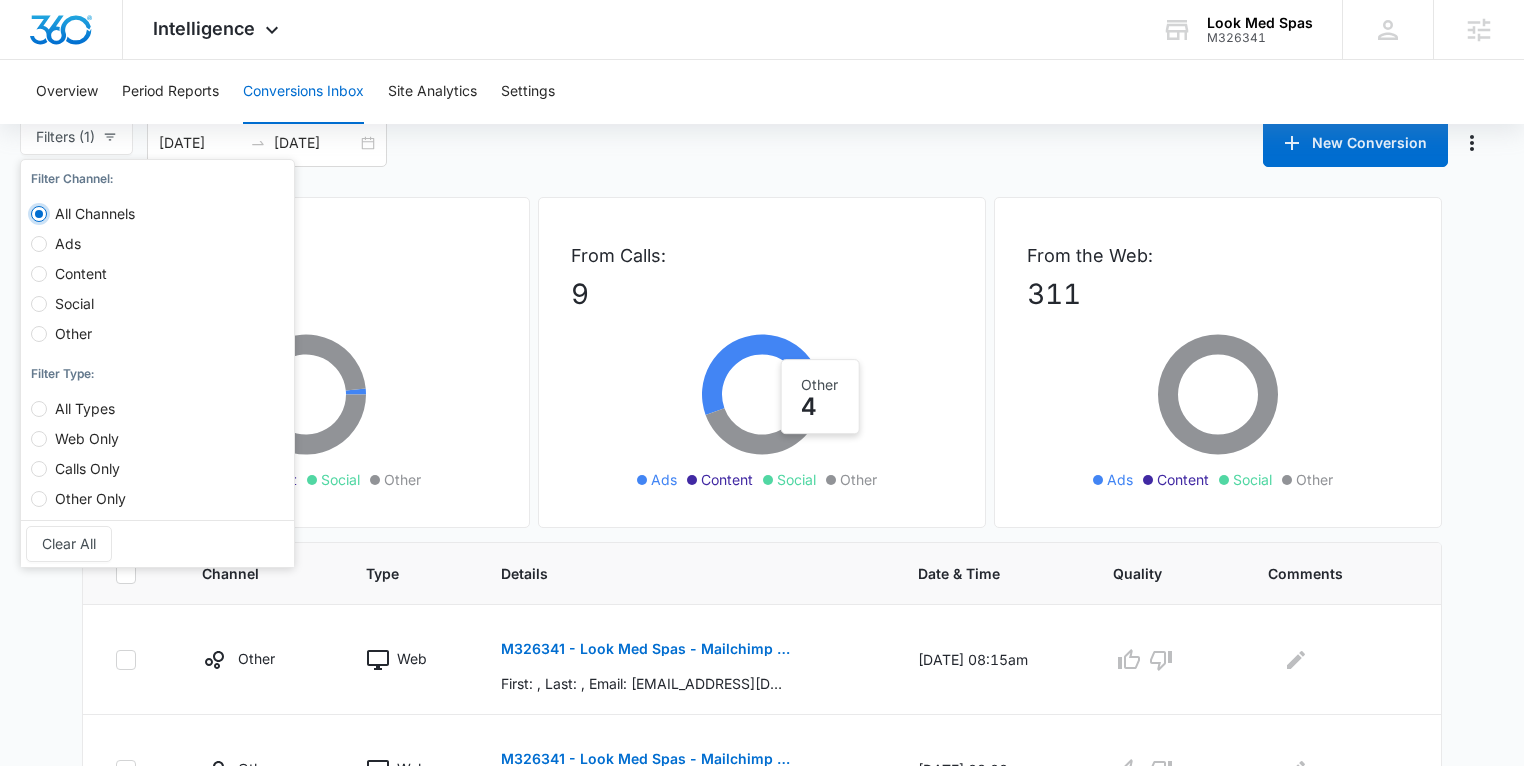 click on "All Channels" at bounding box center [39, 214] 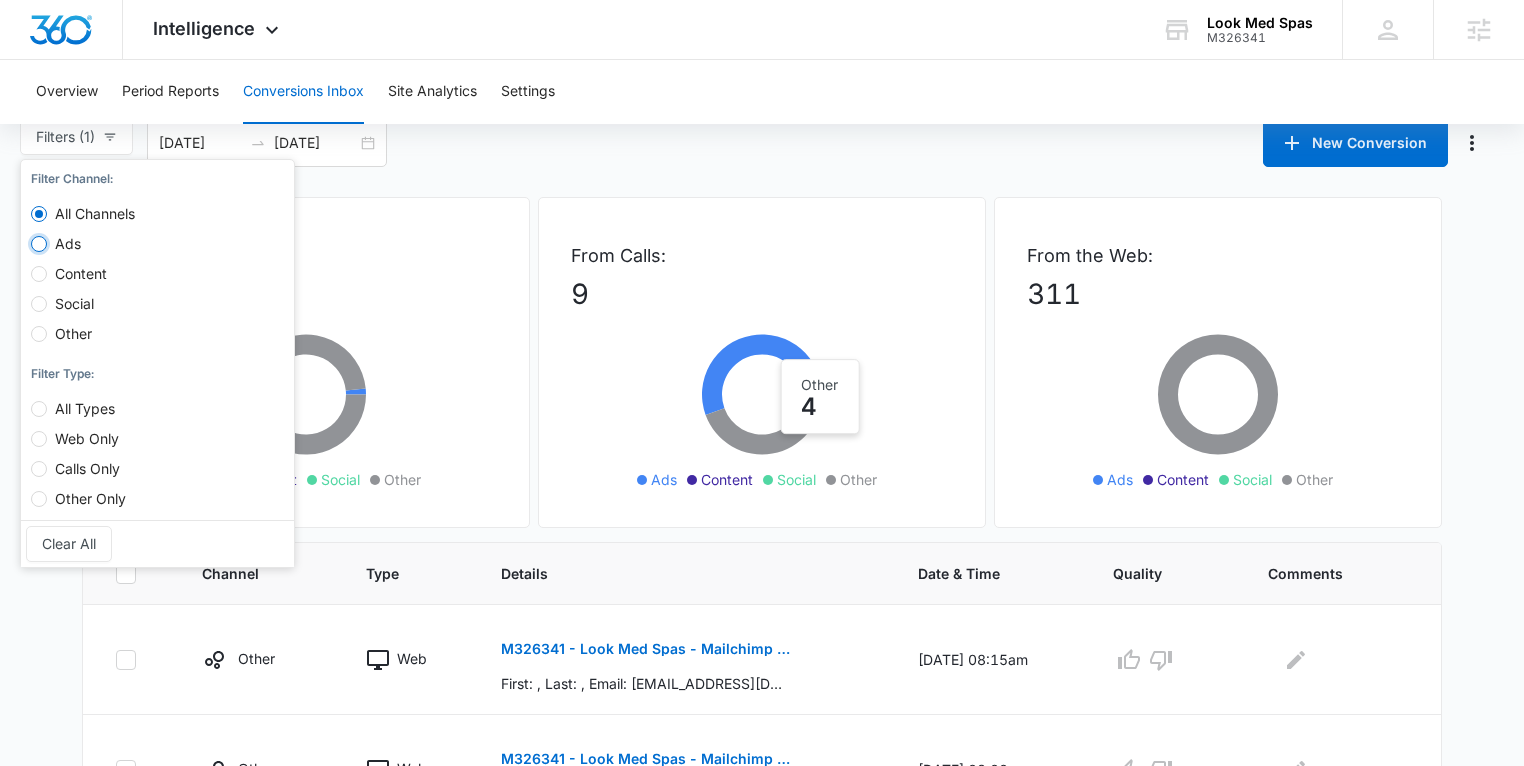 click on "Ads" at bounding box center (39, 244) 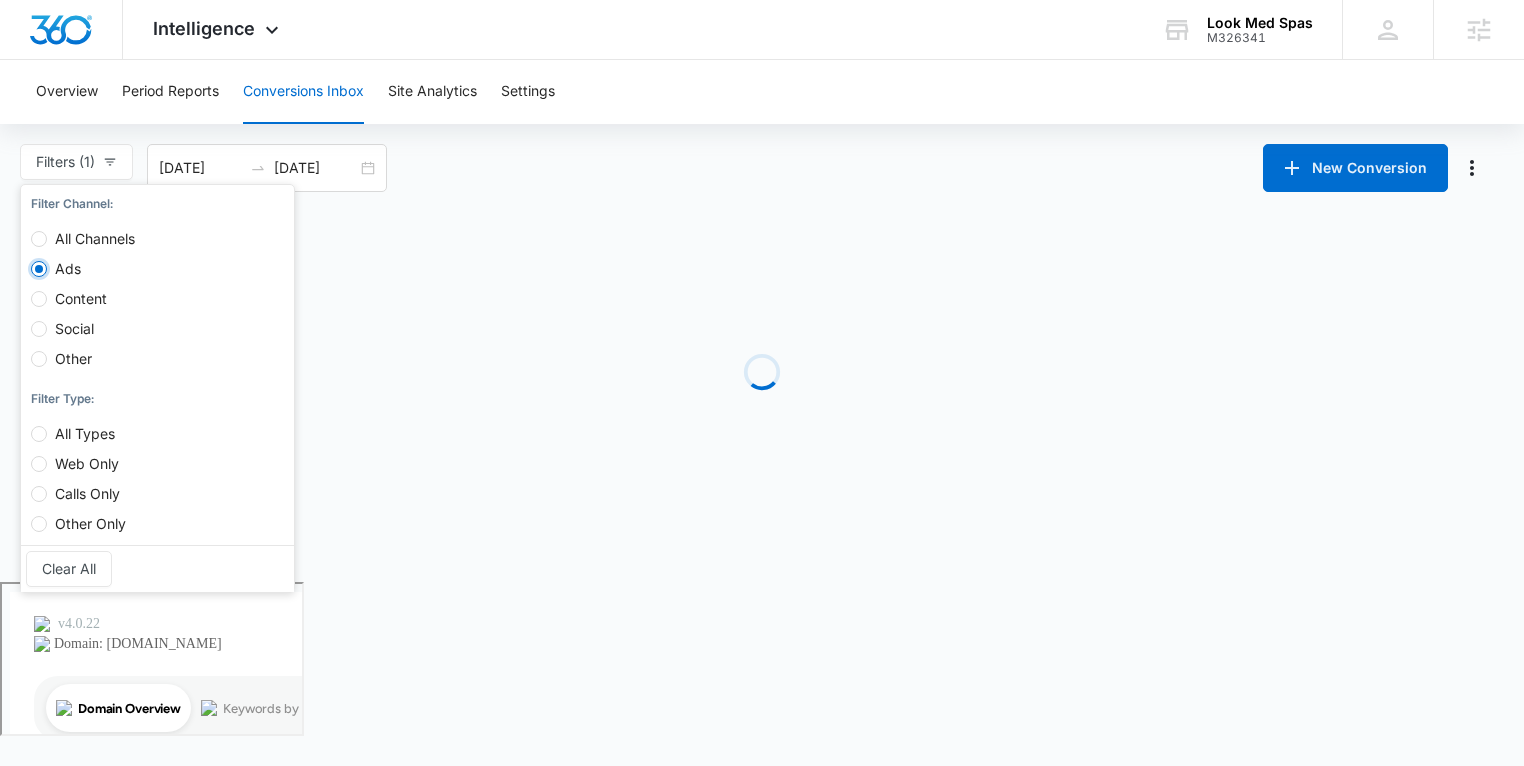 scroll, scrollTop: 0, scrollLeft: 0, axis: both 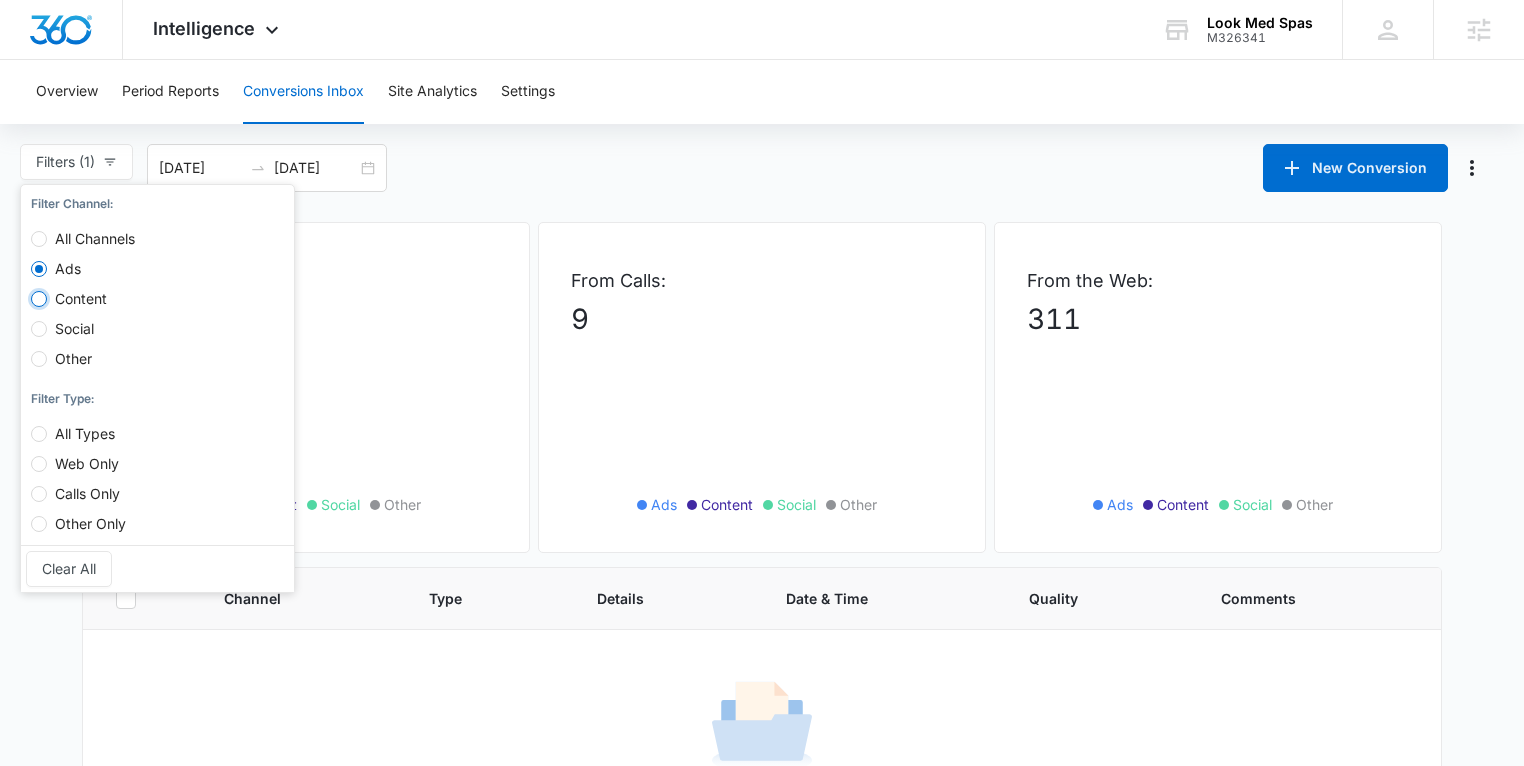 click on "Content" at bounding box center [39, 299] 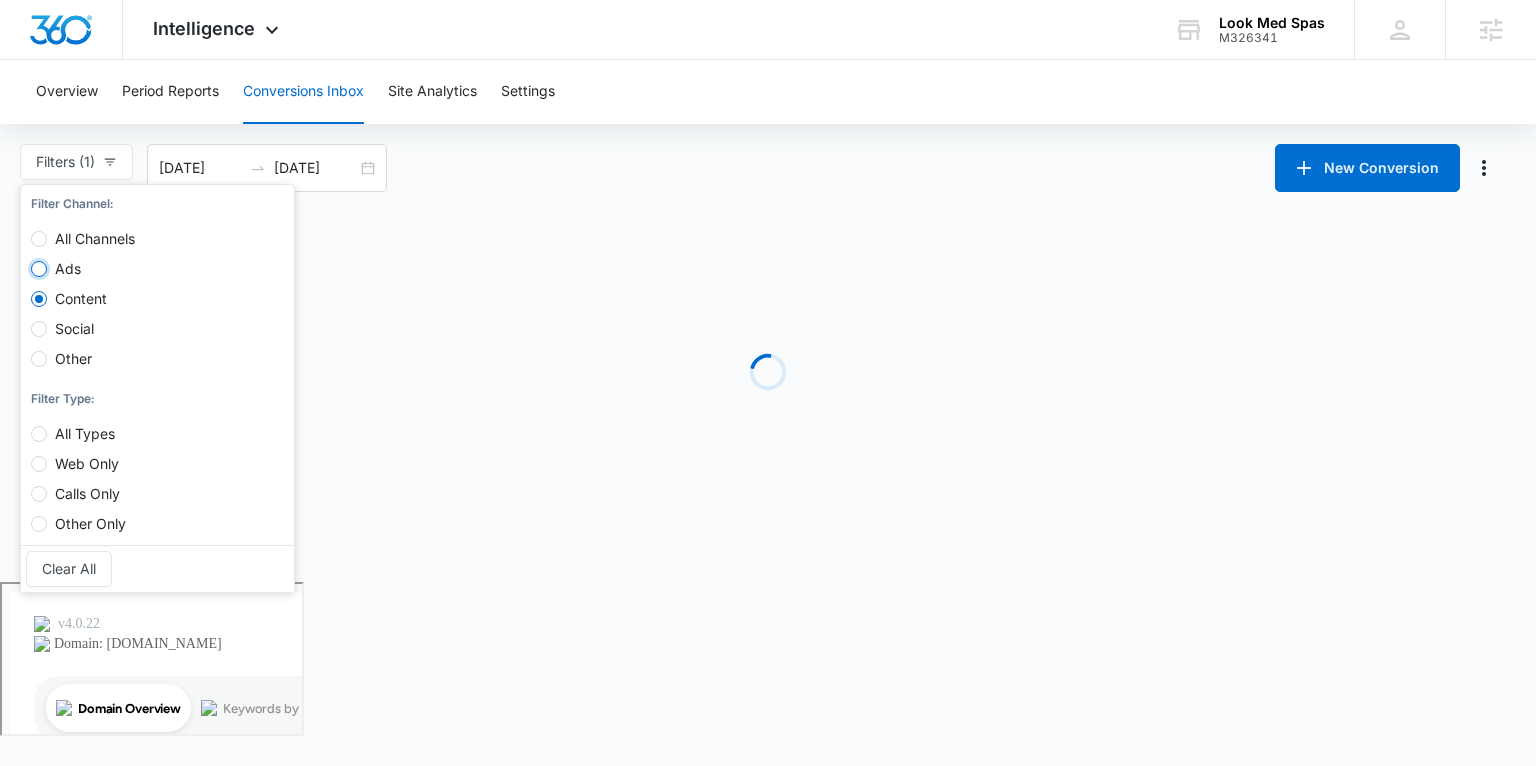click on "Ads" at bounding box center (39, 269) 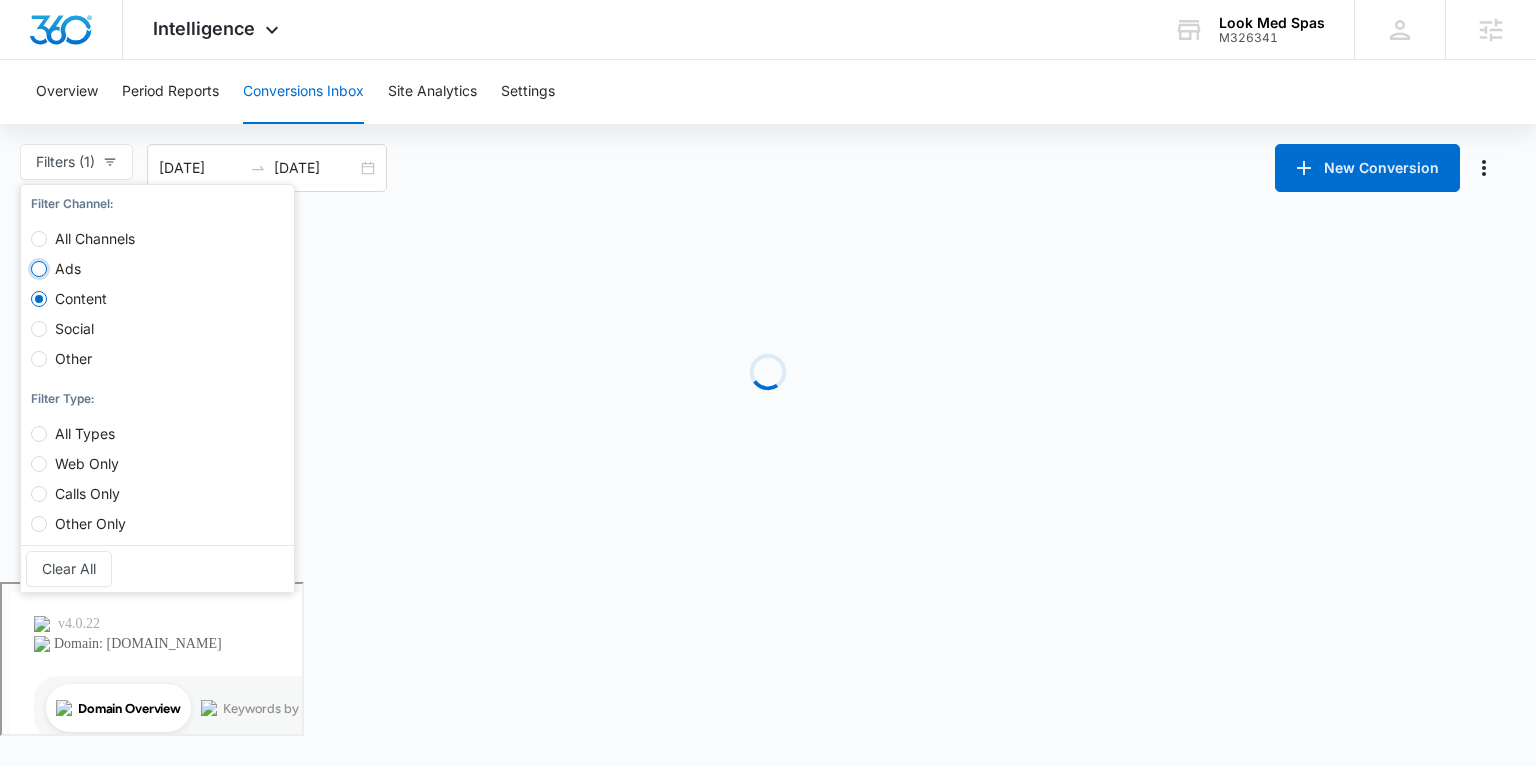 radio on "true" 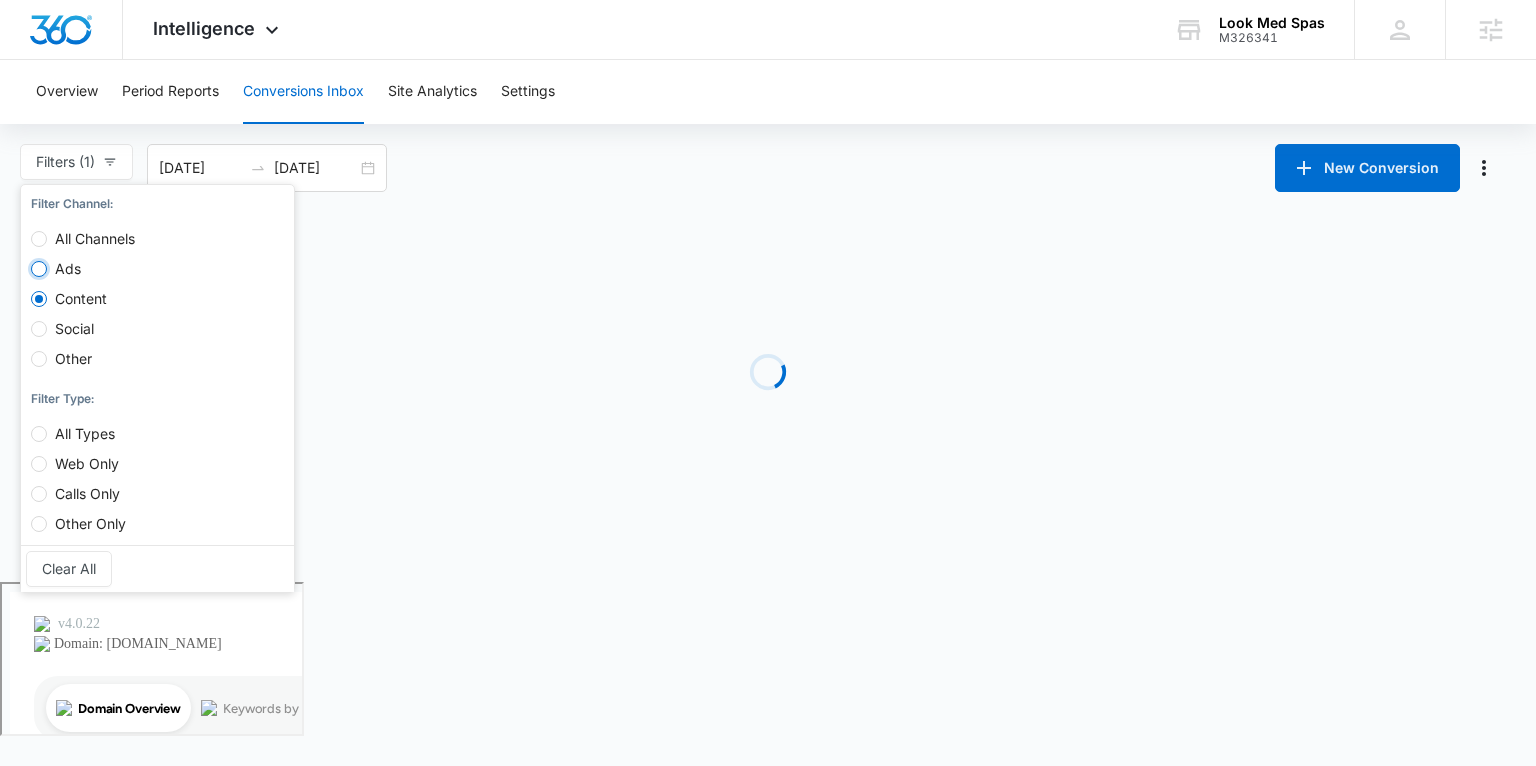 radio on "false" 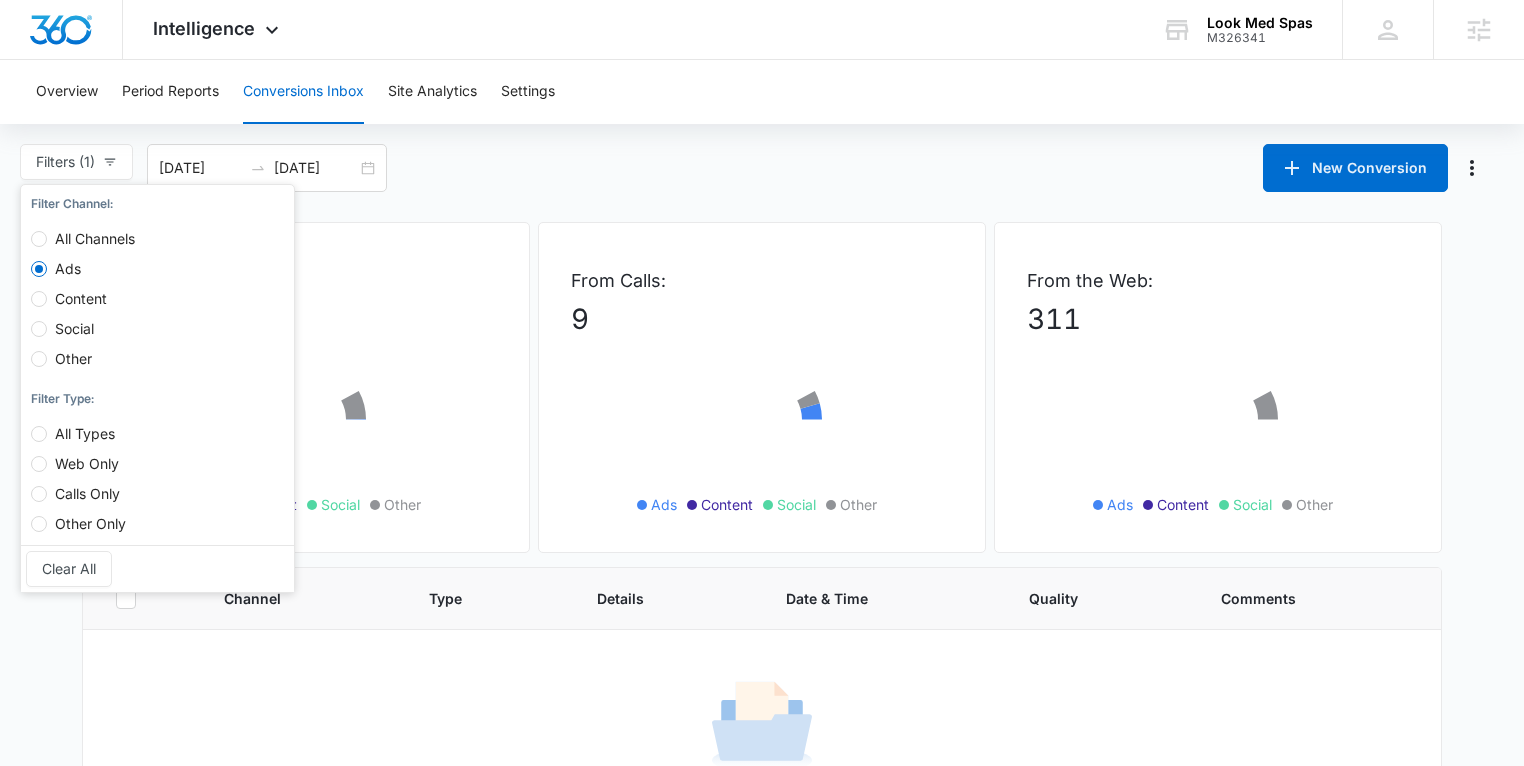 click on "Filters (1) Filter Channel : All Channels Ads Content Social Other Filter Type : All Types Web Only Calls Only Other Only Clear All 06/30/2025 07/11/2025 New Conversion Jun 2025 Su Mo Tu We Th Fr Sa 1 2 3 4 5 6 7 8 9 10 11 12 13 14 15 16 17 18 19 20 21 22 23 24 25 26 27 28 29 30 1 2 3 4 5 6 7 8 9 10 11 12 Jul 2025 Su Mo Tu We Th Fr Sa 29 30 1 2 3 4 5 6 7 8 9 10 11 12 13 14 15 16 17 18 19 20 21 22 23 24 25 26 27 28 29 30 31 1 2 3 4 5 6 7 8 9 Last  Week Last 2 Weeks Last 30 Days Last 60 Days Last 90 Days Last 180 Days Month to Date Year to Date" at bounding box center [762, 168] 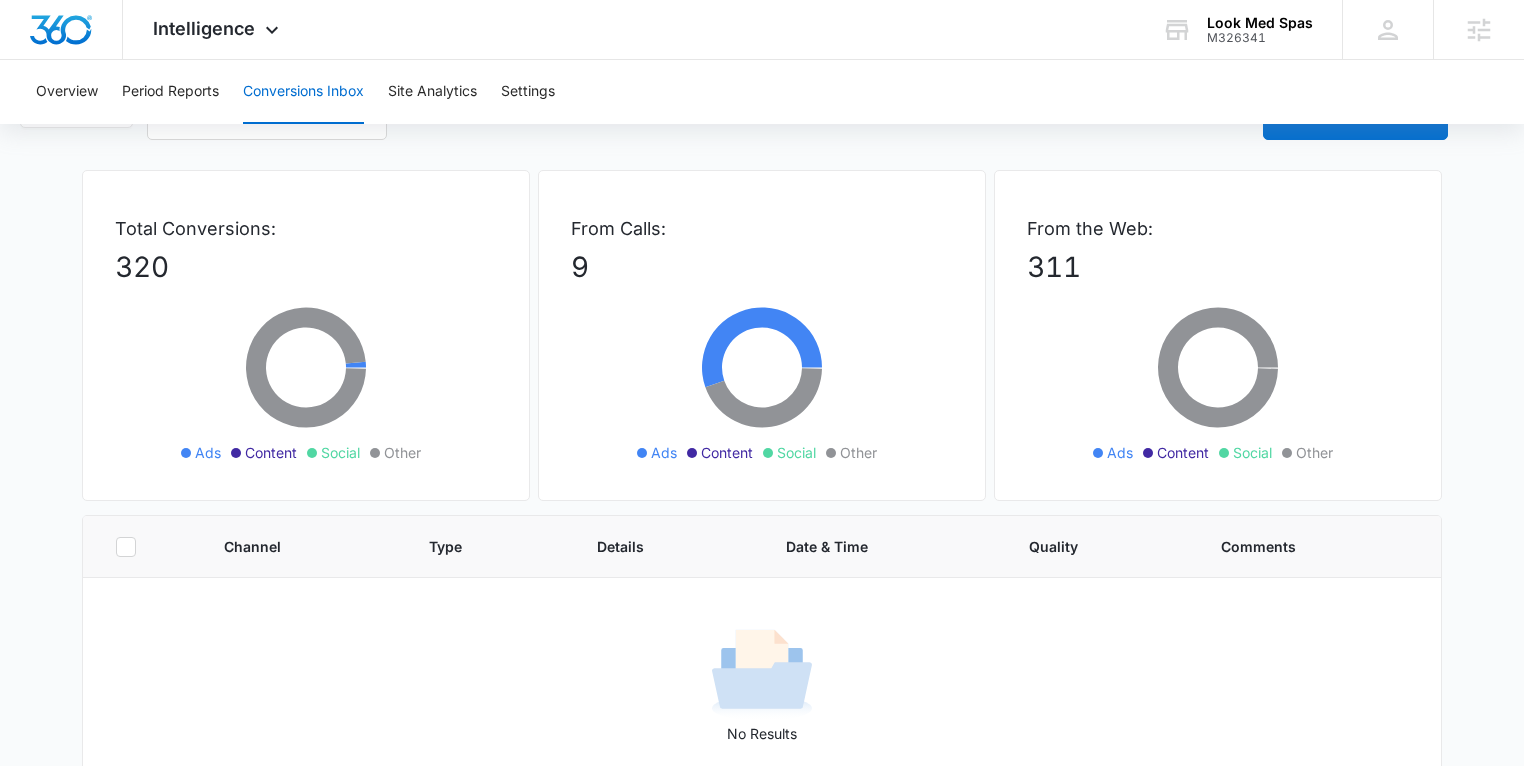 scroll, scrollTop: 0, scrollLeft: 0, axis: both 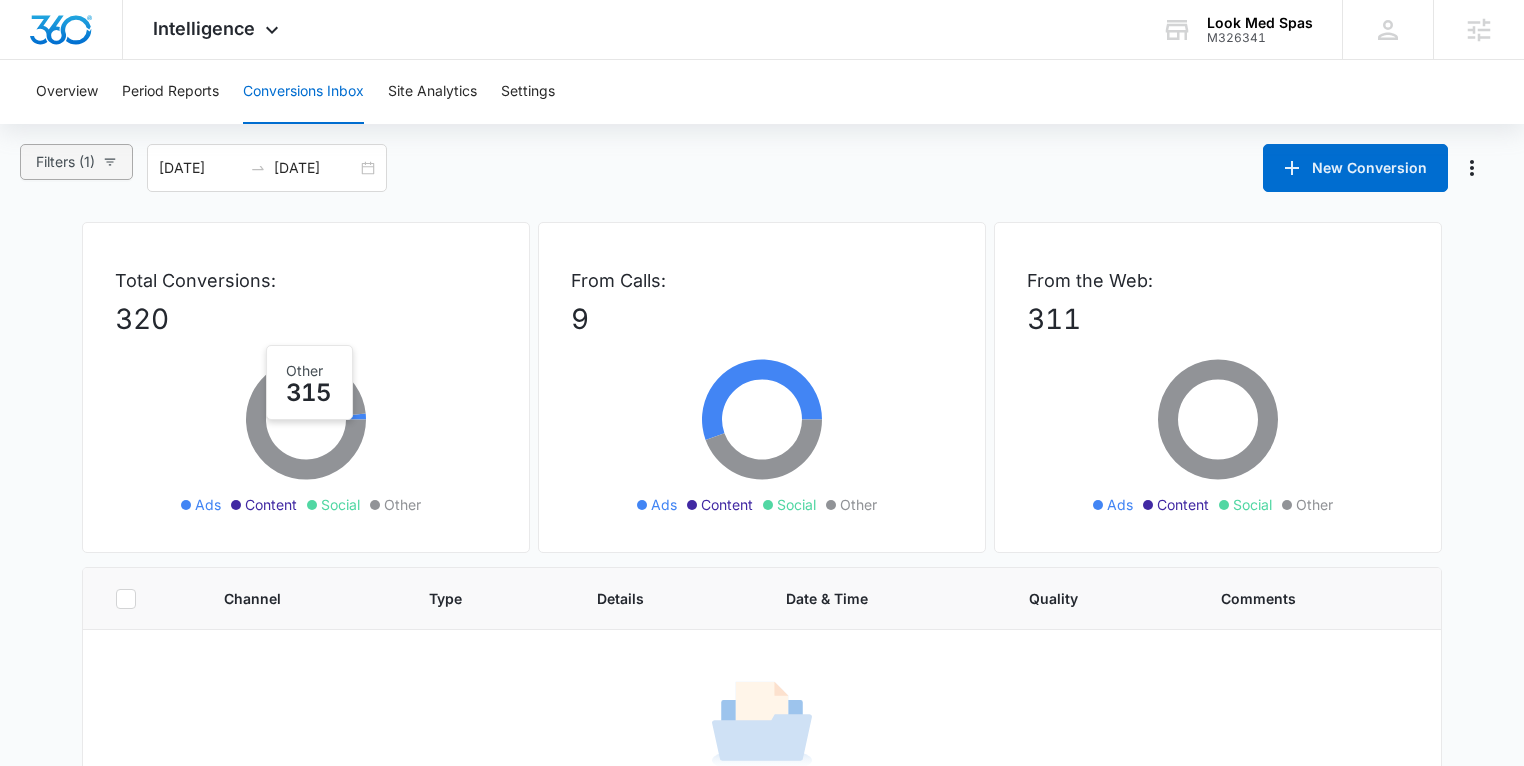 click on "Filters (1)" at bounding box center (65, 162) 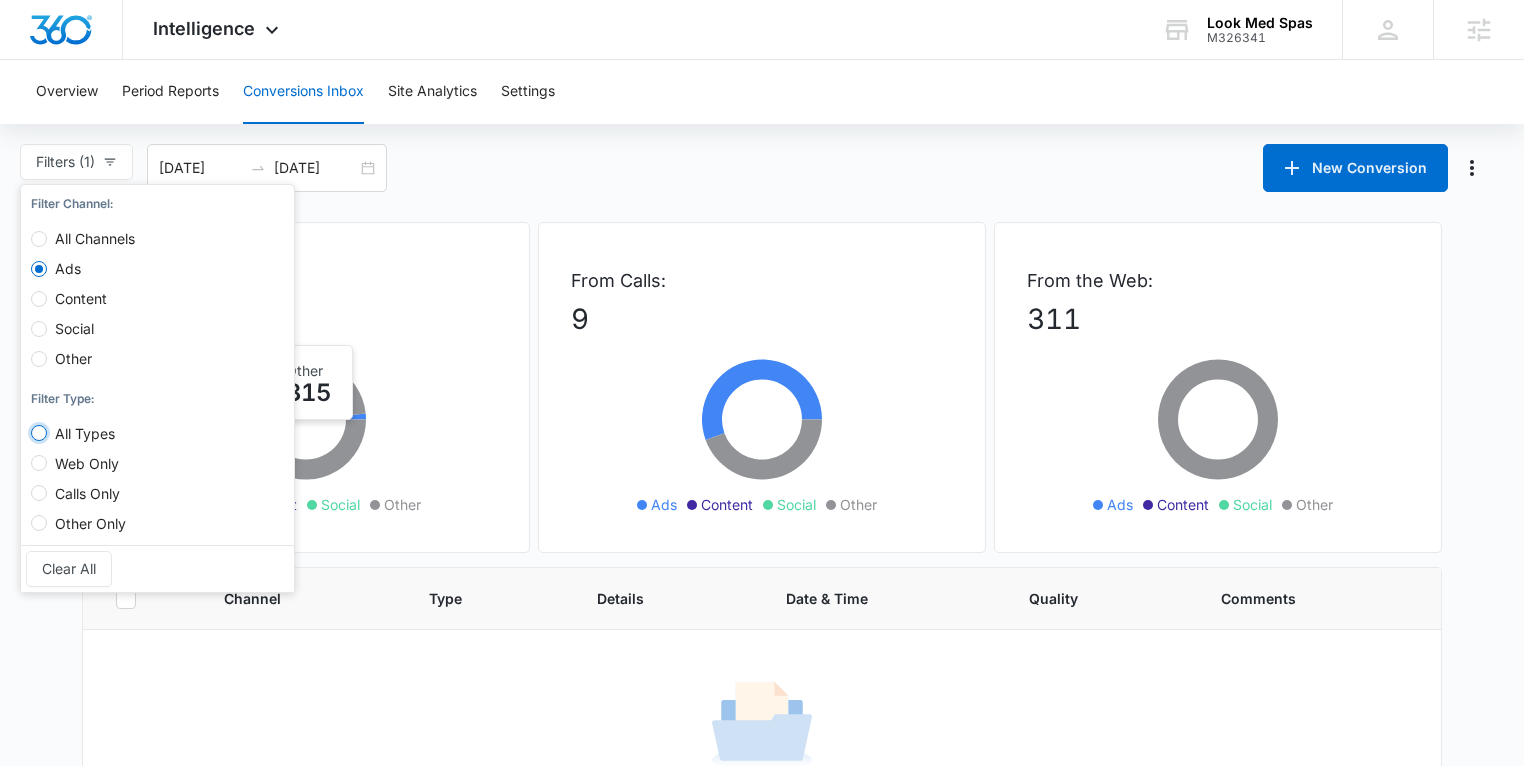 click on "All Types" at bounding box center [39, 433] 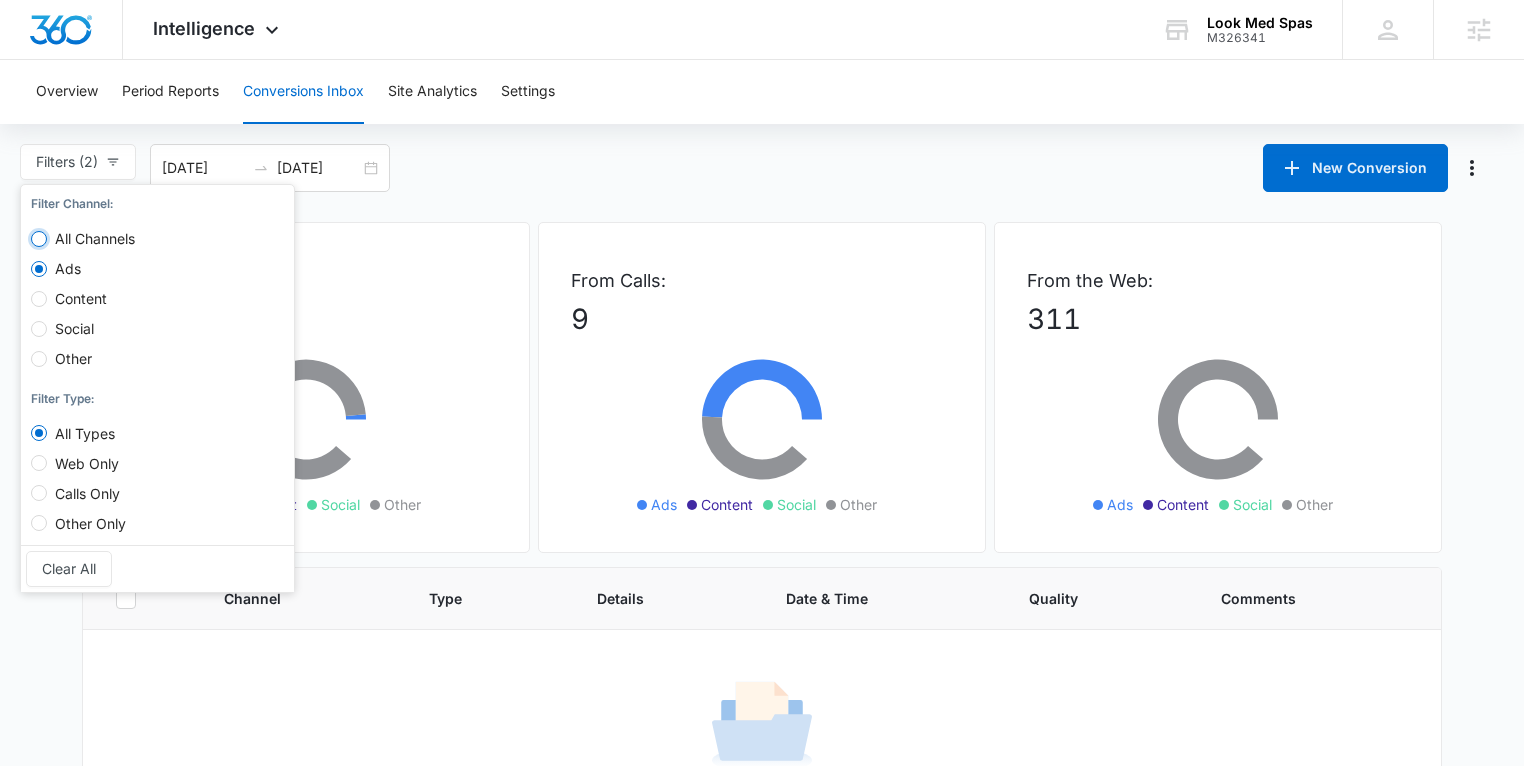 click on "All Channels" at bounding box center (39, 239) 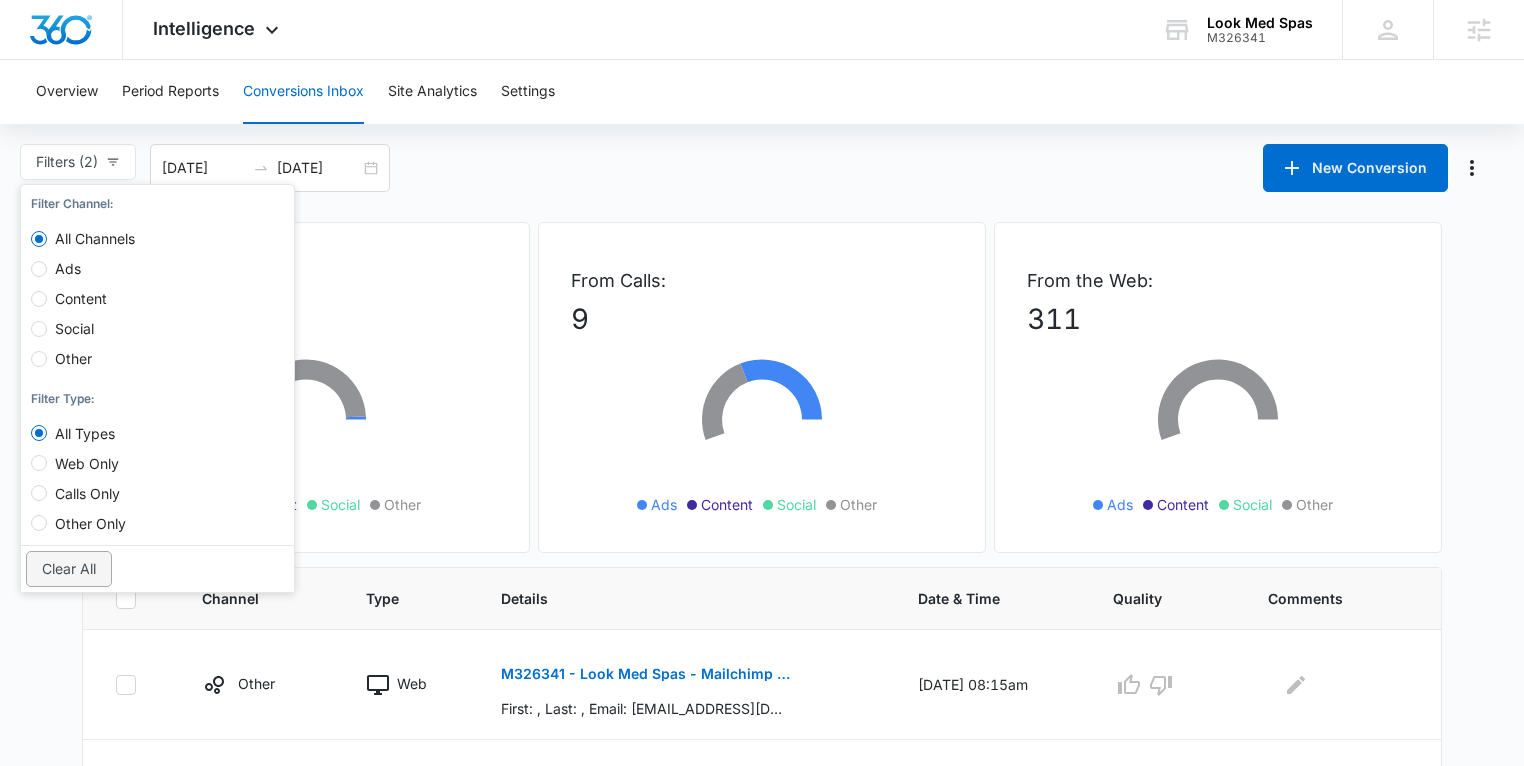 click on "Clear All" at bounding box center [69, 569] 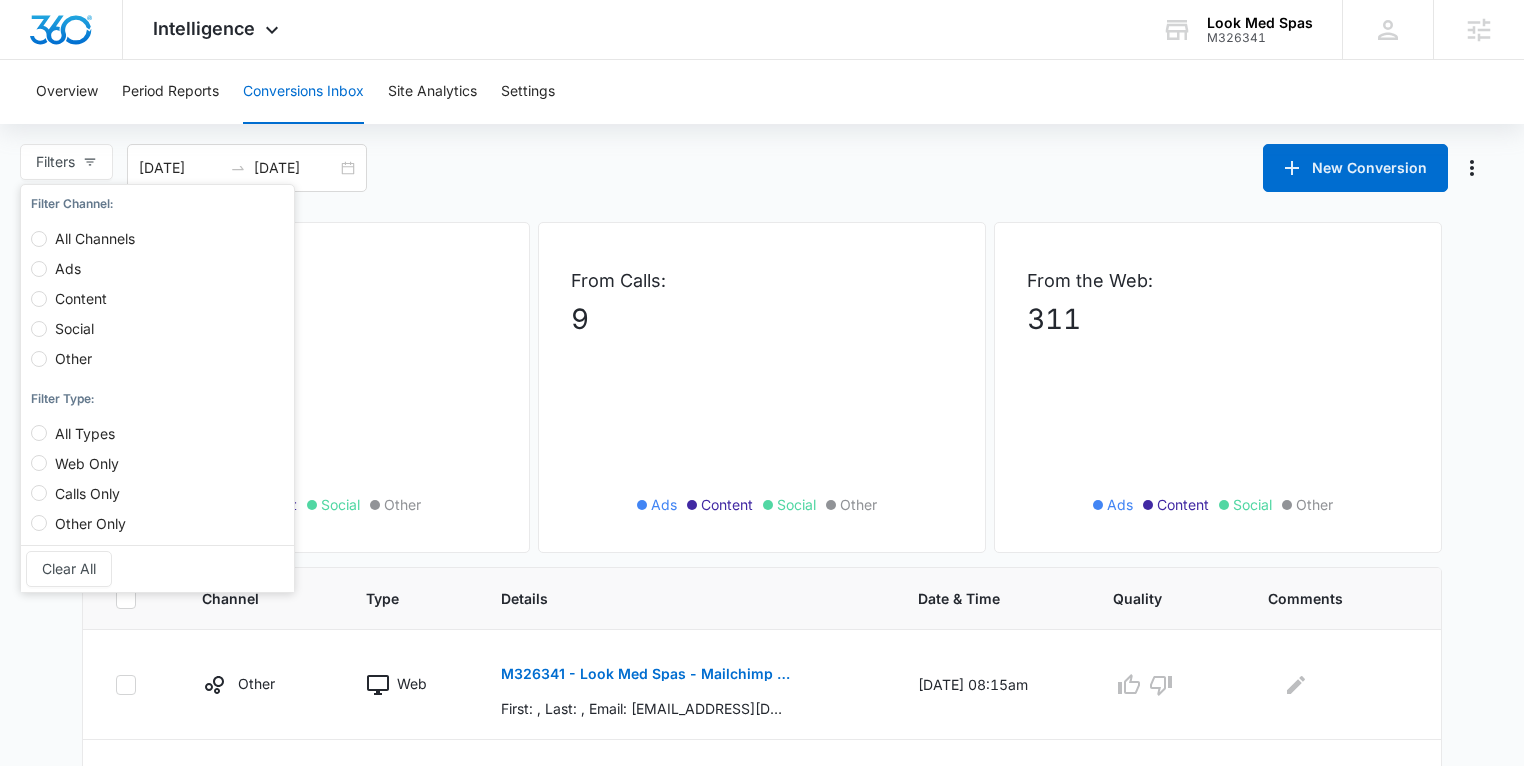 click on "Filters Filter Channel : All Channels Ads Content Social Other Filter Type : All Types Web Only Calls Only Other Only Clear All 06/30/2025 07/11/2025 New Conversion Jun 2025 Su Mo Tu We Th Fr Sa 1 2 3 4 5 6 7 8 9 10 11 12 13 14 15 16 17 18 19 20 21 22 23 24 25 26 27 28 29 30 1 2 3 4 5 6 7 8 9 10 11 12 Jul 2025 Su Mo Tu We Th Fr Sa 29 30 1 2 3 4 5 6 7 8 9 10 11 12 13 14 15 16 17 18 19 20 21 22 23 24 25 26 27 28 29 30 31 1 2 3 4 5 6 7 8 9 Last  Week Last 2 Weeks Last 30 Days Last 60 Days Last 90 Days Last 180 Days Month to Date Year to Date" at bounding box center (762, 168) 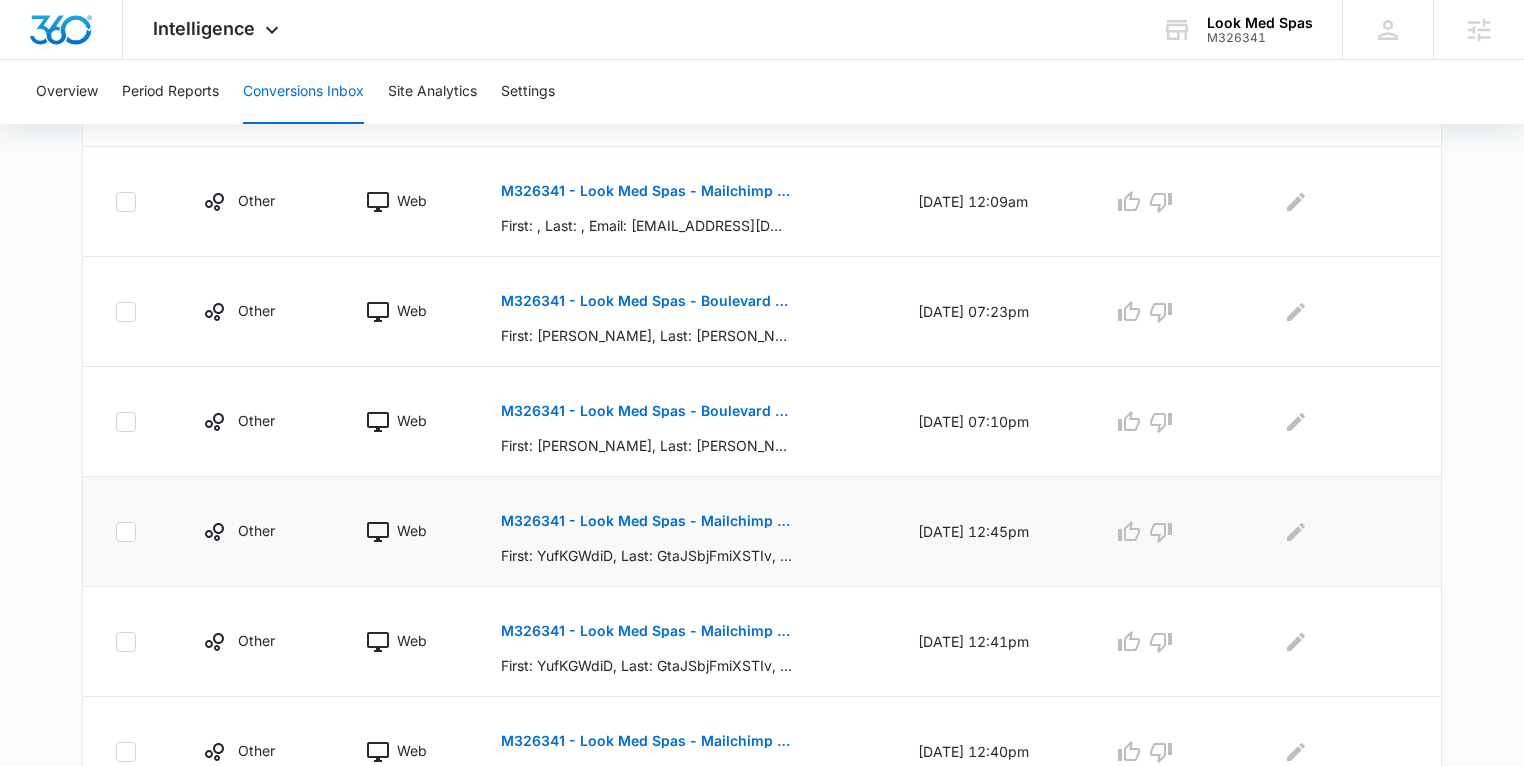 scroll, scrollTop: 1023, scrollLeft: 0, axis: vertical 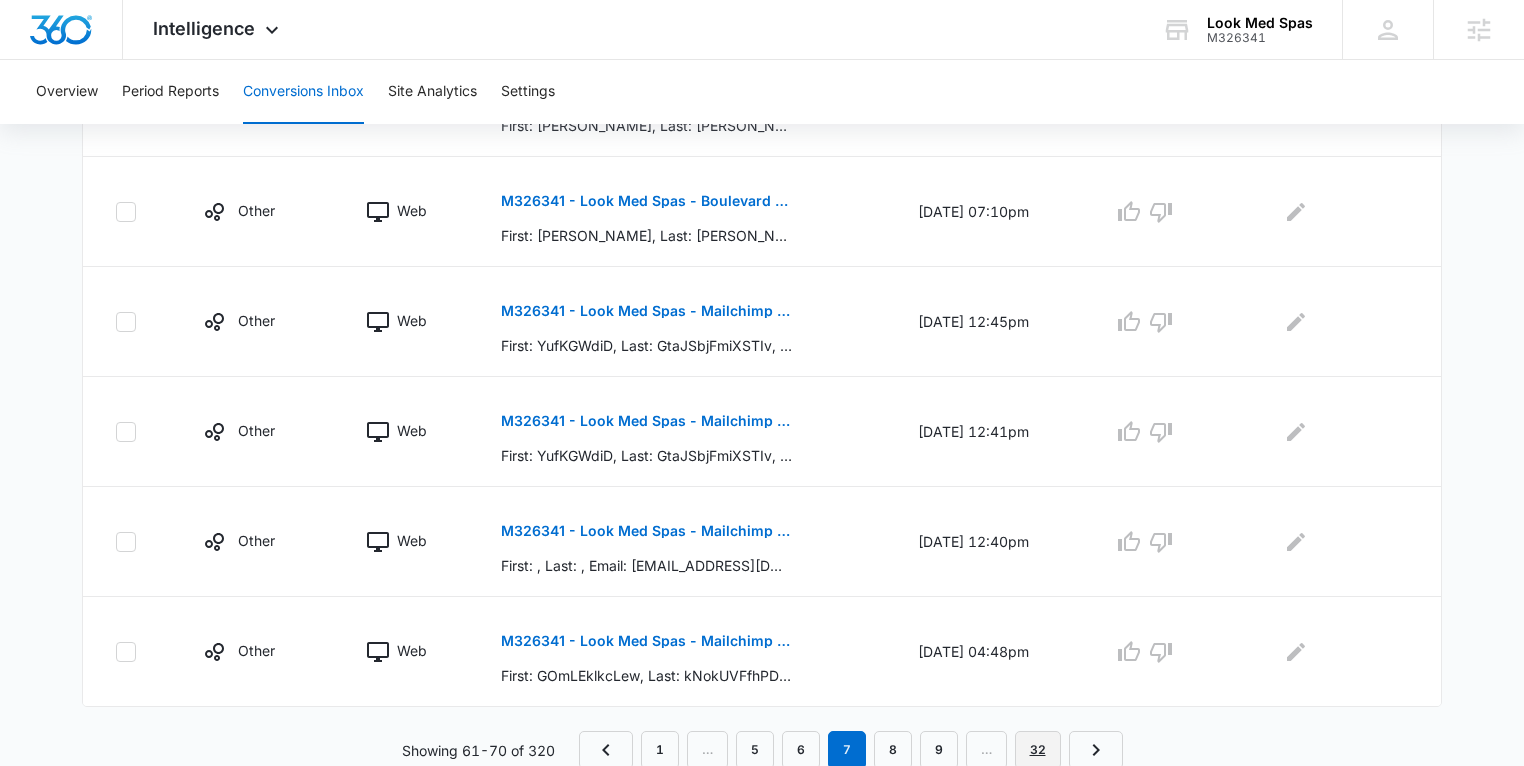 click on "32" at bounding box center [1038, 750] 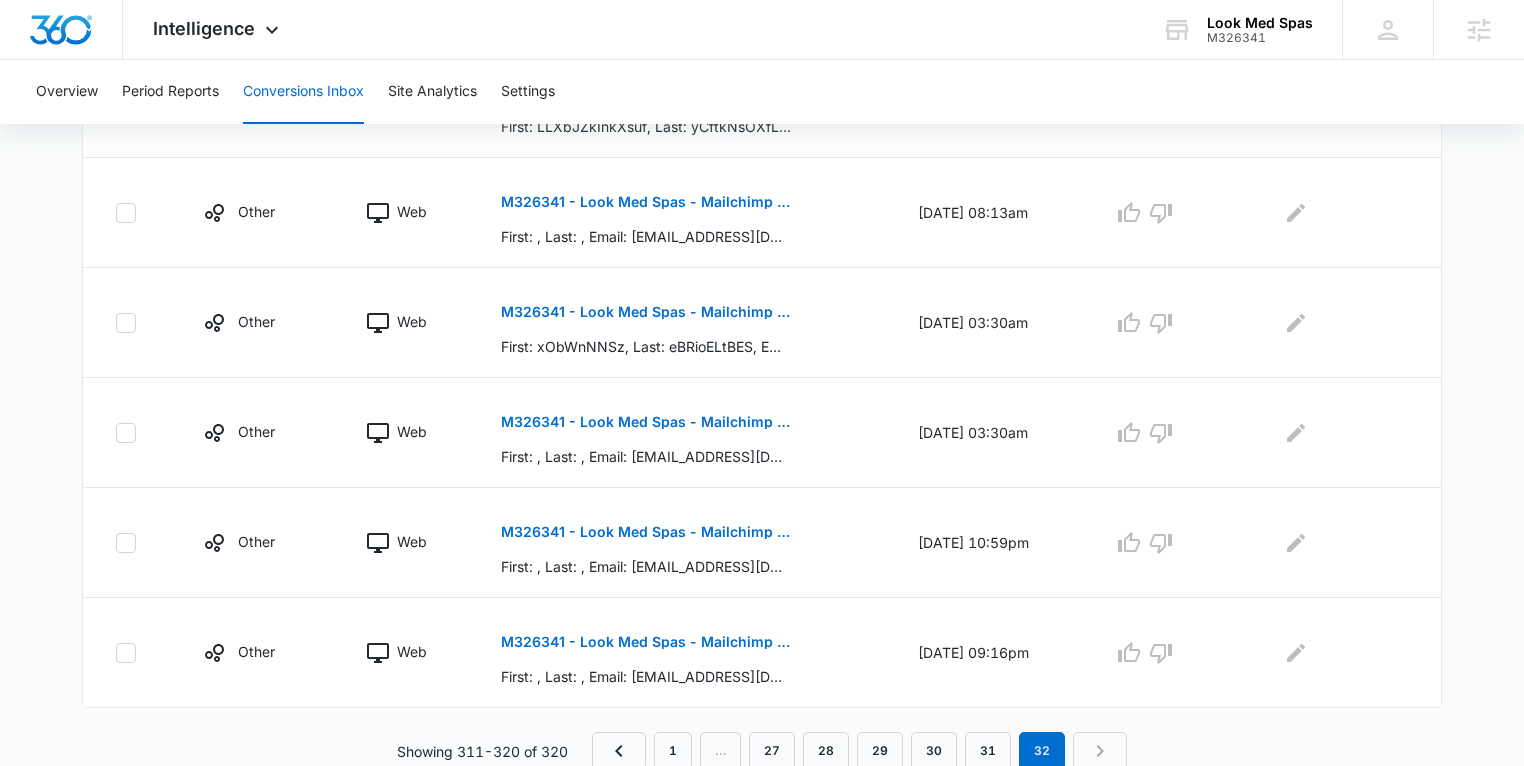 scroll, scrollTop: 1023, scrollLeft: 0, axis: vertical 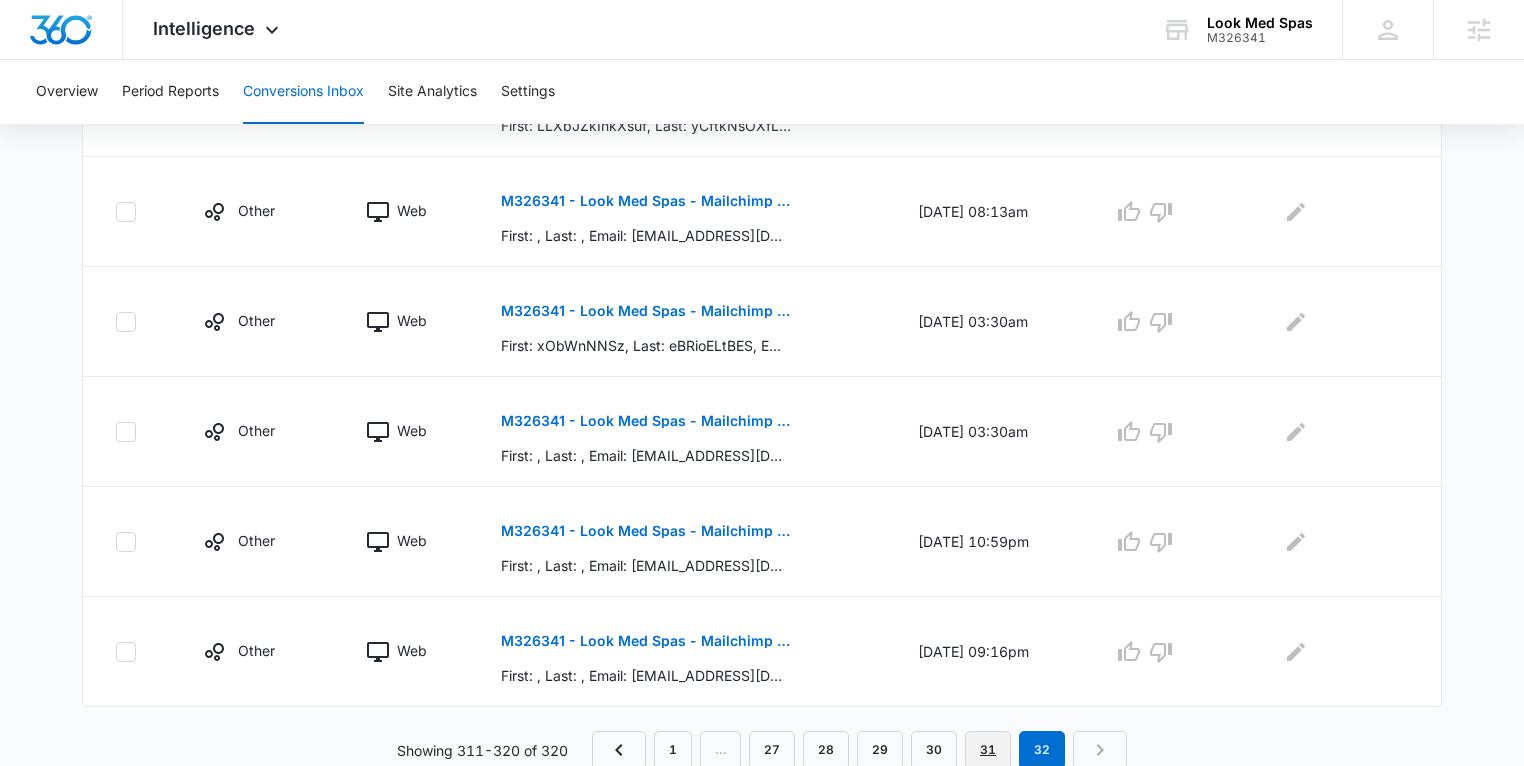 click on "31" at bounding box center [988, 750] 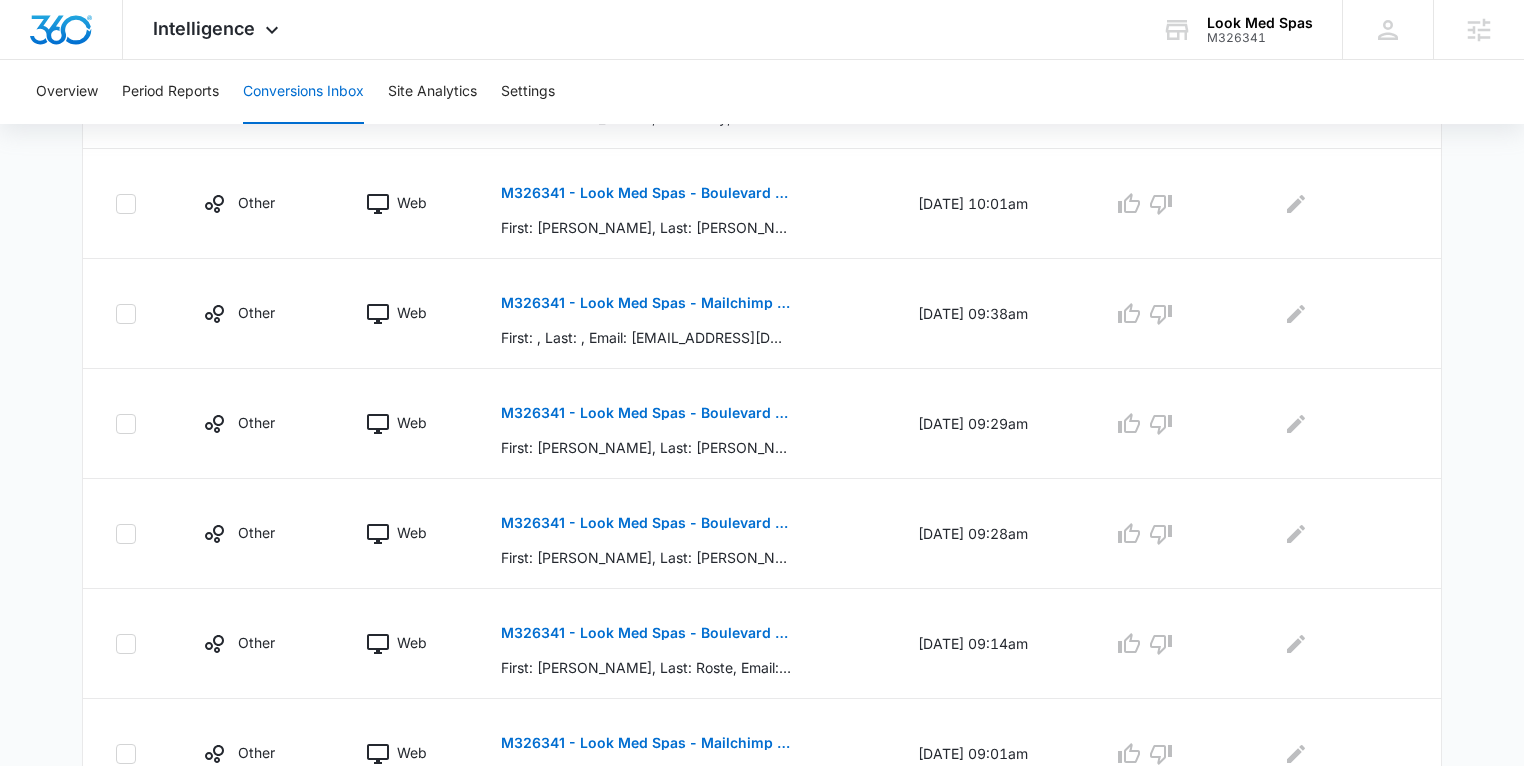 scroll, scrollTop: 1023, scrollLeft: 0, axis: vertical 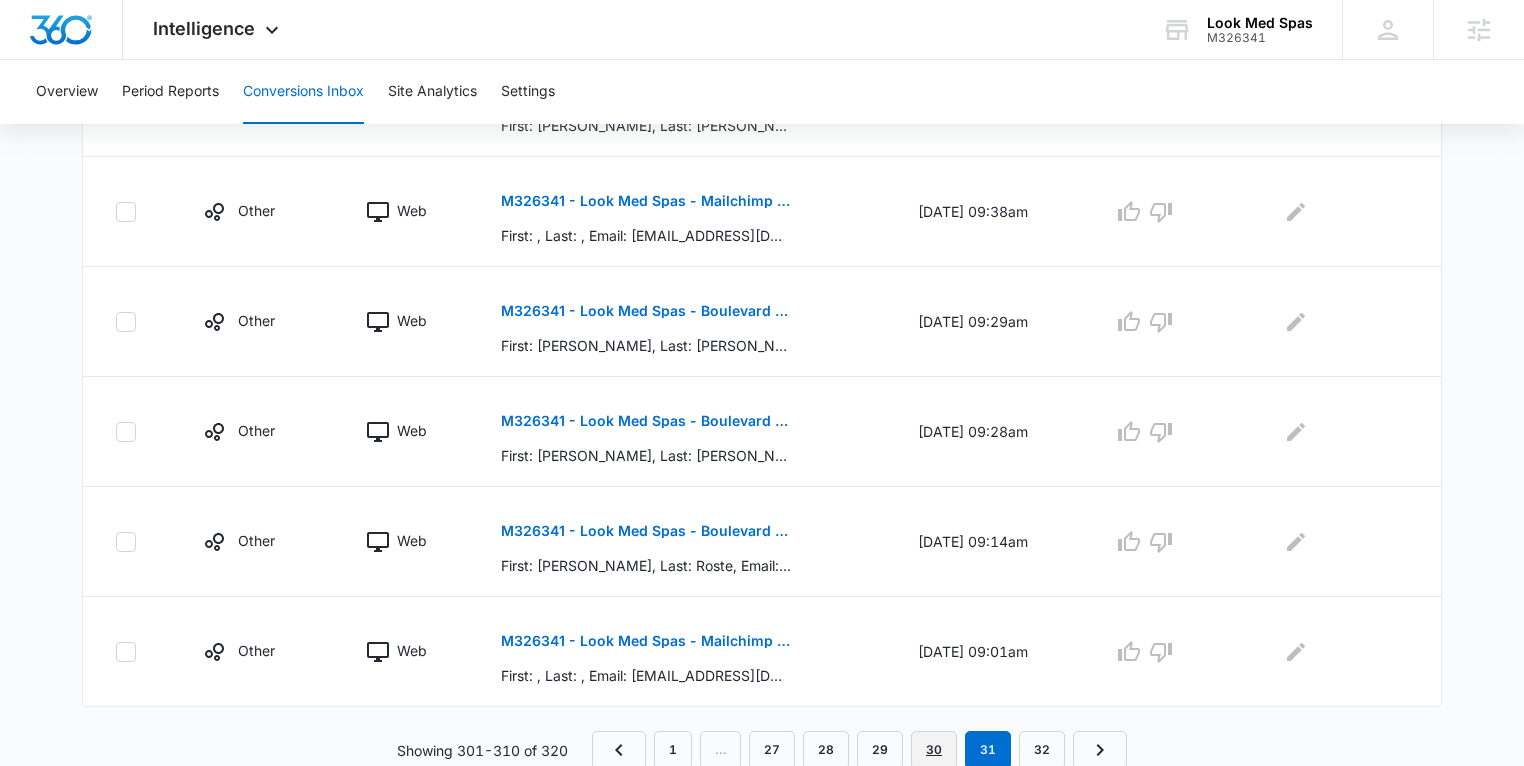 click on "30" at bounding box center (934, 750) 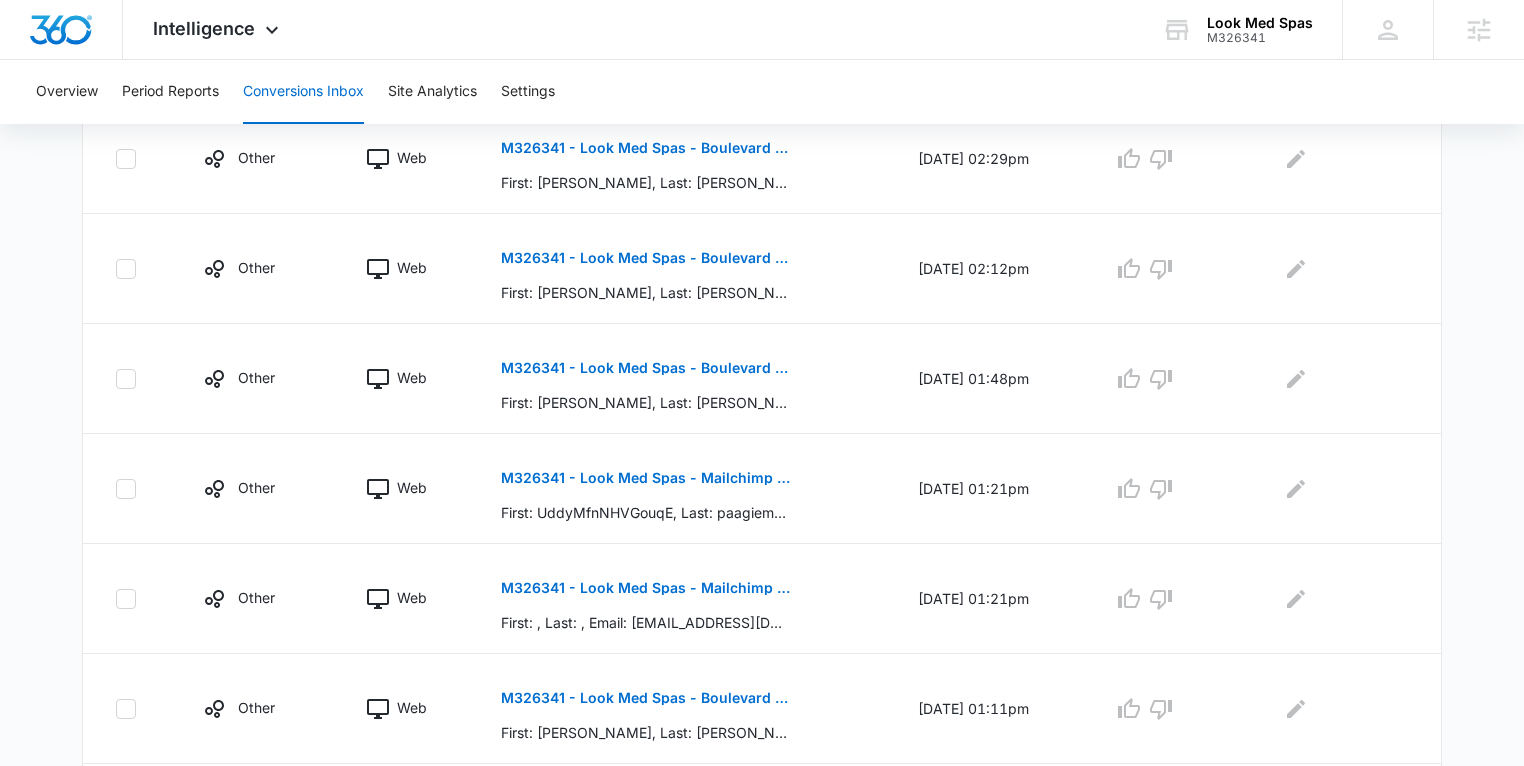 scroll, scrollTop: 1057, scrollLeft: 0, axis: vertical 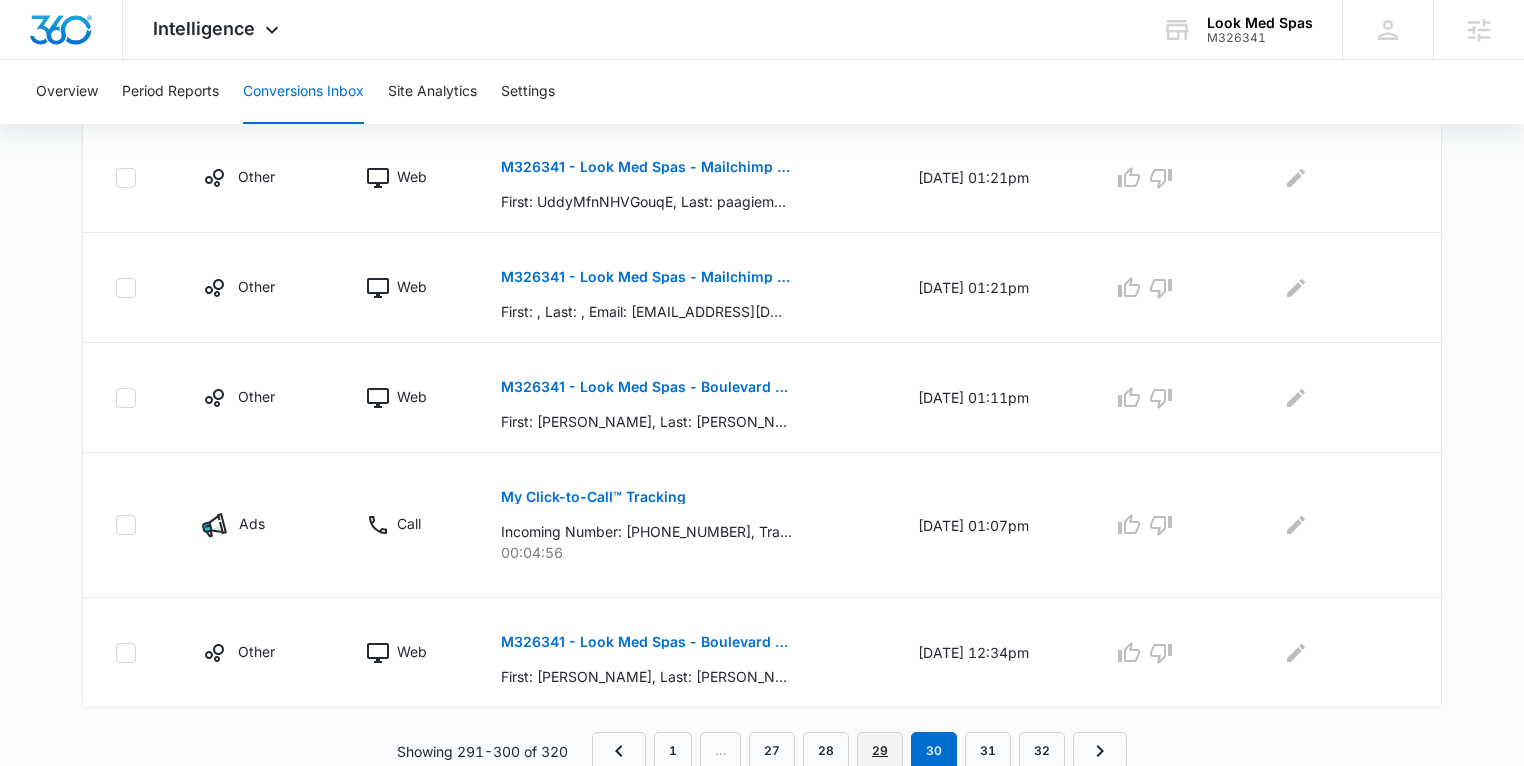 click on "29" at bounding box center [880, 751] 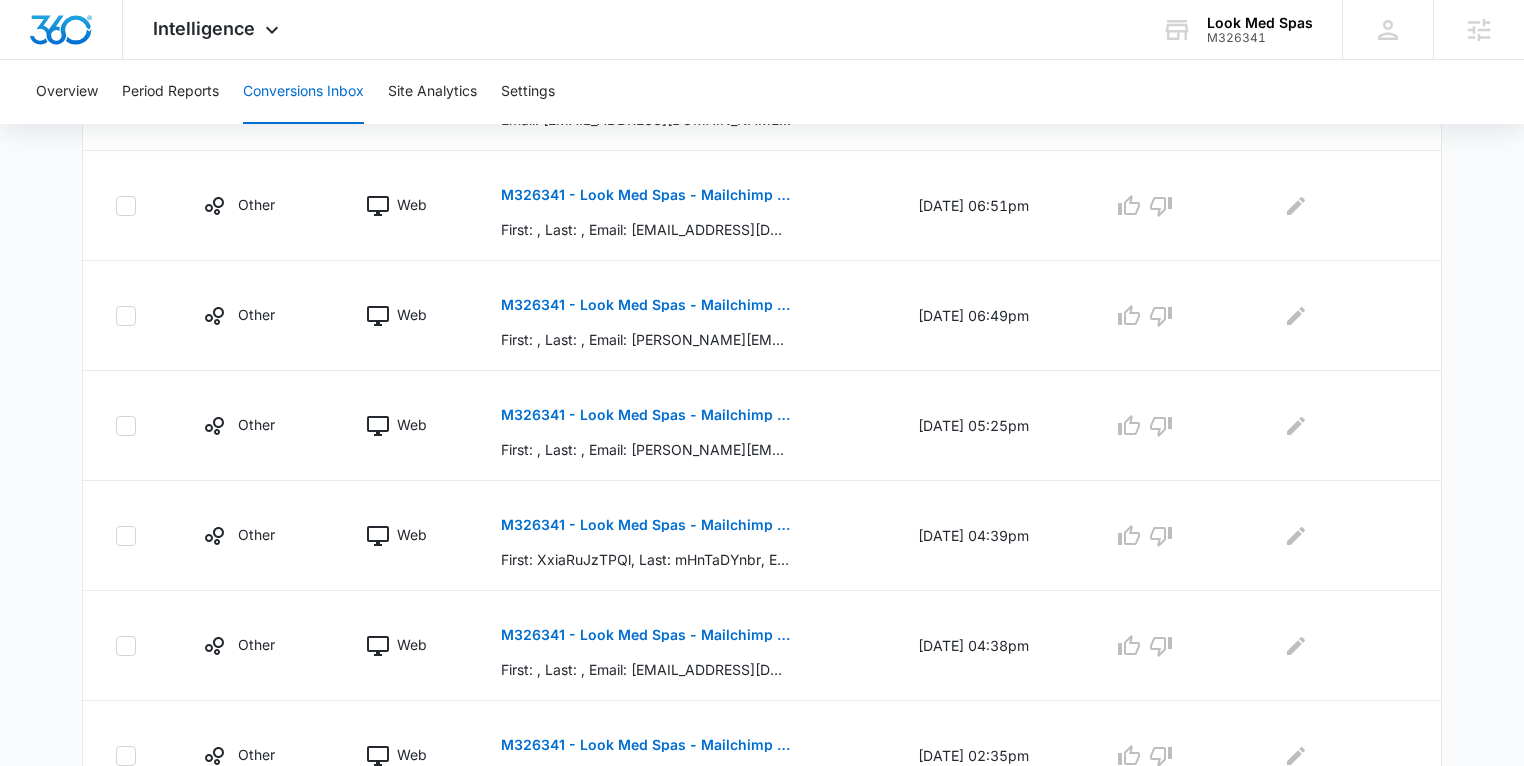 scroll, scrollTop: 1023, scrollLeft: 0, axis: vertical 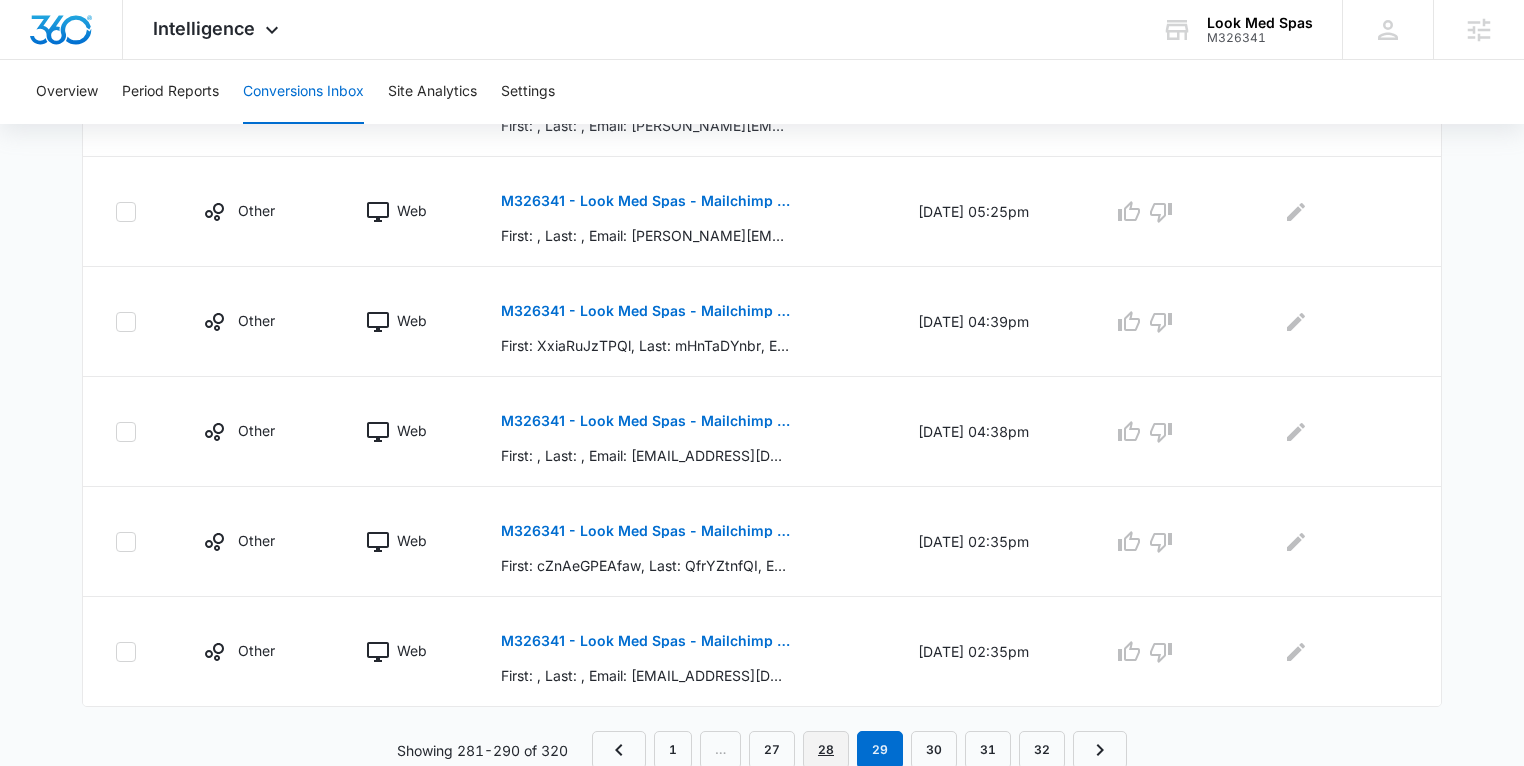 click on "28" at bounding box center (826, 750) 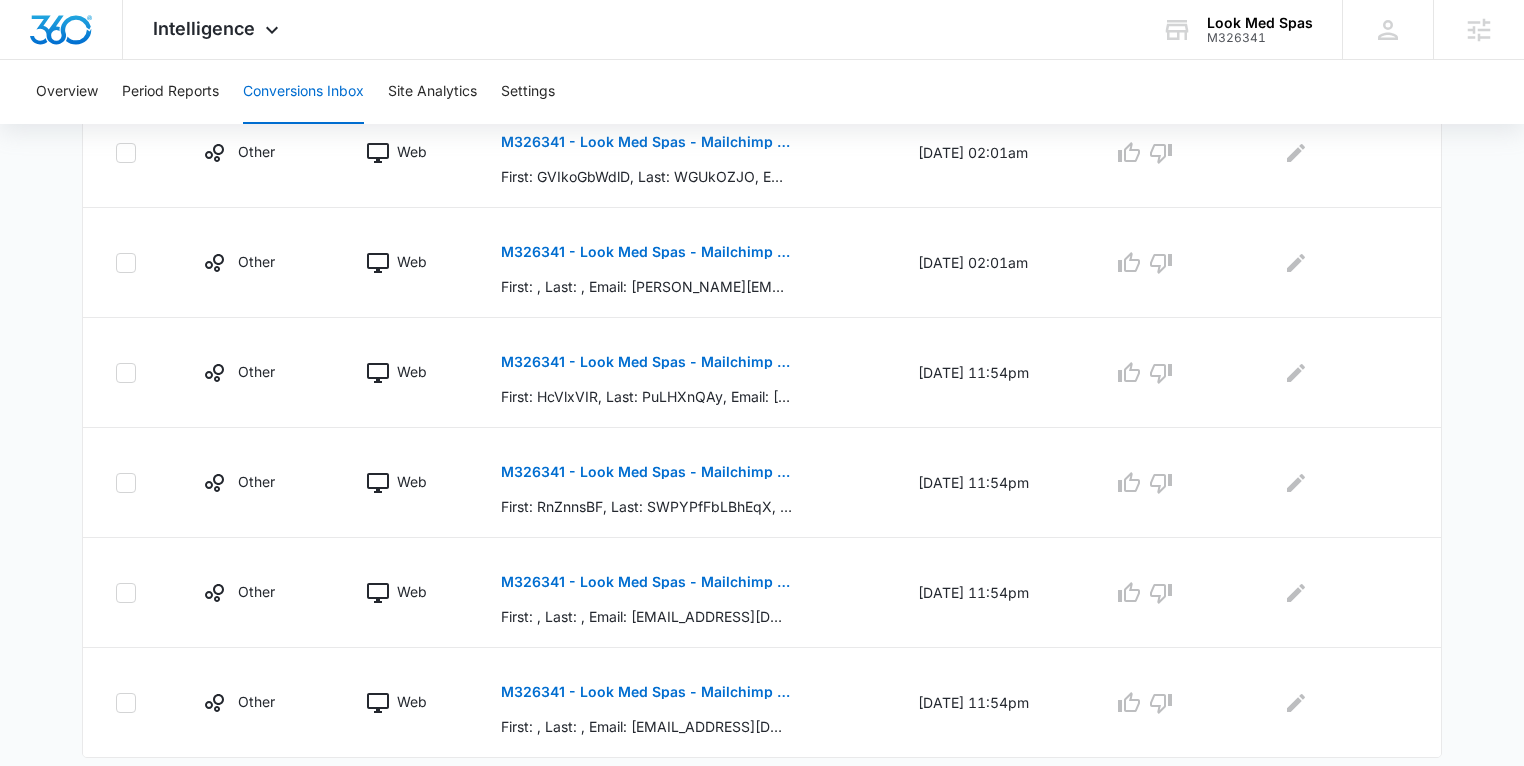 scroll, scrollTop: 1023, scrollLeft: 0, axis: vertical 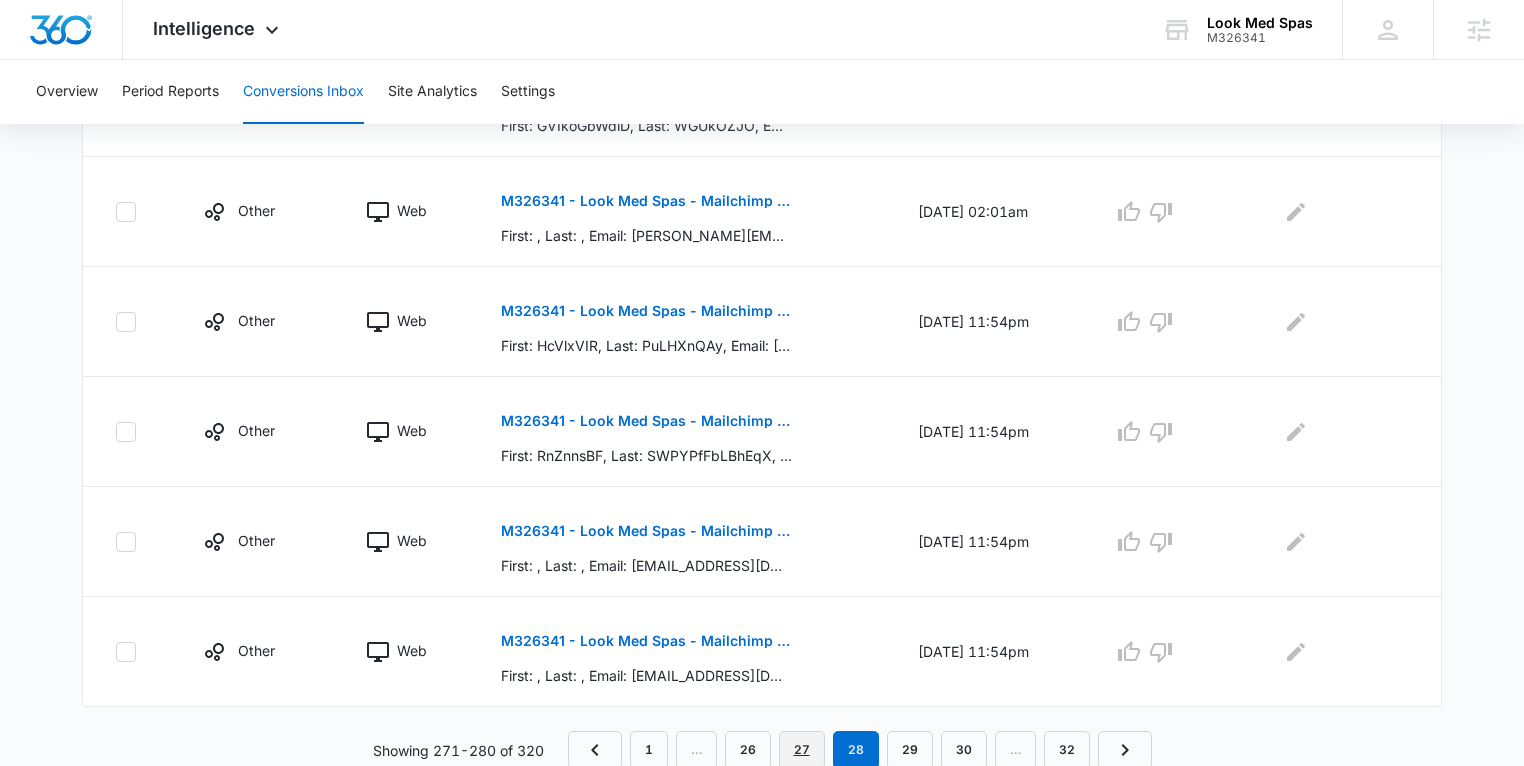 click on "27" at bounding box center [802, 750] 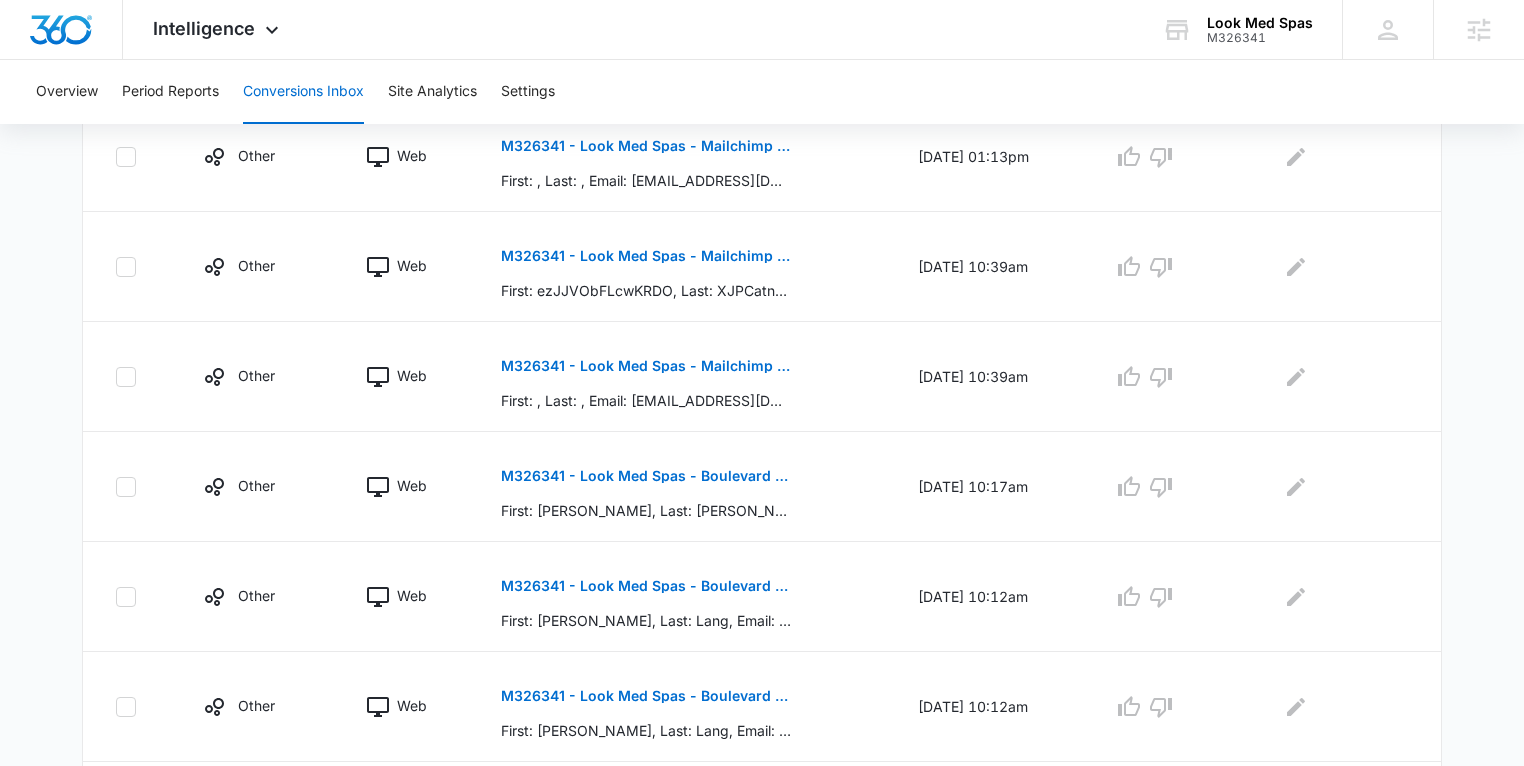 scroll, scrollTop: 1023, scrollLeft: 0, axis: vertical 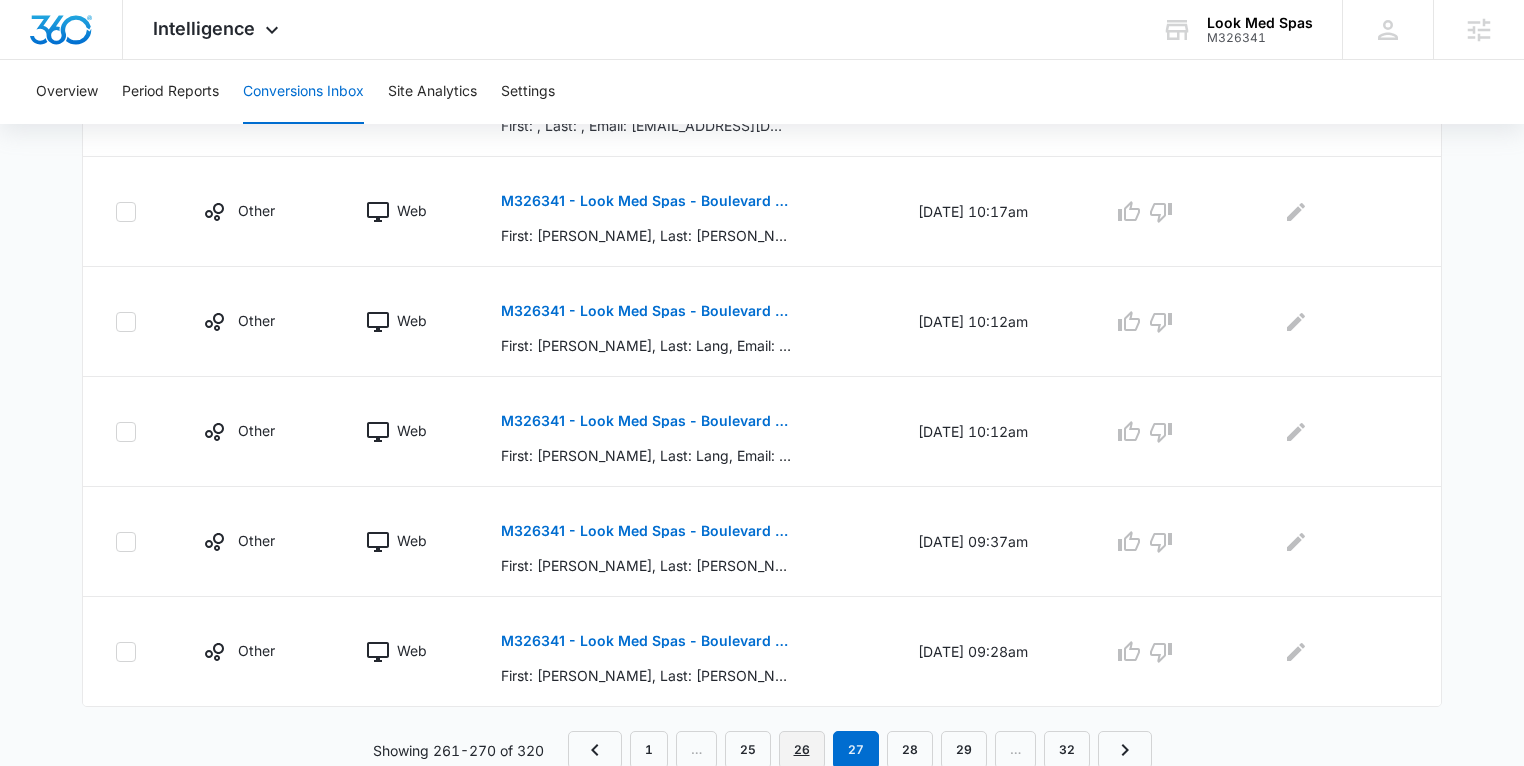 click on "26" at bounding box center (802, 750) 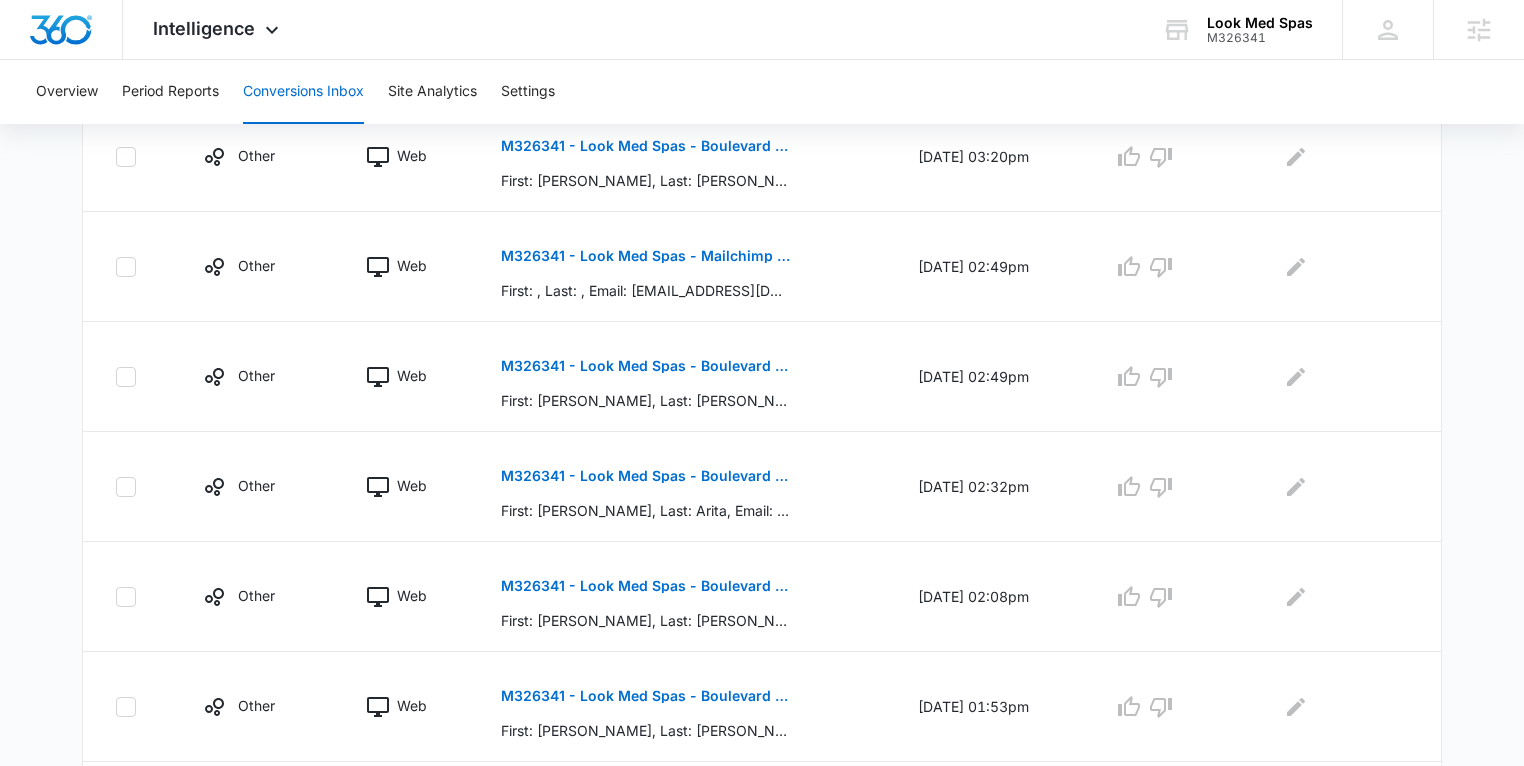 scroll, scrollTop: 1023, scrollLeft: 0, axis: vertical 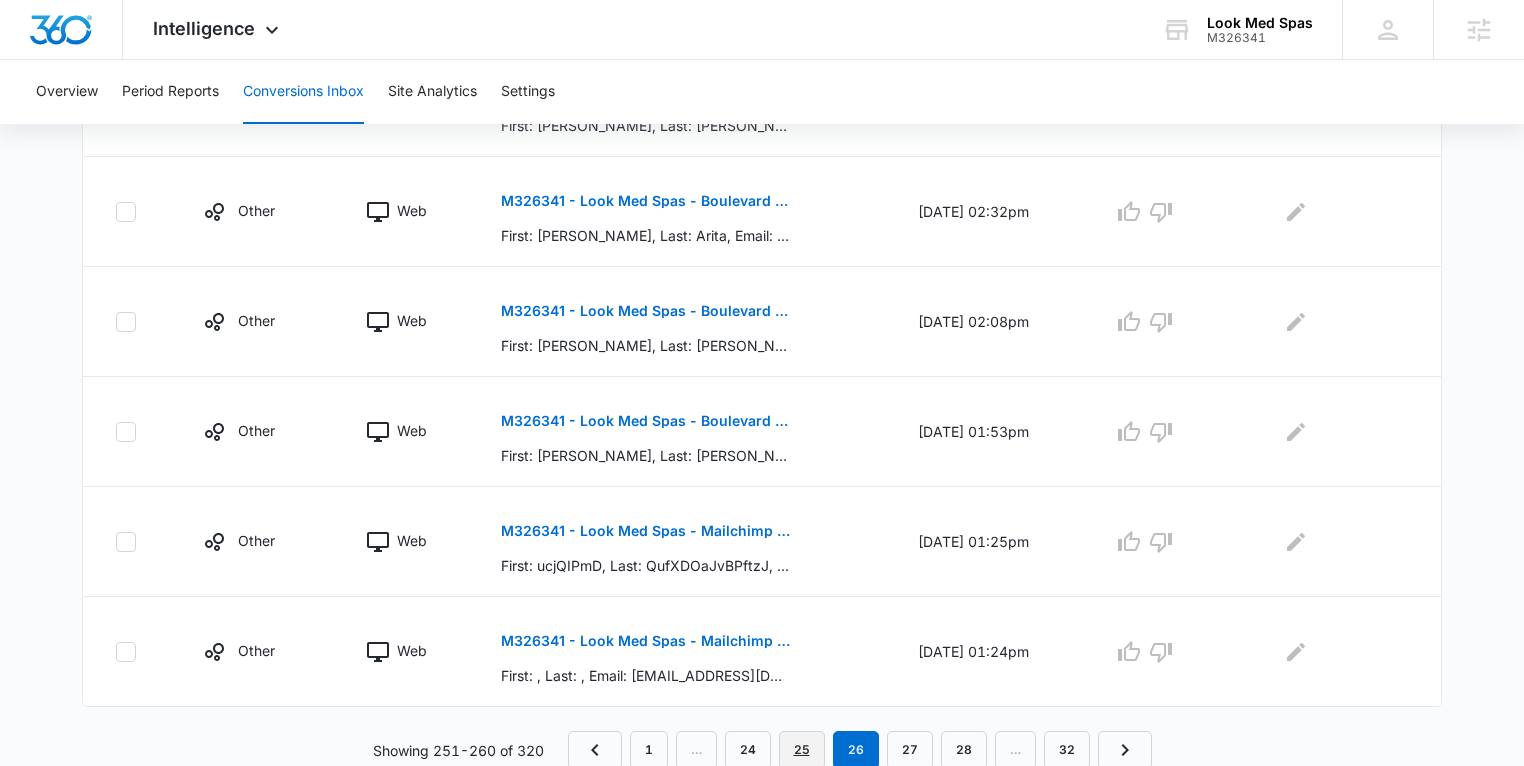 click on "25" at bounding box center (802, 750) 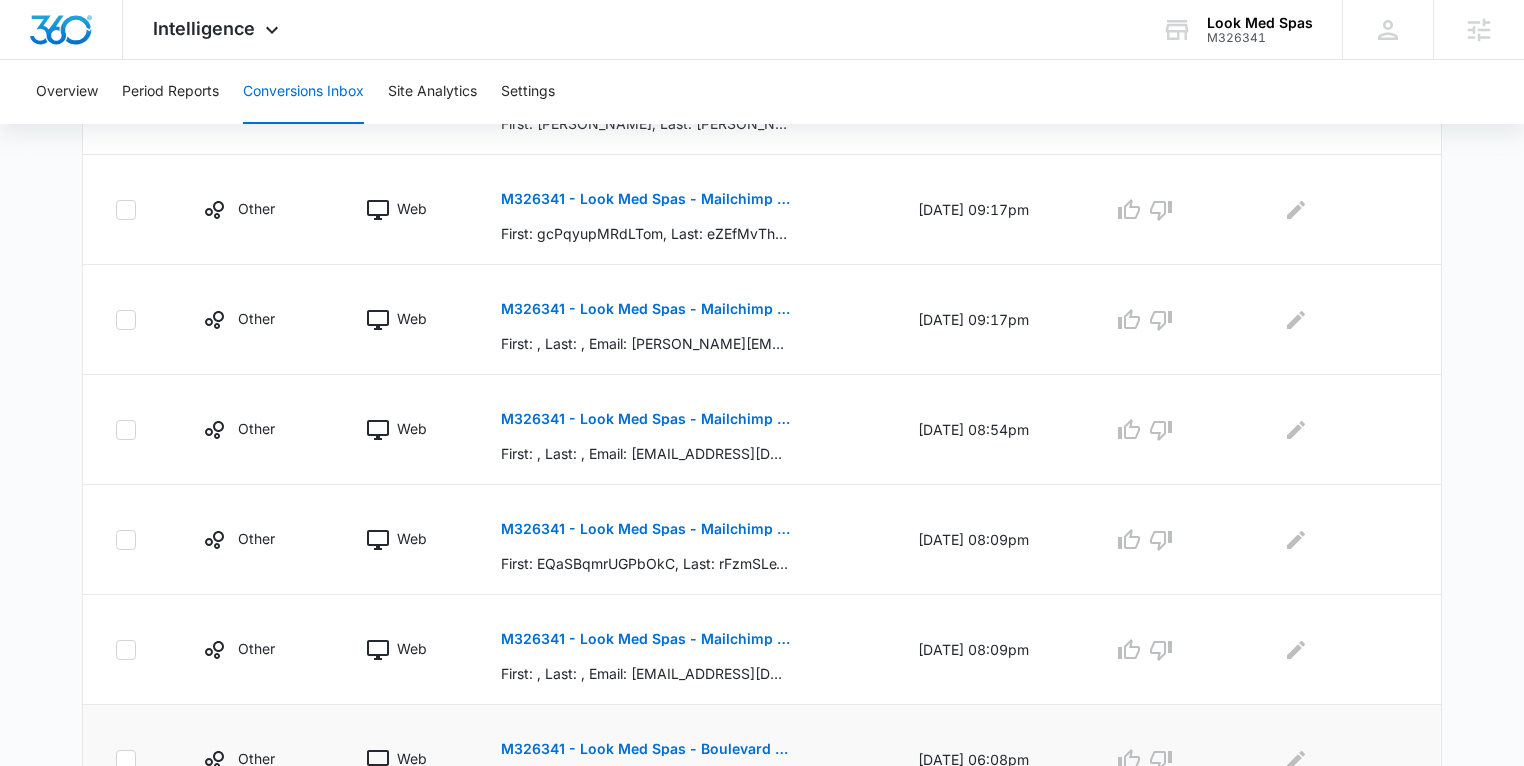 scroll, scrollTop: 1023, scrollLeft: 0, axis: vertical 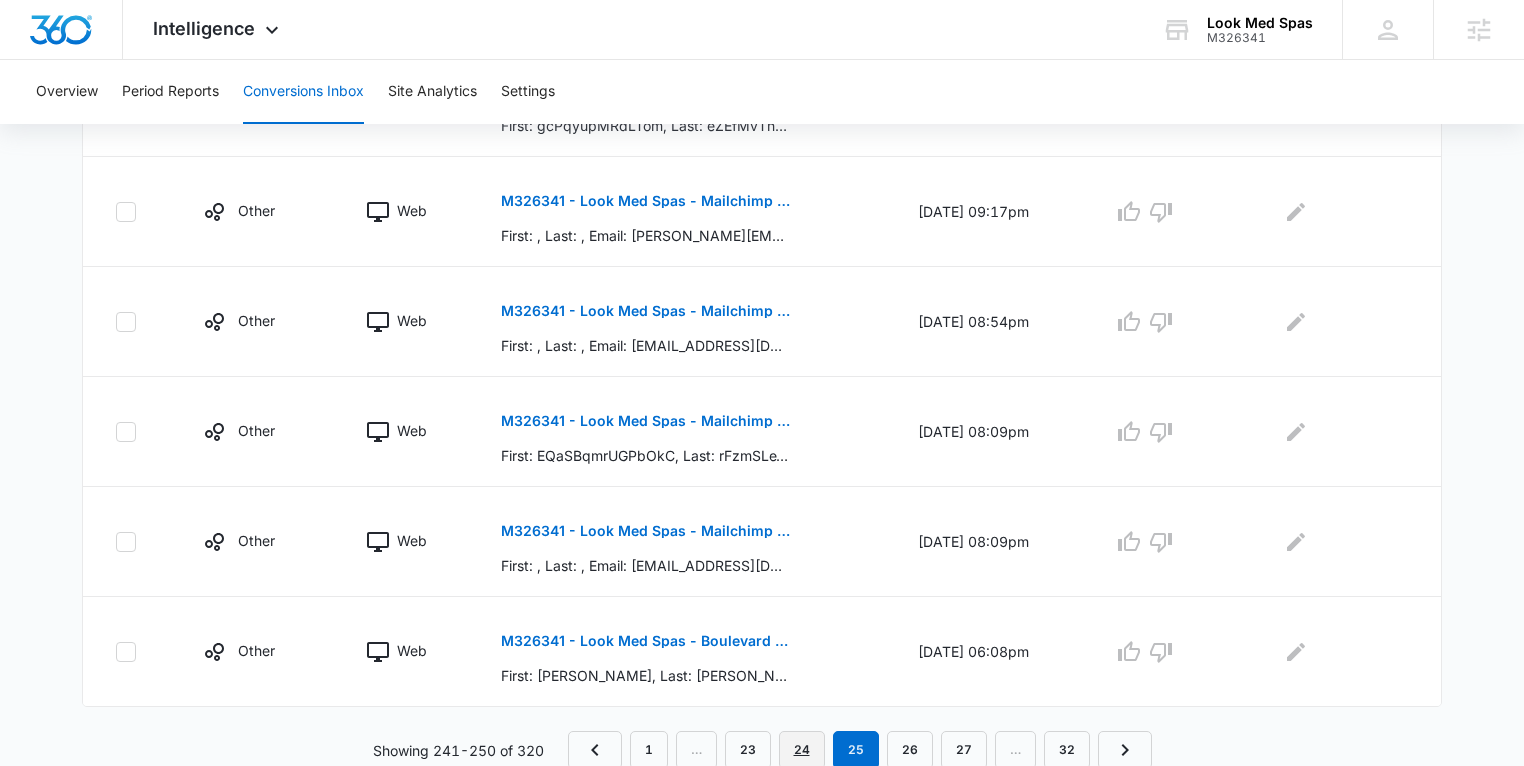 click on "24" at bounding box center (802, 750) 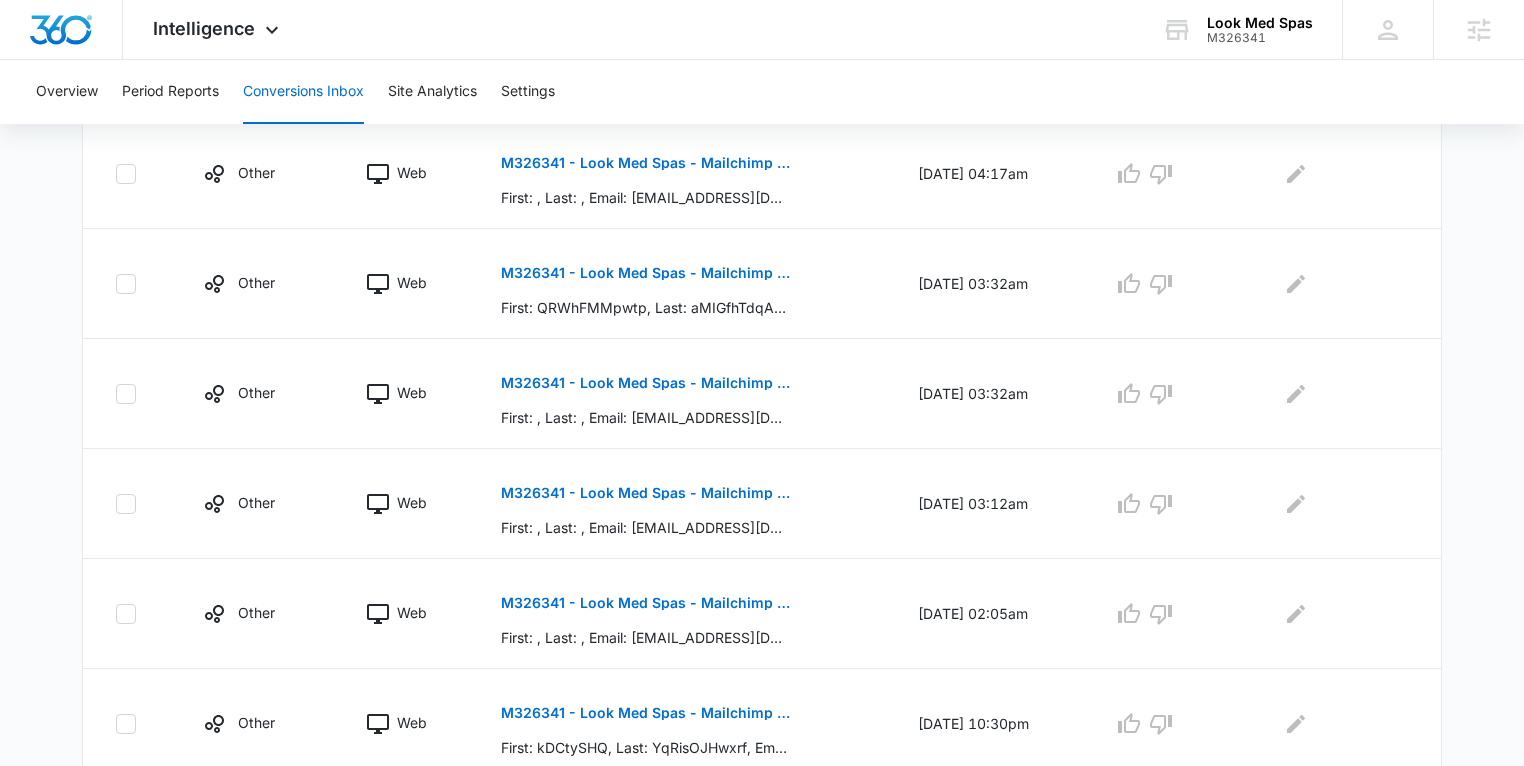 scroll, scrollTop: 1023, scrollLeft: 0, axis: vertical 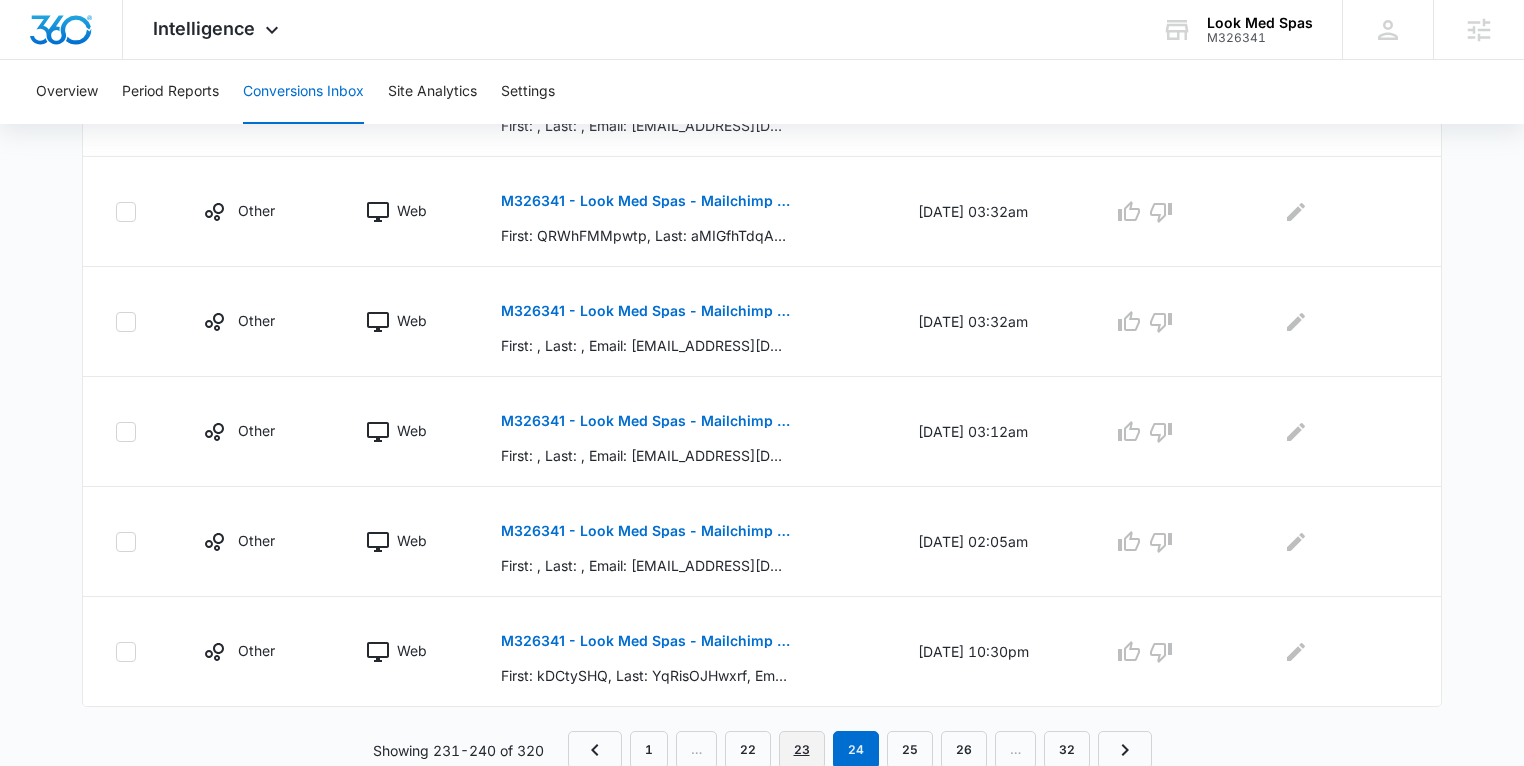 click on "23" at bounding box center [802, 750] 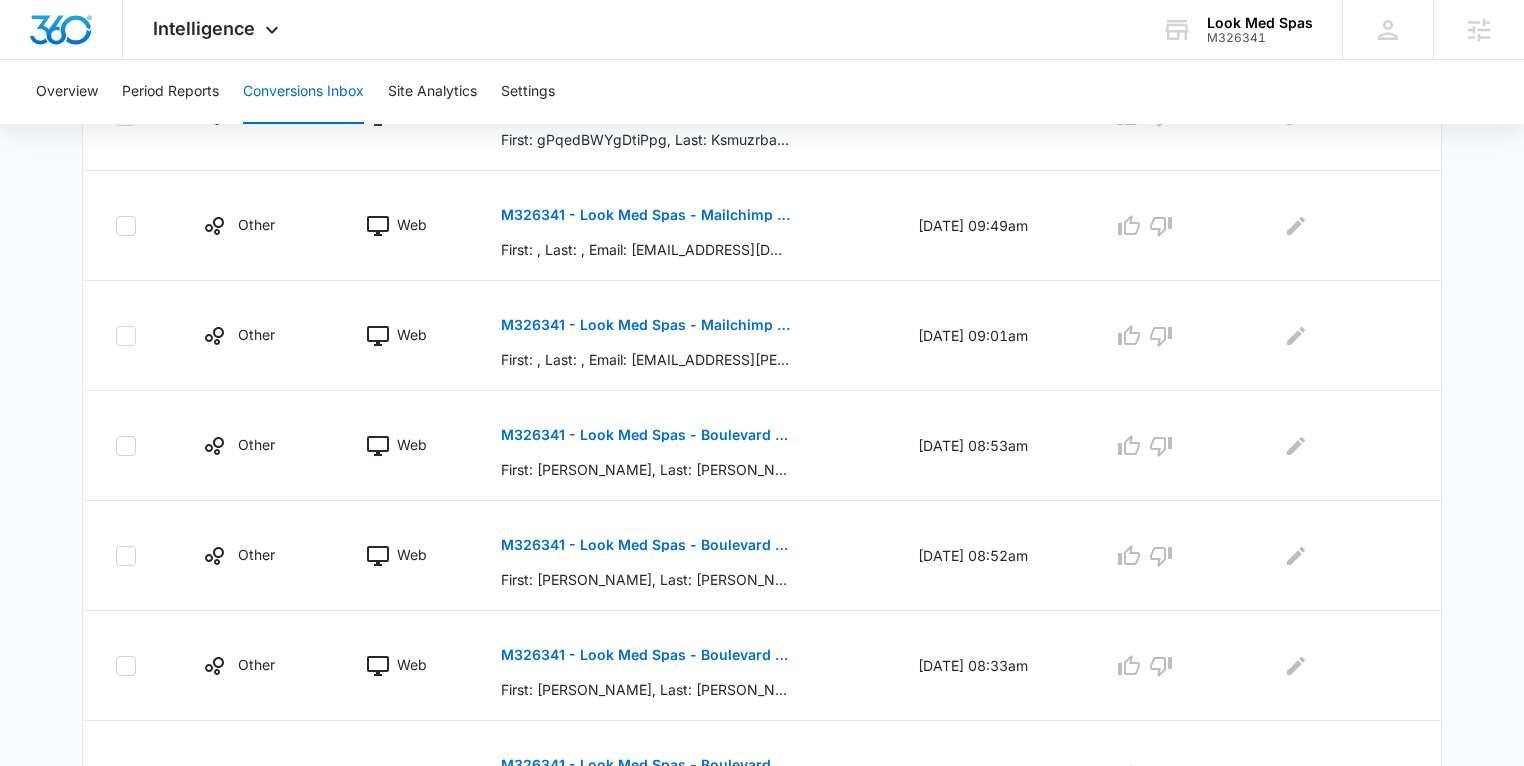 scroll, scrollTop: 1023, scrollLeft: 0, axis: vertical 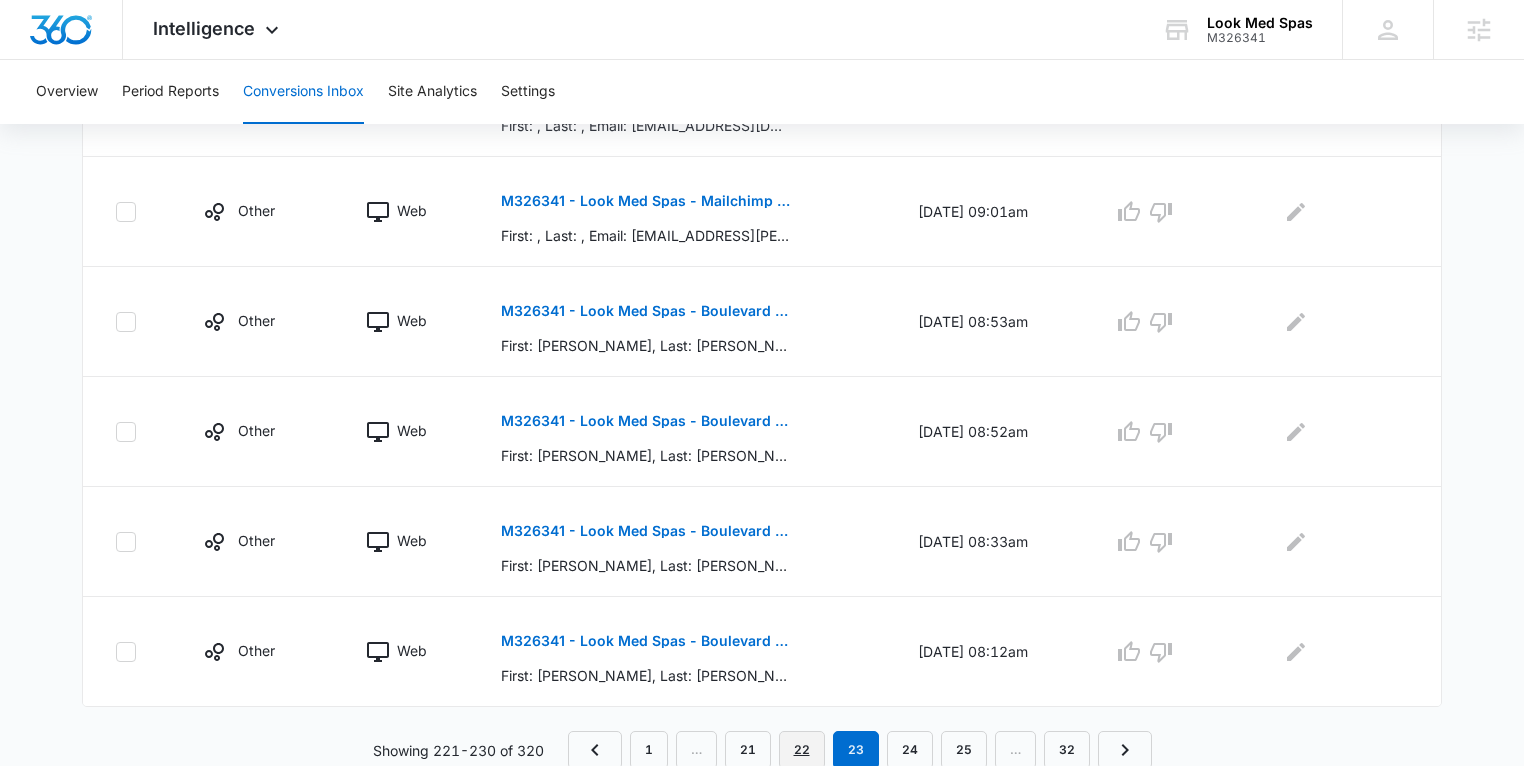 click on "22" at bounding box center [802, 750] 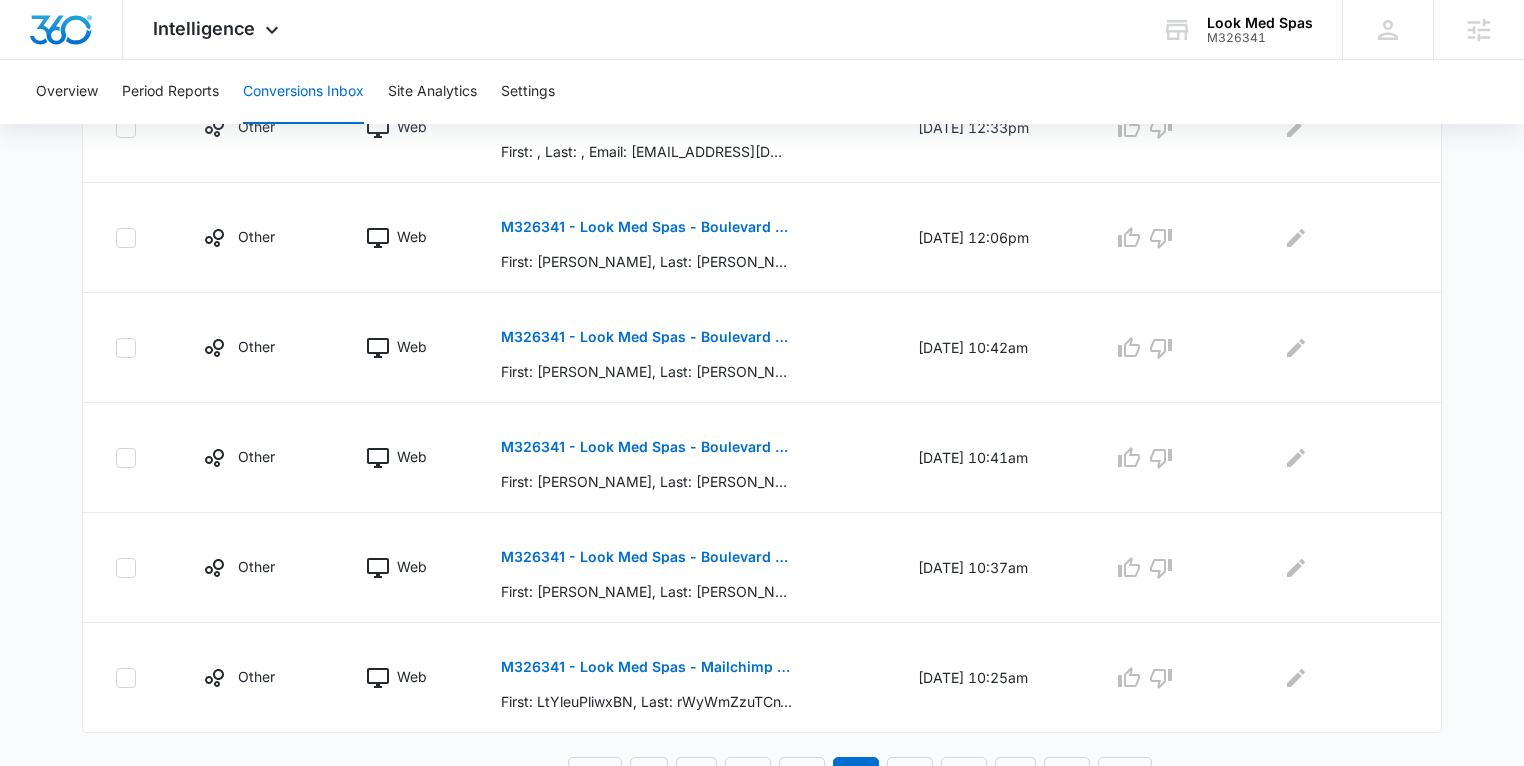 scroll, scrollTop: 1023, scrollLeft: 0, axis: vertical 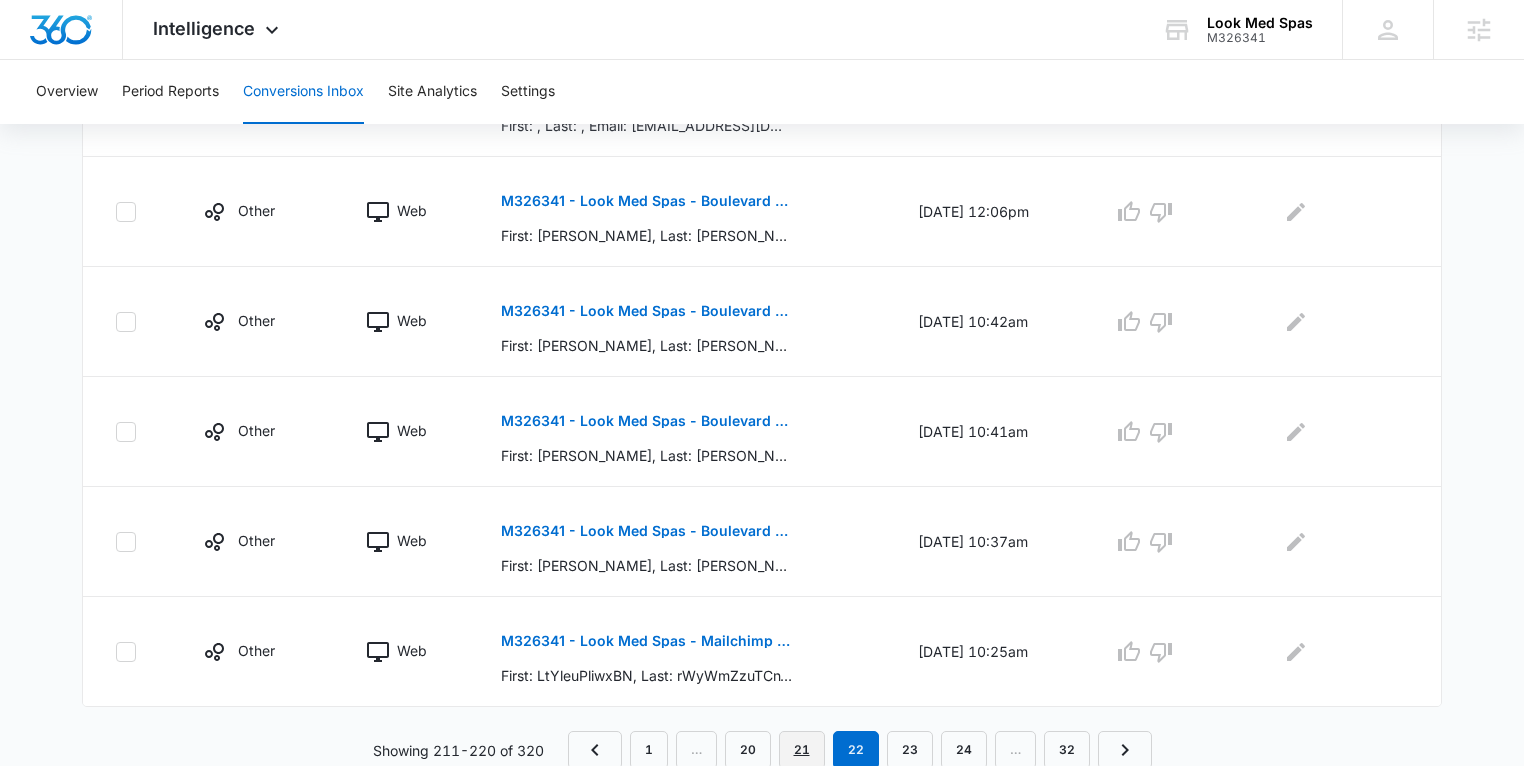 click on "21" at bounding box center (802, 750) 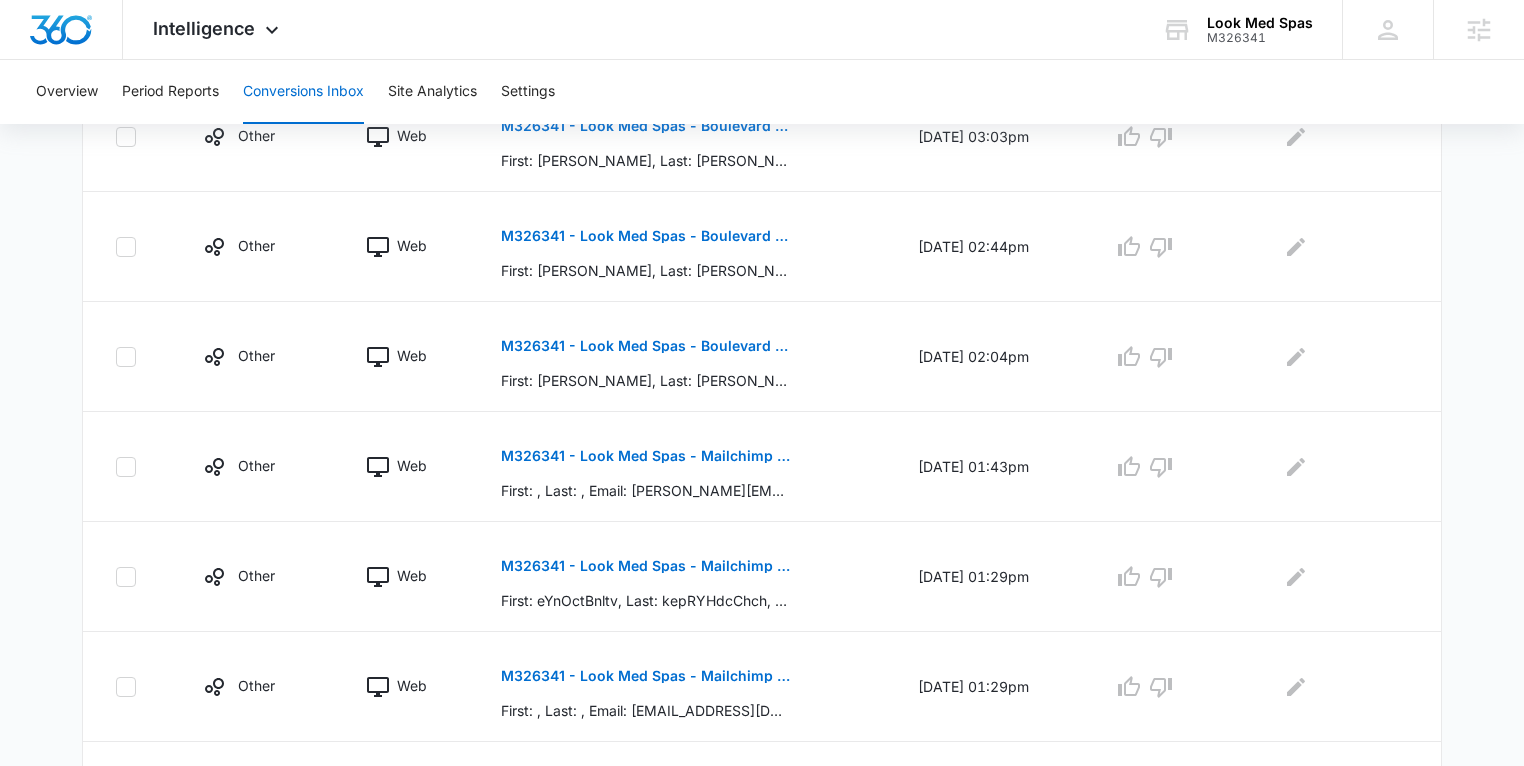 scroll, scrollTop: 1023, scrollLeft: 0, axis: vertical 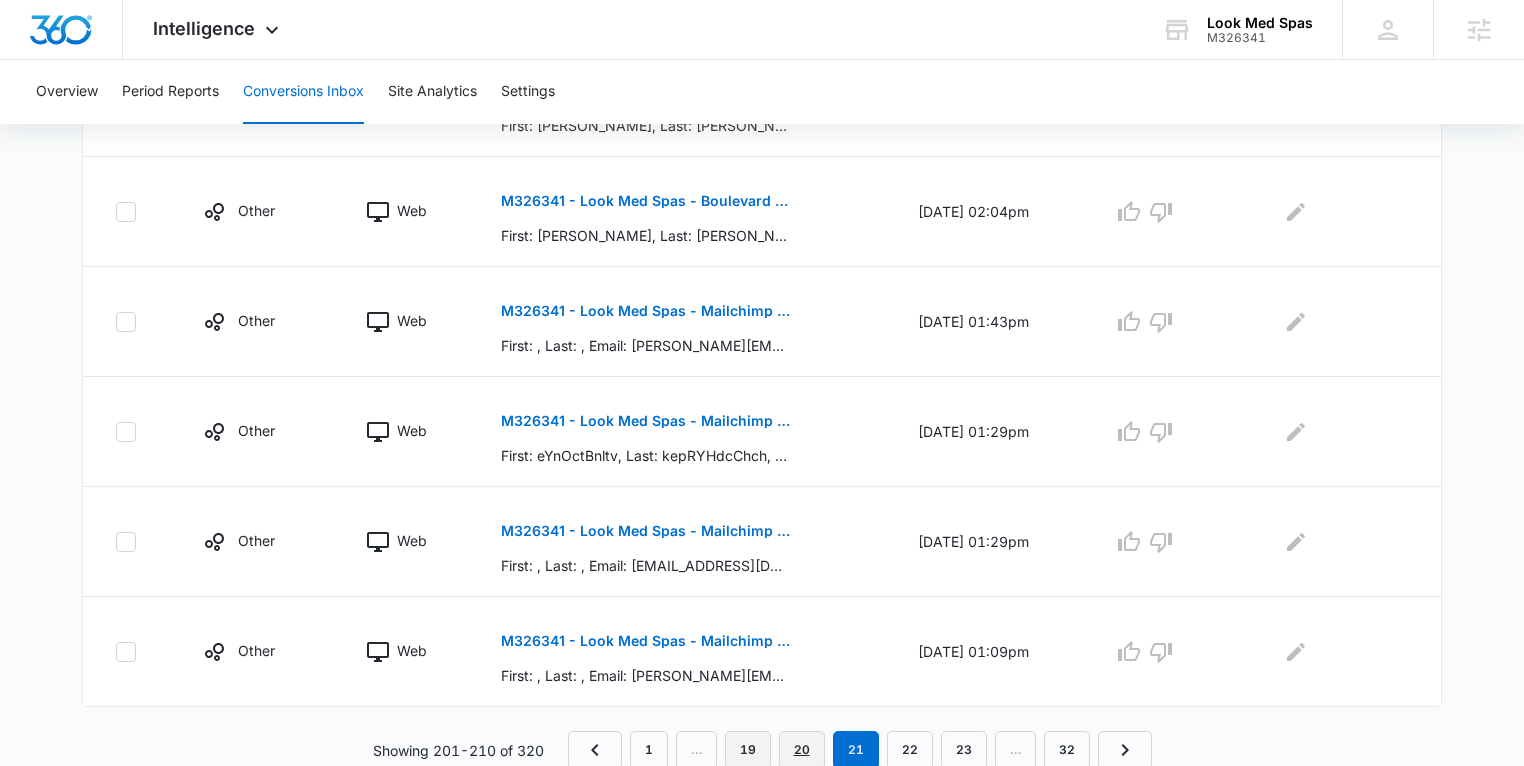 click on "20" at bounding box center (802, 750) 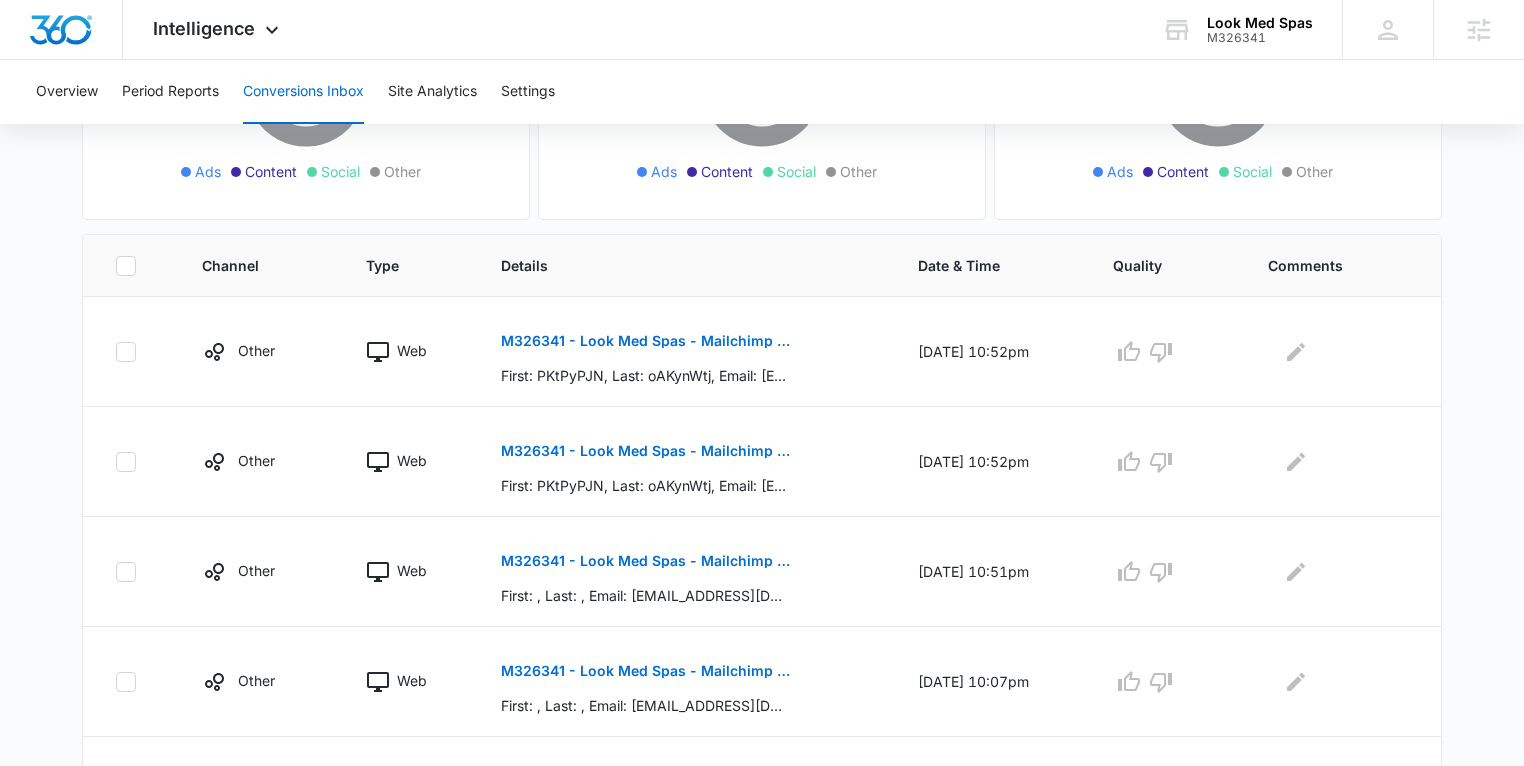scroll, scrollTop: 1023, scrollLeft: 0, axis: vertical 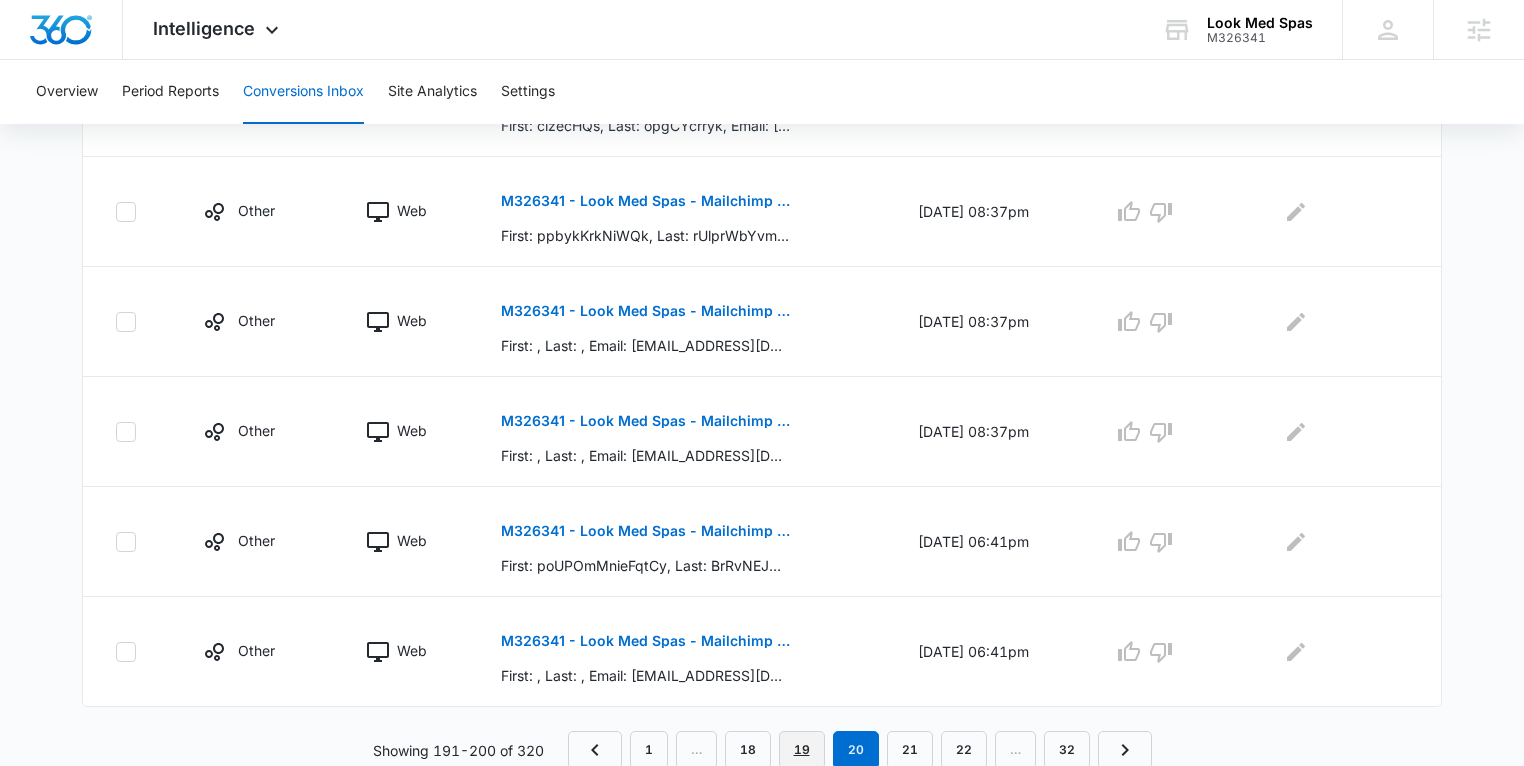 click on "19" at bounding box center [802, 750] 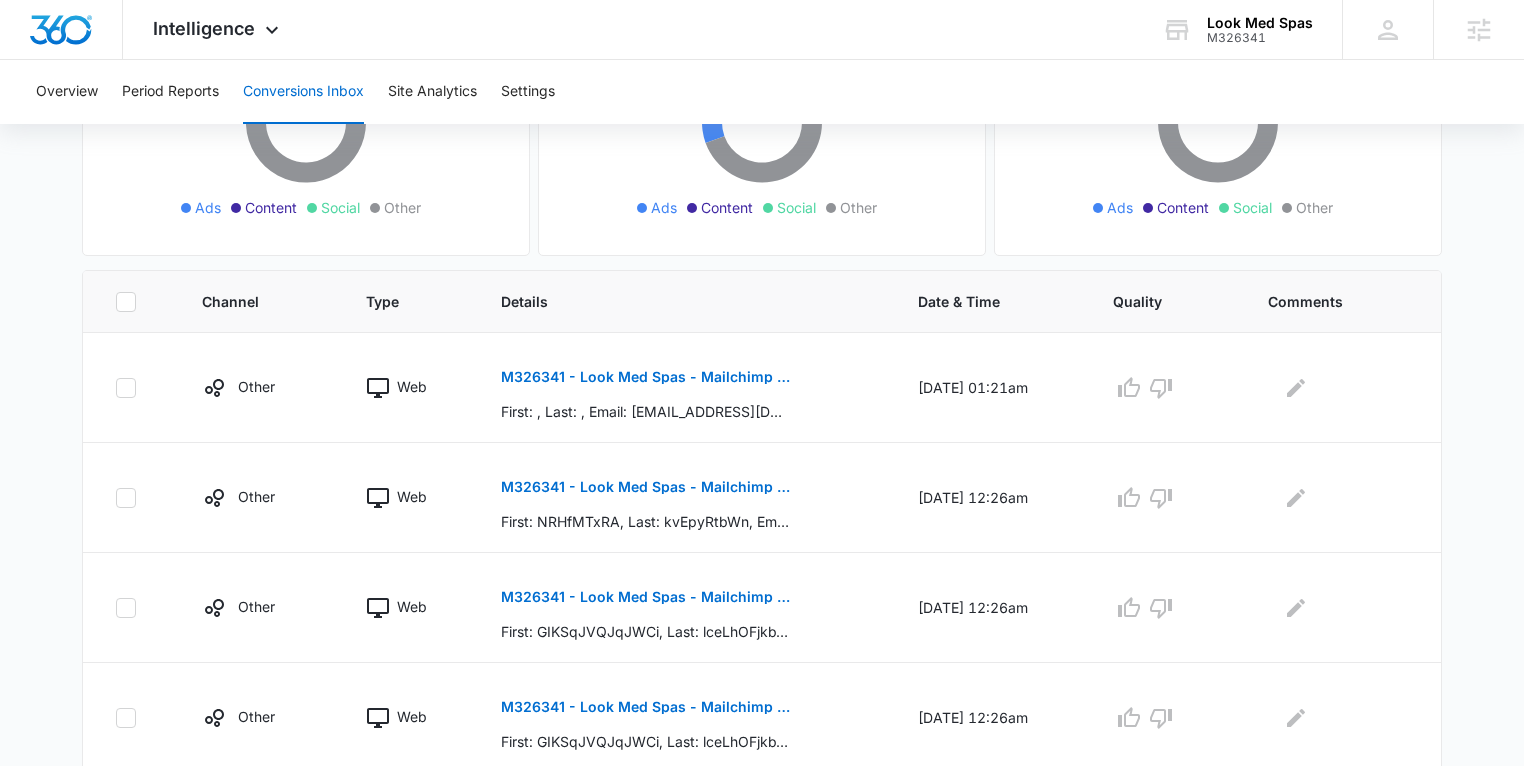 scroll, scrollTop: 1023, scrollLeft: 0, axis: vertical 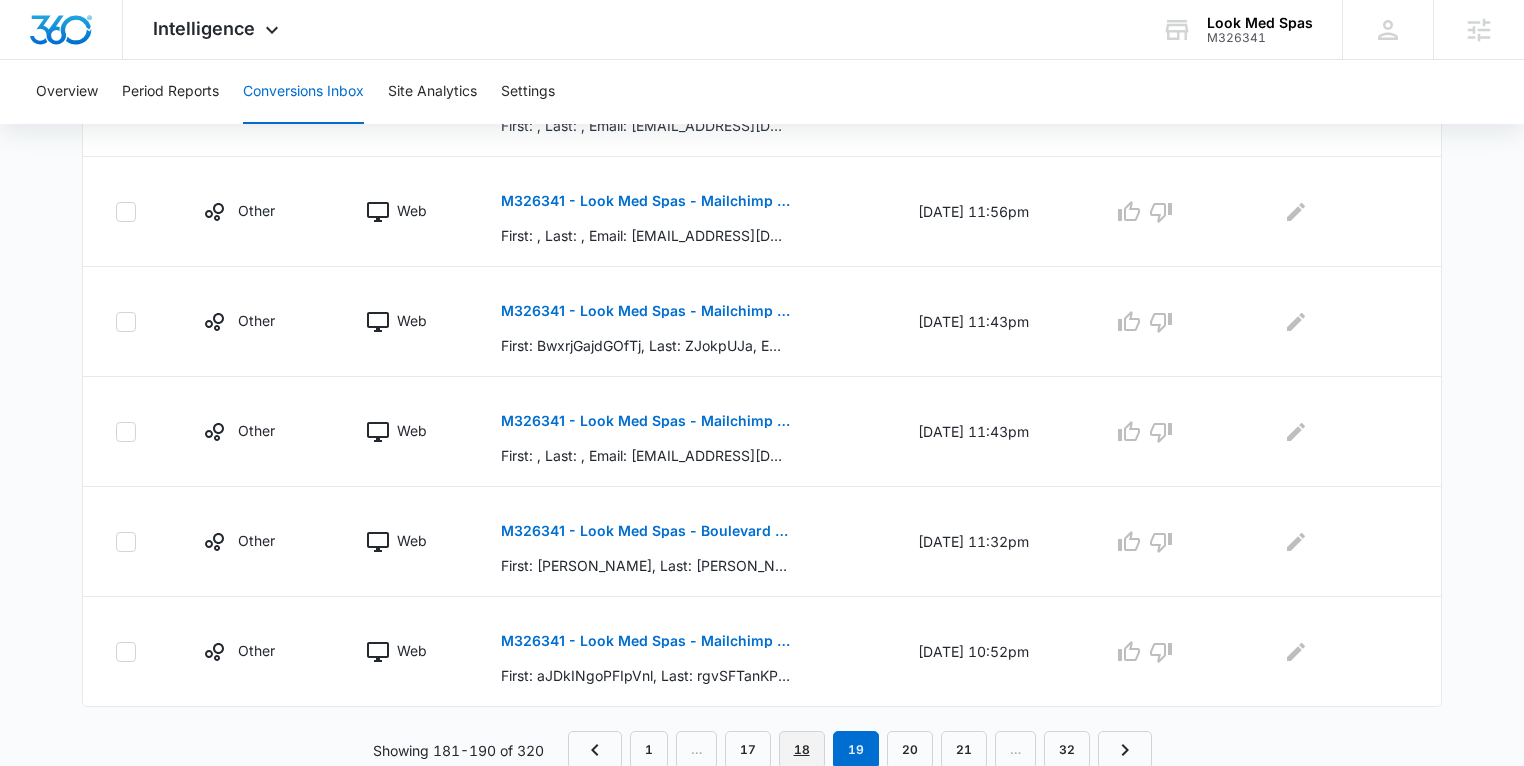 click on "18" at bounding box center [802, 750] 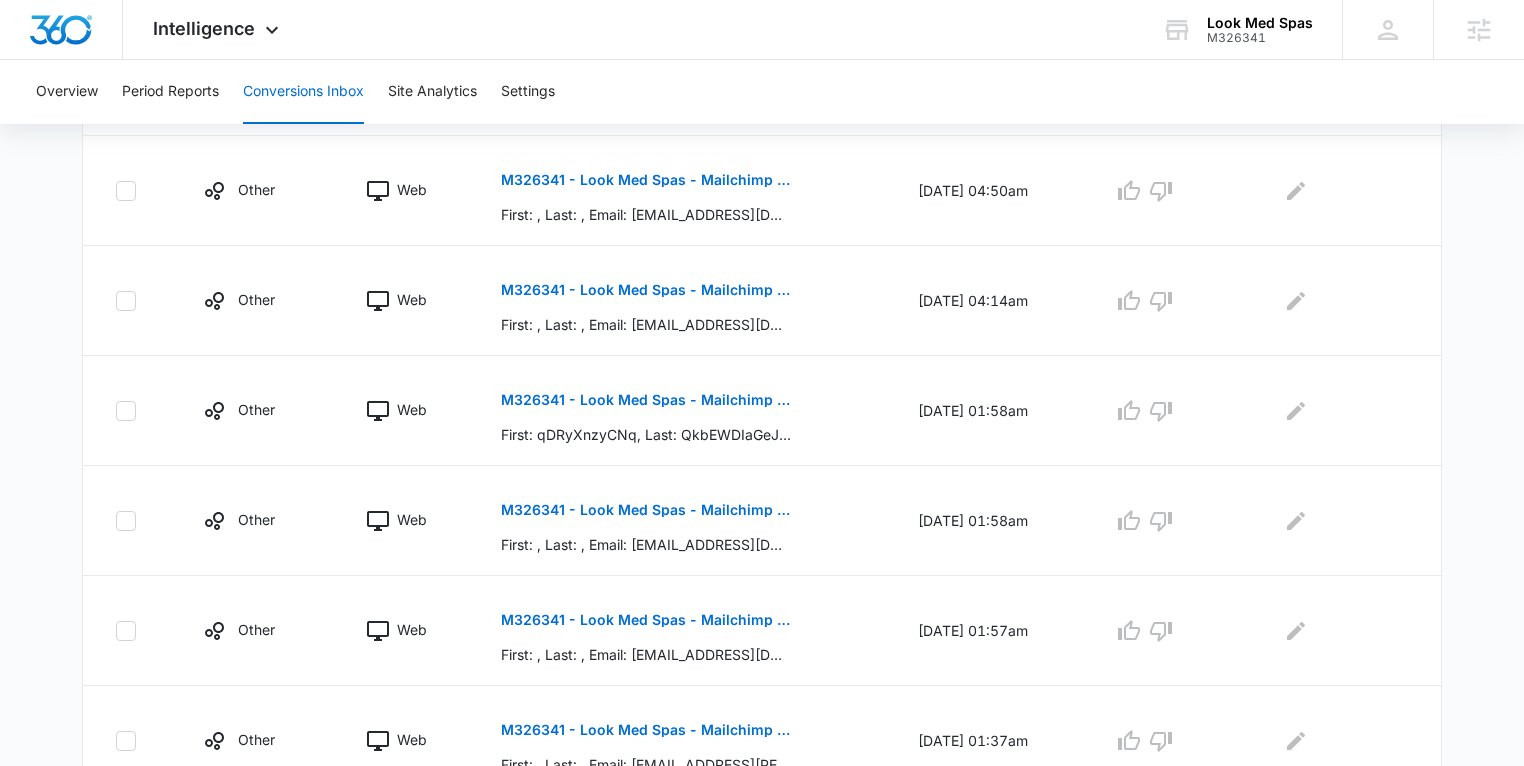 scroll, scrollTop: 1023, scrollLeft: 0, axis: vertical 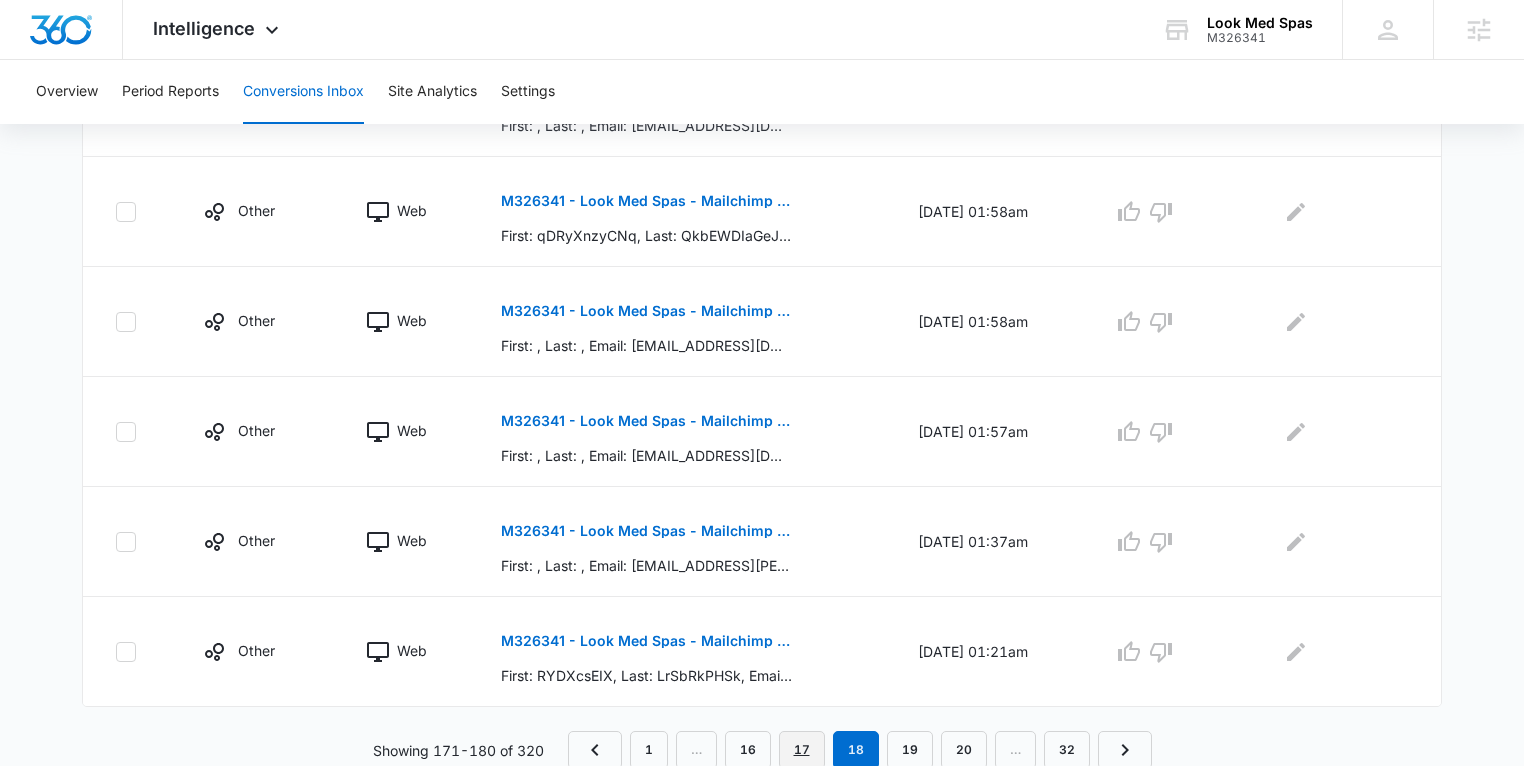 click on "17" at bounding box center (802, 750) 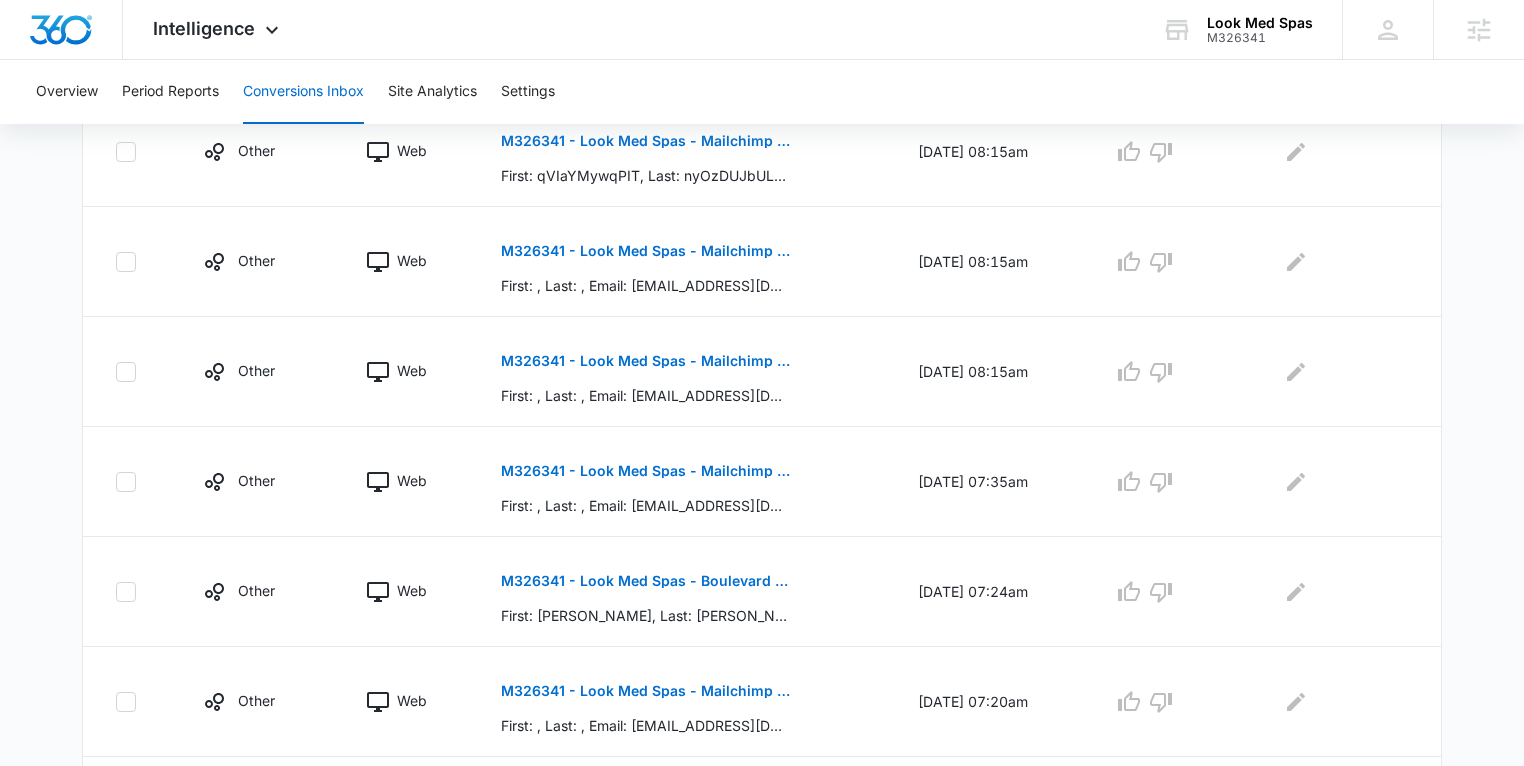 scroll, scrollTop: 1023, scrollLeft: 0, axis: vertical 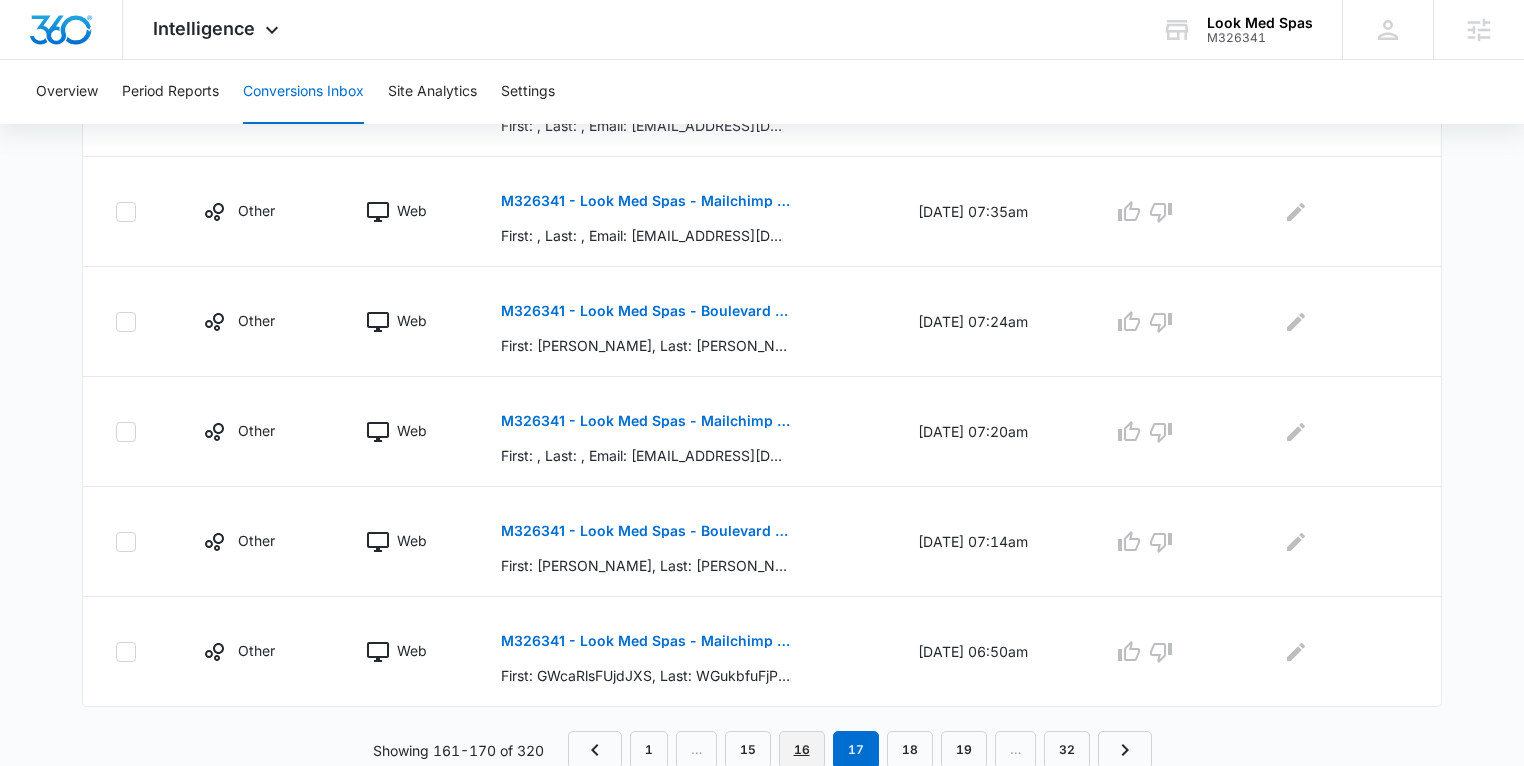 click on "16" at bounding box center [802, 750] 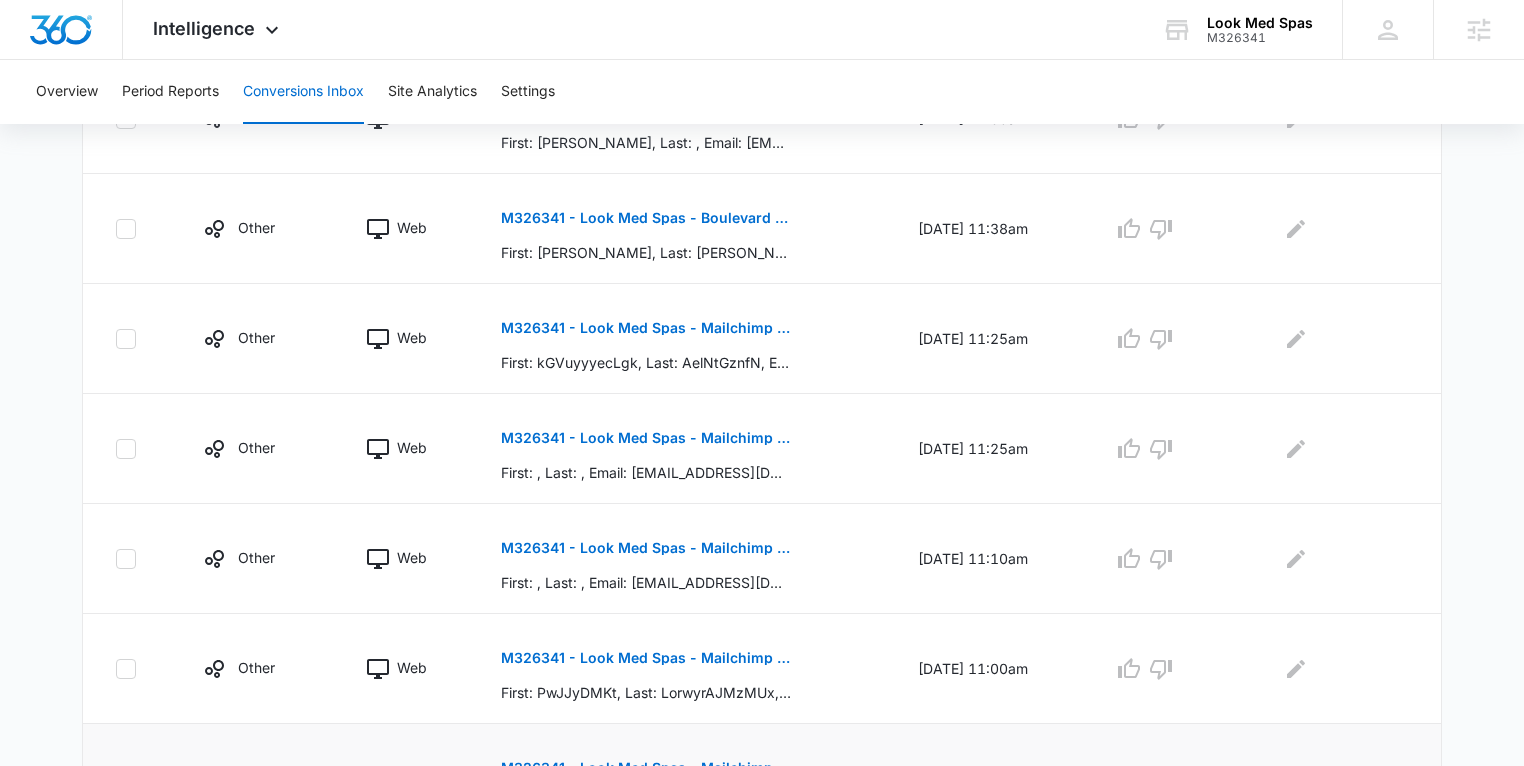scroll, scrollTop: 1023, scrollLeft: 0, axis: vertical 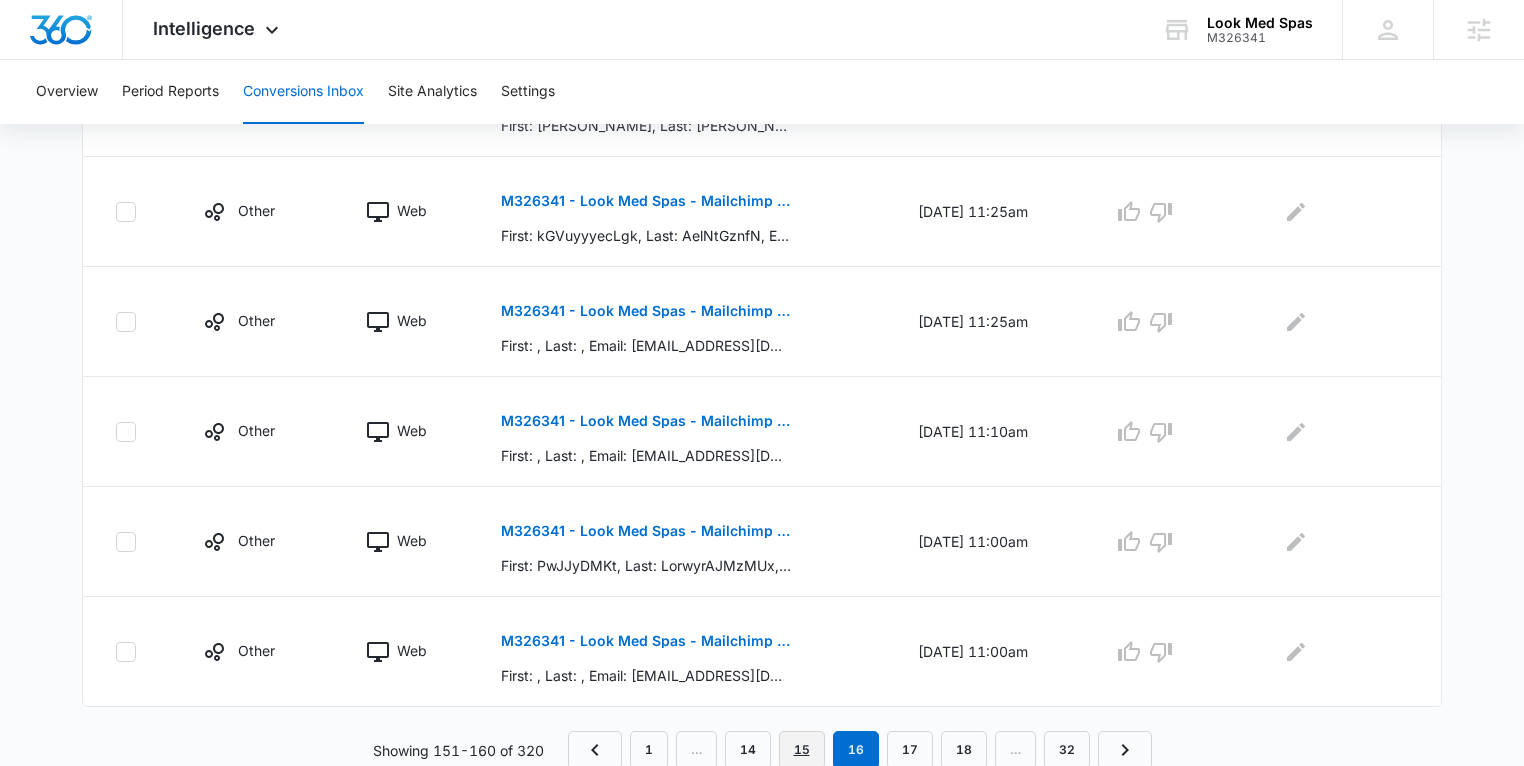 click on "15" at bounding box center (802, 750) 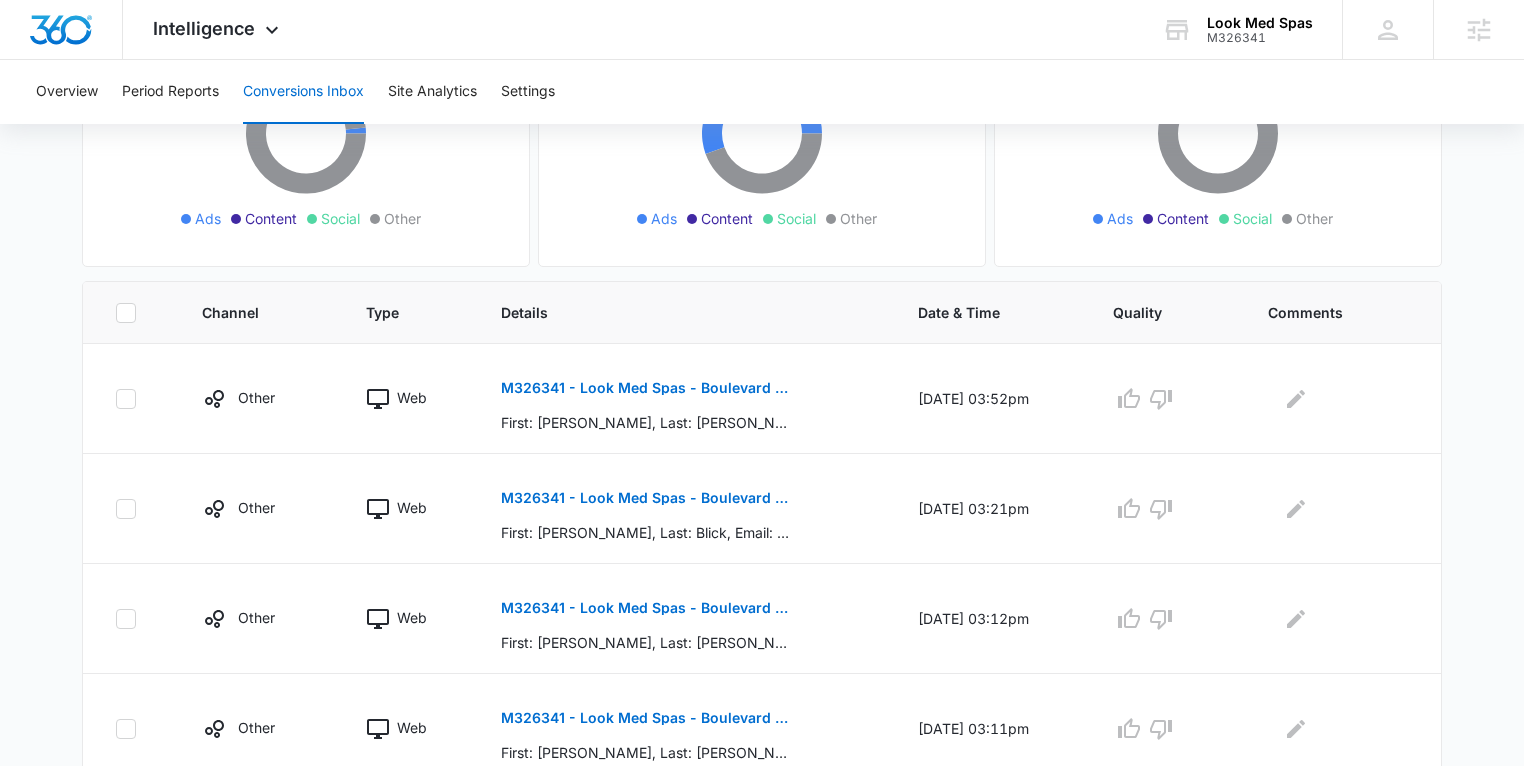 scroll, scrollTop: 1057, scrollLeft: 0, axis: vertical 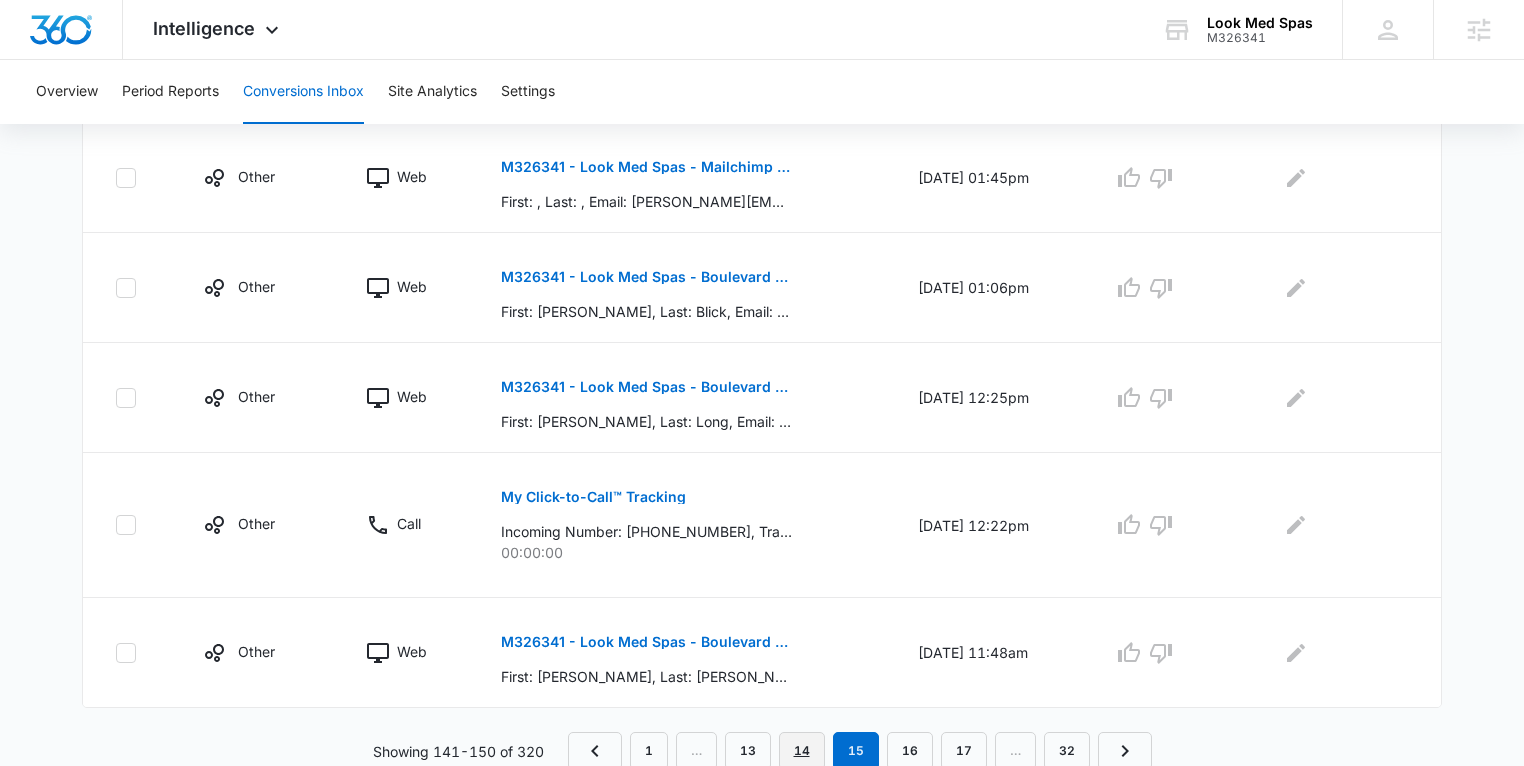 click on "14" at bounding box center [802, 751] 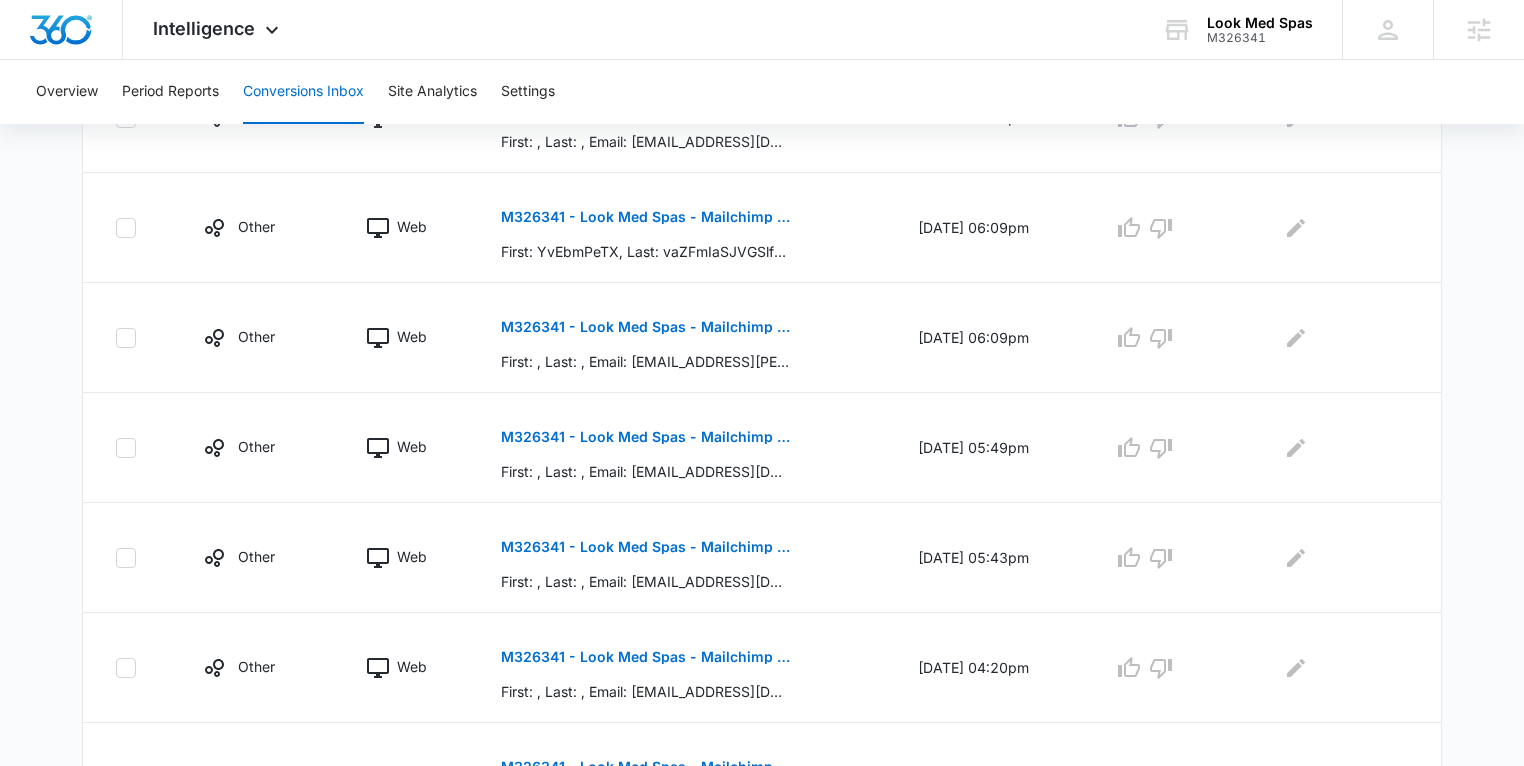 scroll, scrollTop: 1023, scrollLeft: 0, axis: vertical 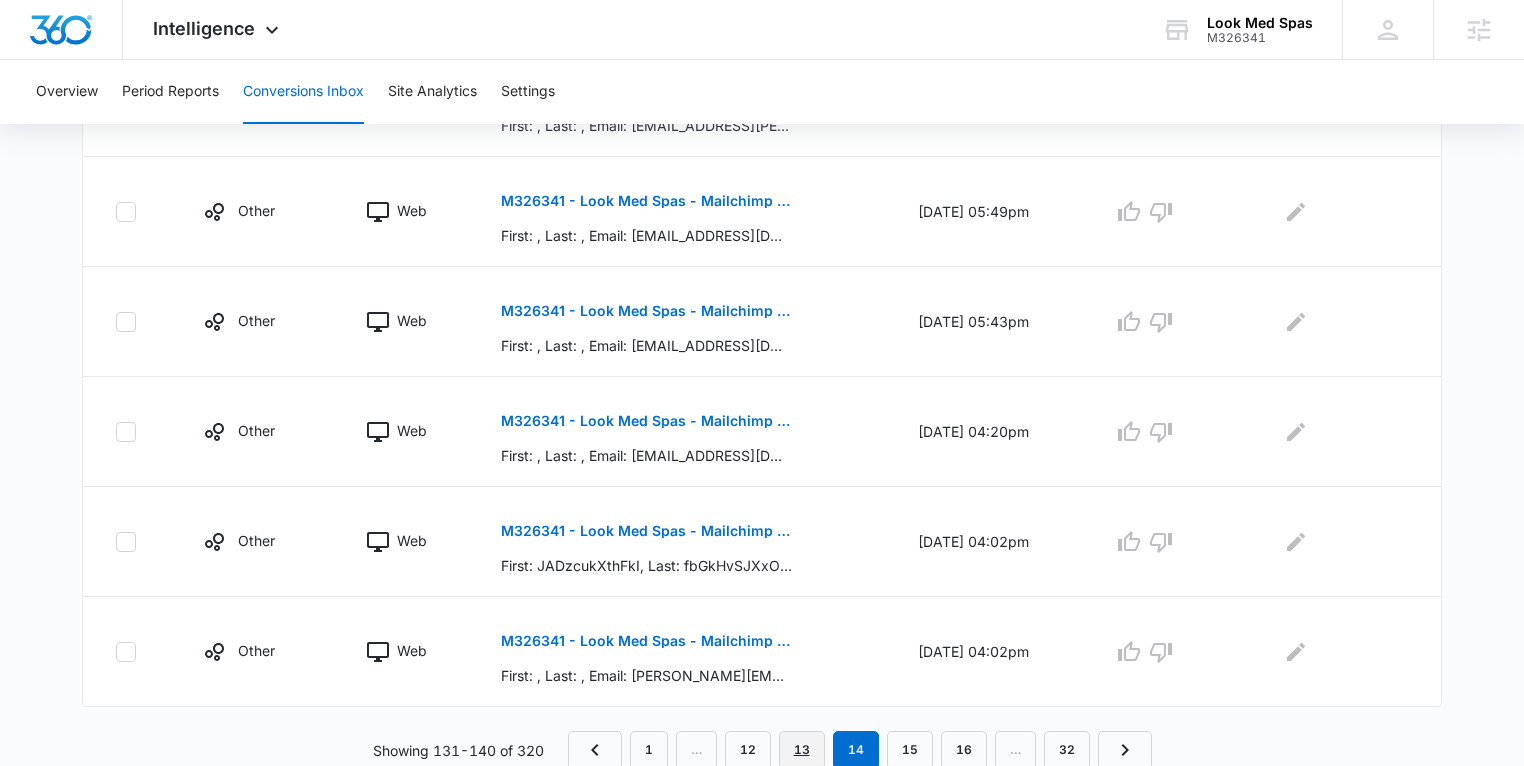 click on "13" at bounding box center (802, 750) 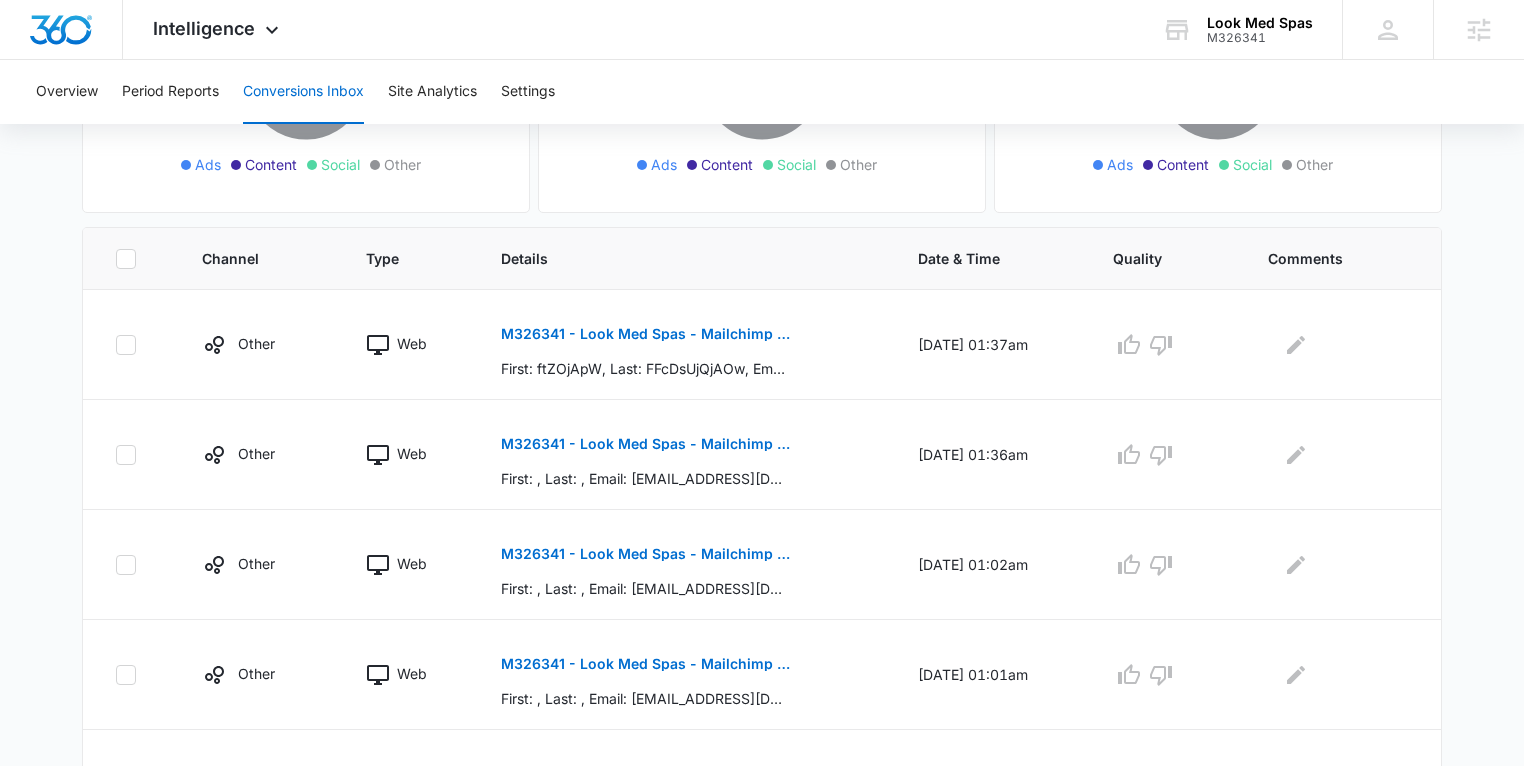 scroll, scrollTop: 1023, scrollLeft: 0, axis: vertical 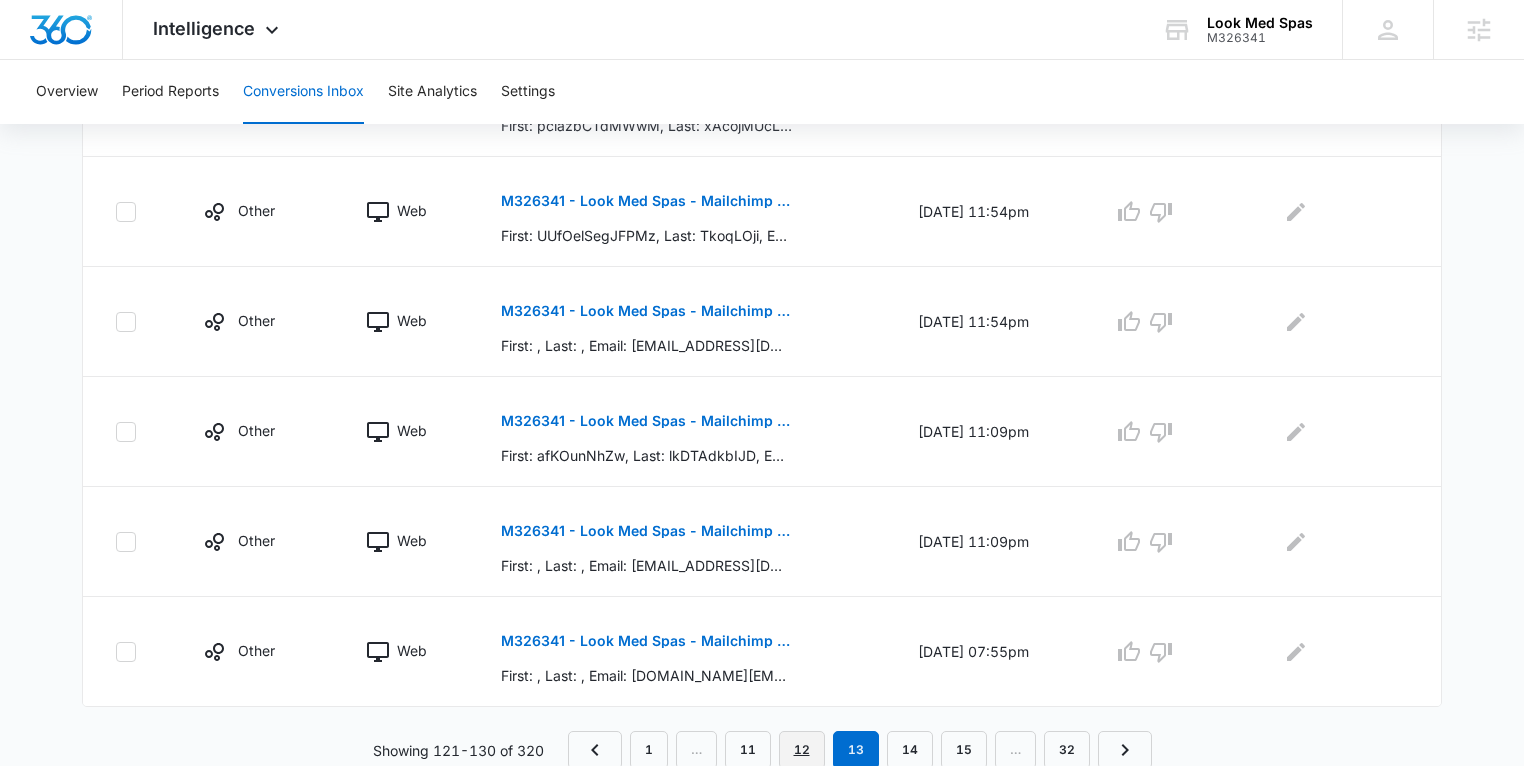 click on "12" at bounding box center [802, 750] 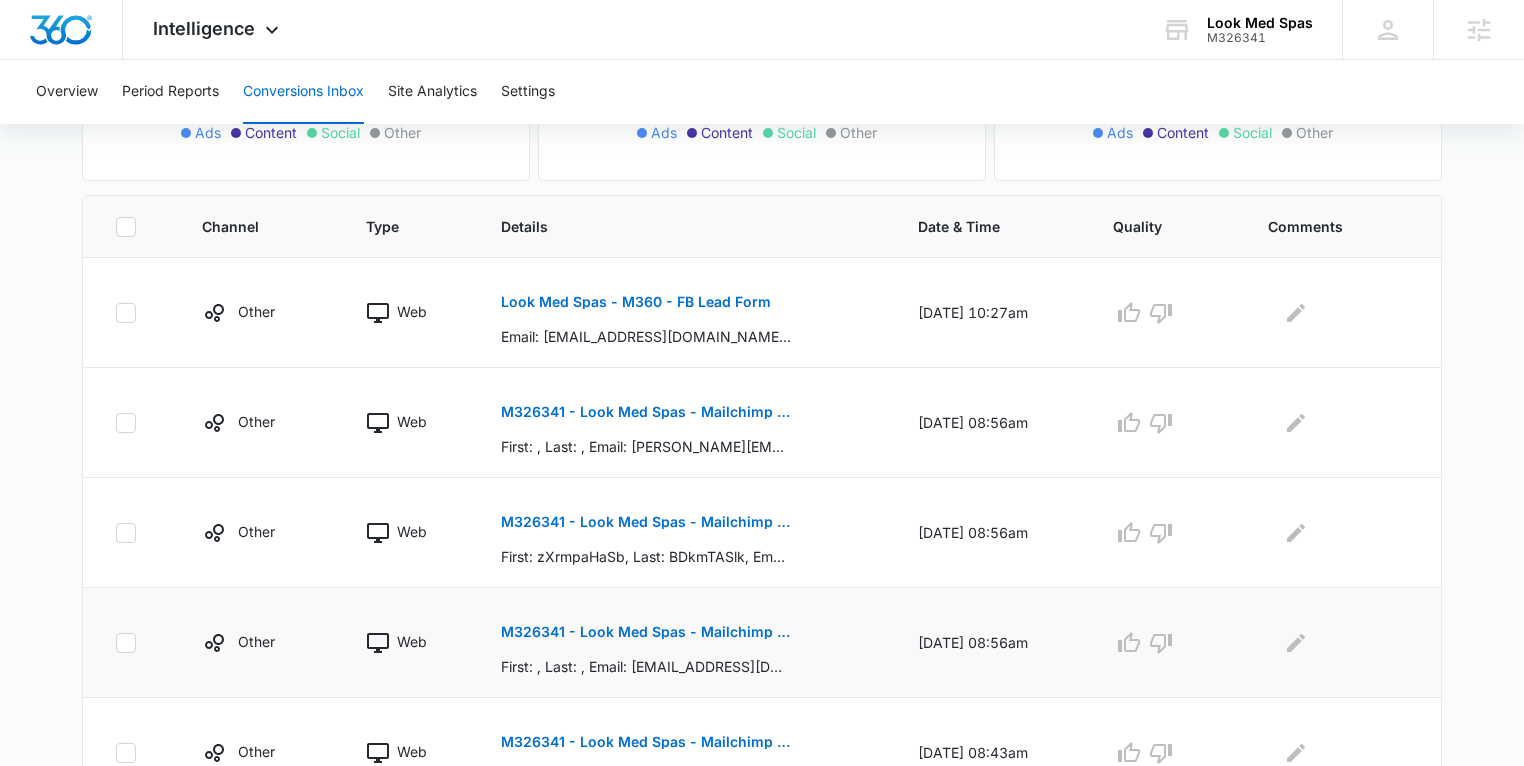 scroll, scrollTop: 1023, scrollLeft: 0, axis: vertical 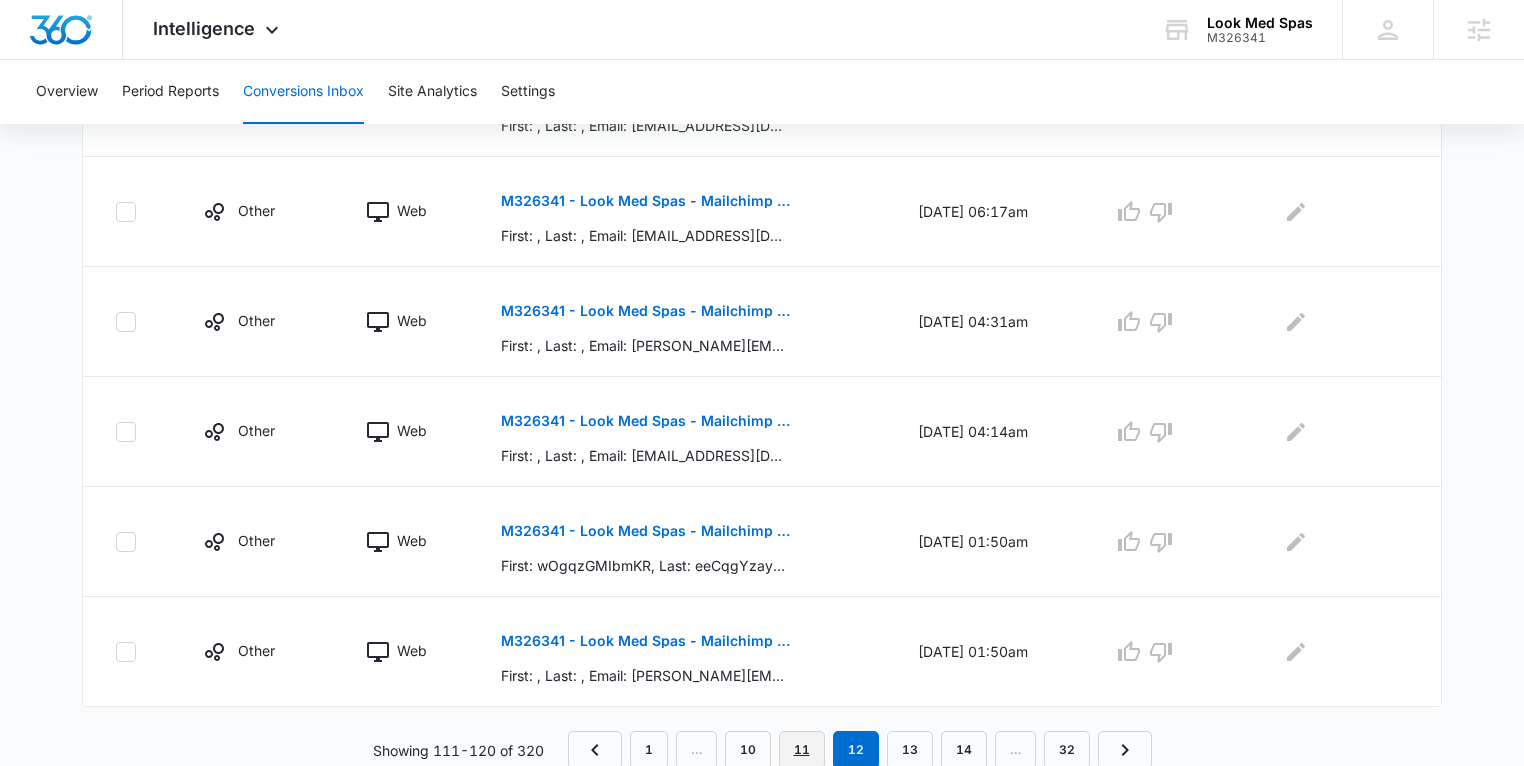 click on "11" at bounding box center [802, 750] 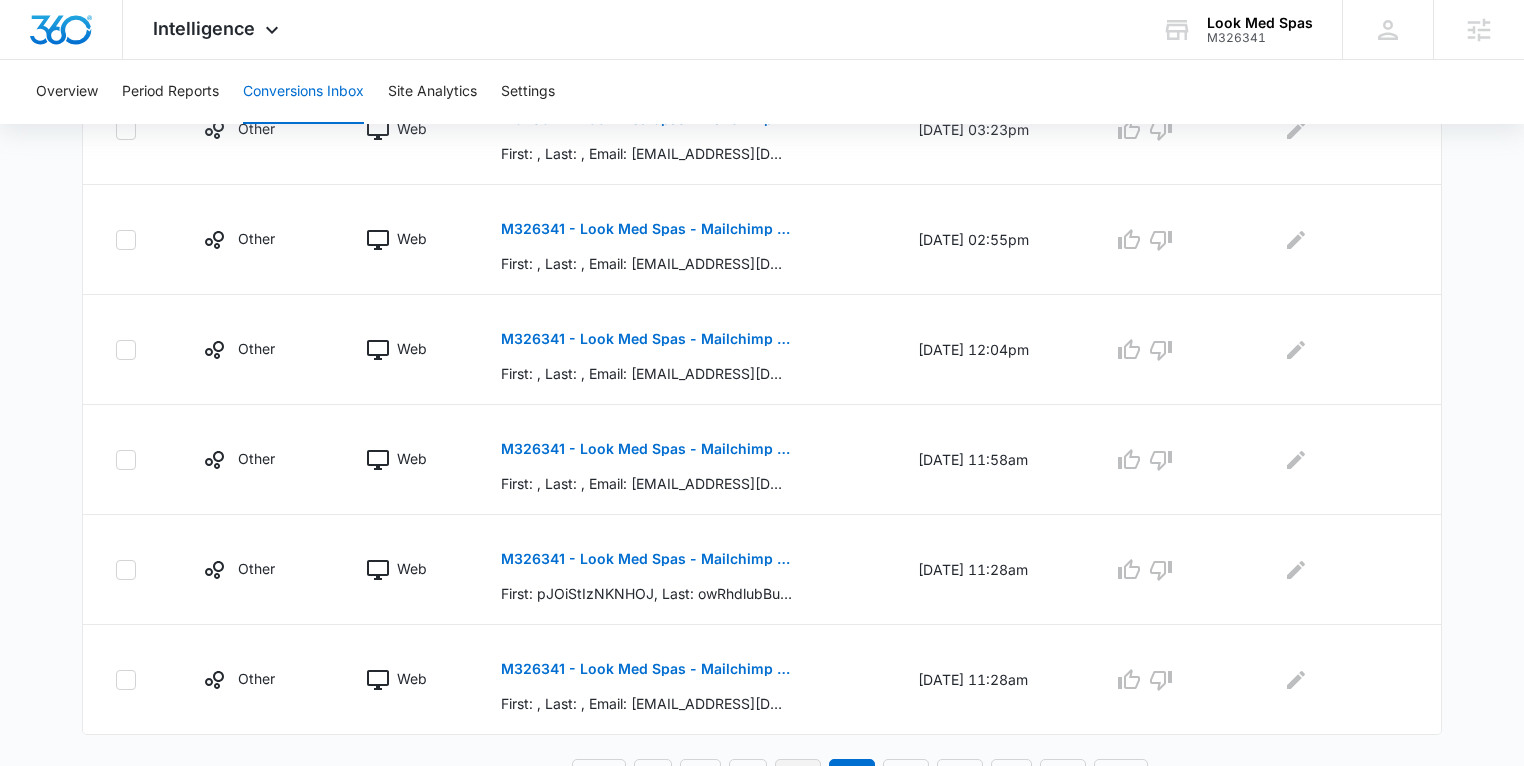 scroll, scrollTop: 1023, scrollLeft: 0, axis: vertical 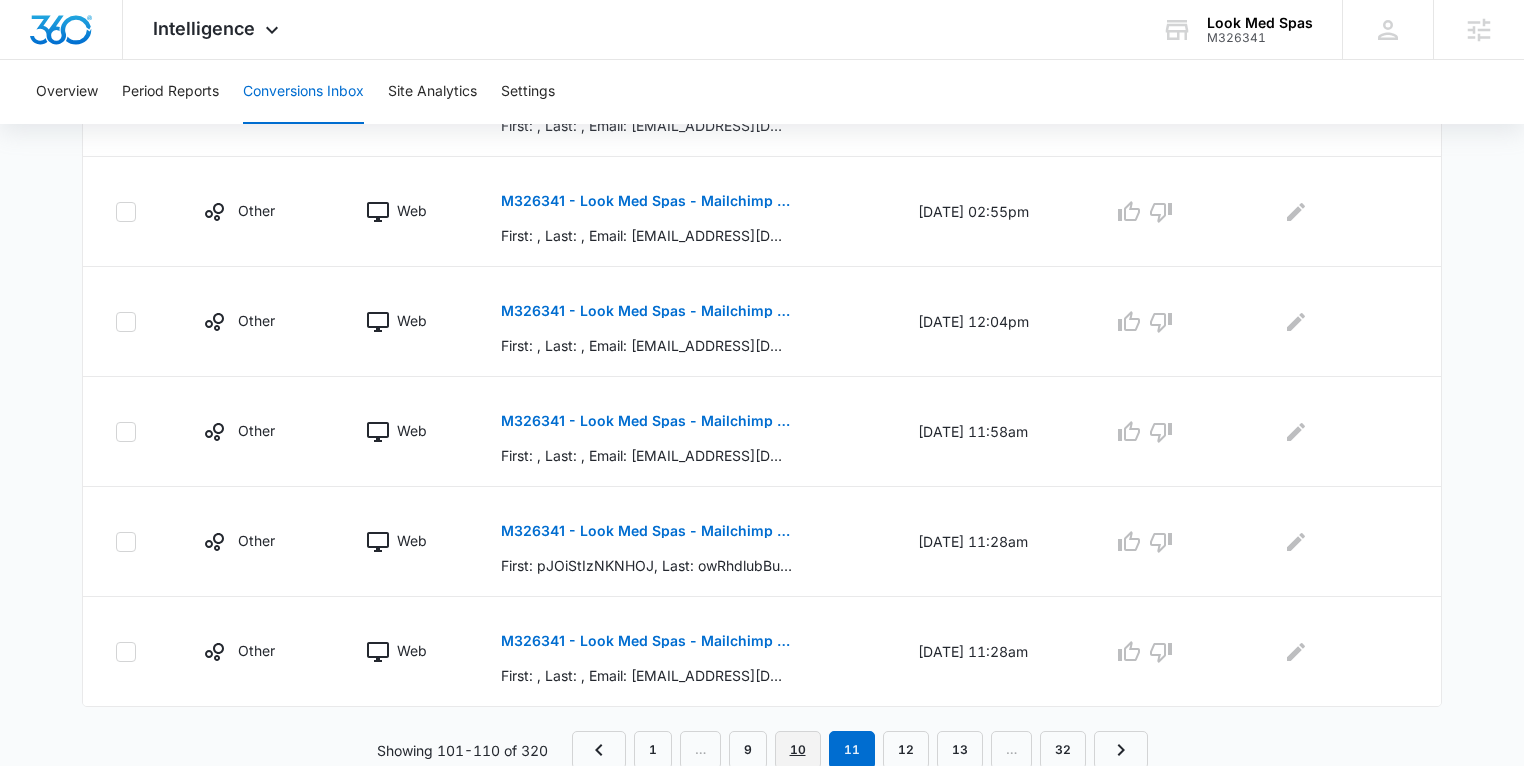 click on "10" at bounding box center (798, 750) 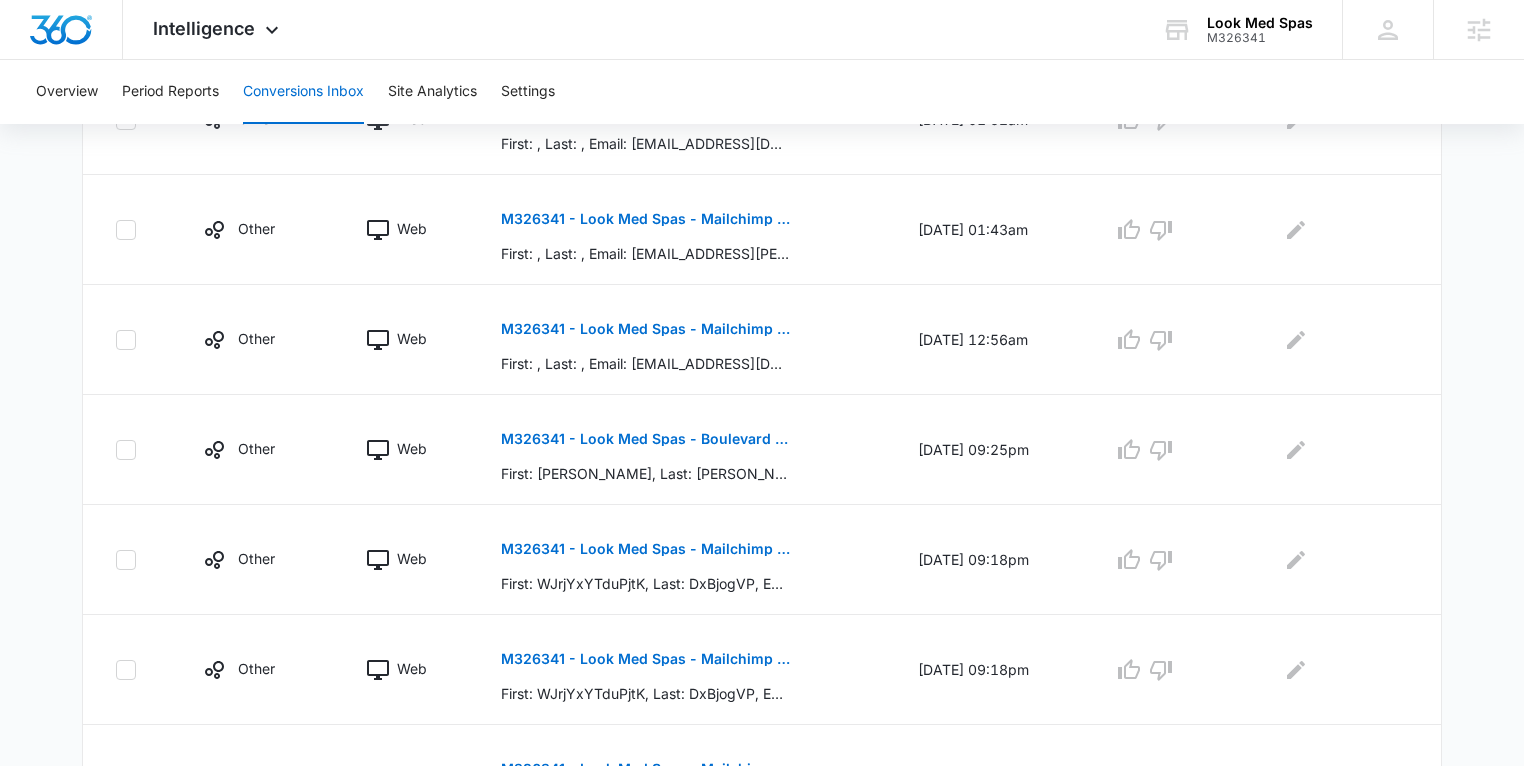 scroll, scrollTop: 1023, scrollLeft: 0, axis: vertical 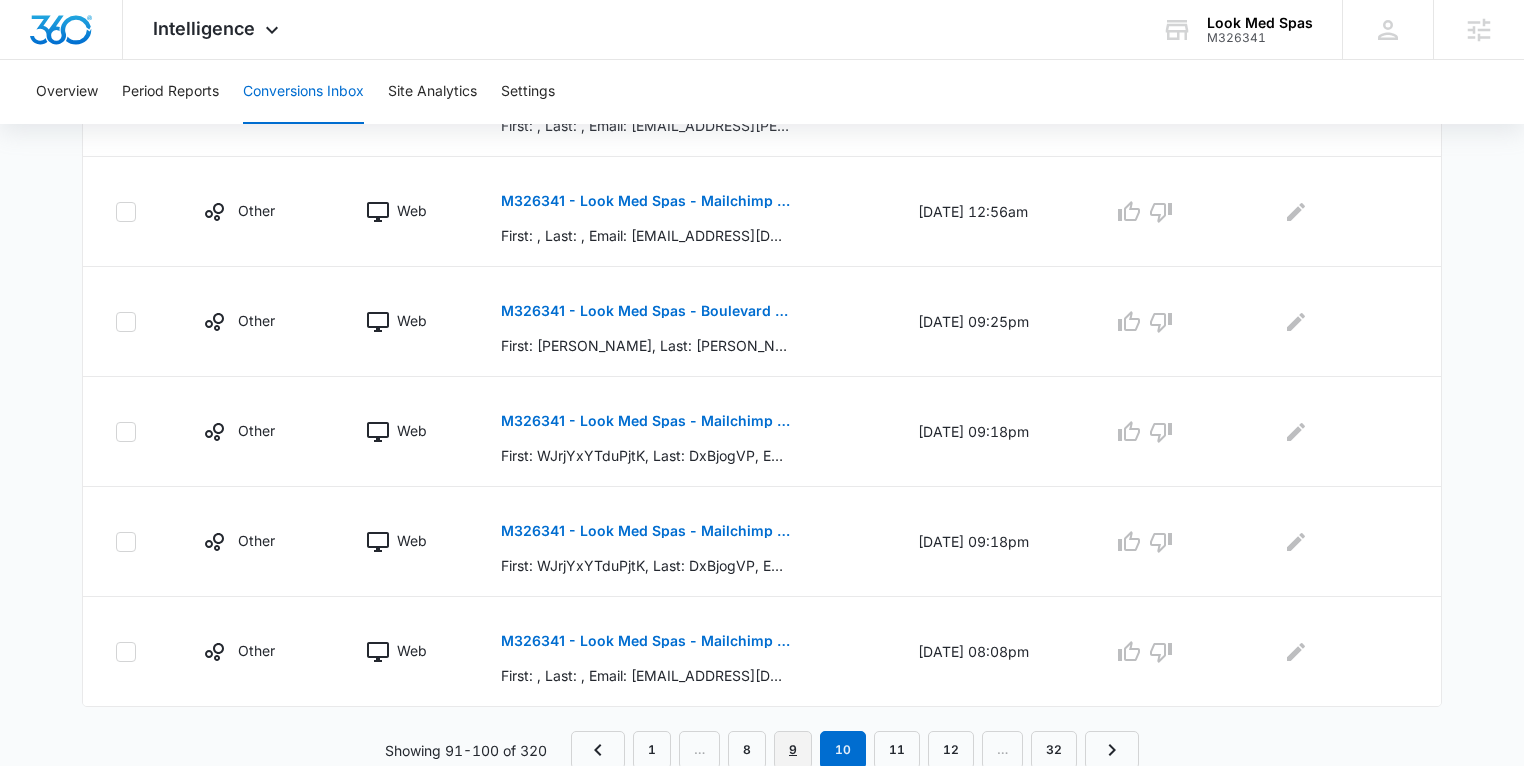 click on "9" at bounding box center (793, 750) 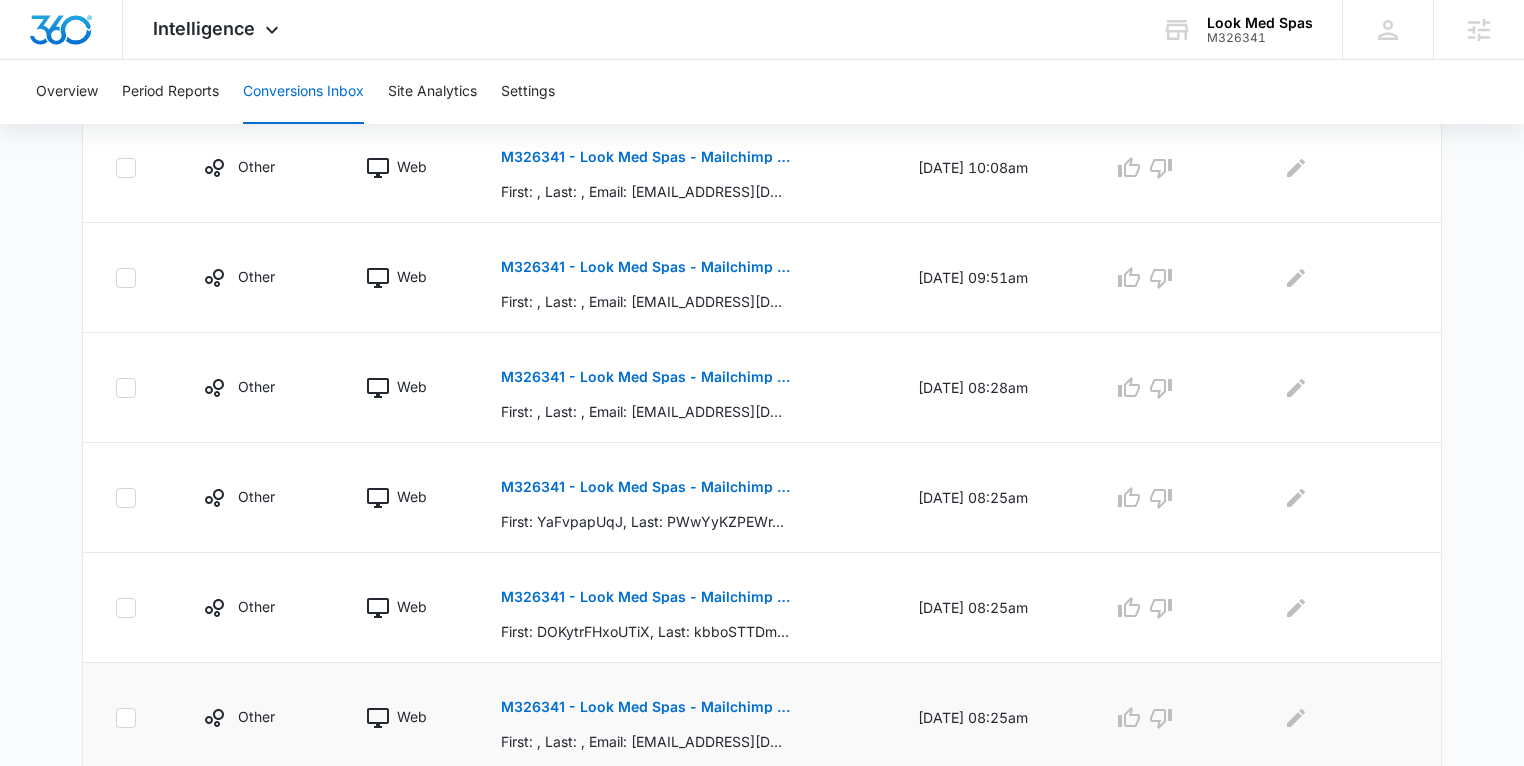 scroll, scrollTop: 1023, scrollLeft: 0, axis: vertical 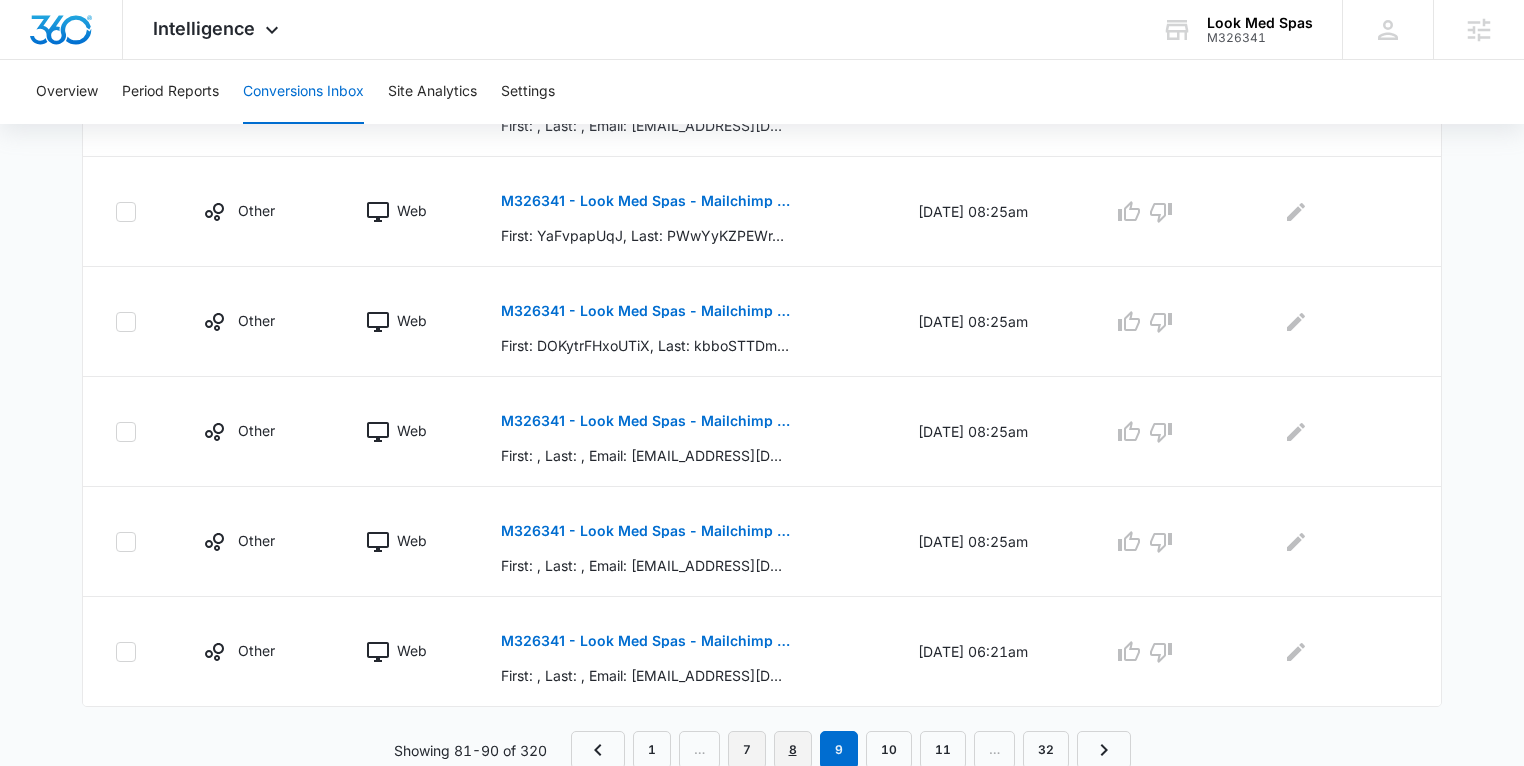 click on "8" at bounding box center (793, 750) 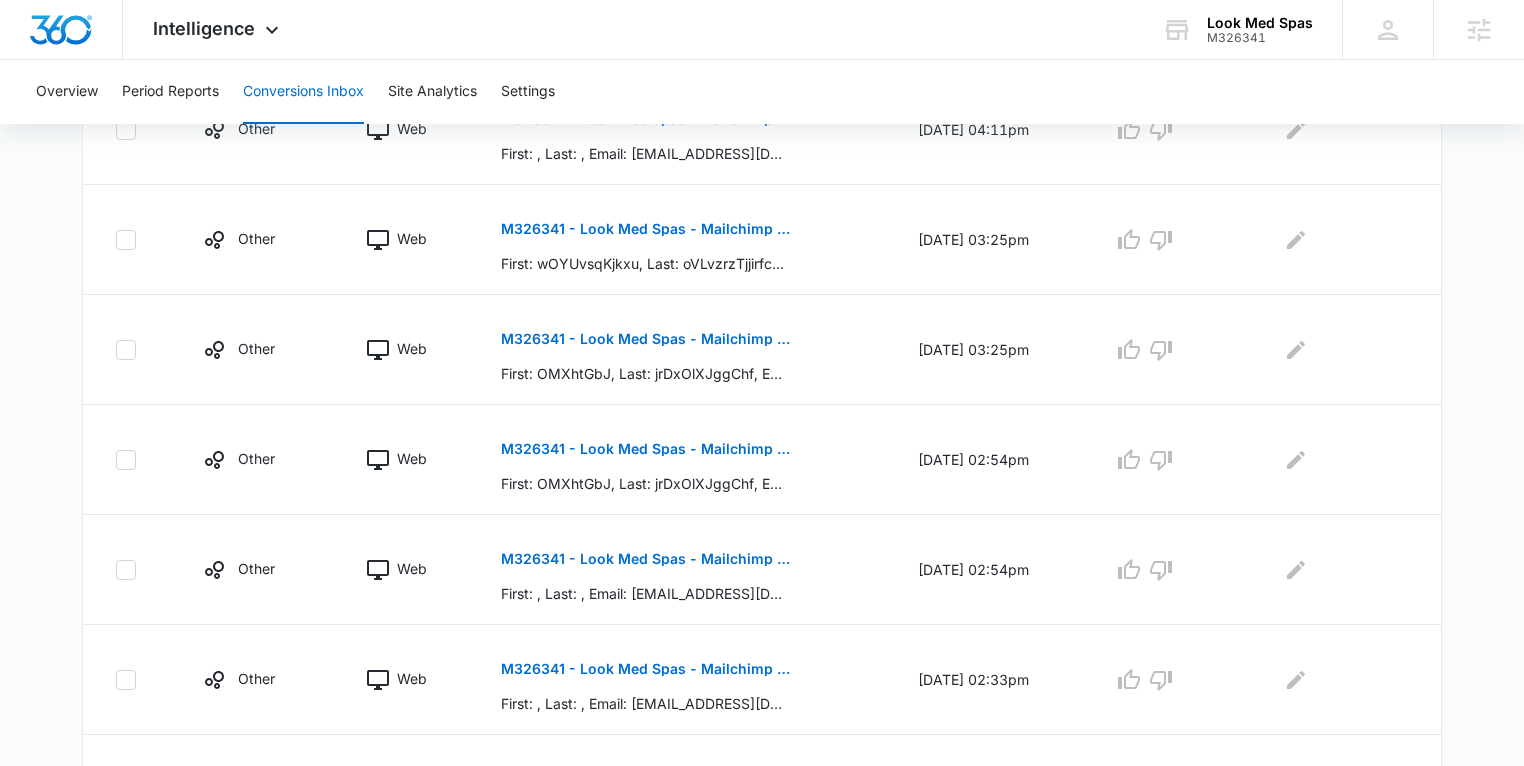 scroll, scrollTop: 1023, scrollLeft: 0, axis: vertical 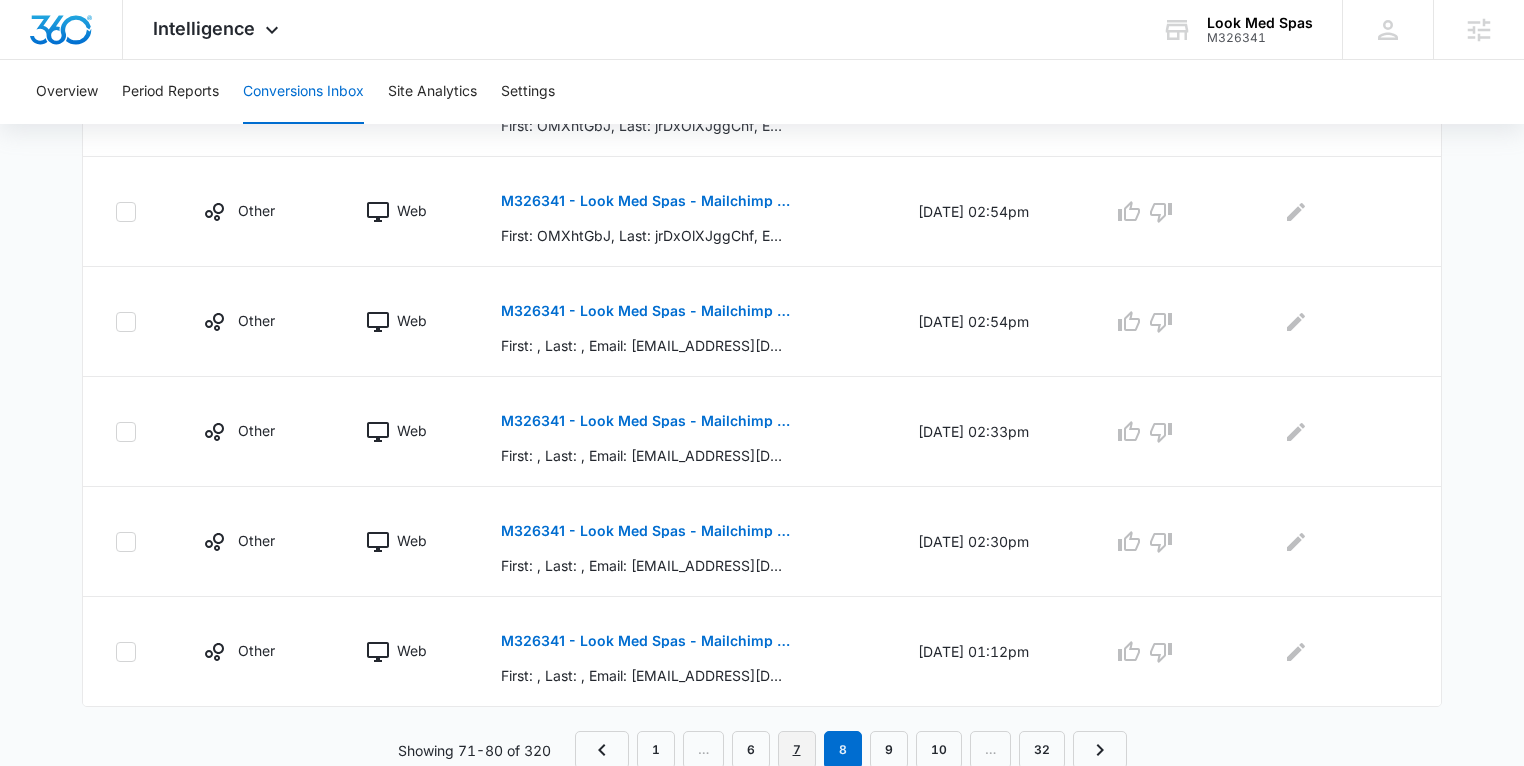 click on "7" at bounding box center [797, 750] 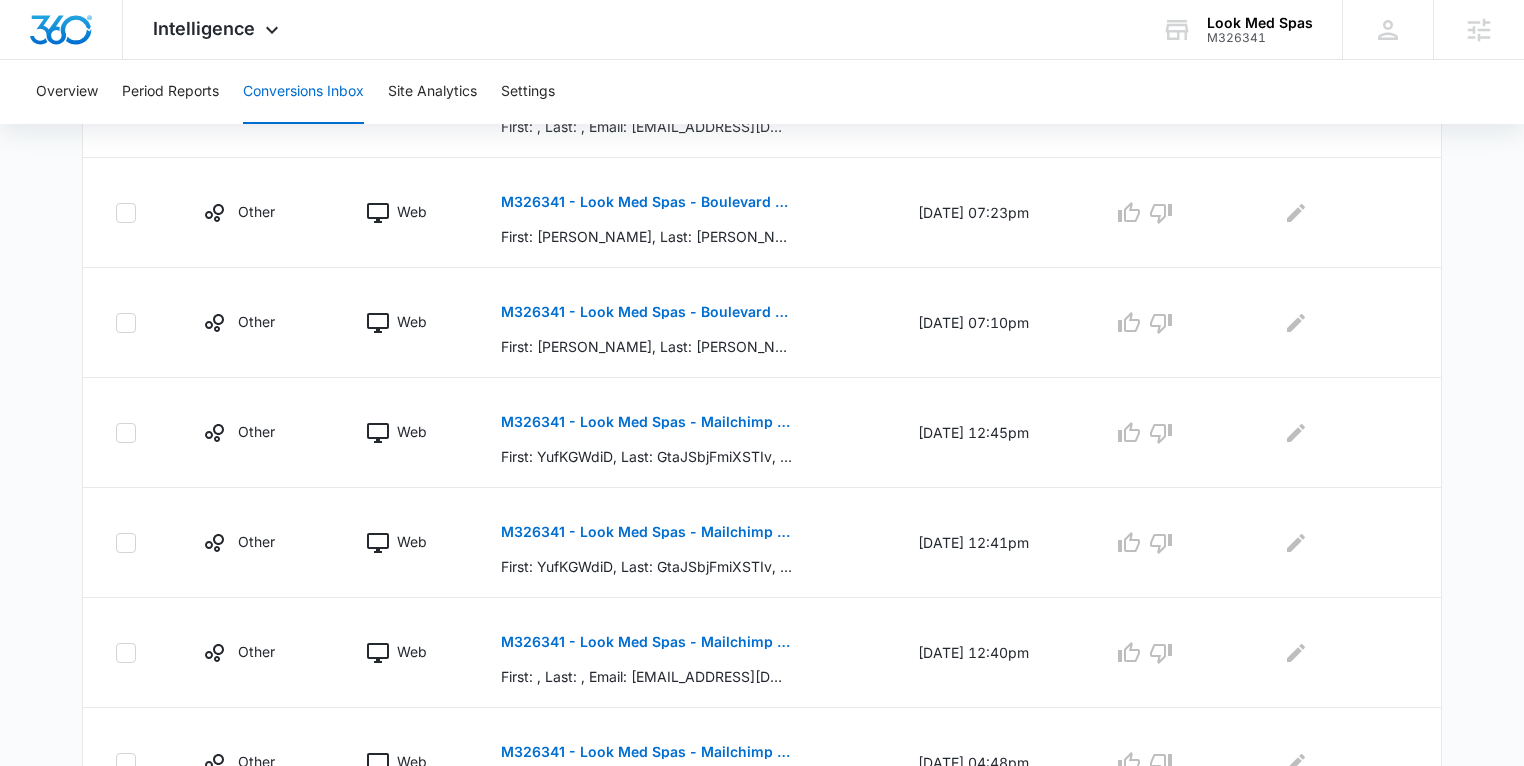 scroll, scrollTop: 1023, scrollLeft: 0, axis: vertical 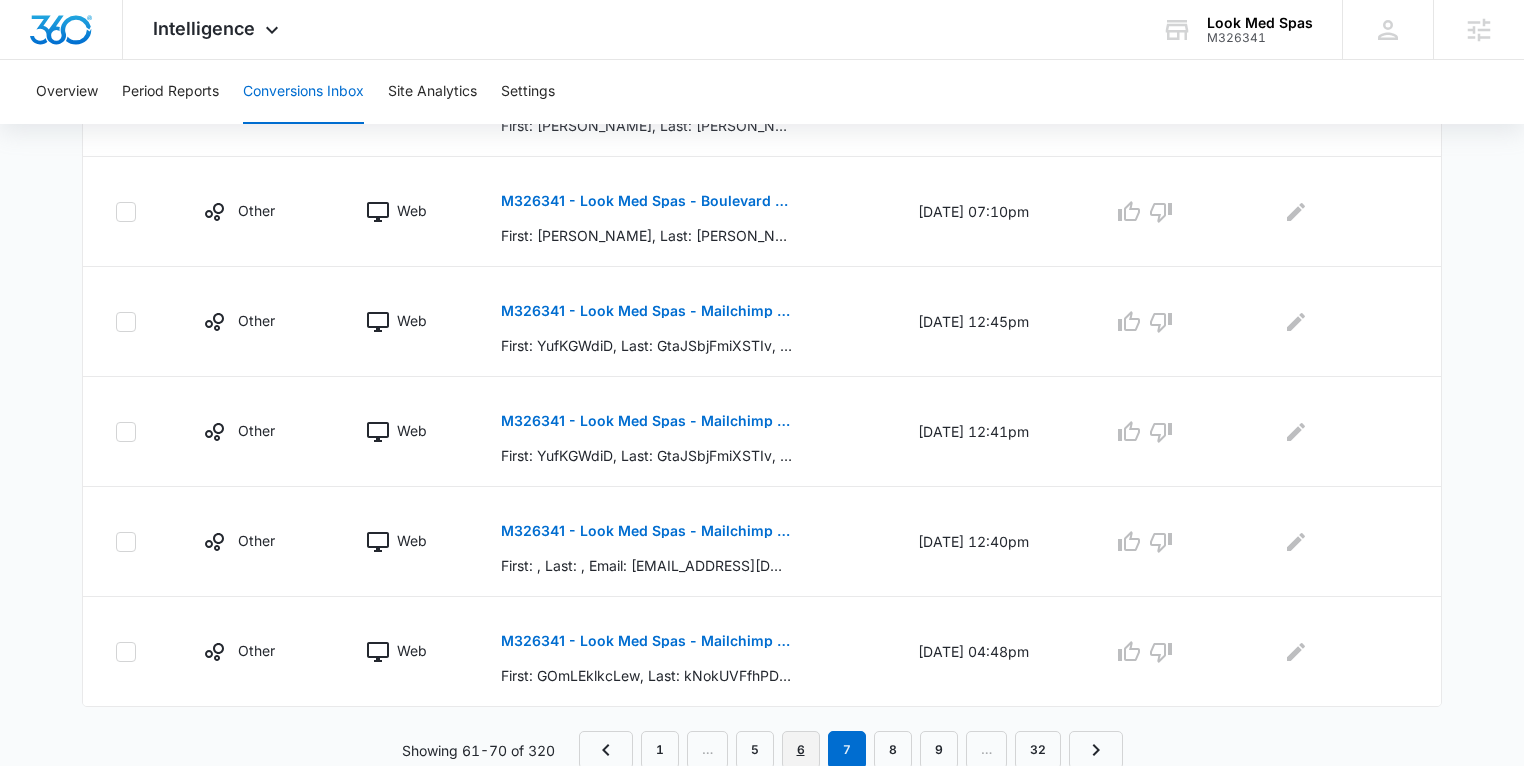 click on "6" at bounding box center [801, 750] 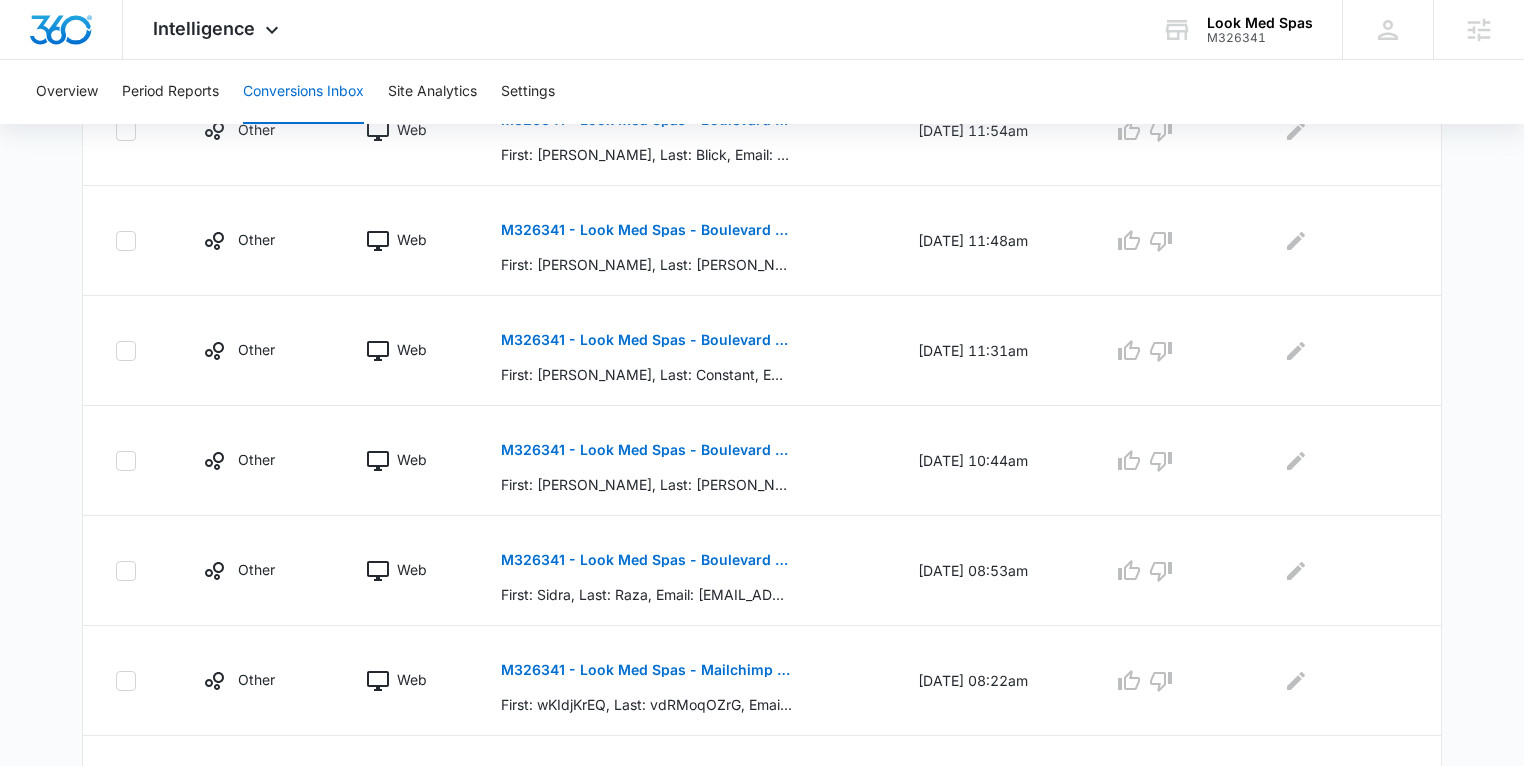 scroll, scrollTop: 1023, scrollLeft: 0, axis: vertical 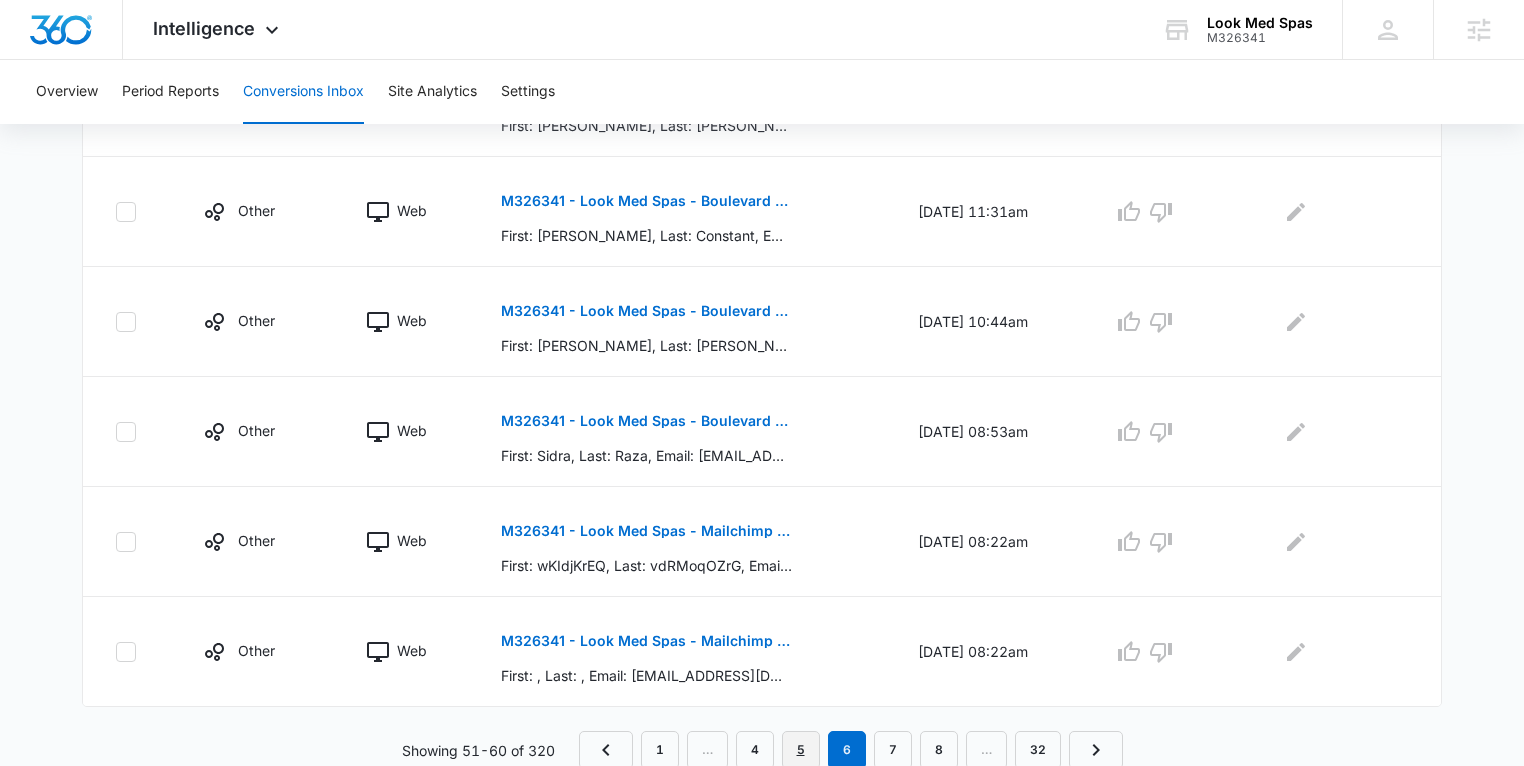 click on "5" at bounding box center (801, 750) 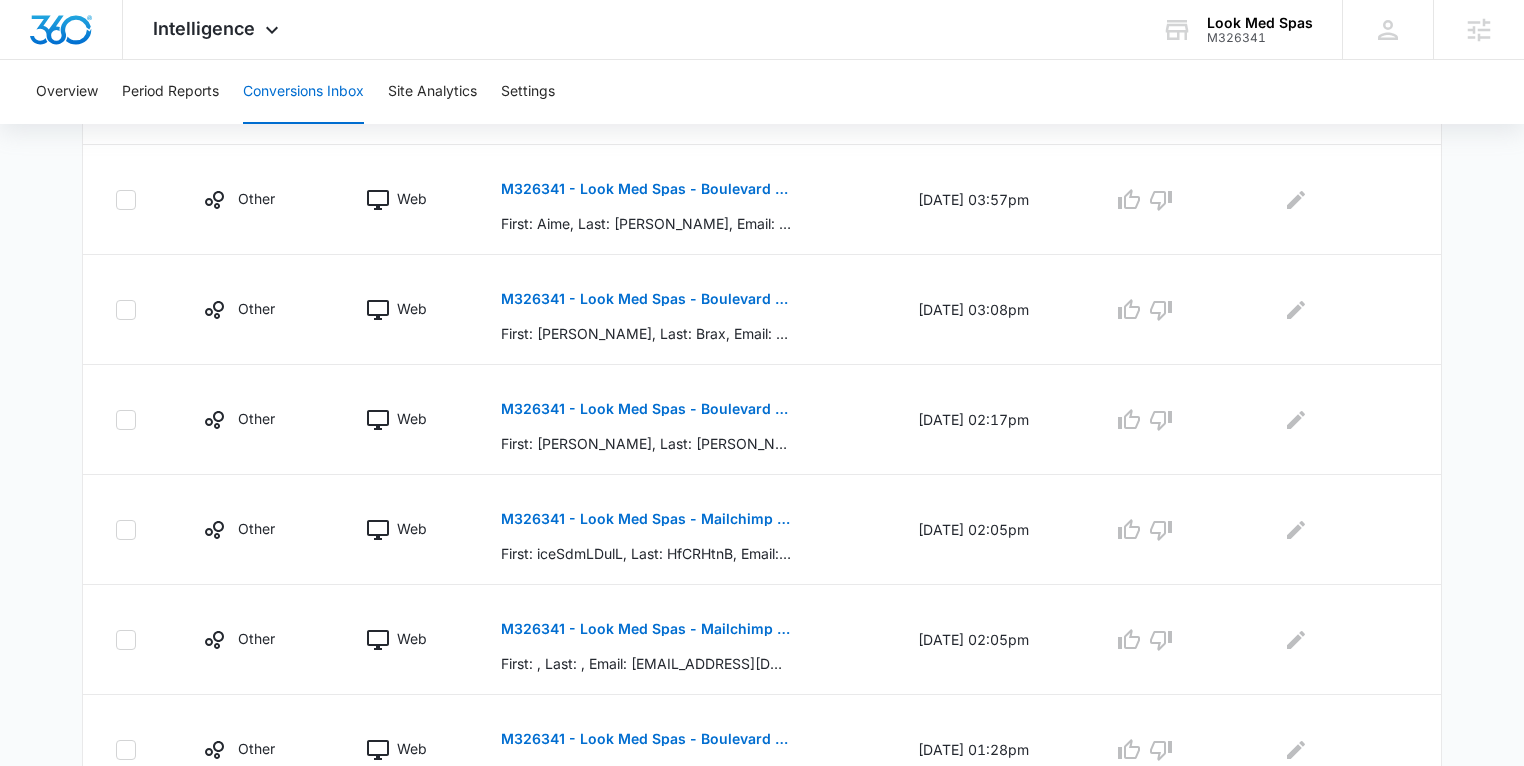 scroll, scrollTop: 1023, scrollLeft: 0, axis: vertical 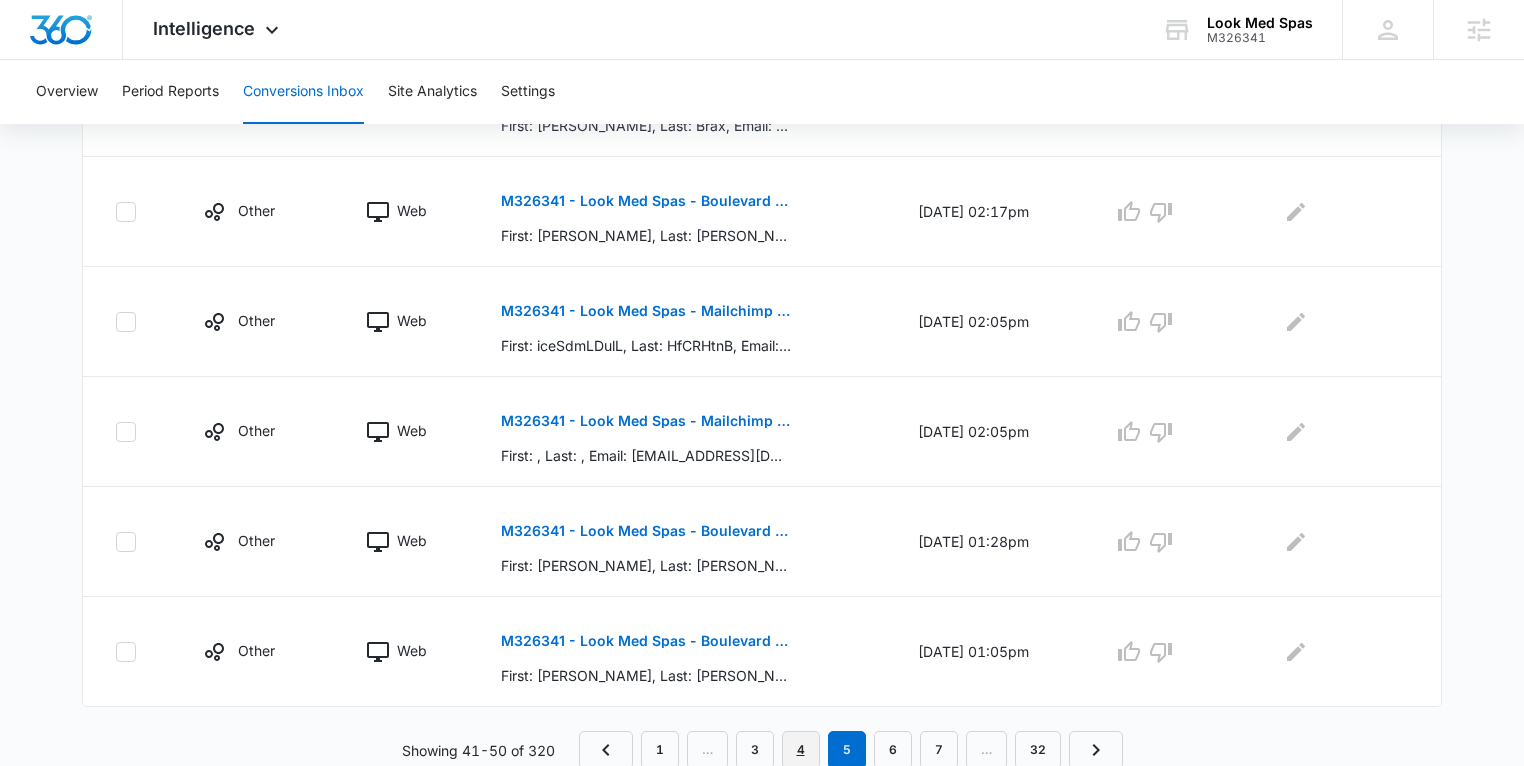 click on "4" at bounding box center [801, 750] 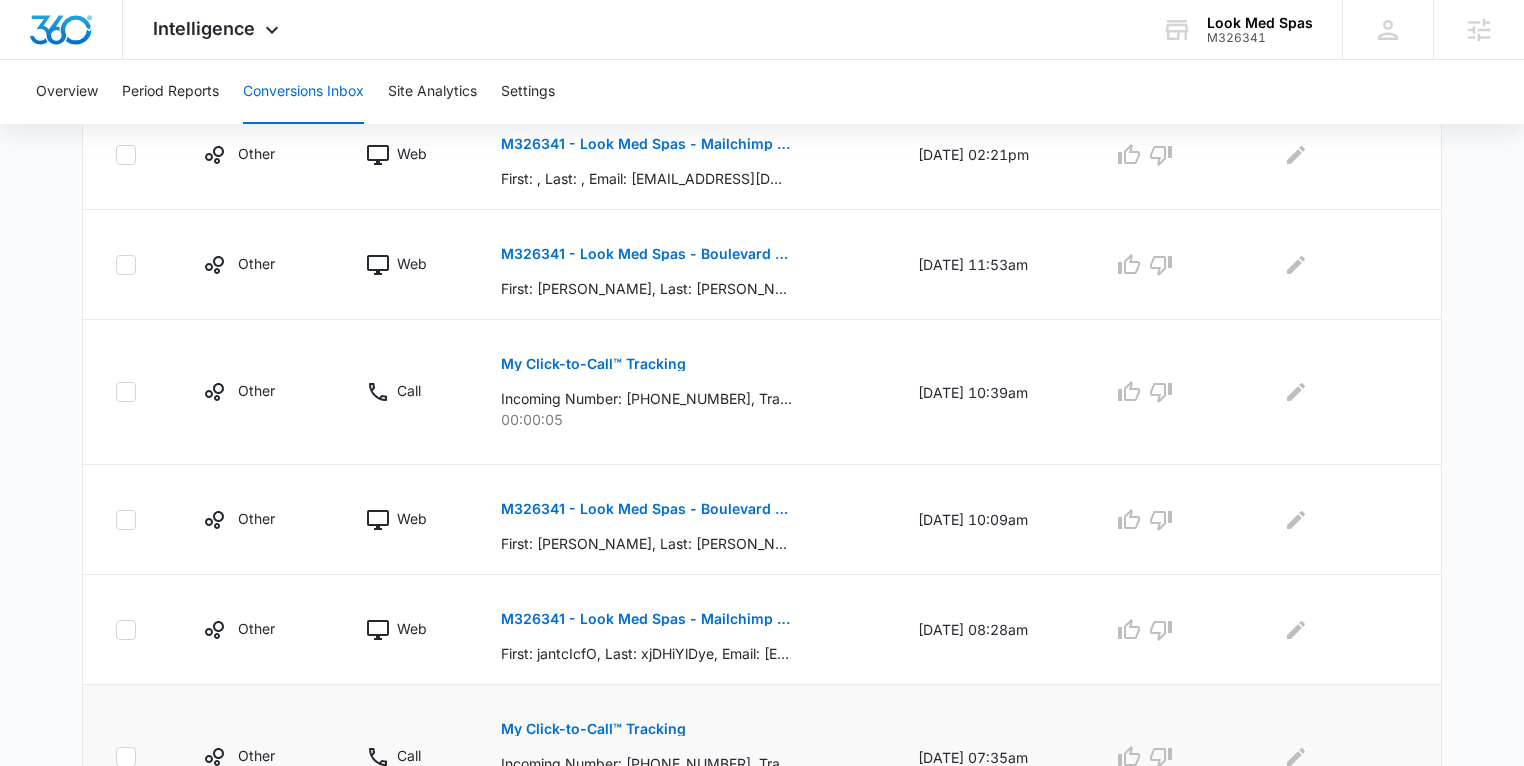 scroll, scrollTop: 1128, scrollLeft: 0, axis: vertical 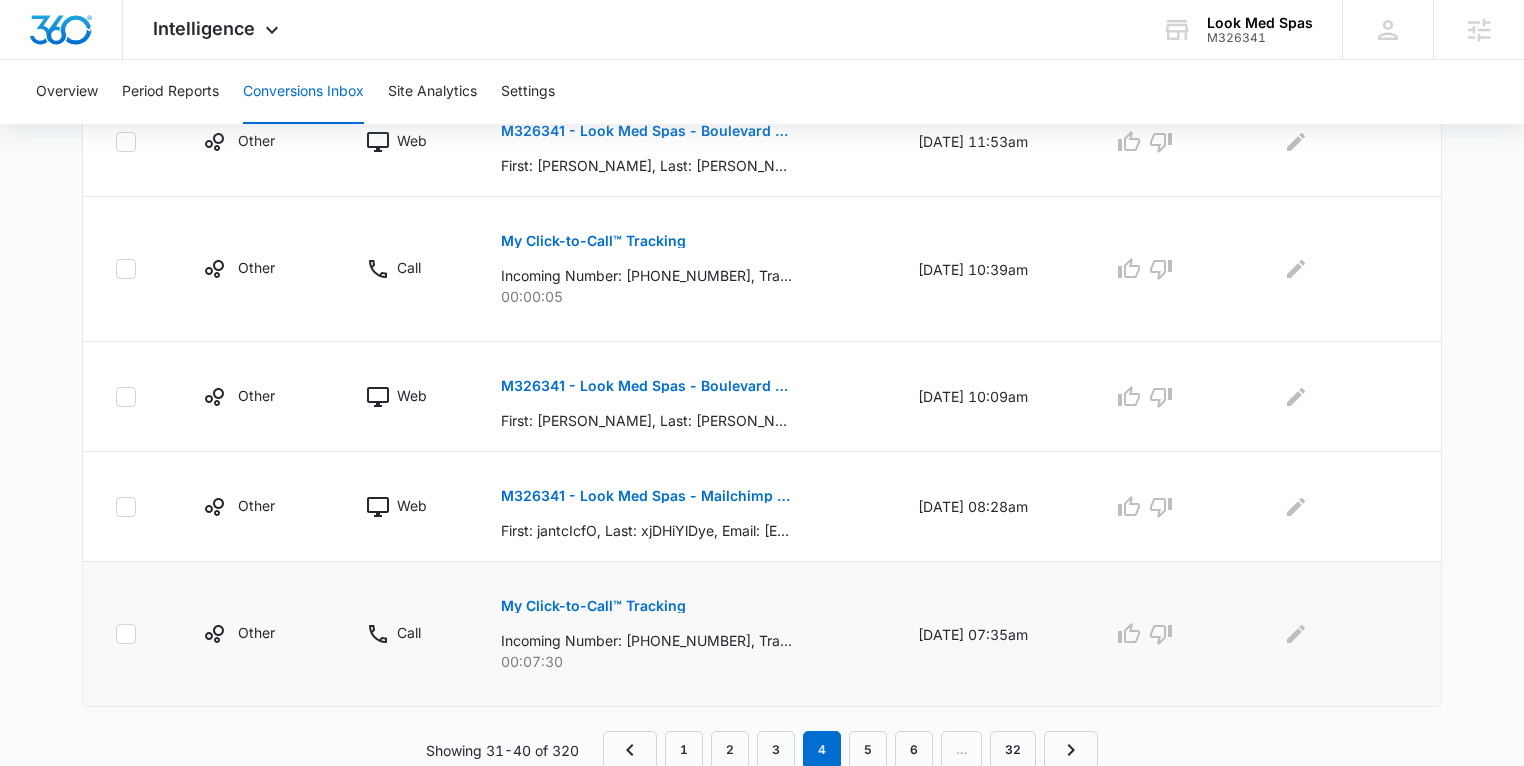 click on "My Click-to-Call™ Tracking" at bounding box center [593, 606] 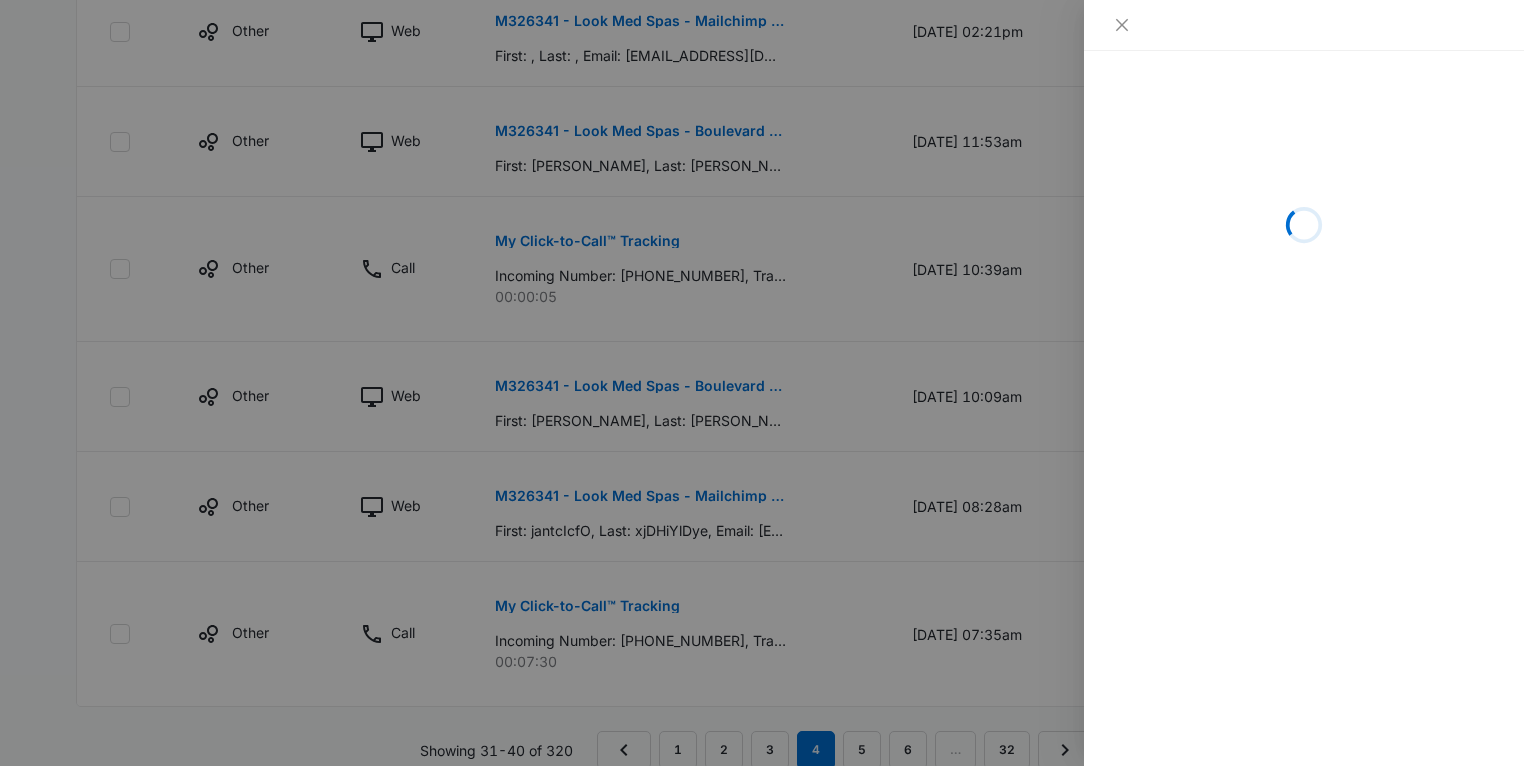 click at bounding box center [762, 383] 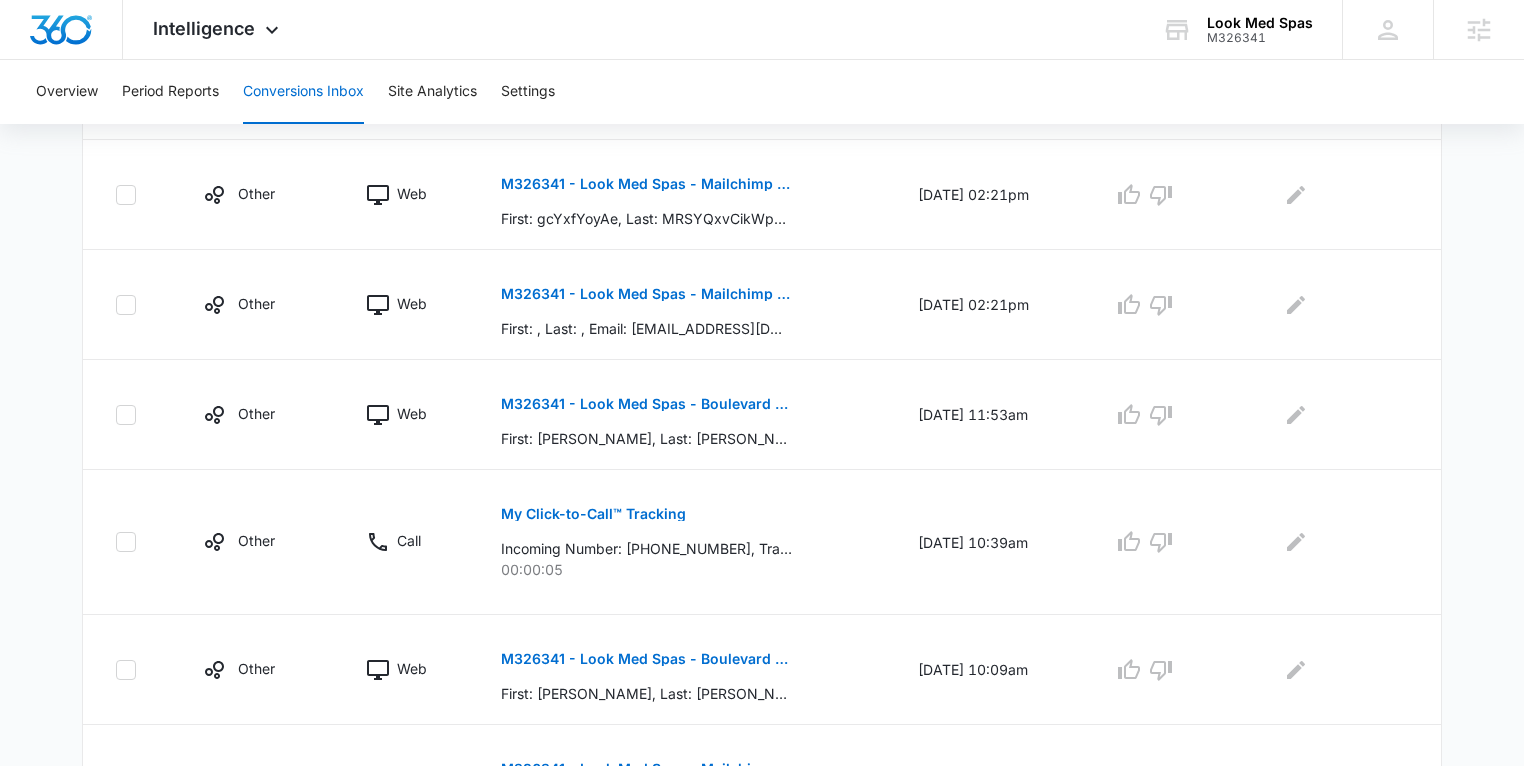 scroll, scrollTop: 1128, scrollLeft: 0, axis: vertical 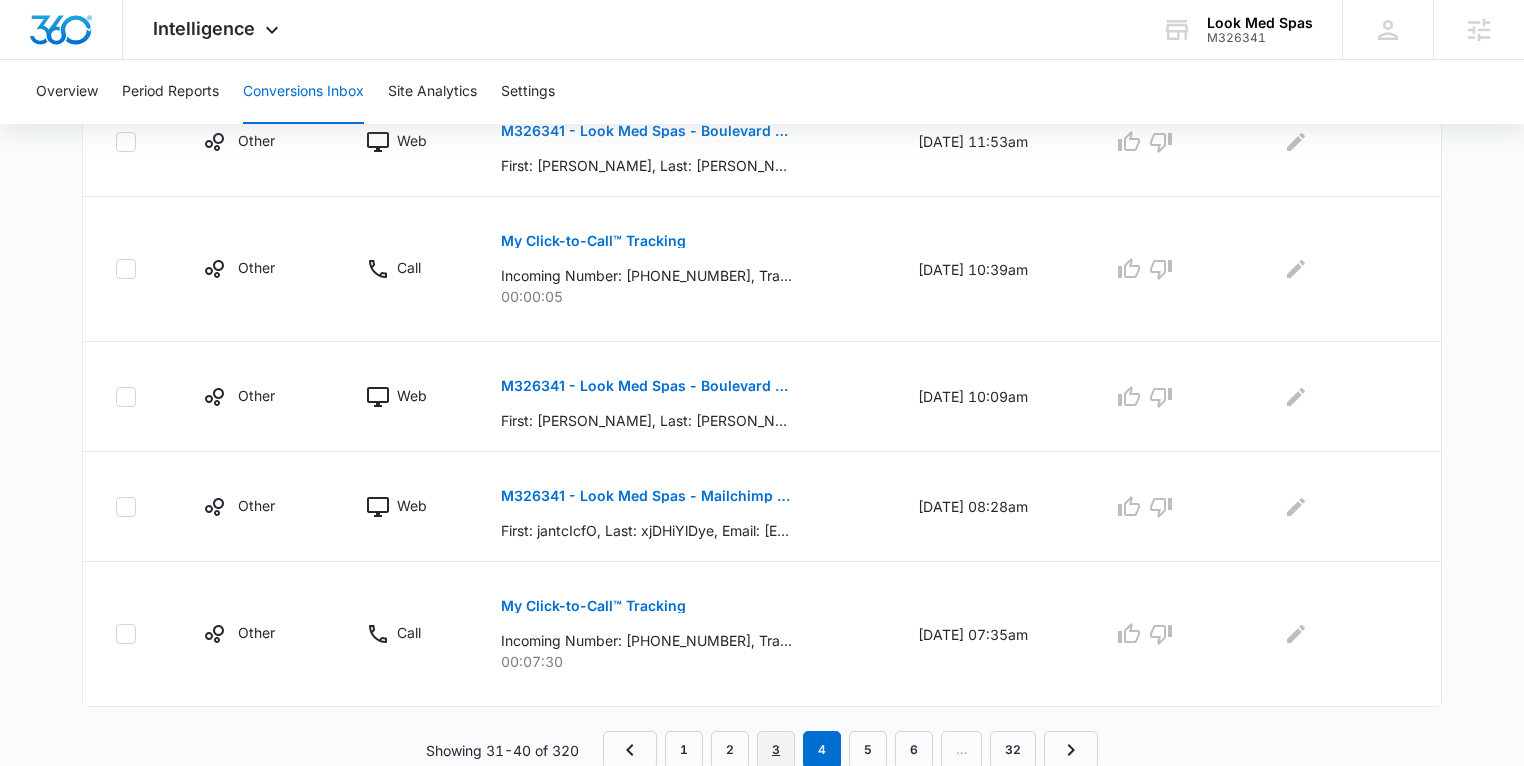 click on "3" at bounding box center [776, 750] 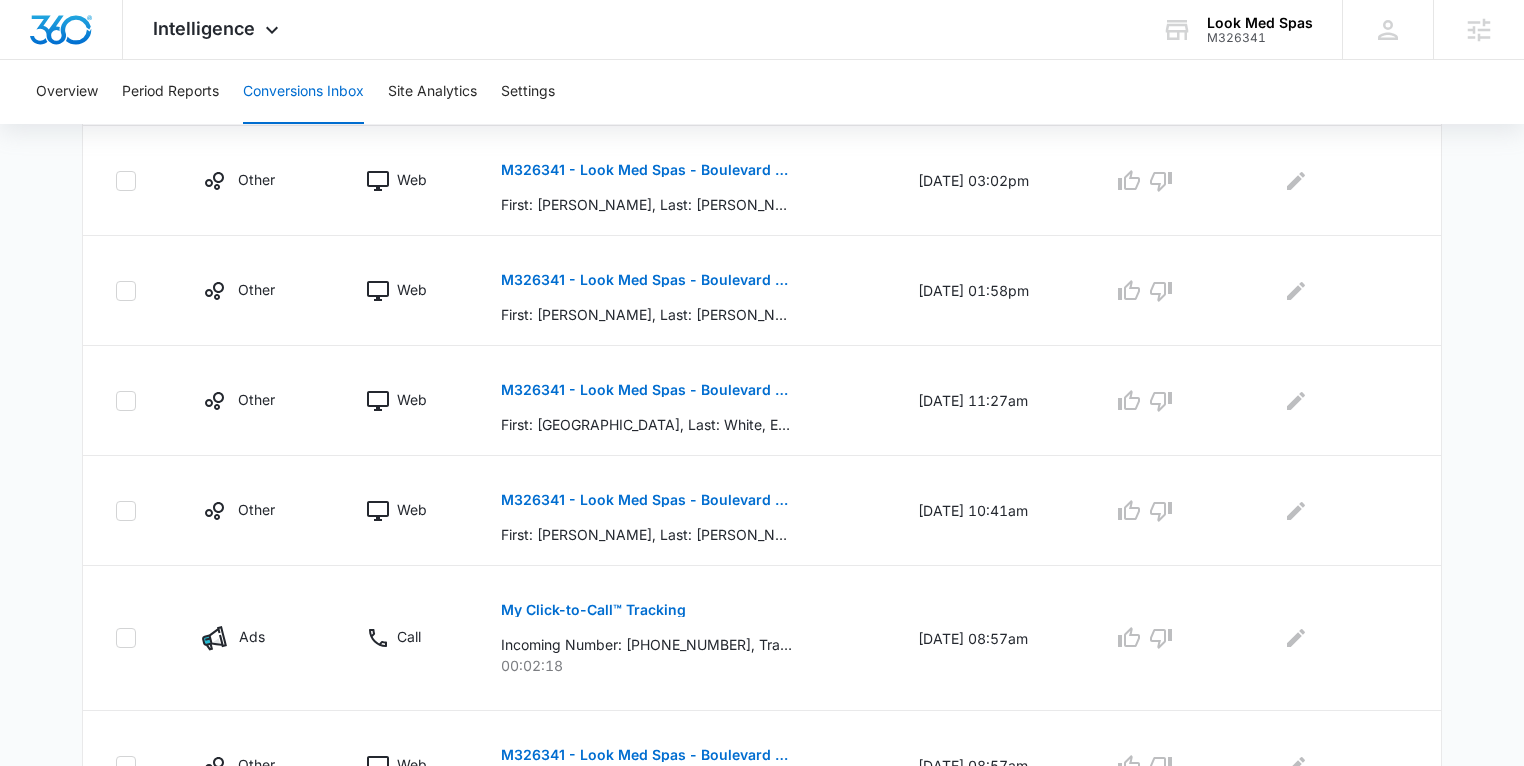 scroll, scrollTop: 1057, scrollLeft: 0, axis: vertical 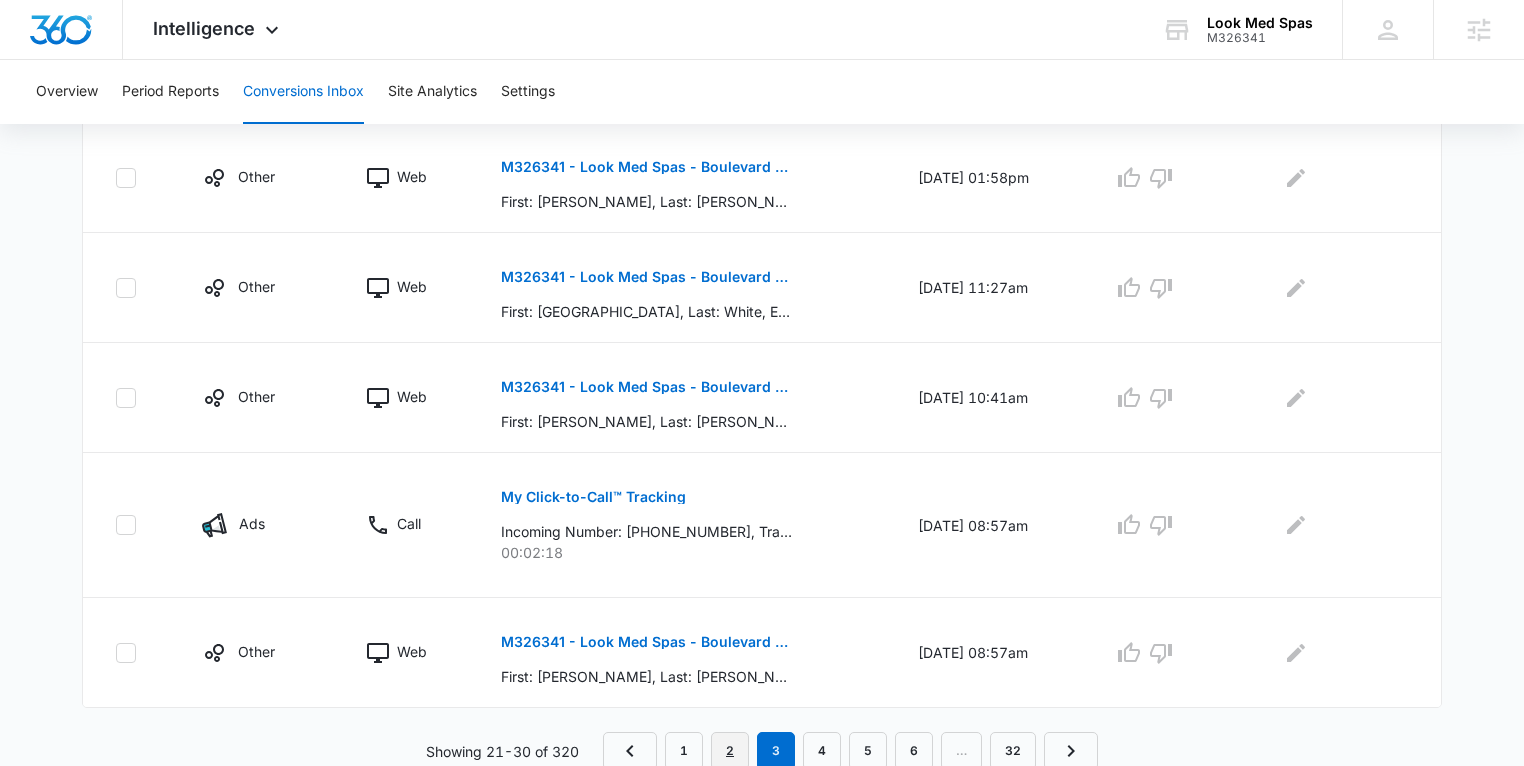 click on "2" at bounding box center (730, 751) 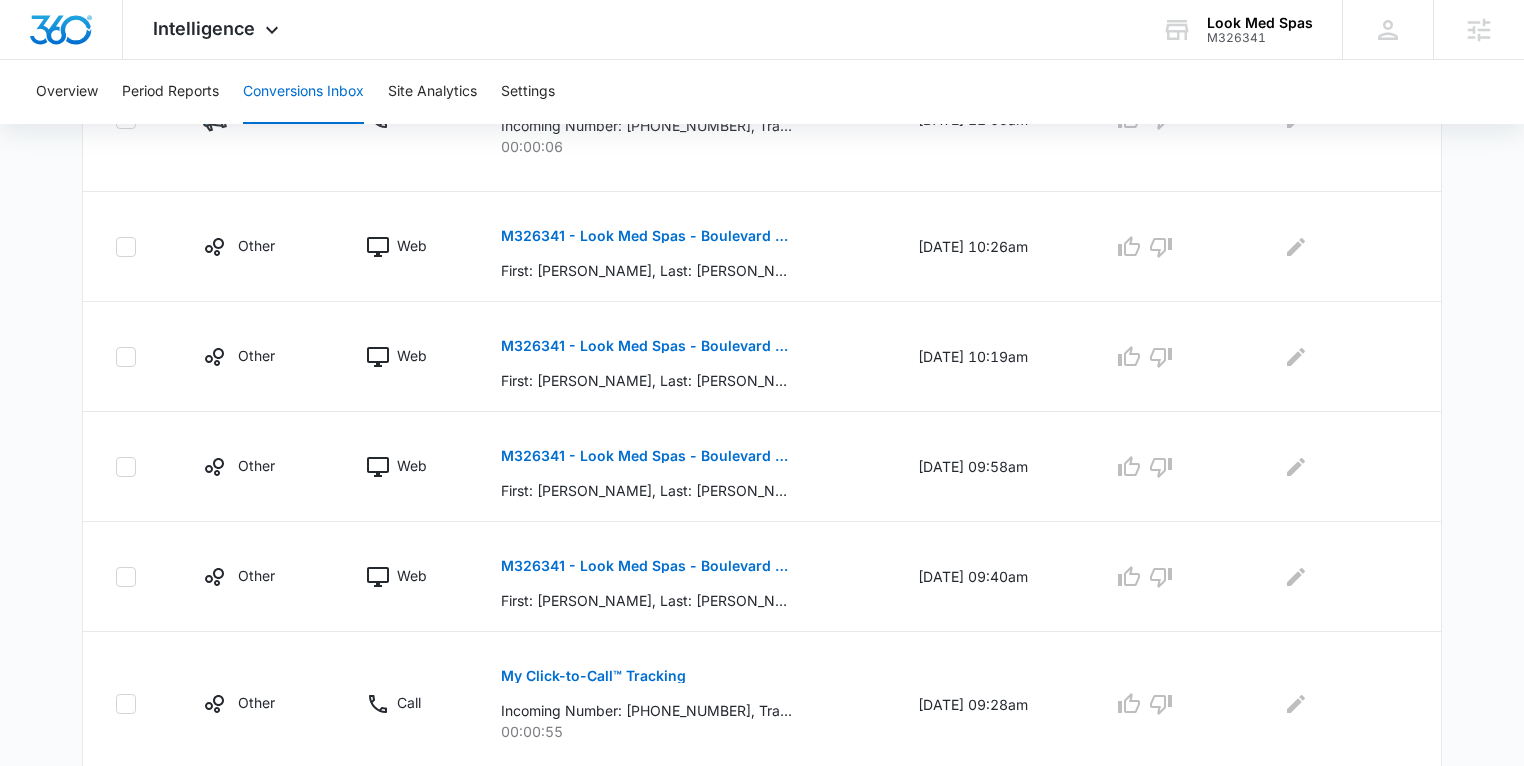 scroll, scrollTop: 1092, scrollLeft: 0, axis: vertical 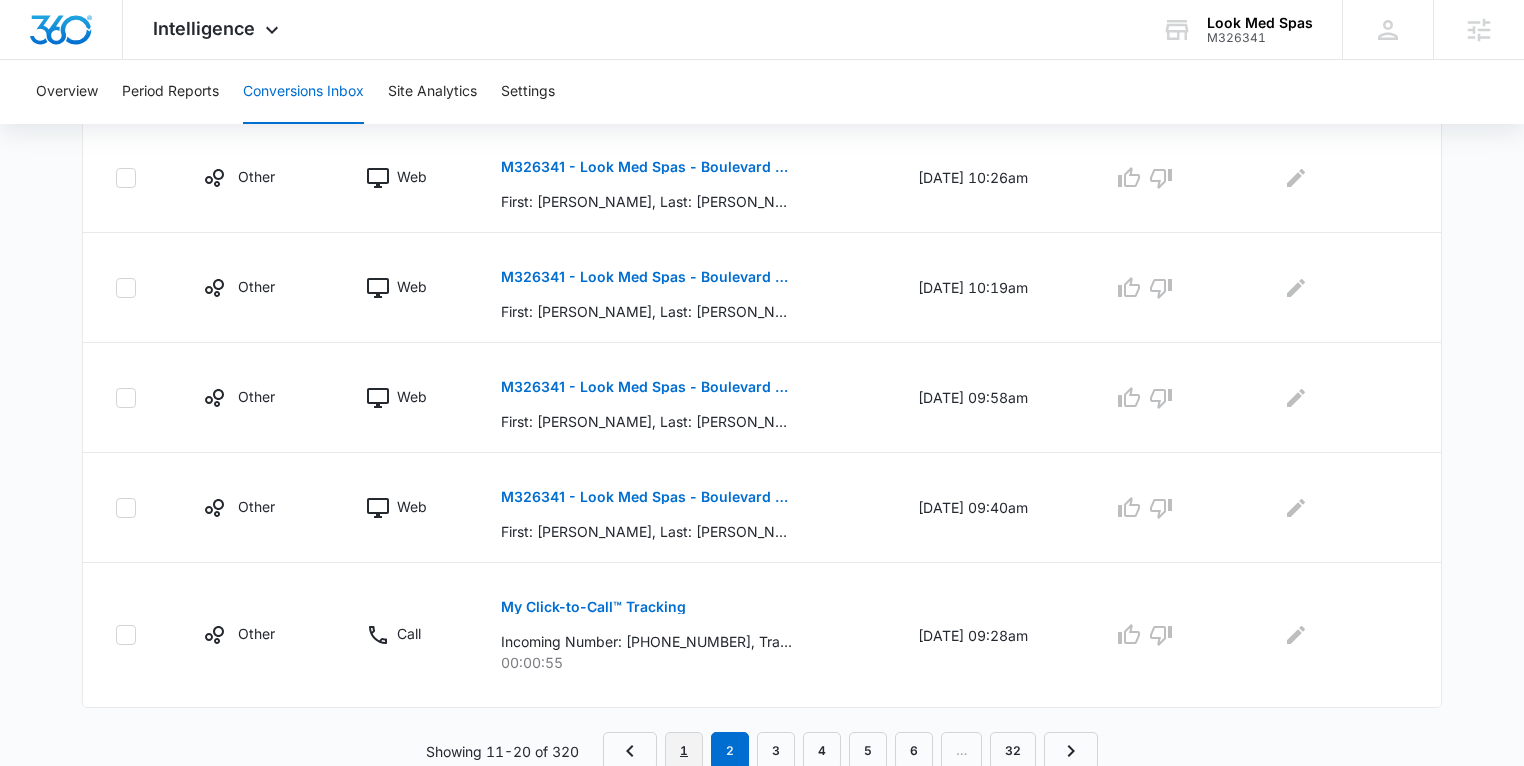 click on "1" at bounding box center (684, 751) 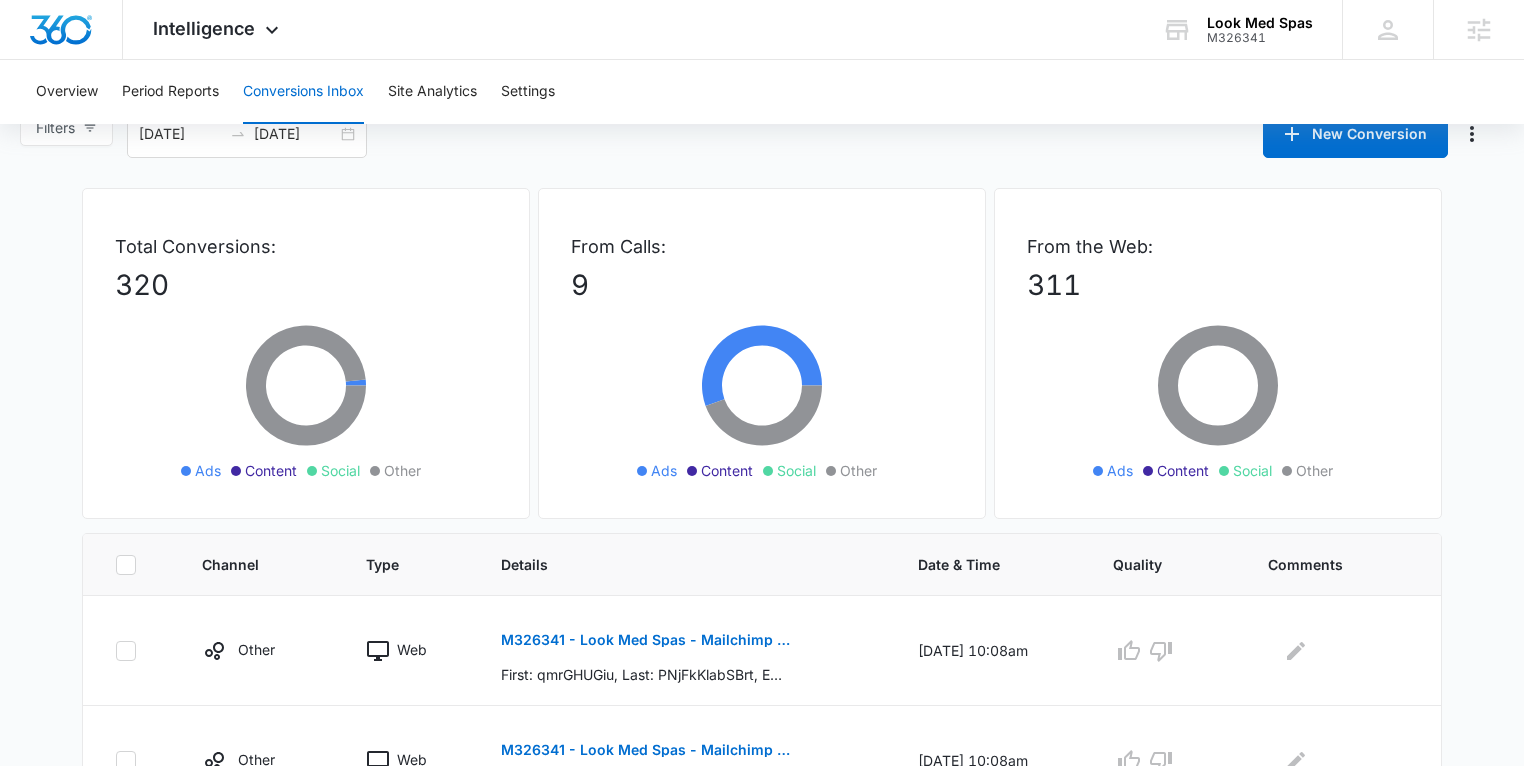 scroll, scrollTop: 0, scrollLeft: 0, axis: both 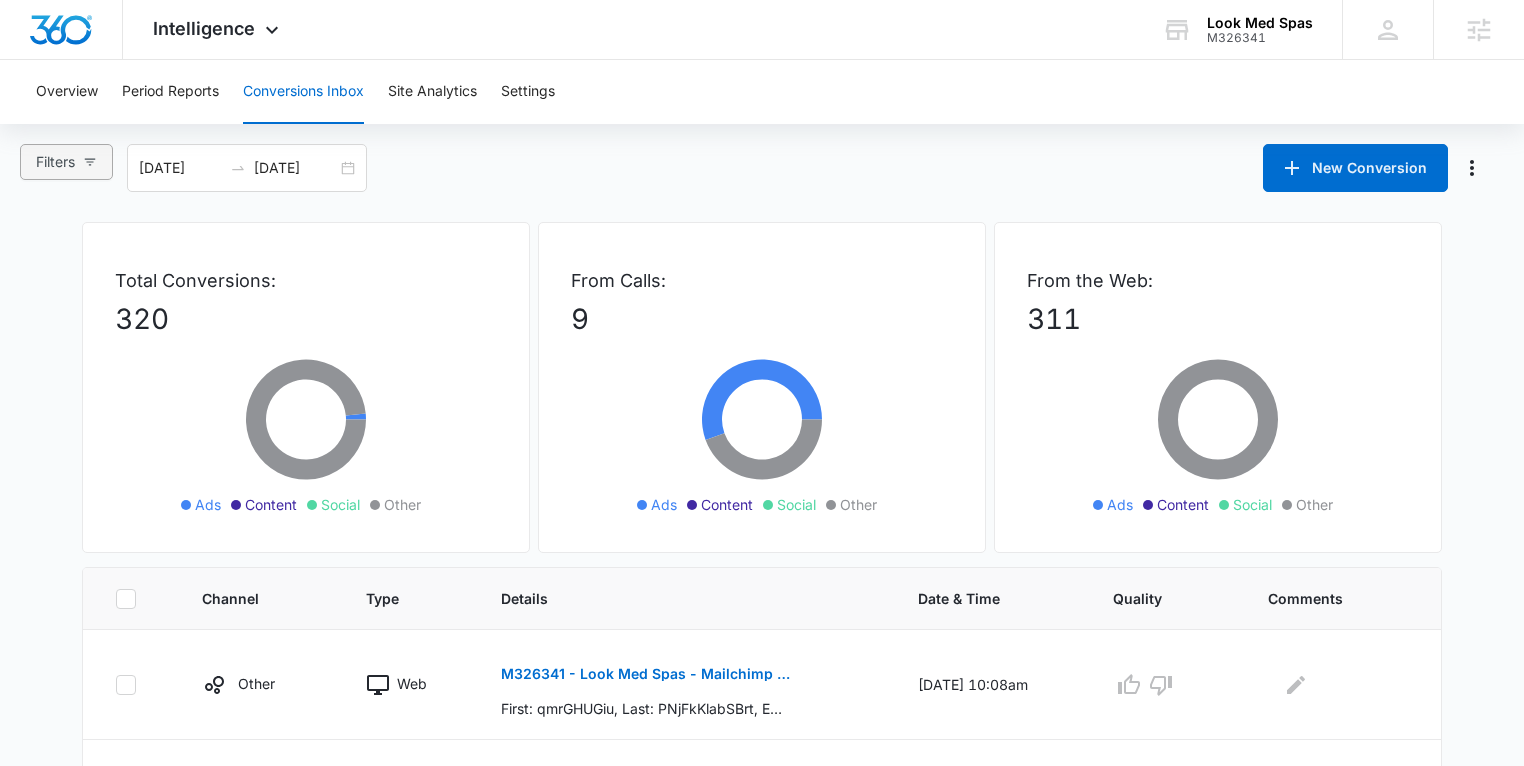 click 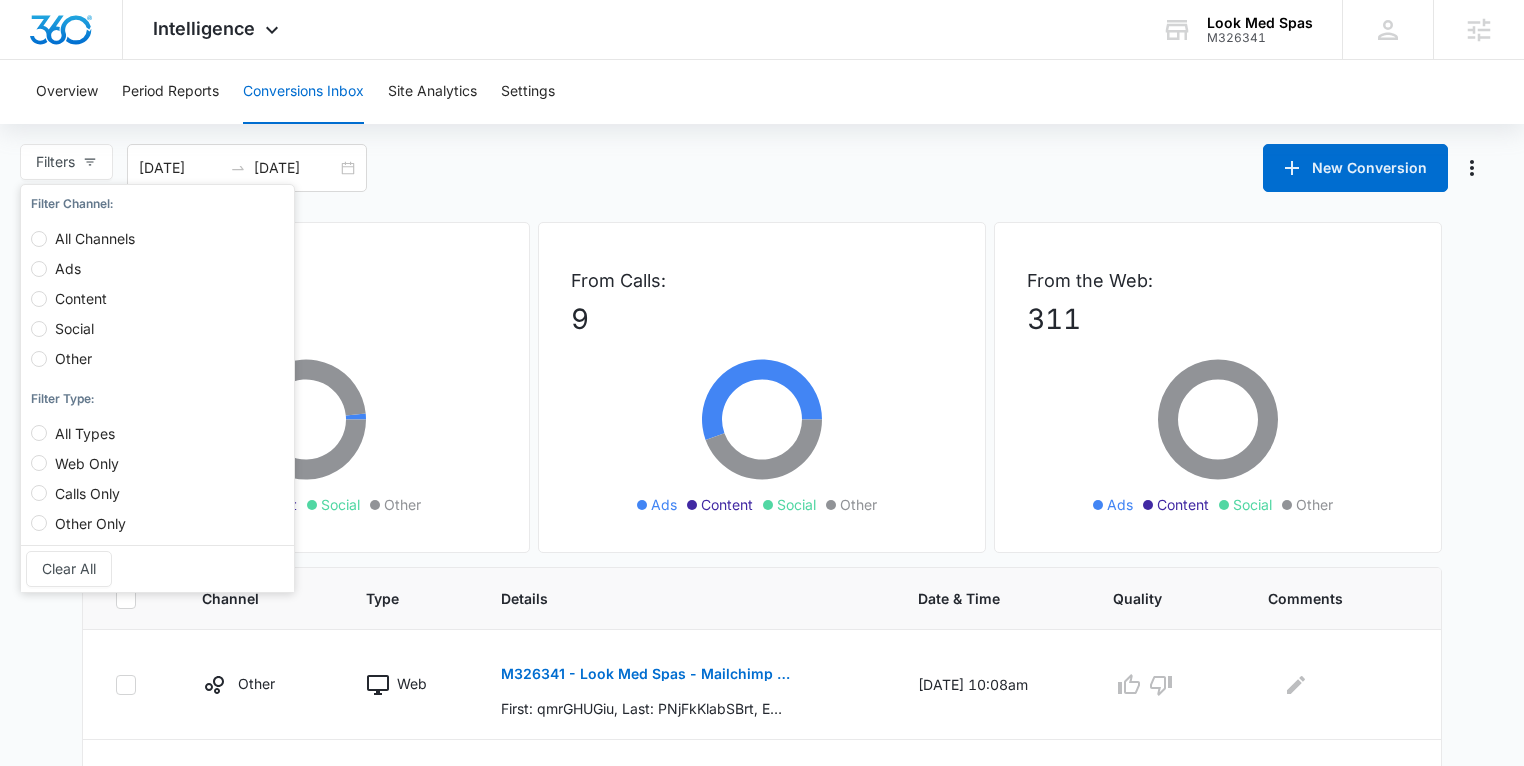 click on "Content" at bounding box center [81, 298] 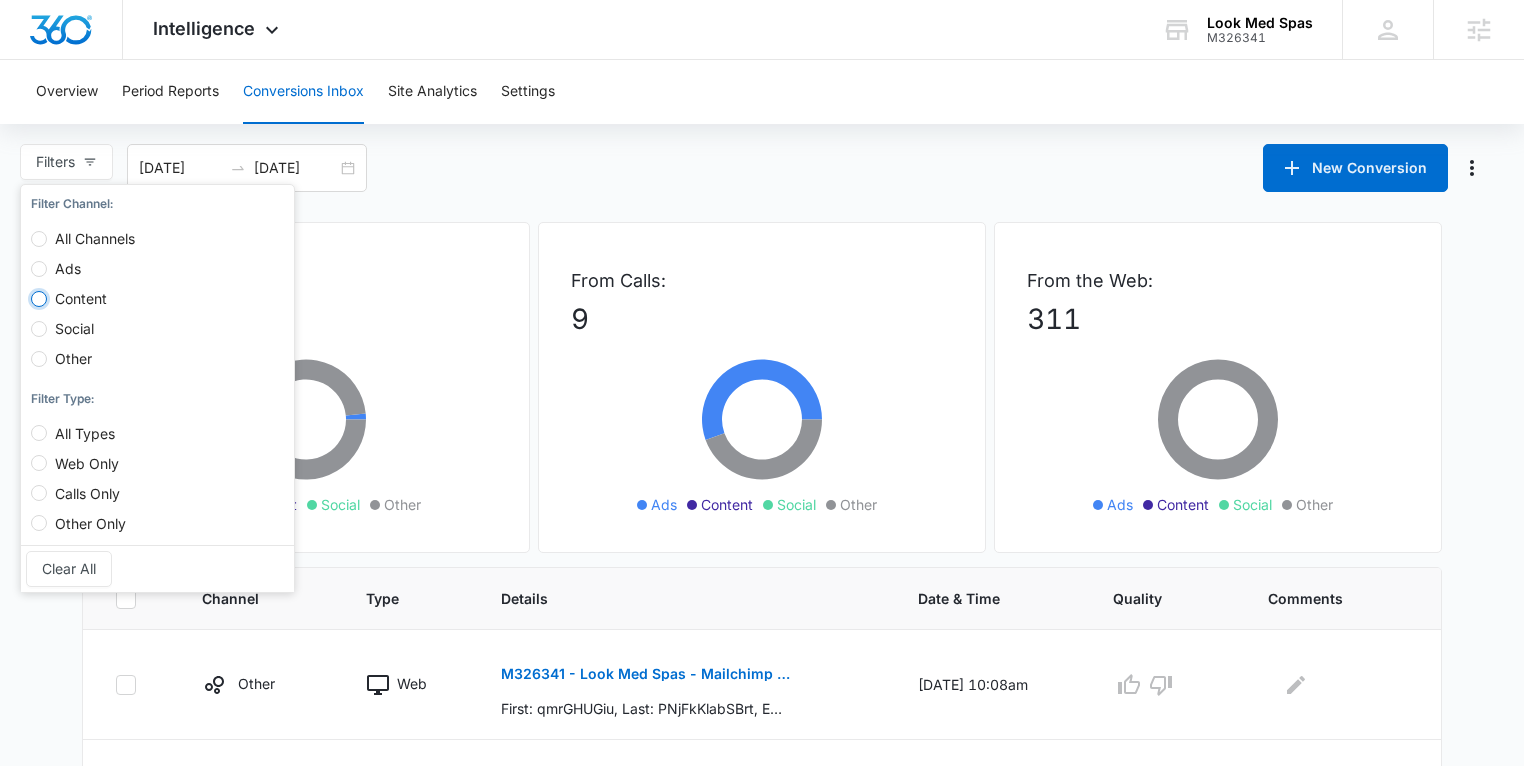 click on "Content" at bounding box center (39, 299) 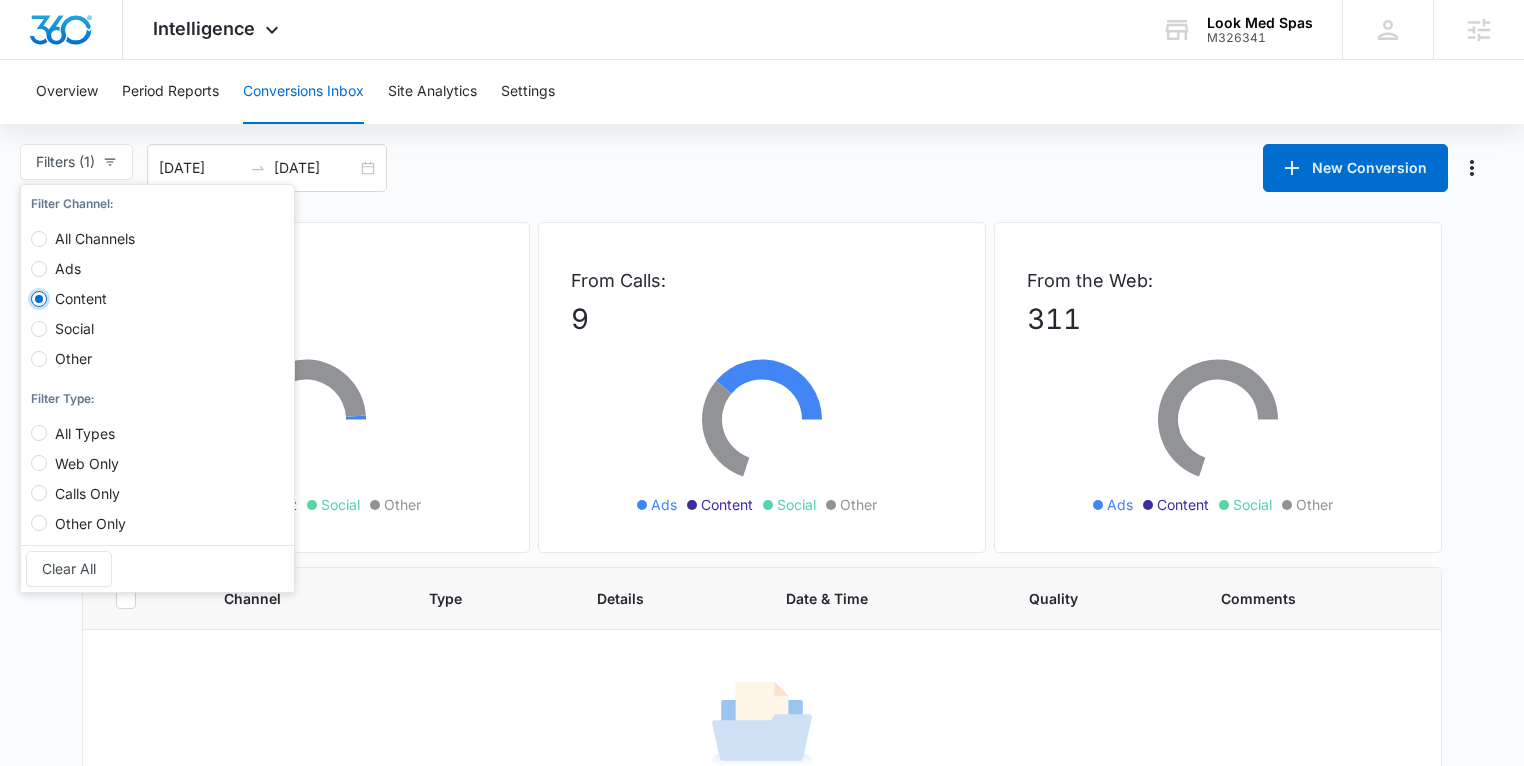 scroll, scrollTop: 3, scrollLeft: 0, axis: vertical 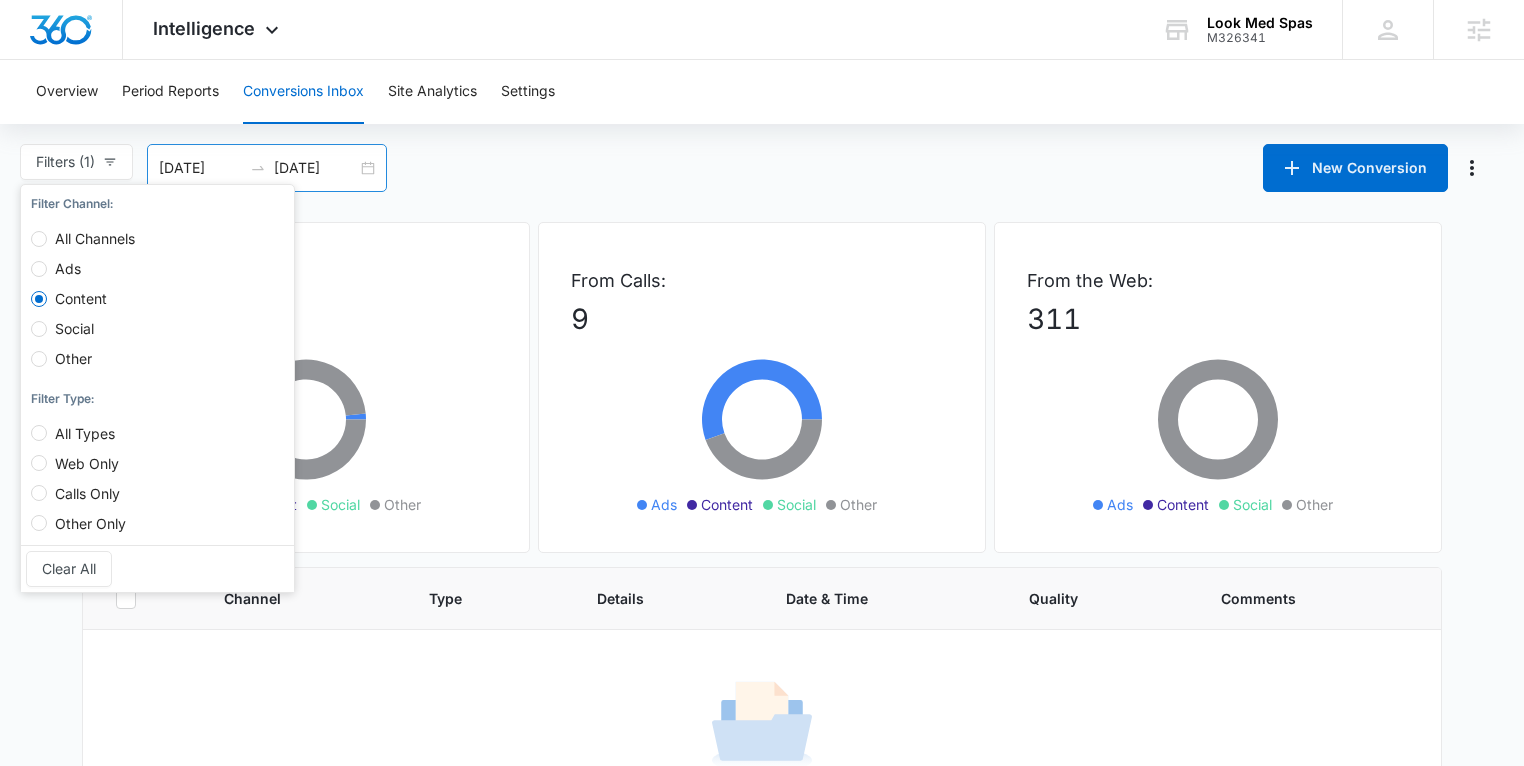 click on "06/30/2025 07/11/2025" at bounding box center [267, 168] 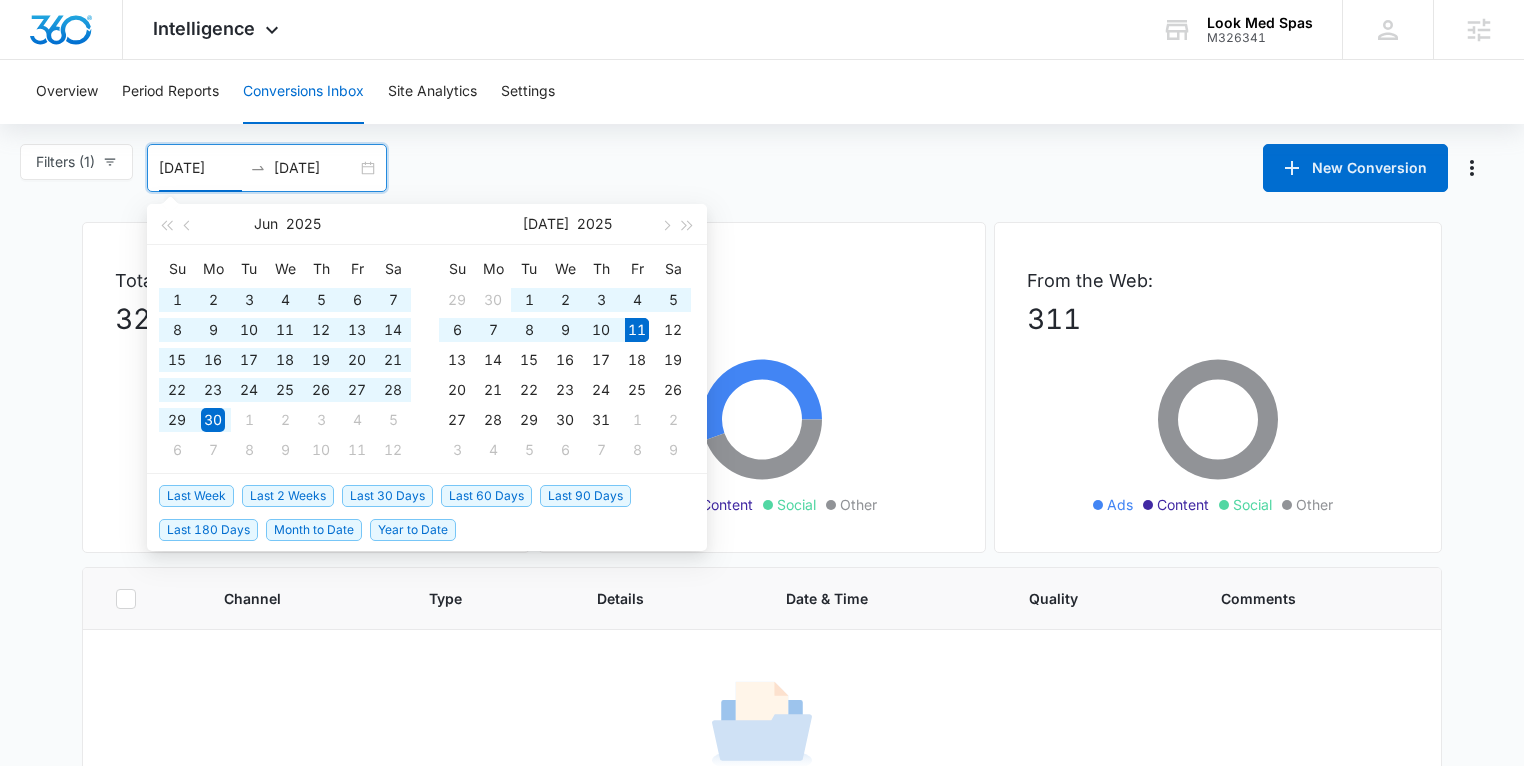 click on "Last 180 Days" at bounding box center [208, 530] 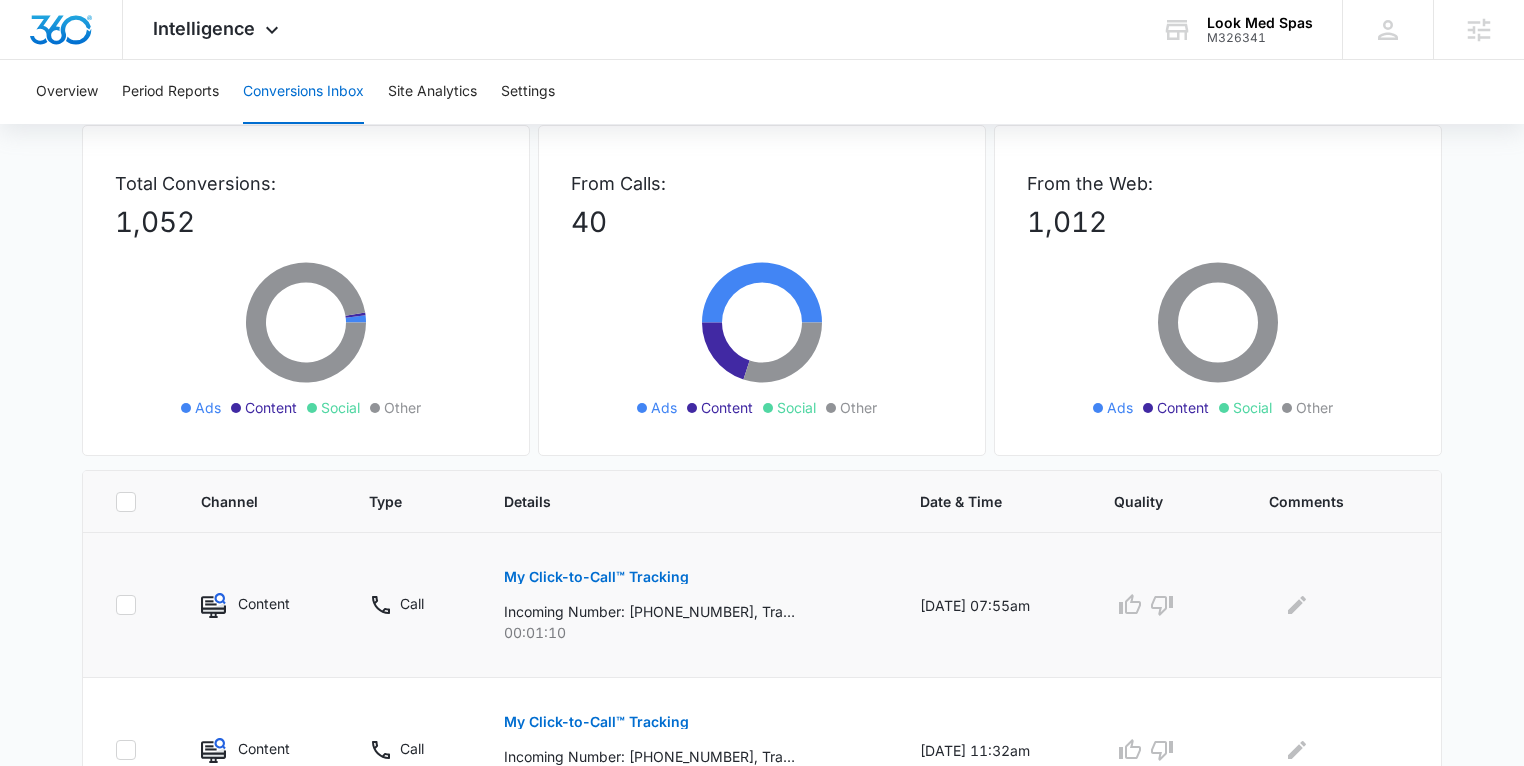 scroll, scrollTop: 0, scrollLeft: 0, axis: both 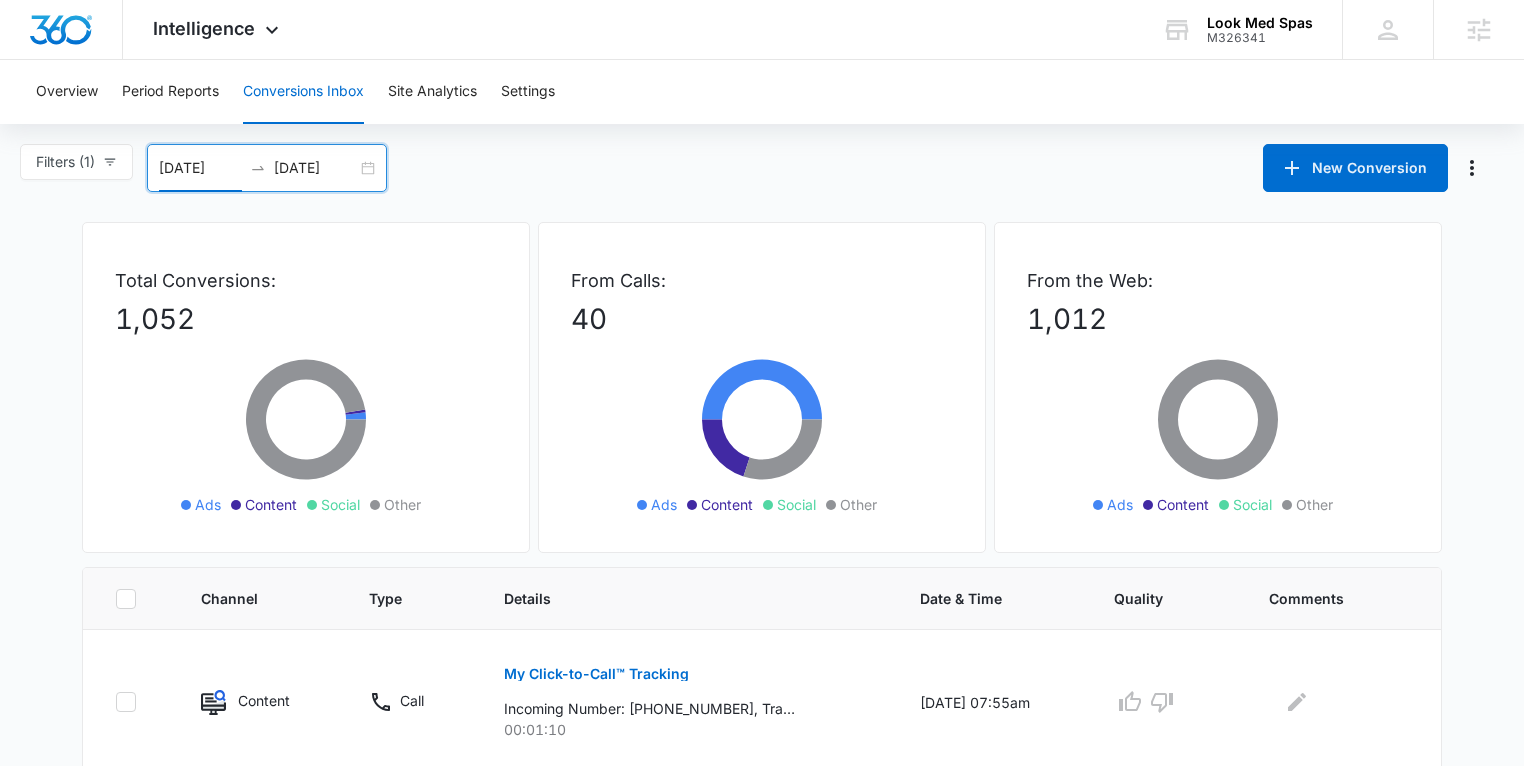 click on "01/12/2025 07/11/2025" at bounding box center (267, 168) 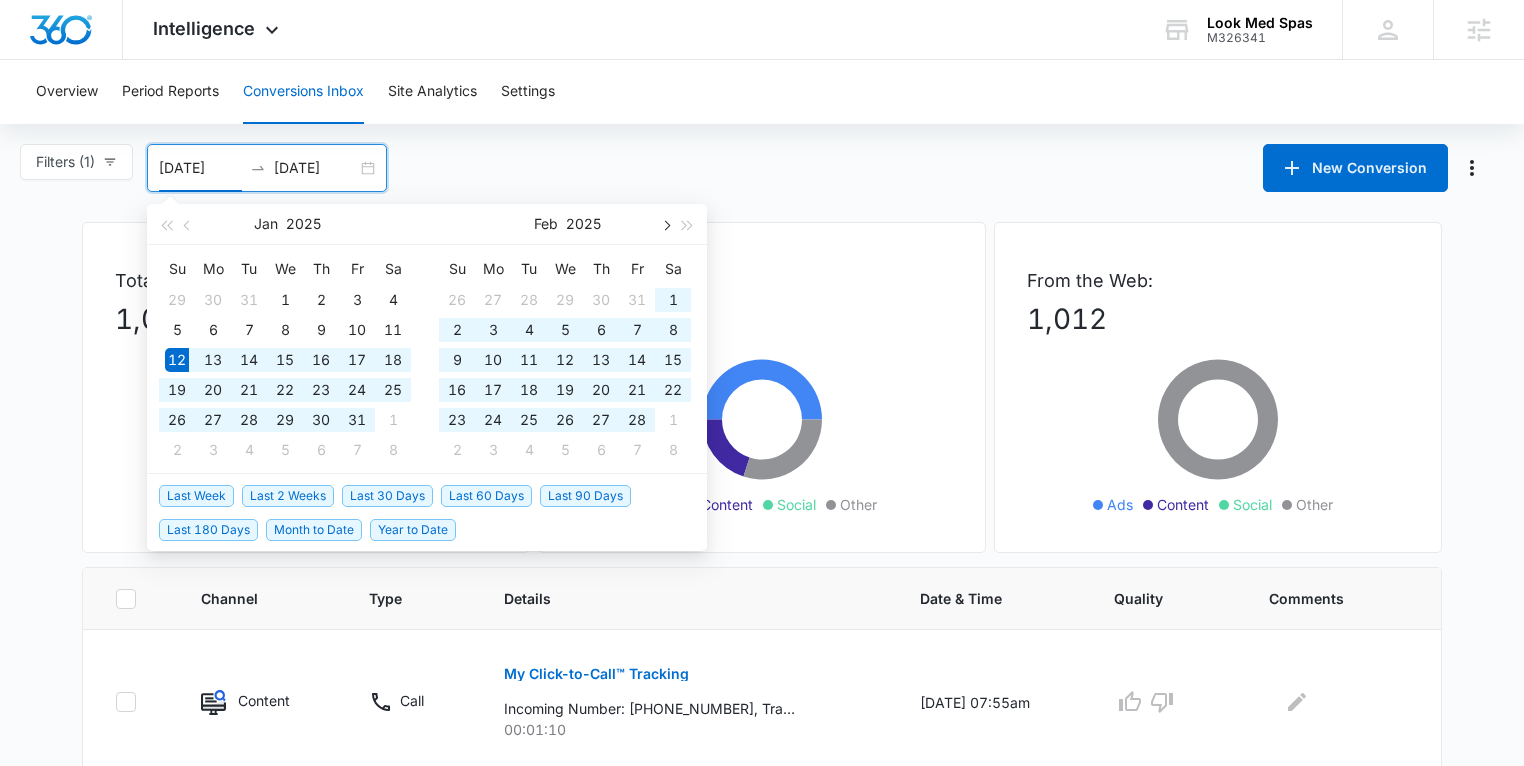 click at bounding box center (665, 224) 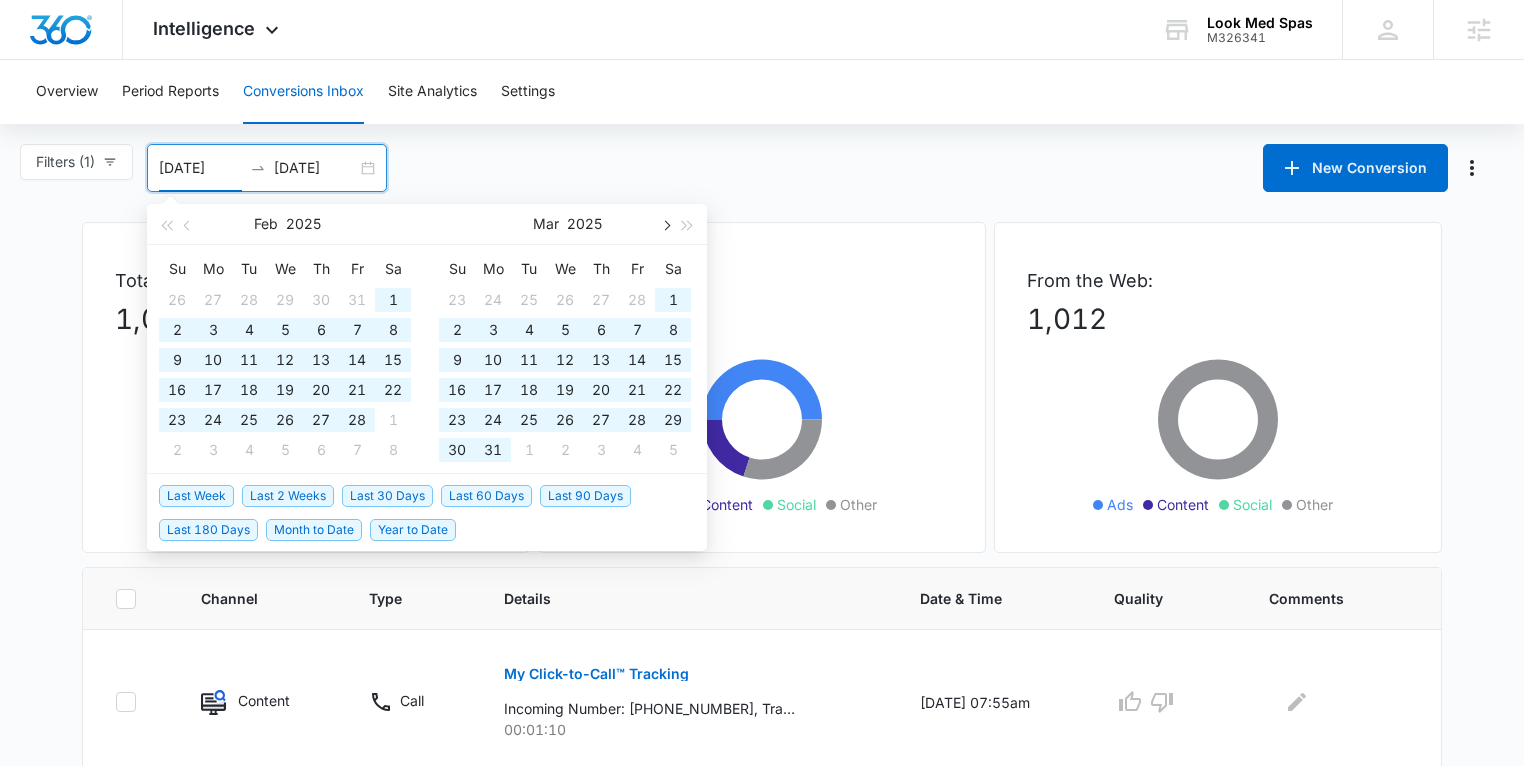 click at bounding box center [665, 224] 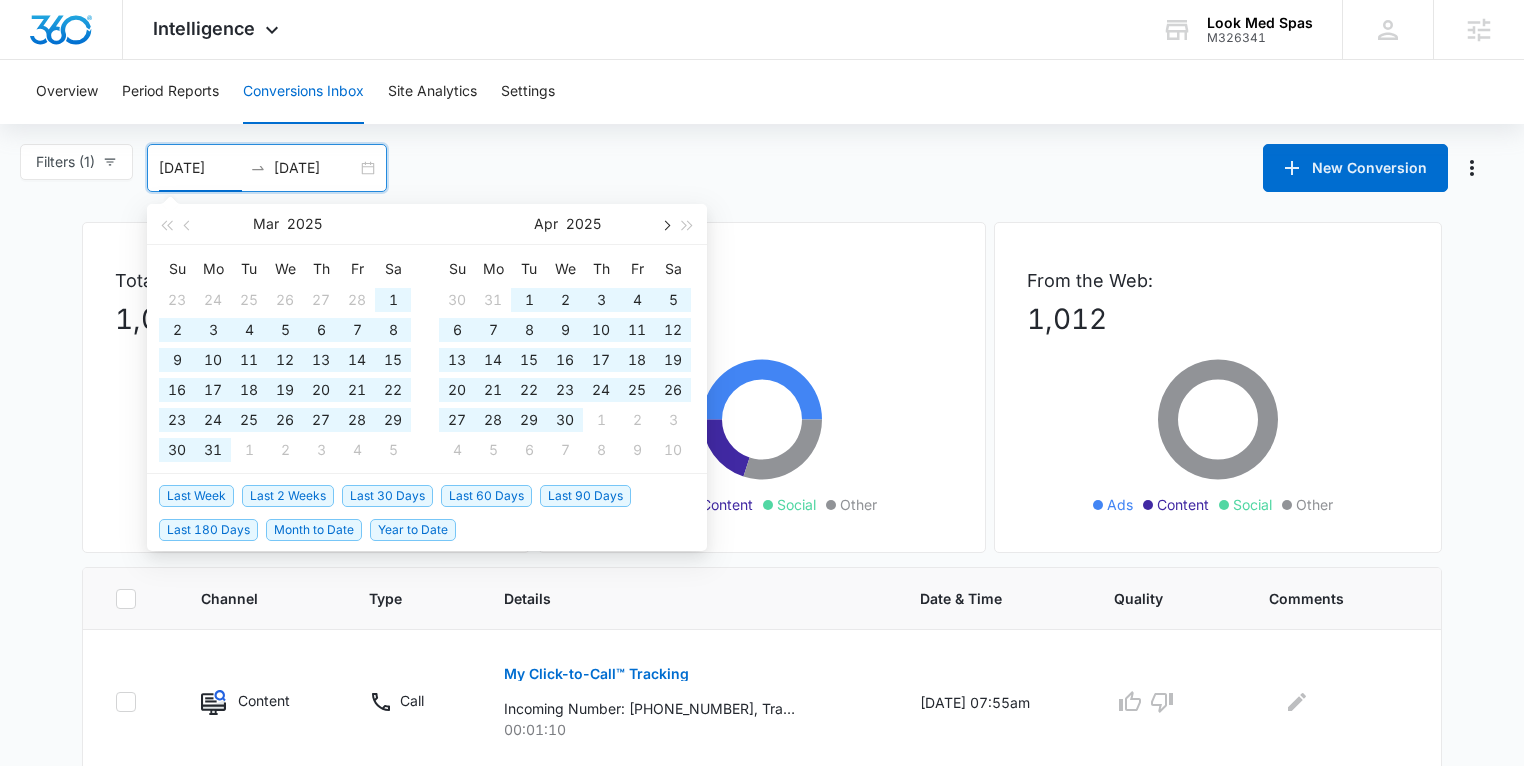 click at bounding box center [665, 224] 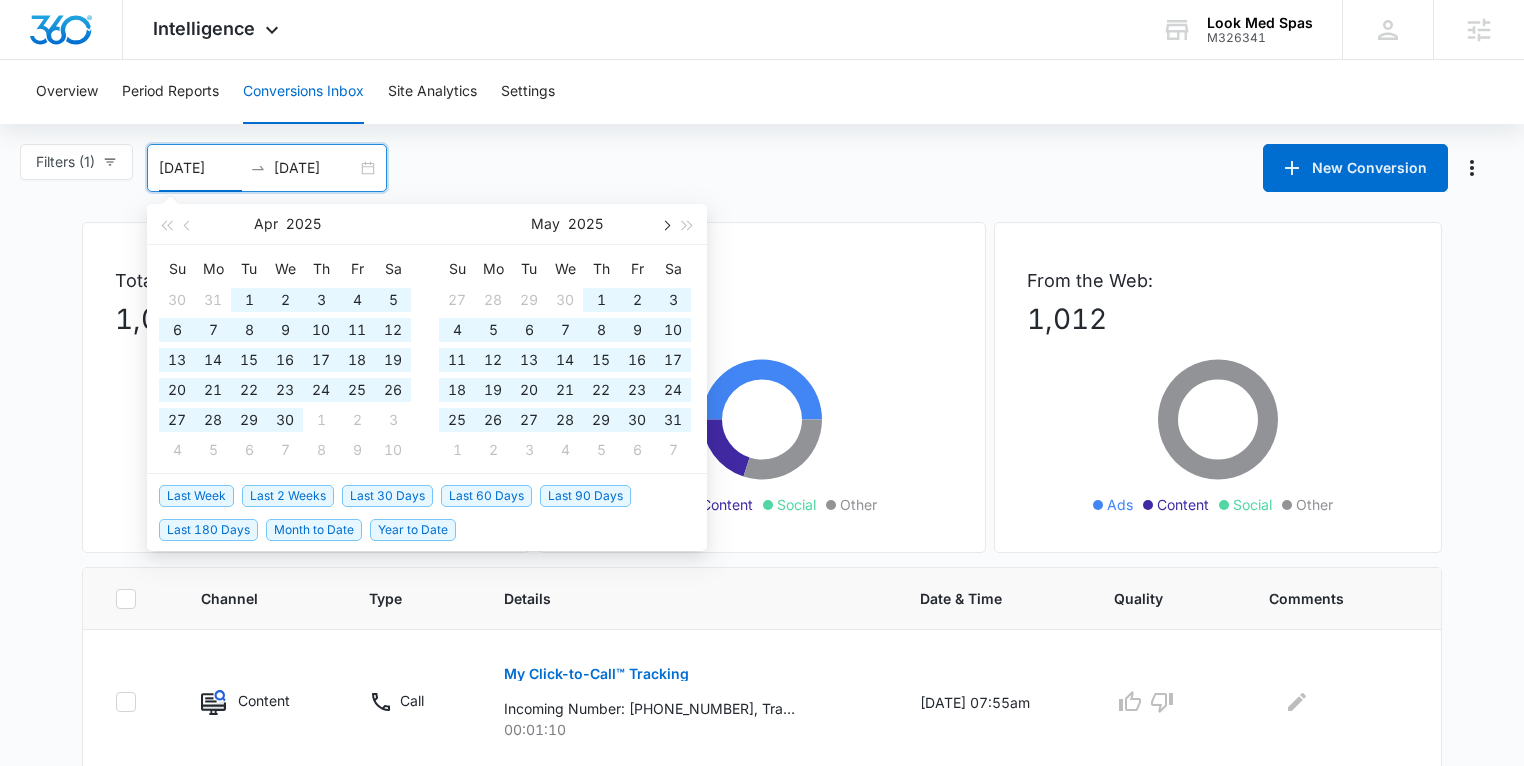 click at bounding box center (665, 224) 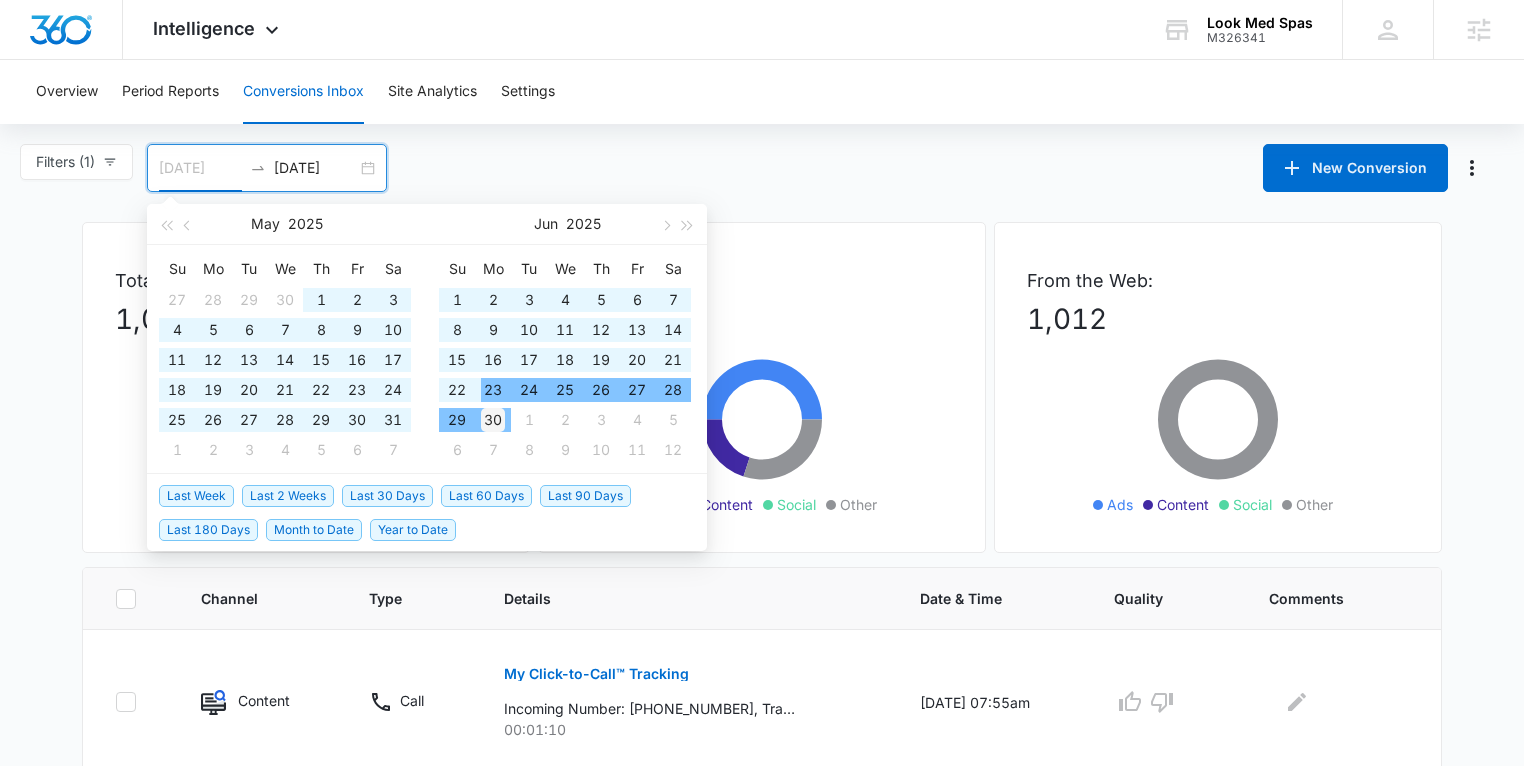 type on "06/30/2025" 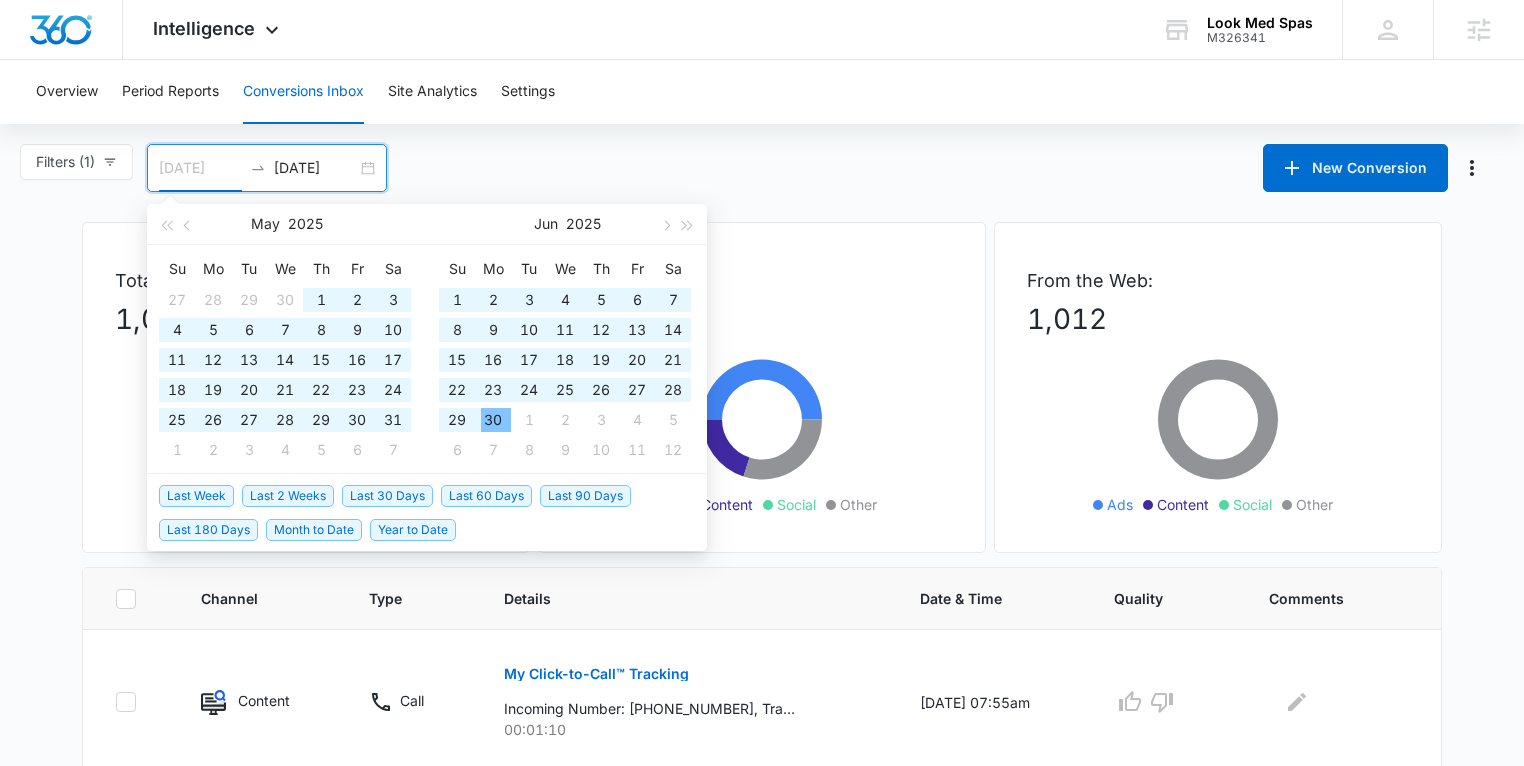 click on "30" at bounding box center (493, 420) 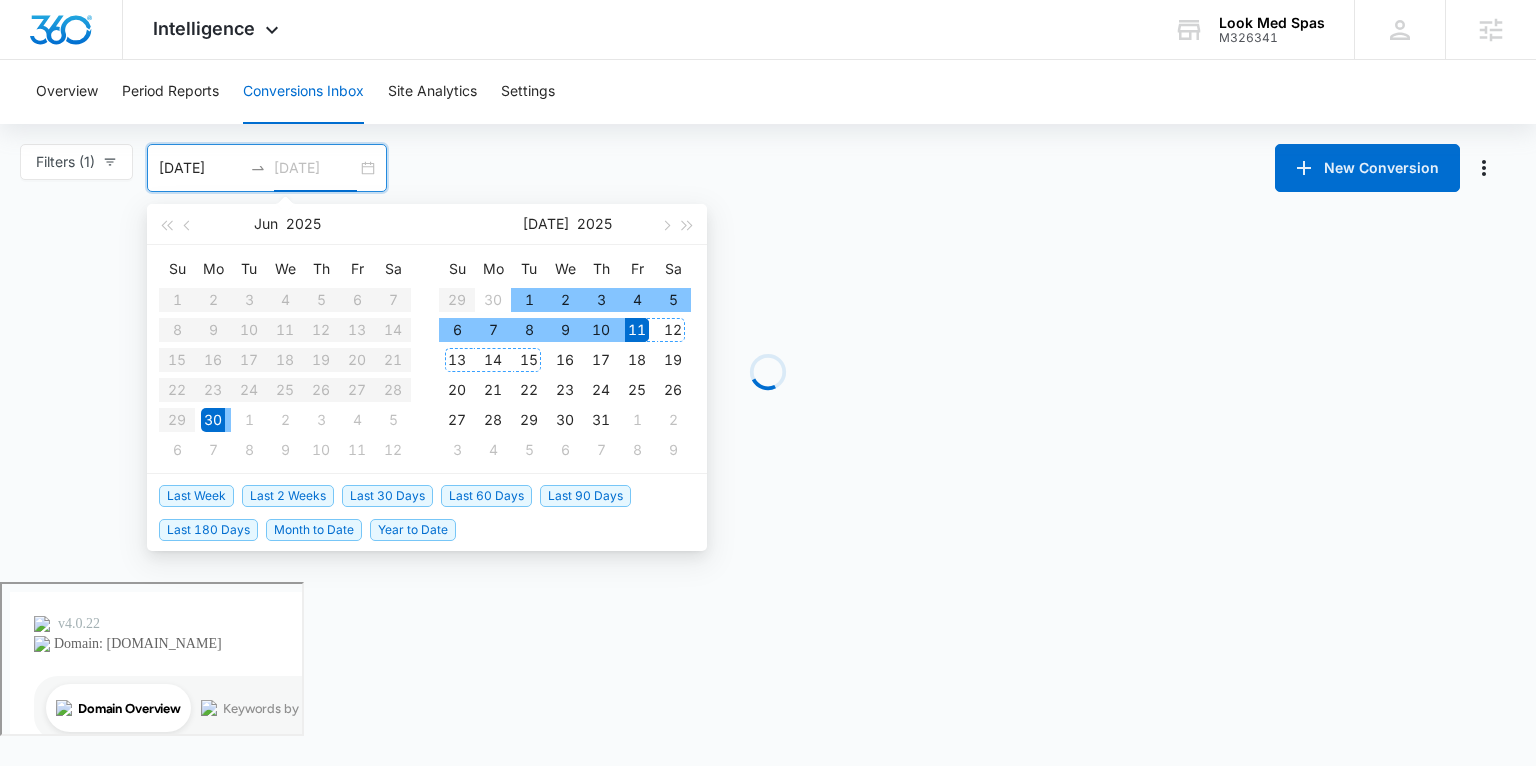 type on "07/11/2025" 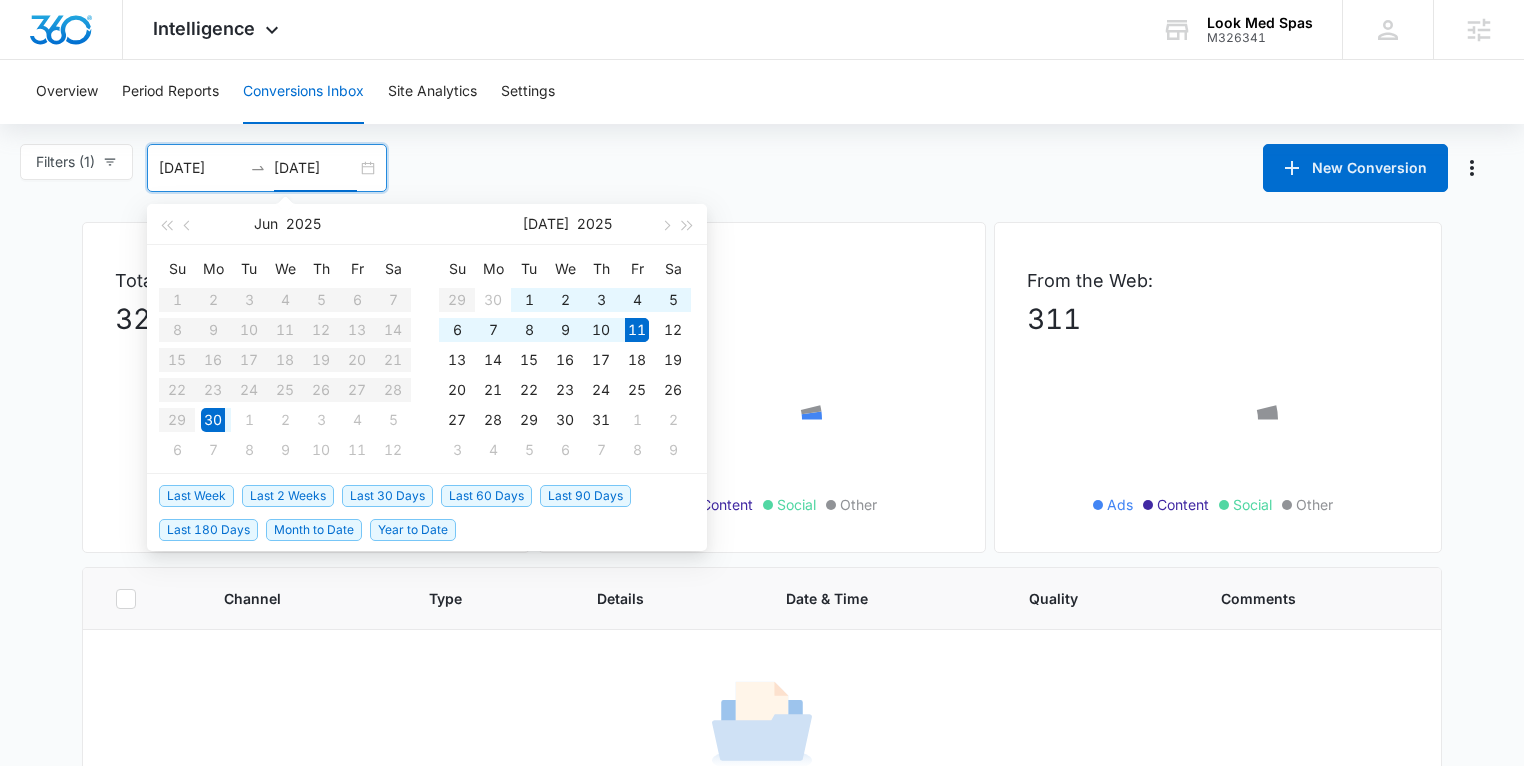 click on "Filters (1) Filter Channel : All Channels Ads Content Social Other Filter Type : All Types Web Only Calls Only Other Only Clear All 06/30/2025 07/11/2025 New Conversion Jun 2025 Su Mo Tu We Th Fr Sa 1 2 3 4 5 6 7 8 9 10 11 12 13 14 15 16 17 18 19 20 21 22 23 24 25 26 27 28 29 30 1 2 3 4 5 6 7 8 9 10 11 12 Jul 2025 Su Mo Tu We Th Fr Sa 29 30 1 2 3 4 5 6 7 8 9 10 11 12 13 14 15 16 17 18 19 20 21 22 23 24 25 26 27 28 29 30 31 1 2 3 4 5 6 7 8 9 Last  Week Last 2 Weeks Last 30 Days Last 60 Days Last 90 Days Last 180 Days Month to Date Year to Date Total Conversions: 320 Ads Content Social Other From Calls: 9 Ads Content Social Other From the Web: 311 Ads Content Social Other Channel Type Details Date & Time Quality Comments No Results" at bounding box center (762, 493) 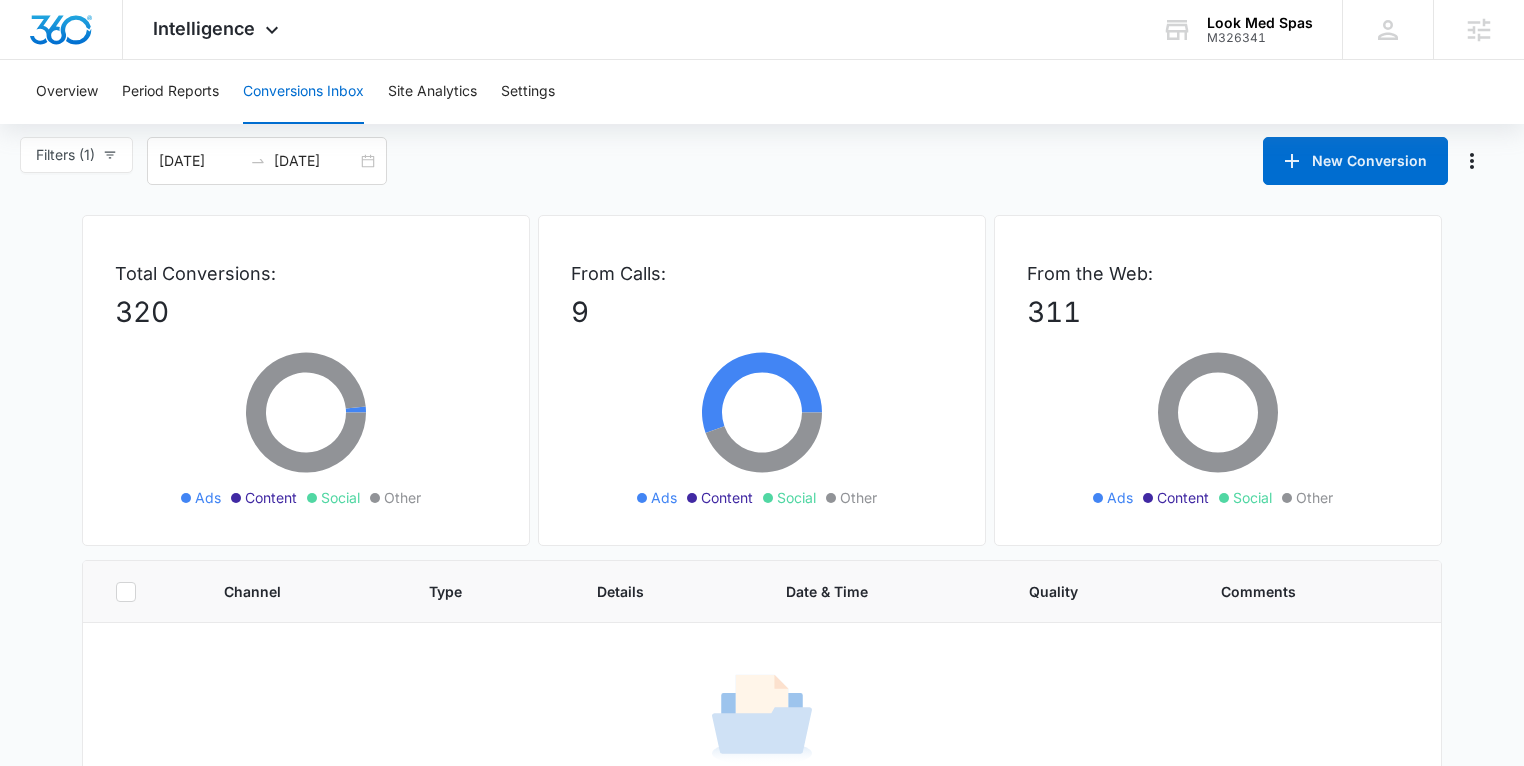 scroll, scrollTop: 0, scrollLeft: 0, axis: both 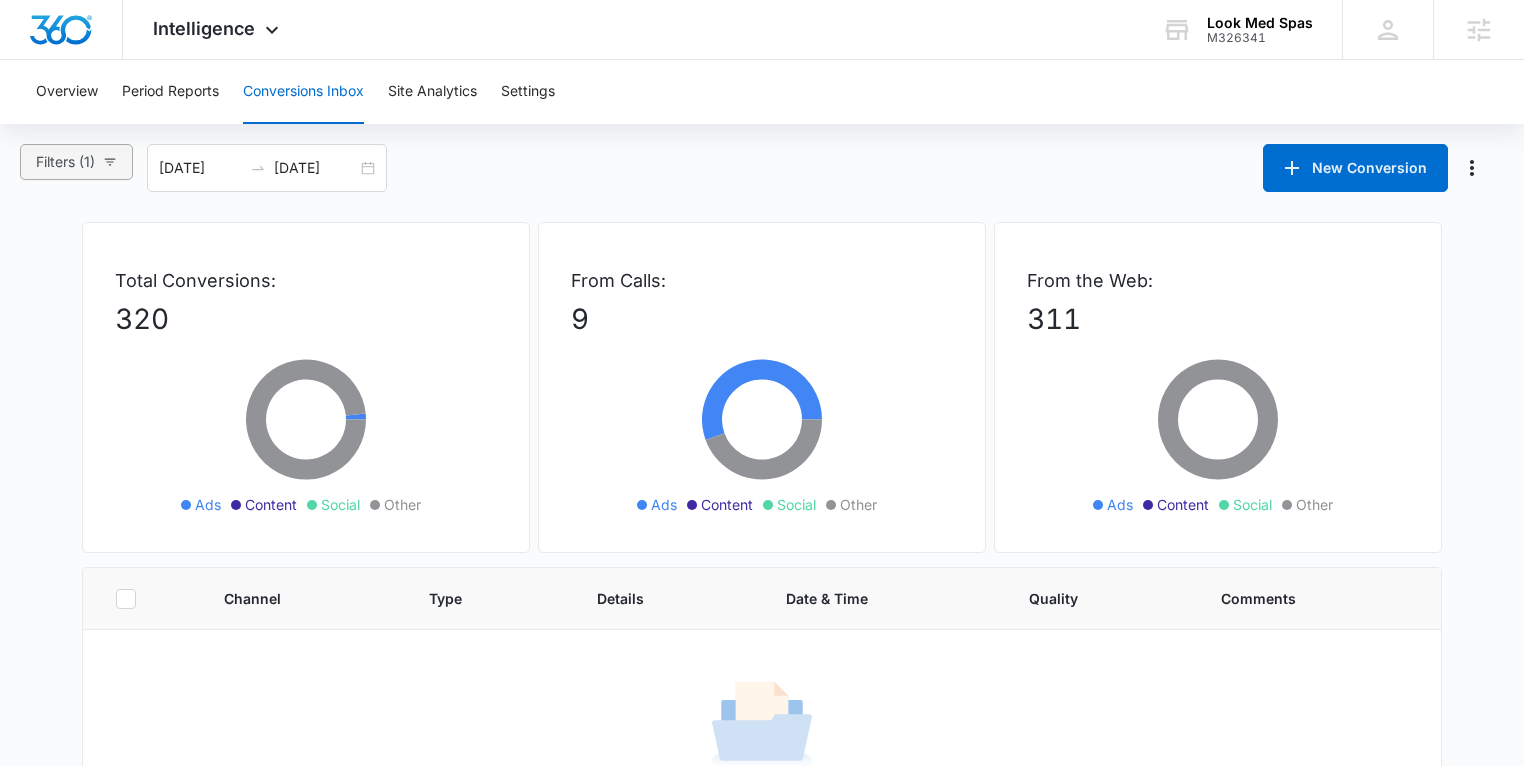 click on "Filters (1)" at bounding box center (76, 162) 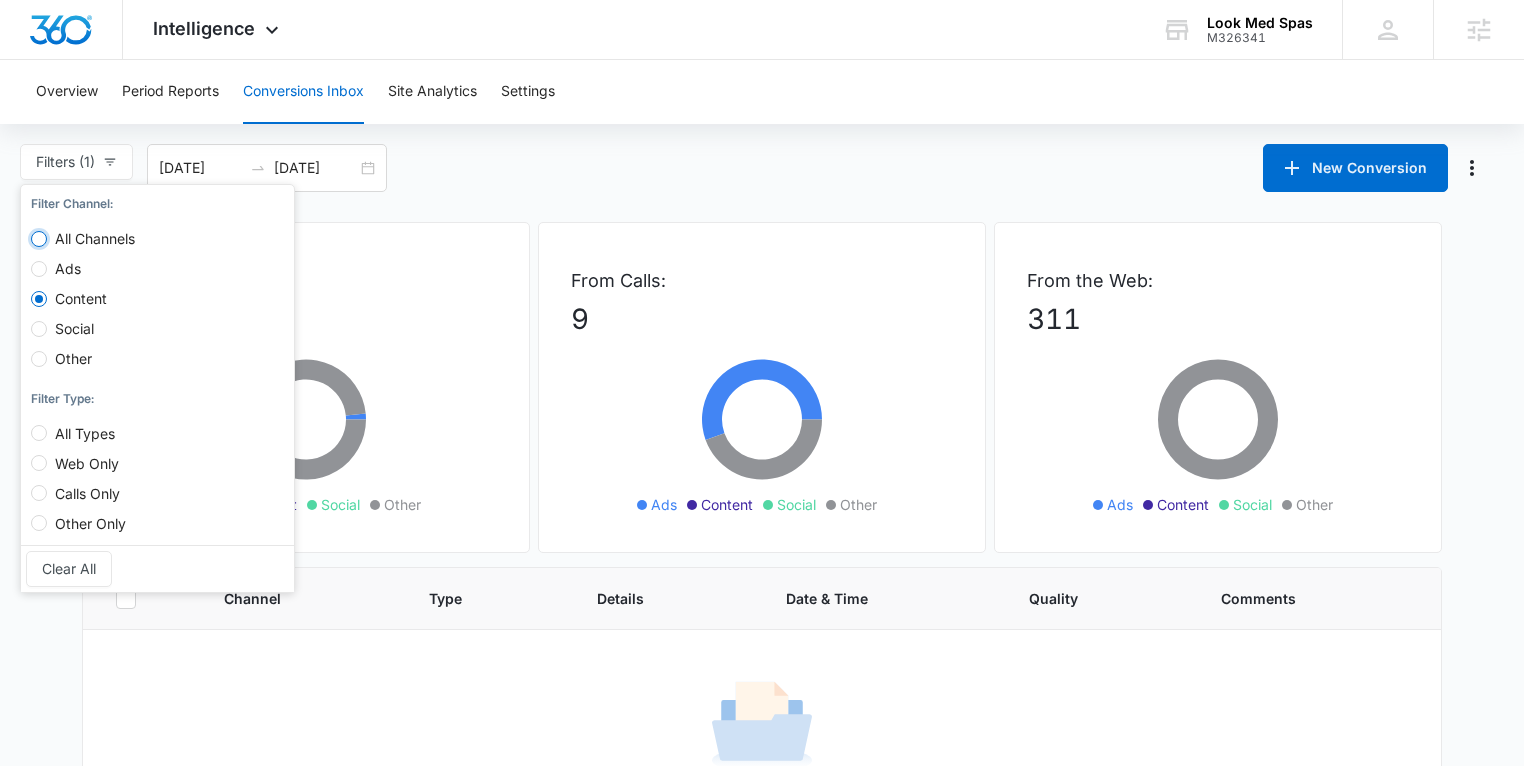 click on "All Channels" at bounding box center (39, 239) 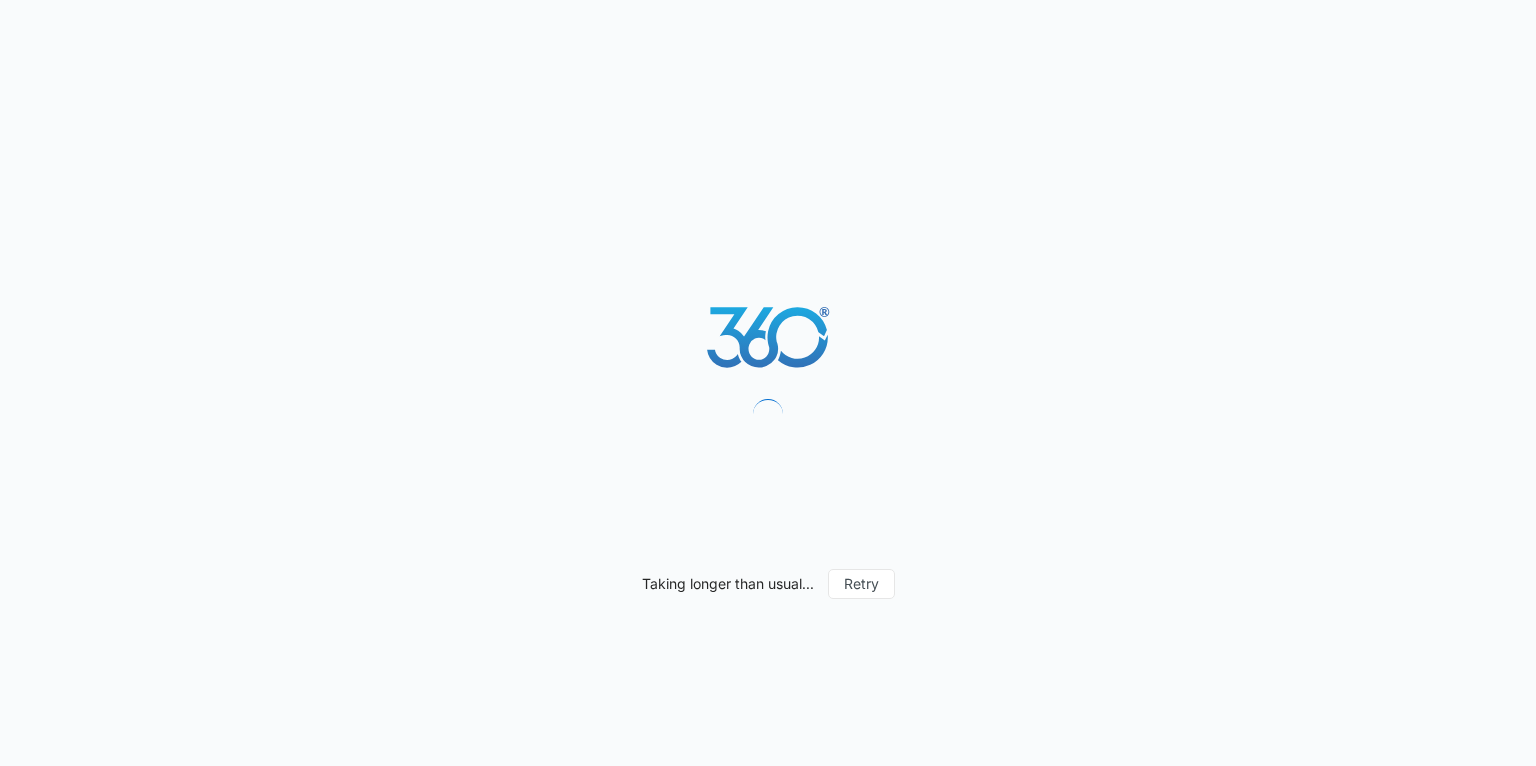 scroll, scrollTop: 0, scrollLeft: 0, axis: both 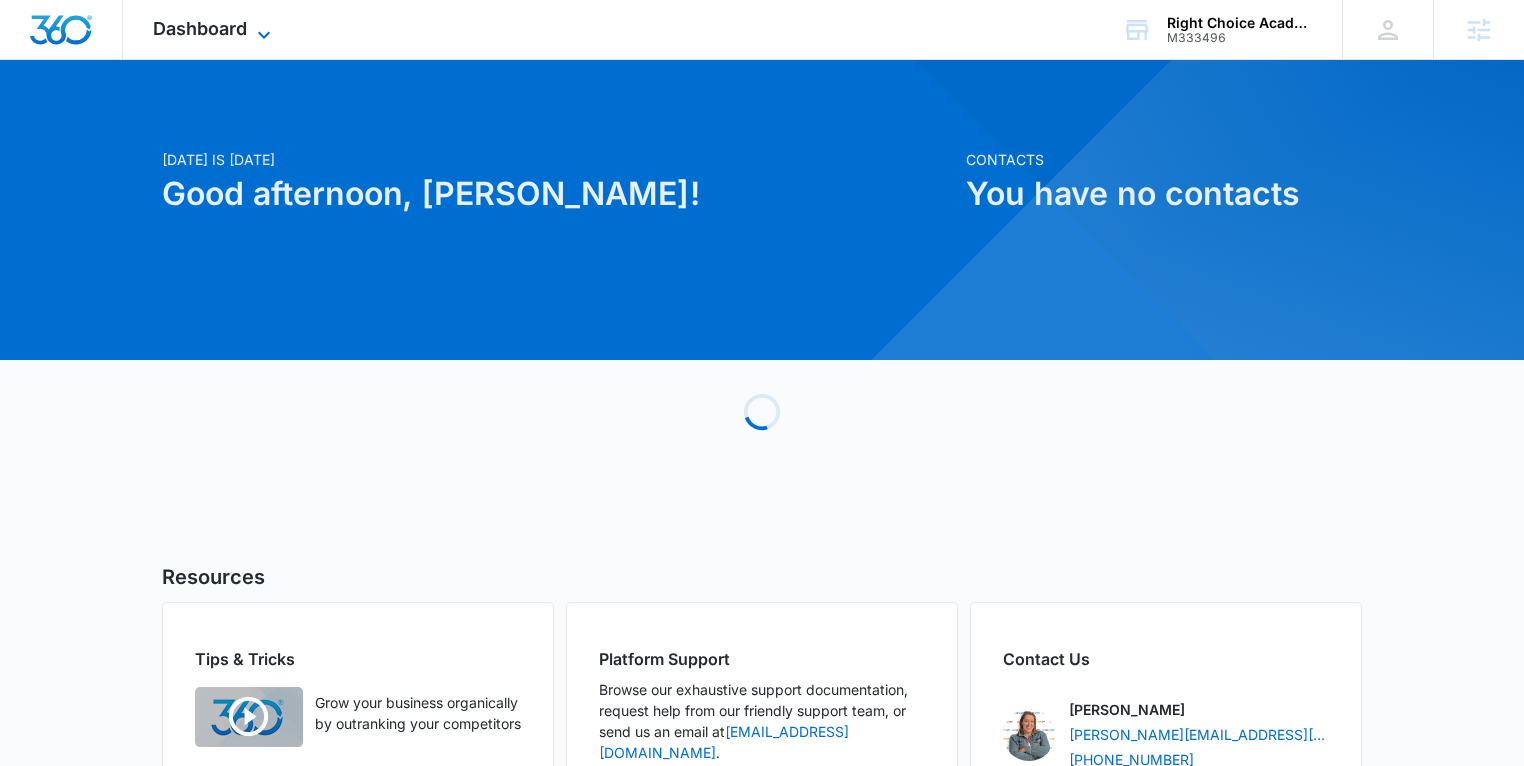 click on "Dashboard" at bounding box center [200, 28] 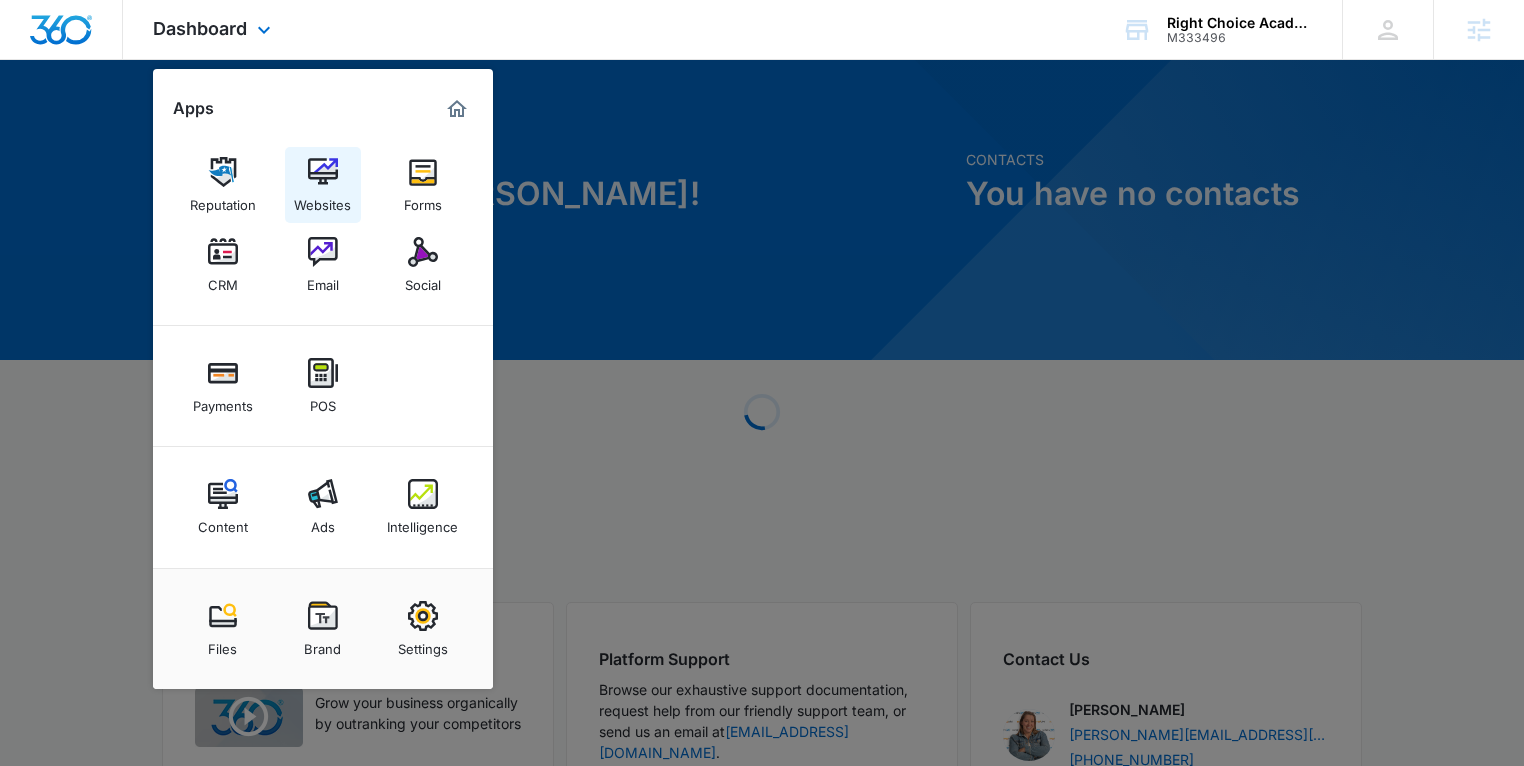 click on "Websites" at bounding box center [322, 200] 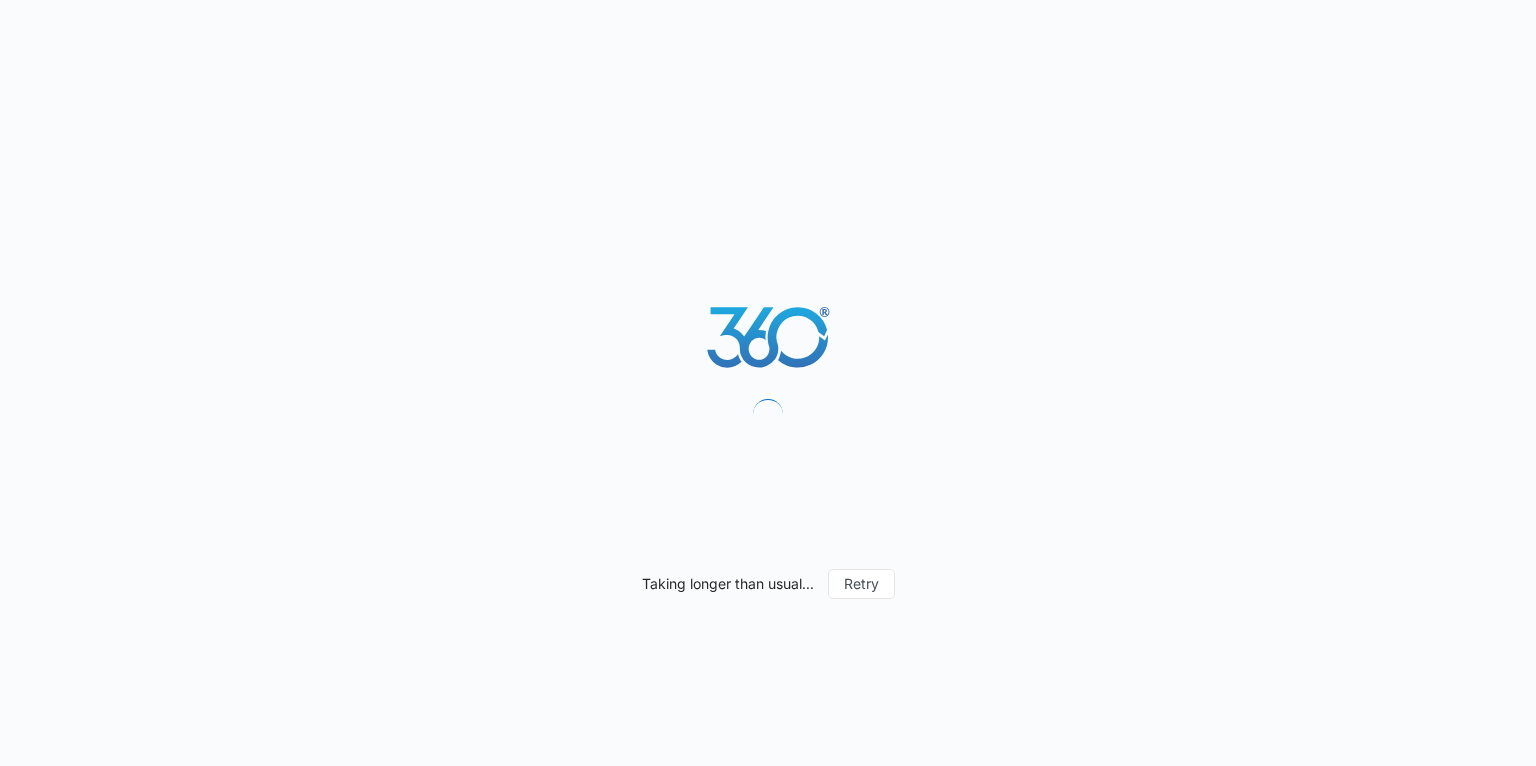 scroll, scrollTop: 0, scrollLeft: 0, axis: both 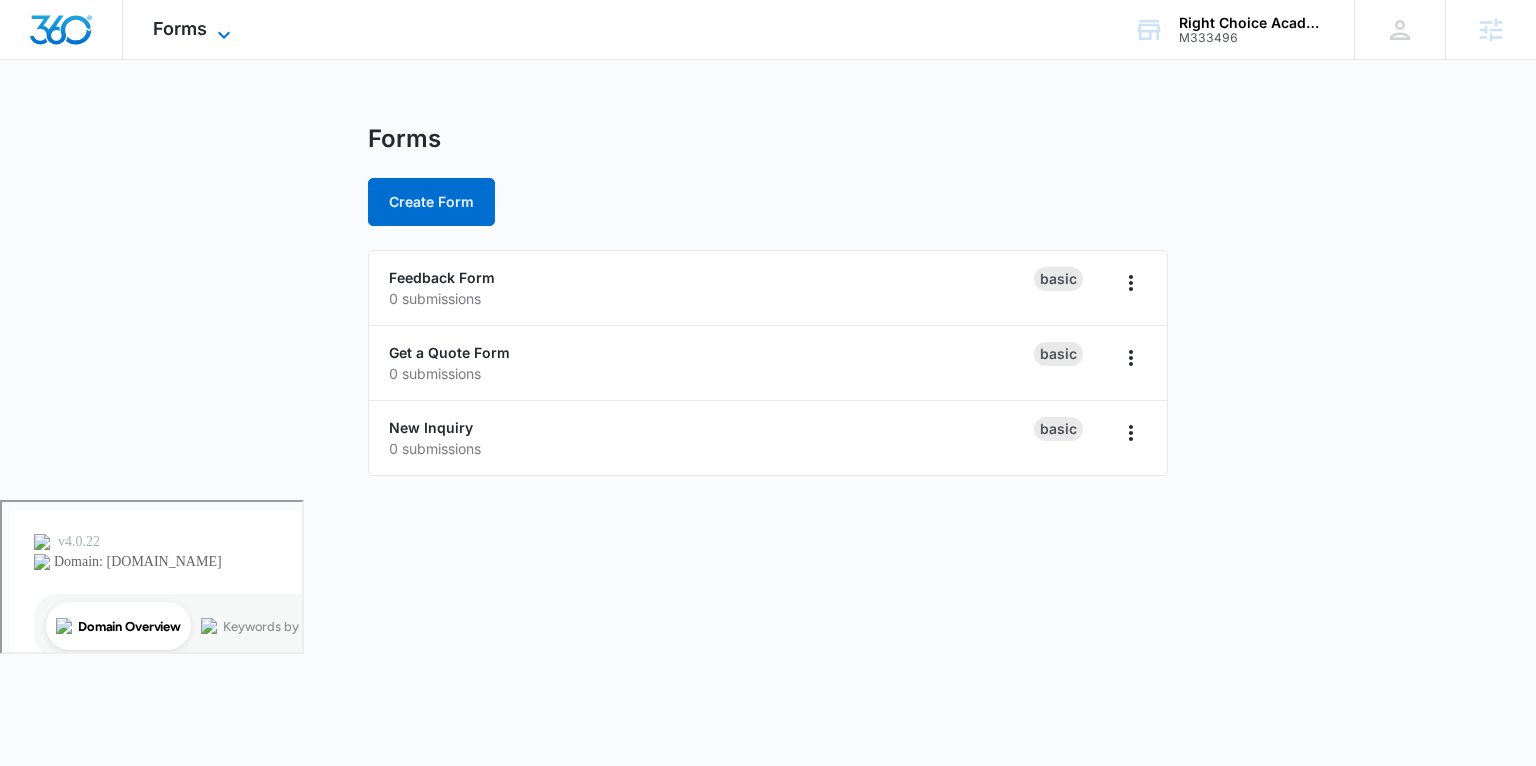 click 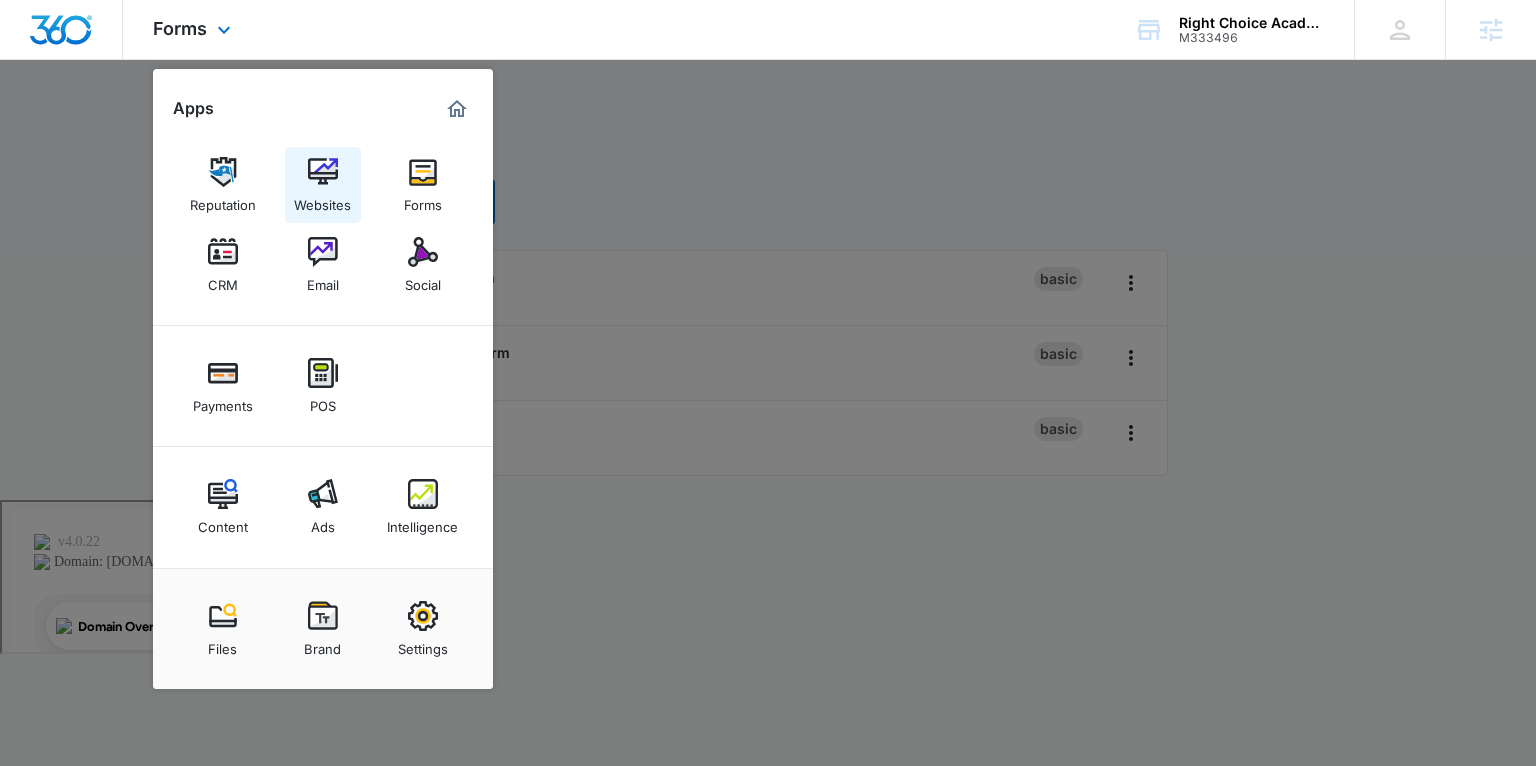 click on "Websites" at bounding box center (322, 200) 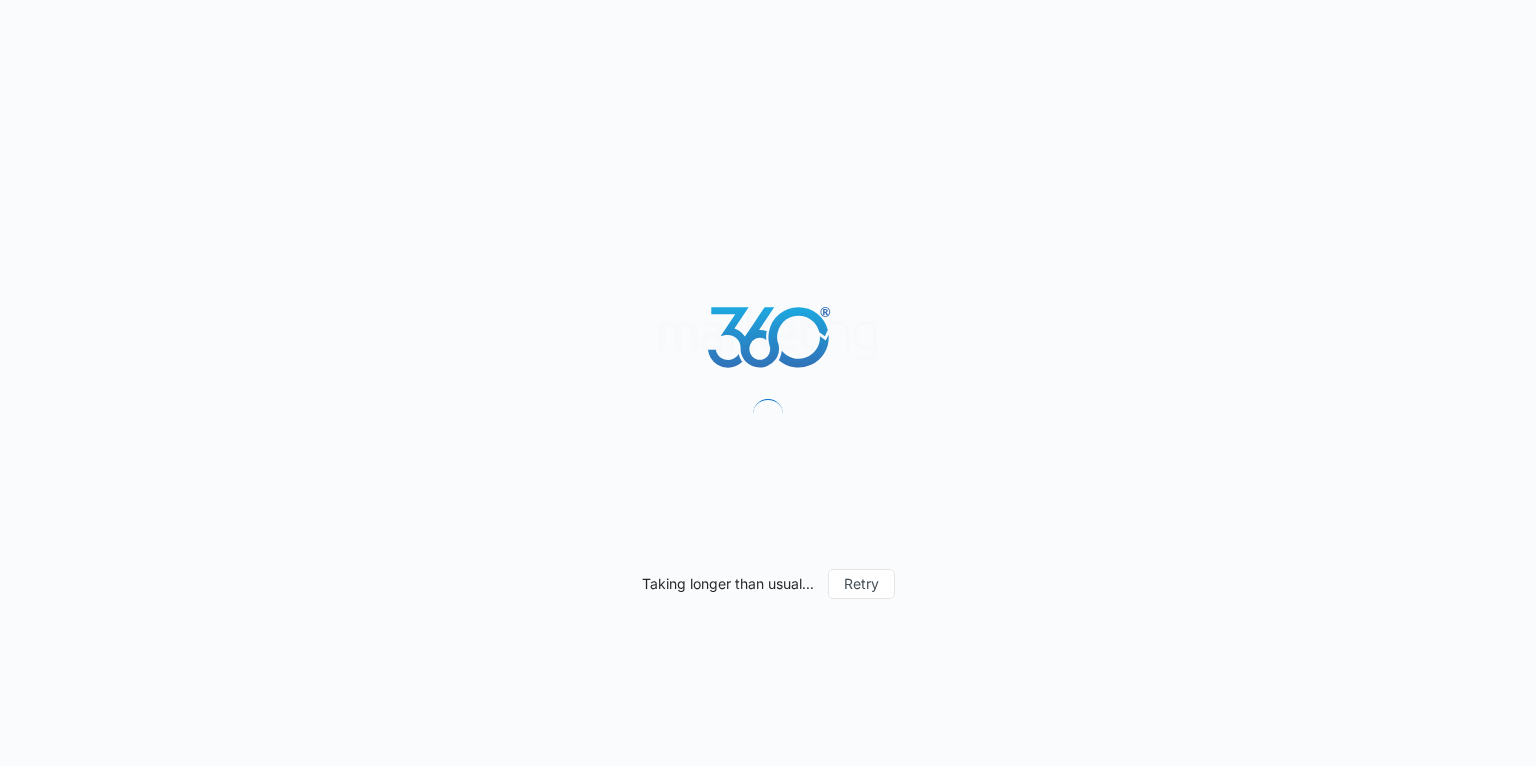 scroll, scrollTop: 0, scrollLeft: 0, axis: both 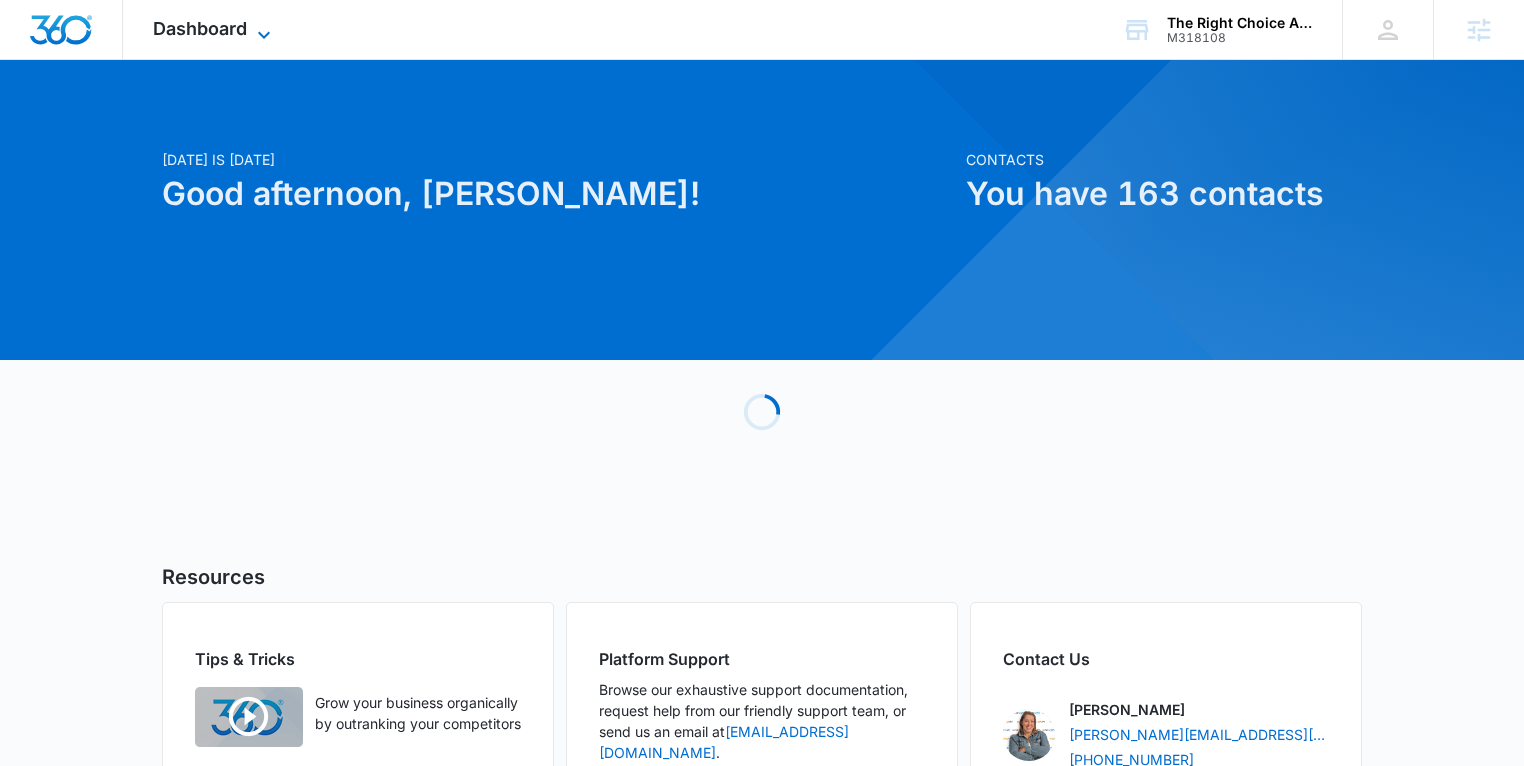 click on "Dashboard" at bounding box center [200, 28] 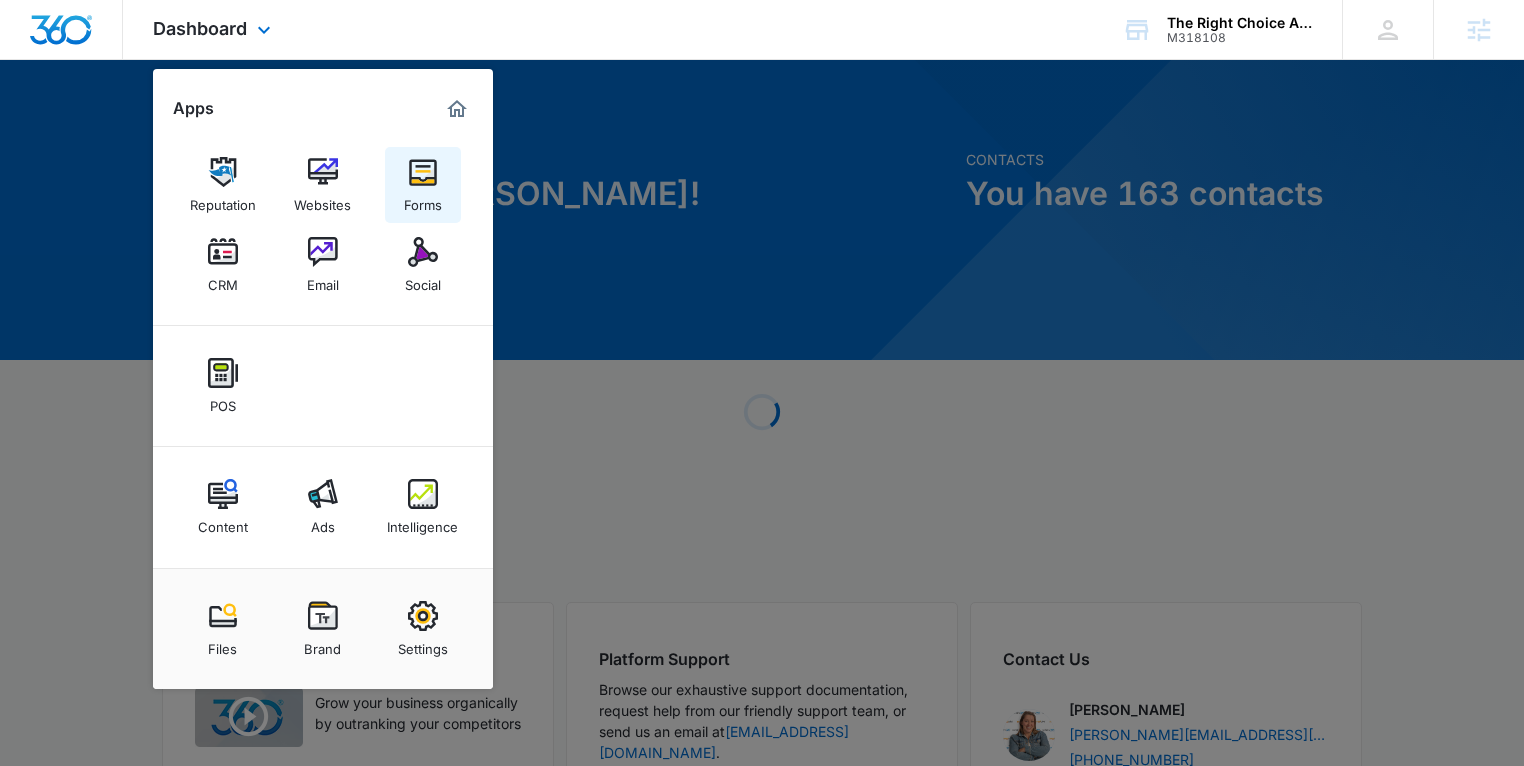 click on "Forms" at bounding box center (423, 185) 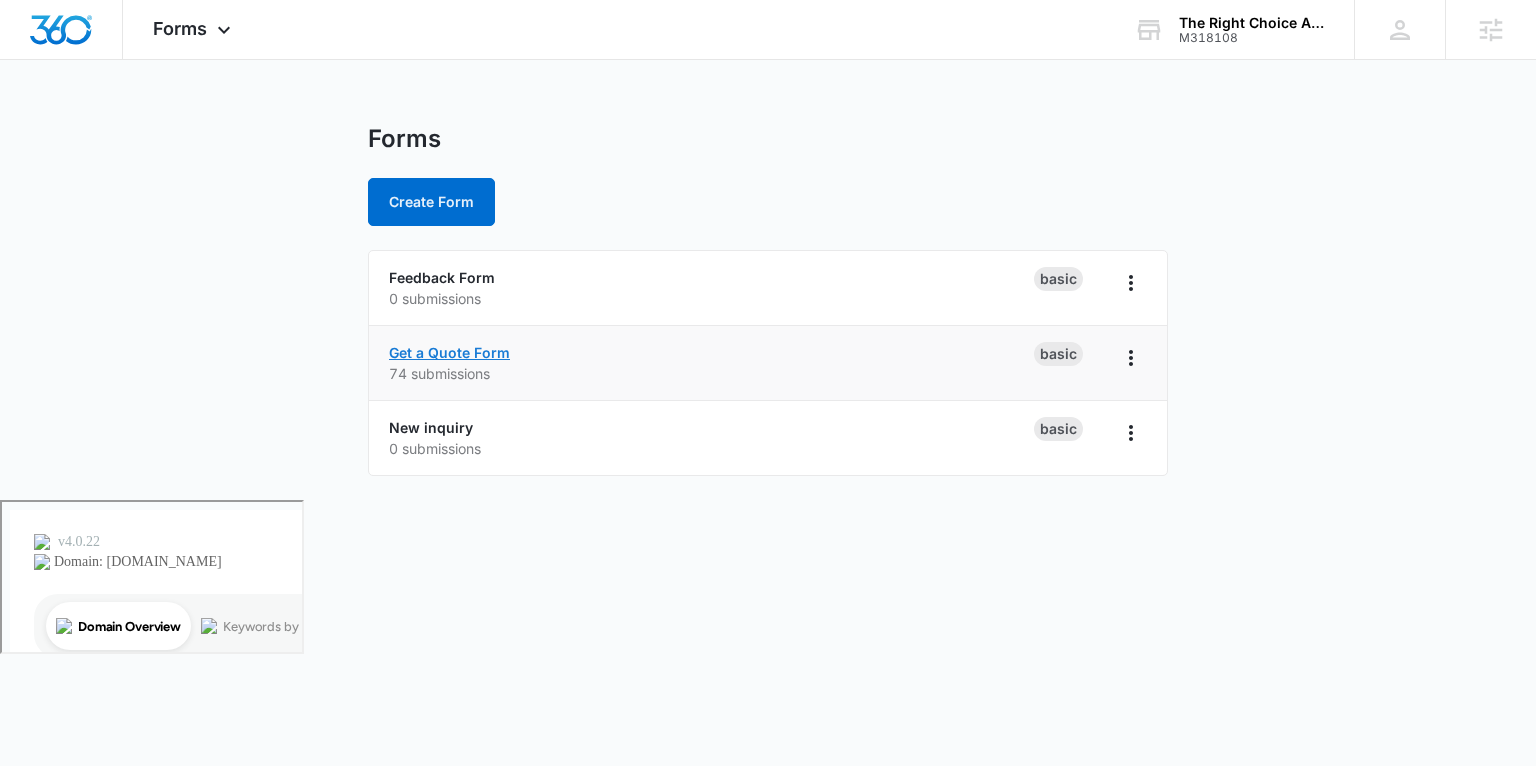 click on "Get a Quote Form" at bounding box center (449, 352) 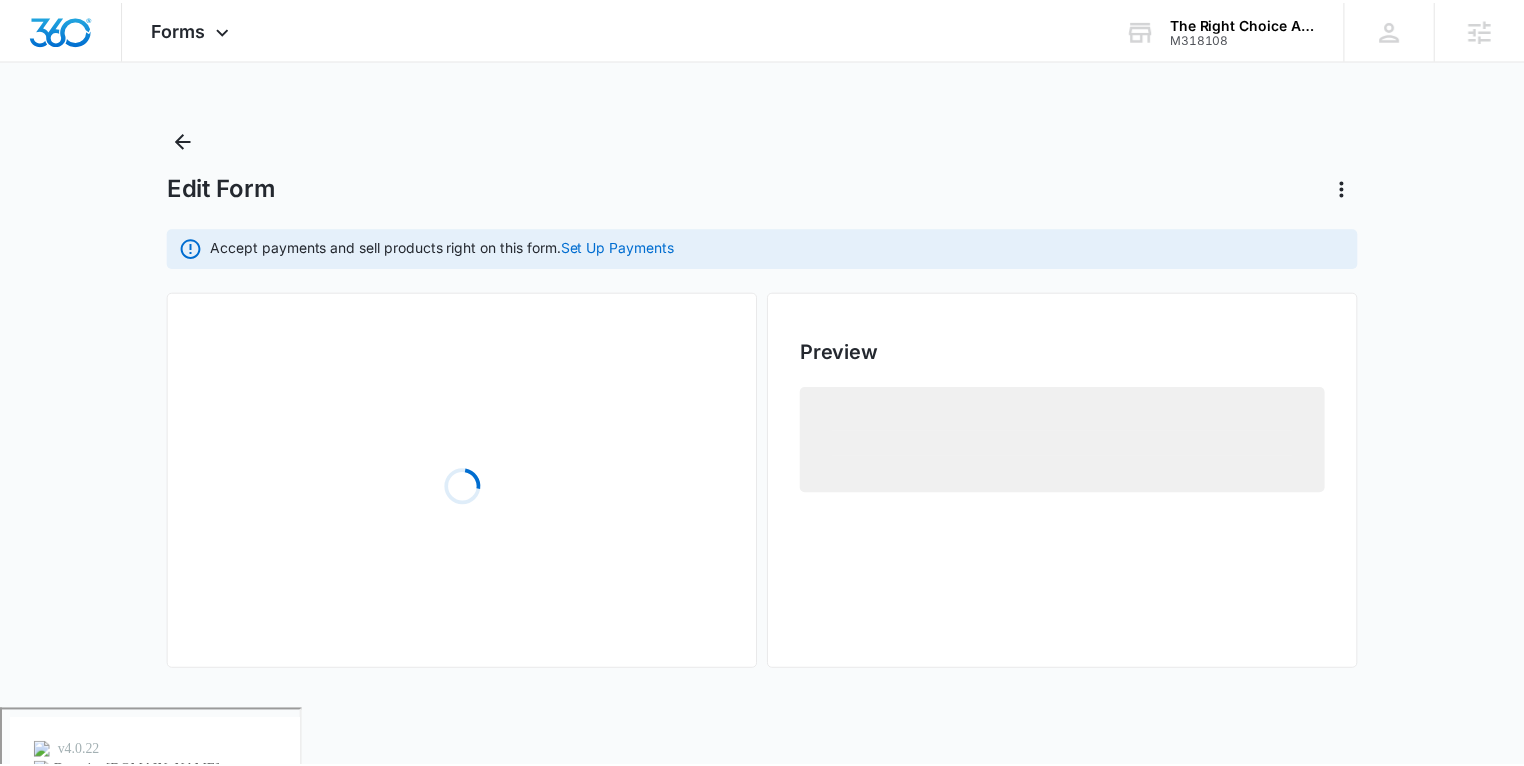 scroll, scrollTop: 0, scrollLeft: 0, axis: both 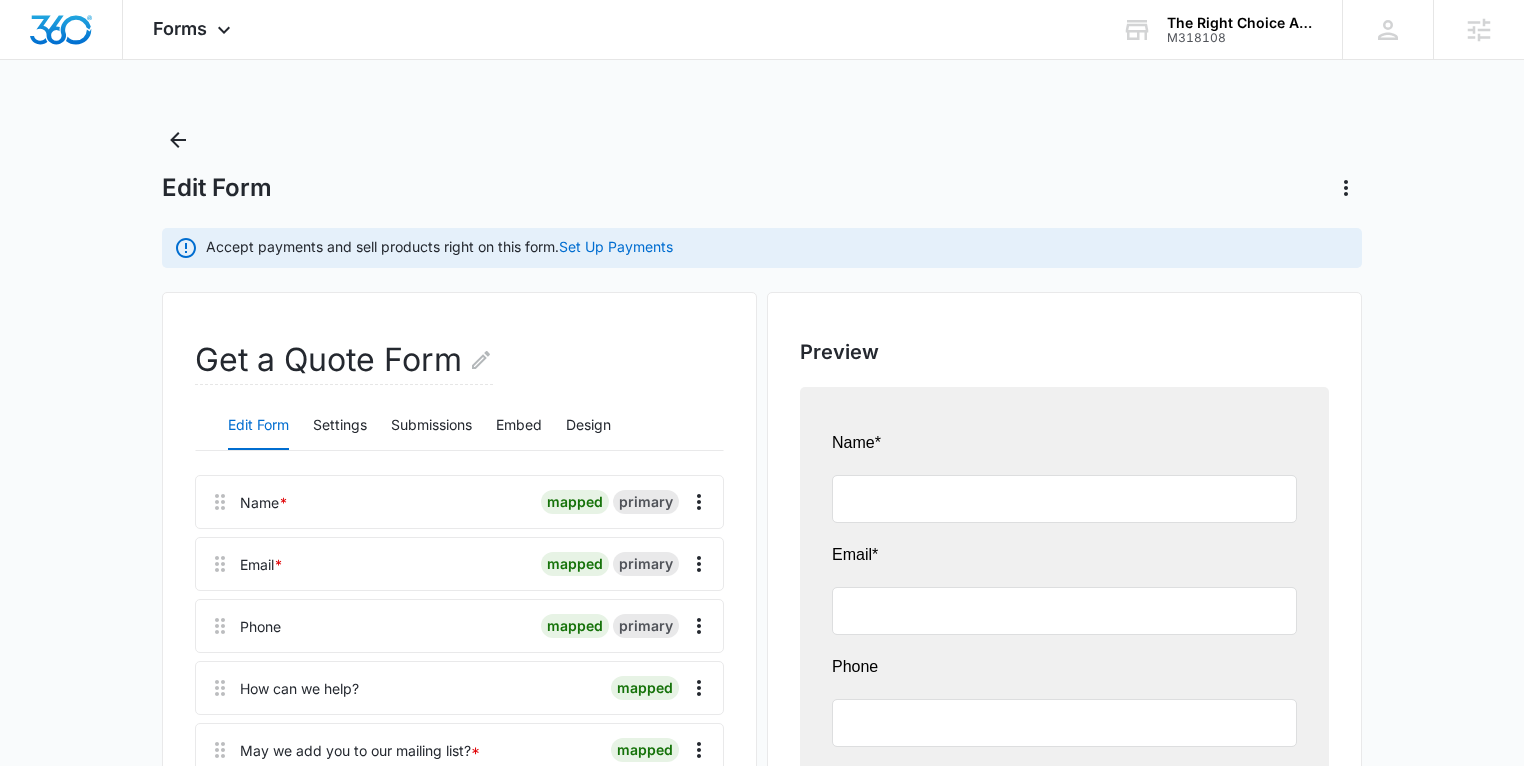 click on "Edit Form Settings Submissions Embed Design" at bounding box center [459, 426] 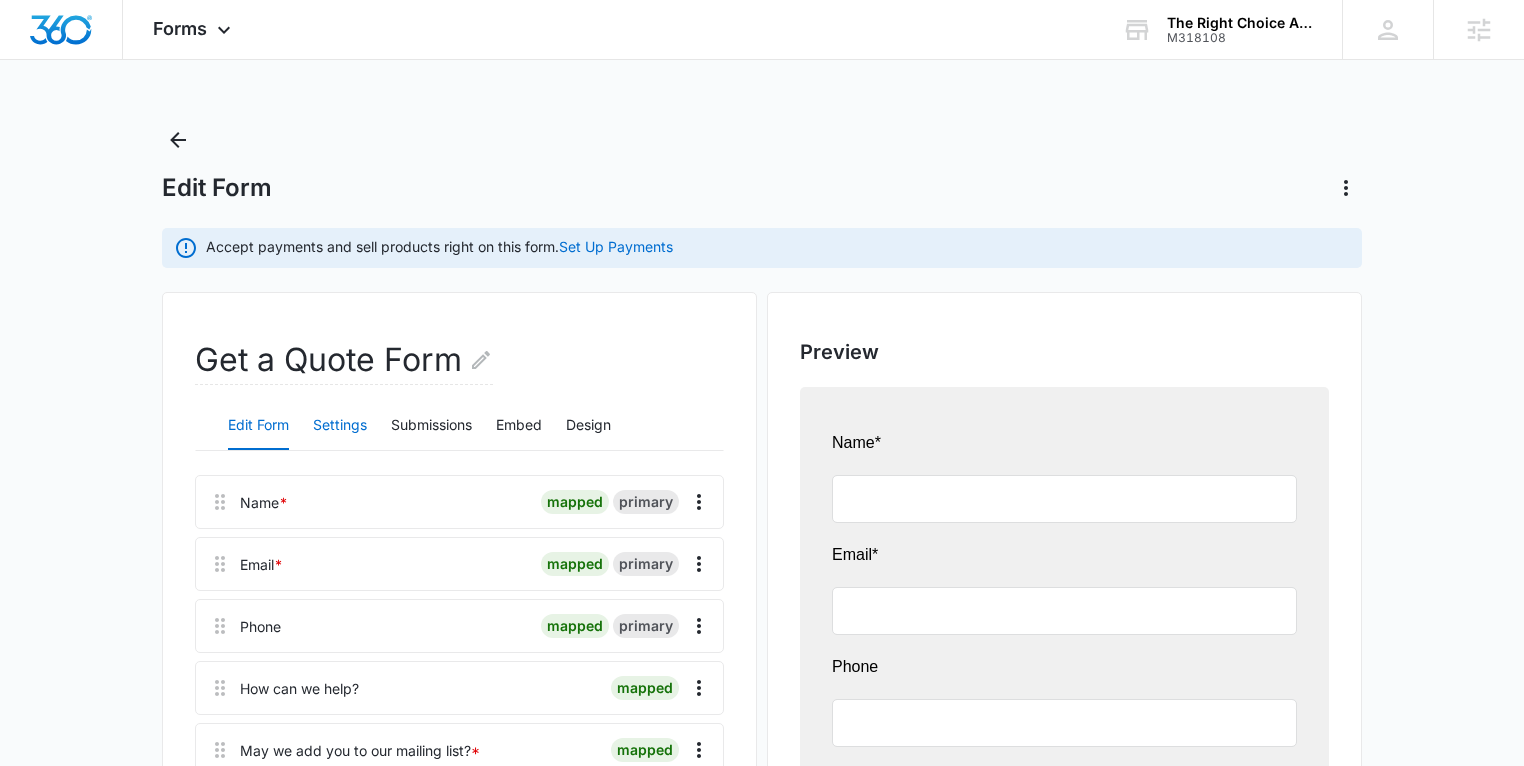 click on "Settings" at bounding box center (340, 426) 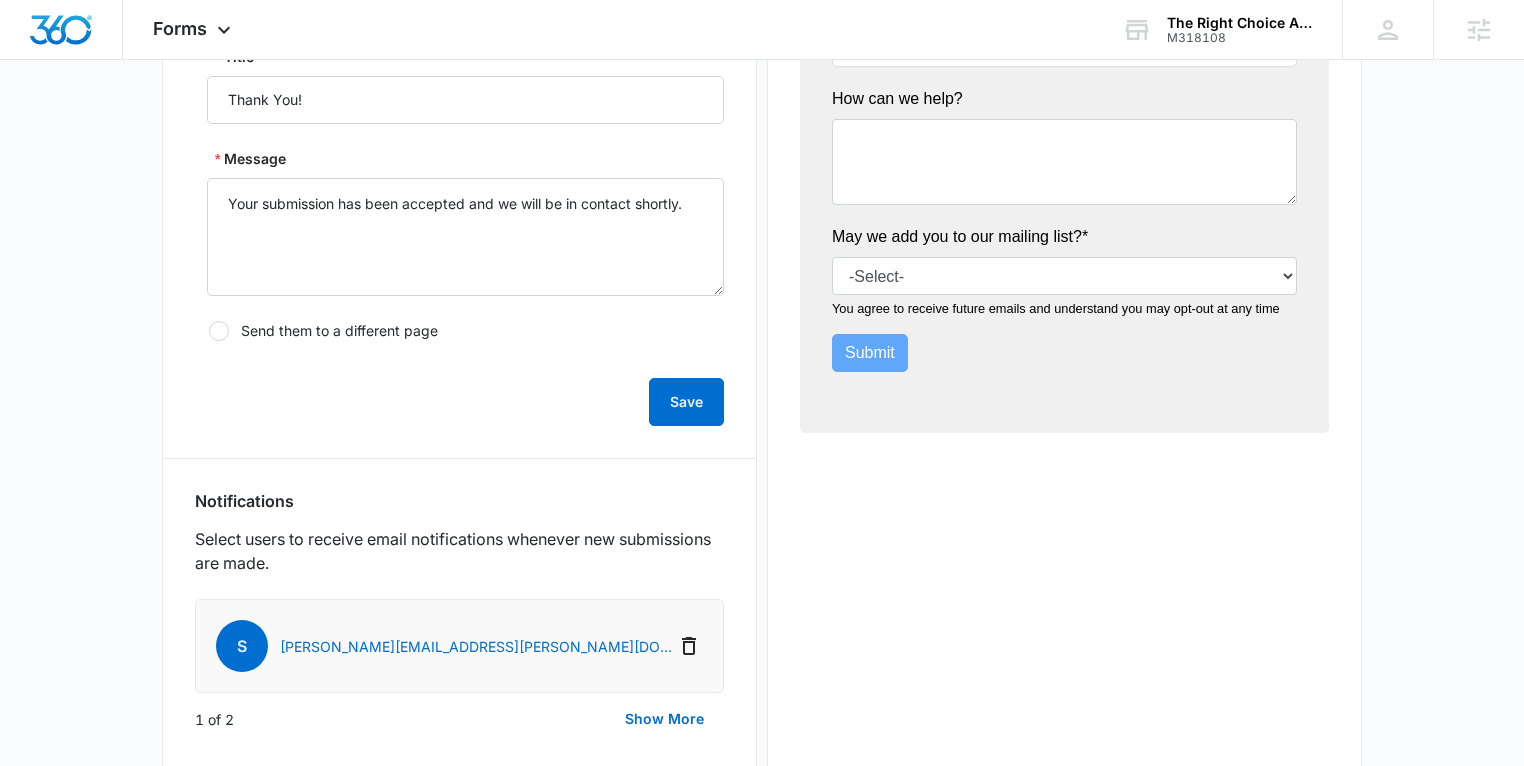scroll, scrollTop: 756, scrollLeft: 0, axis: vertical 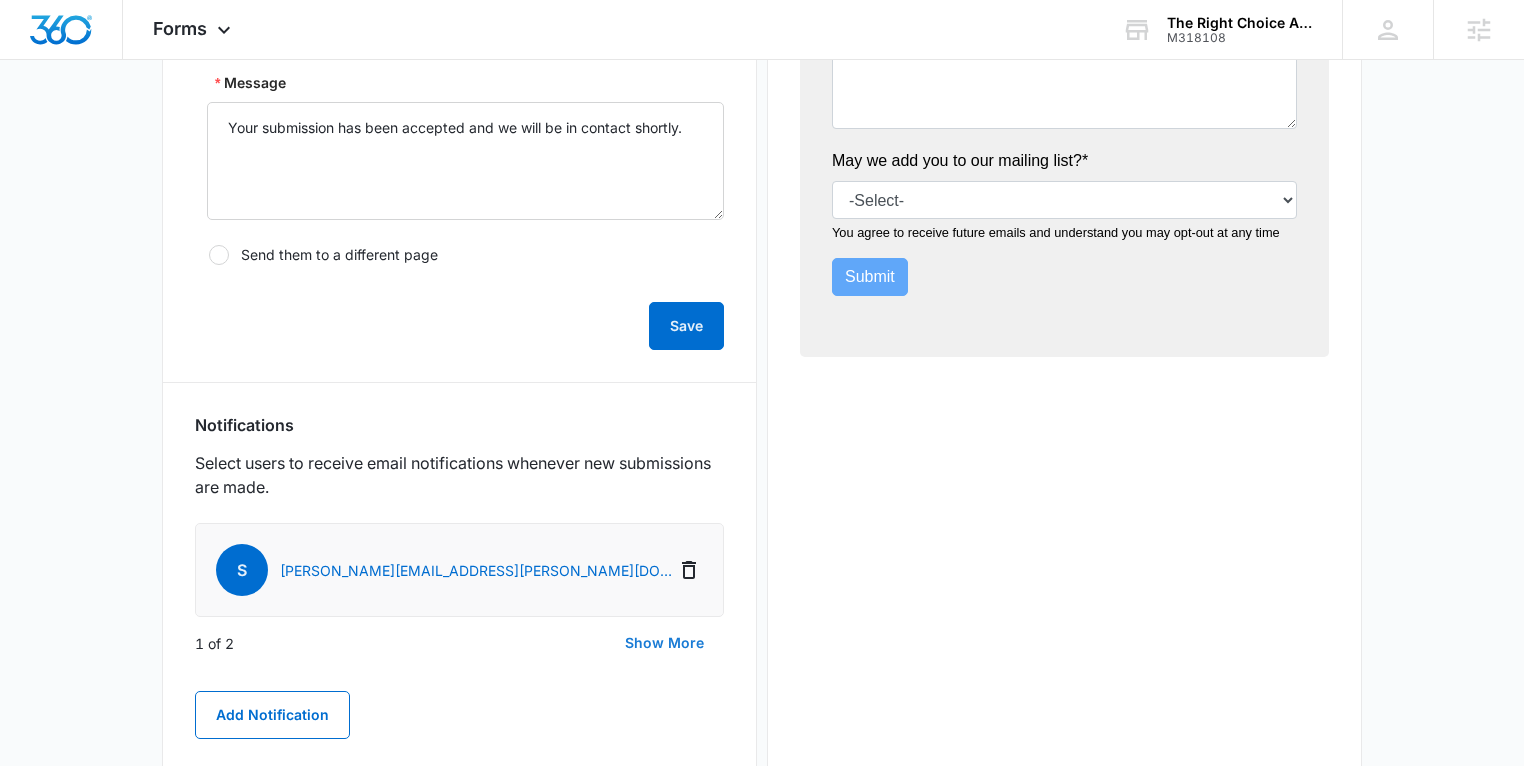 click on "Show More" at bounding box center [664, 643] 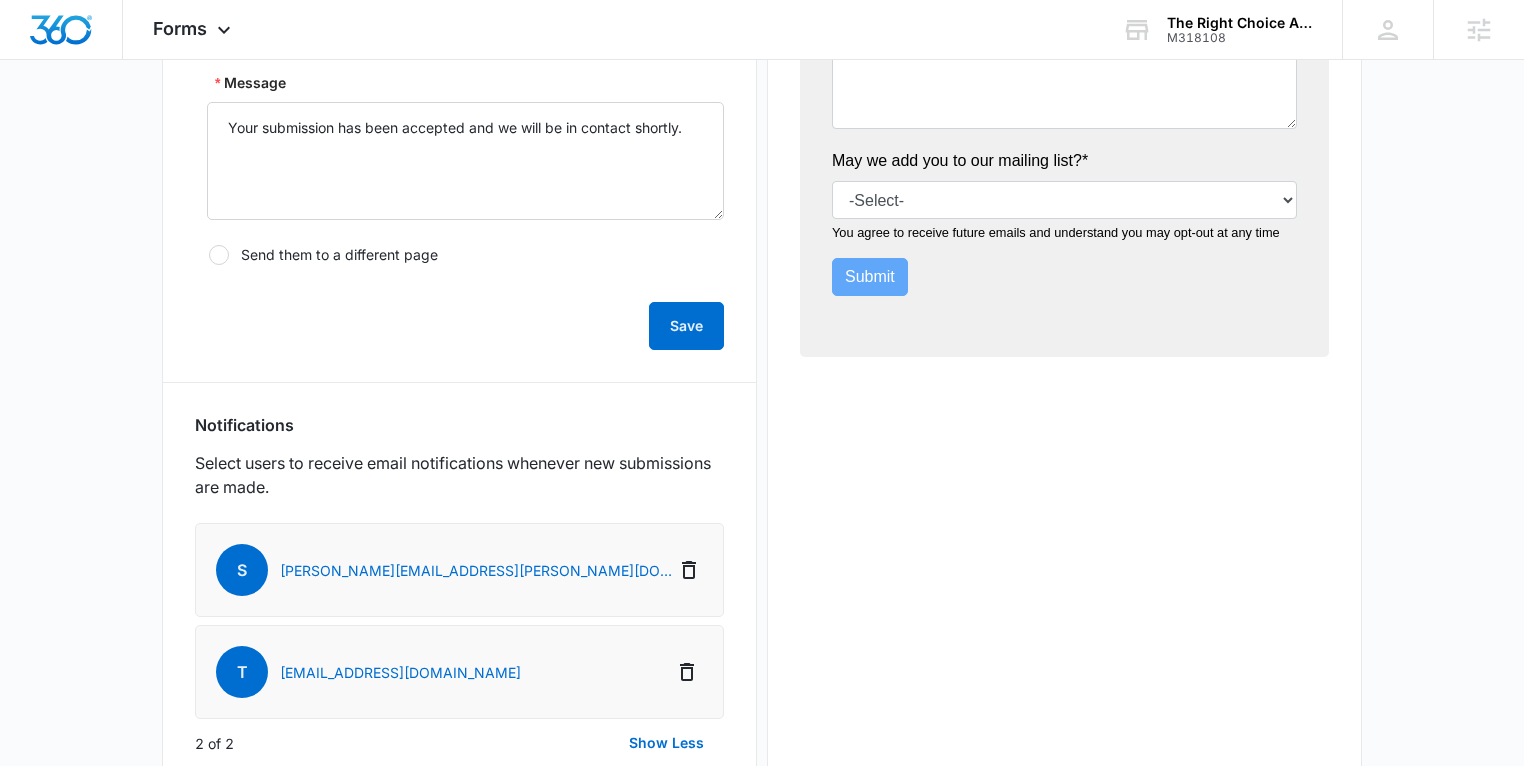 drag, startPoint x: 519, startPoint y: 671, endPoint x: 253, endPoint y: 658, distance: 266.31747 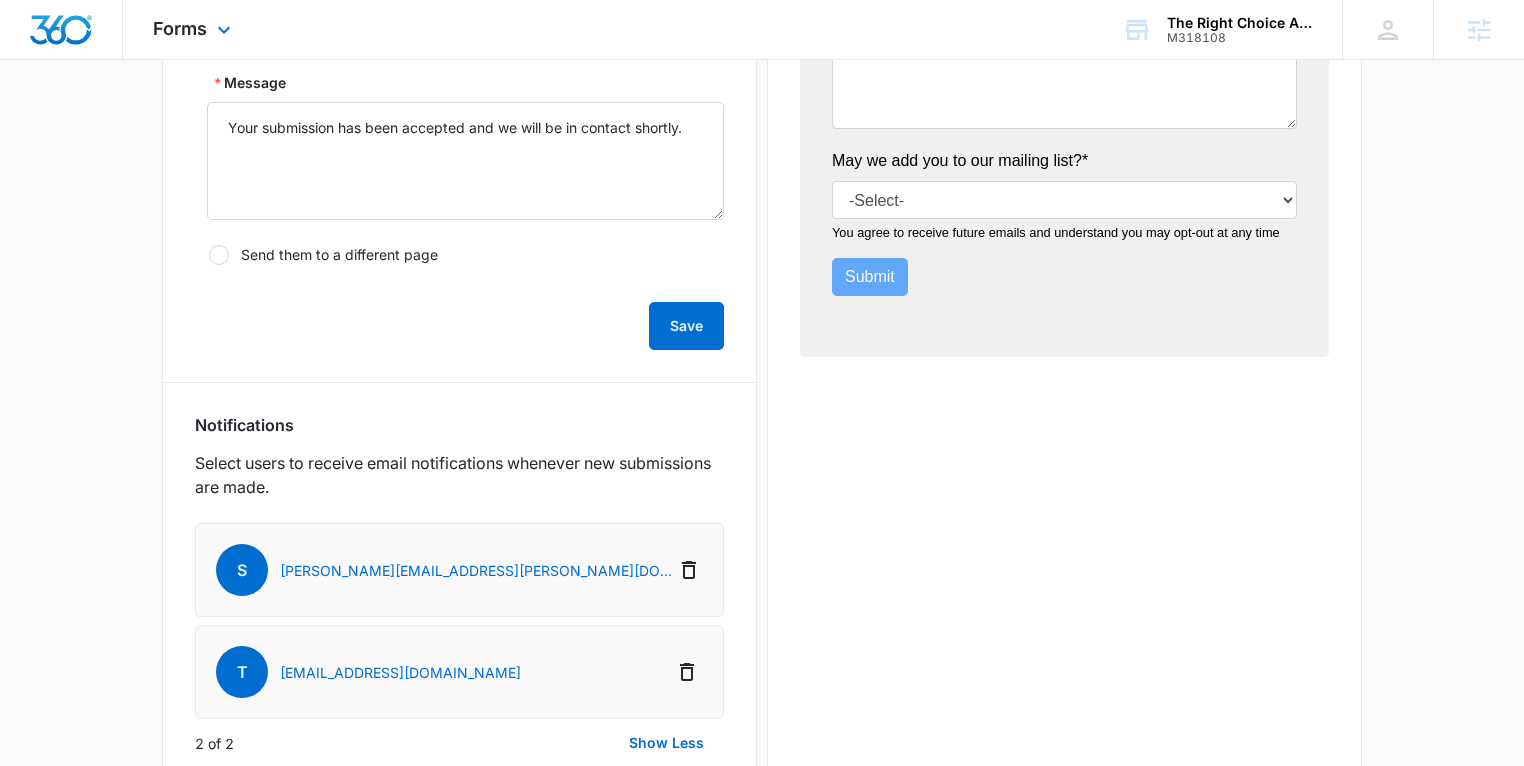 click on "Forms Apps Reputation Websites Forms CRM Email Social POS Content Ads Intelligence Files Brand Settings" at bounding box center [194, 29] 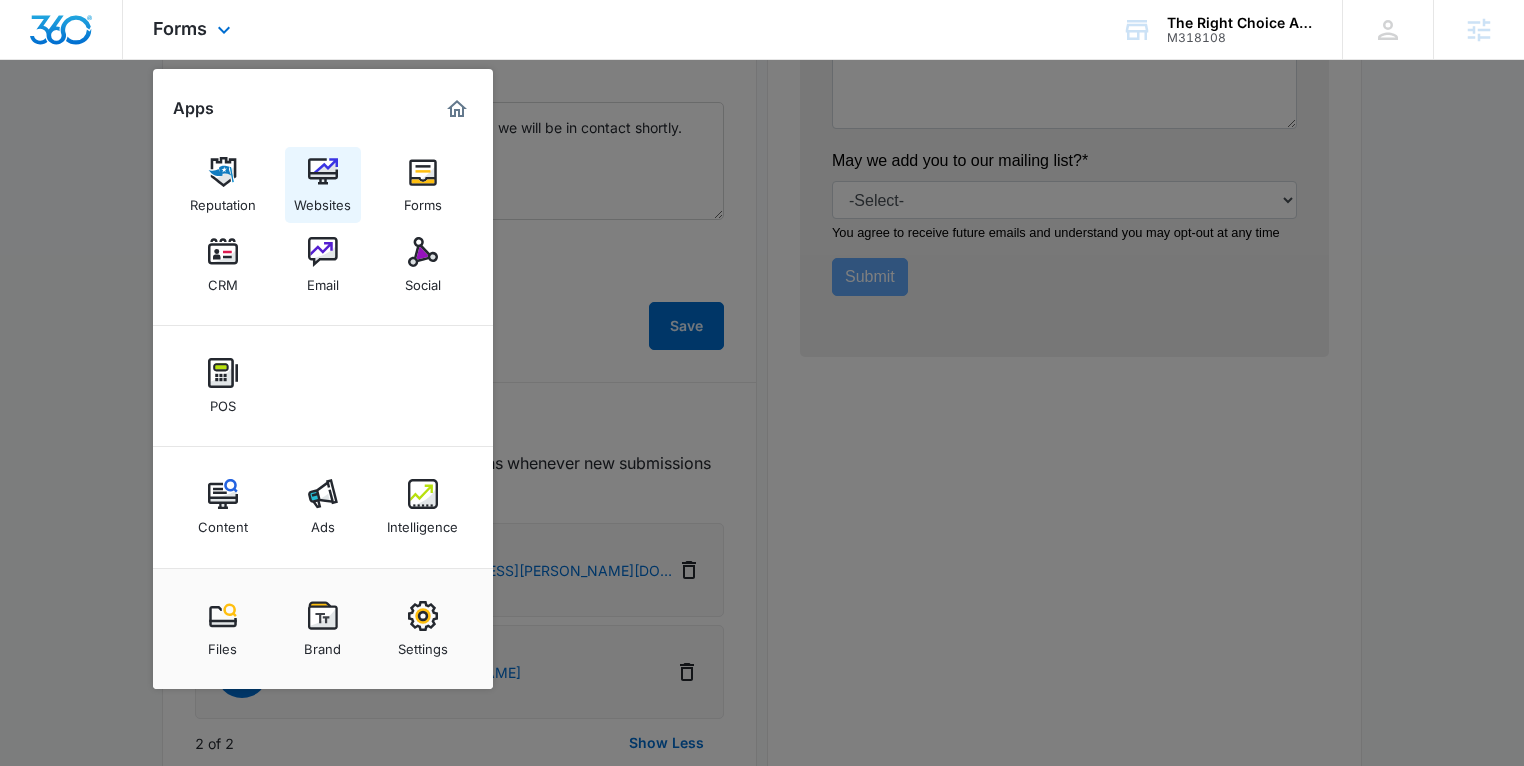 click at bounding box center (323, 172) 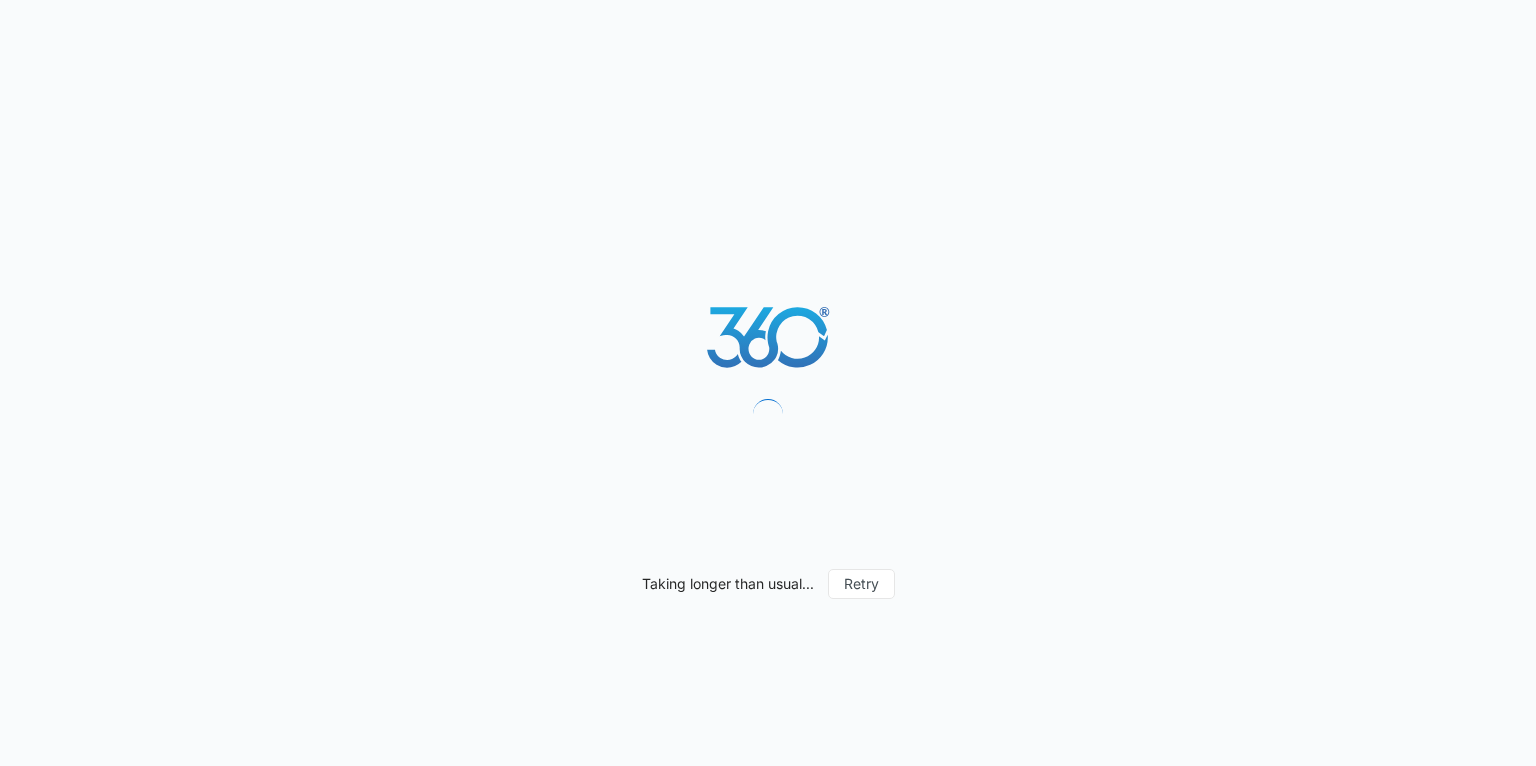 scroll, scrollTop: 0, scrollLeft: 0, axis: both 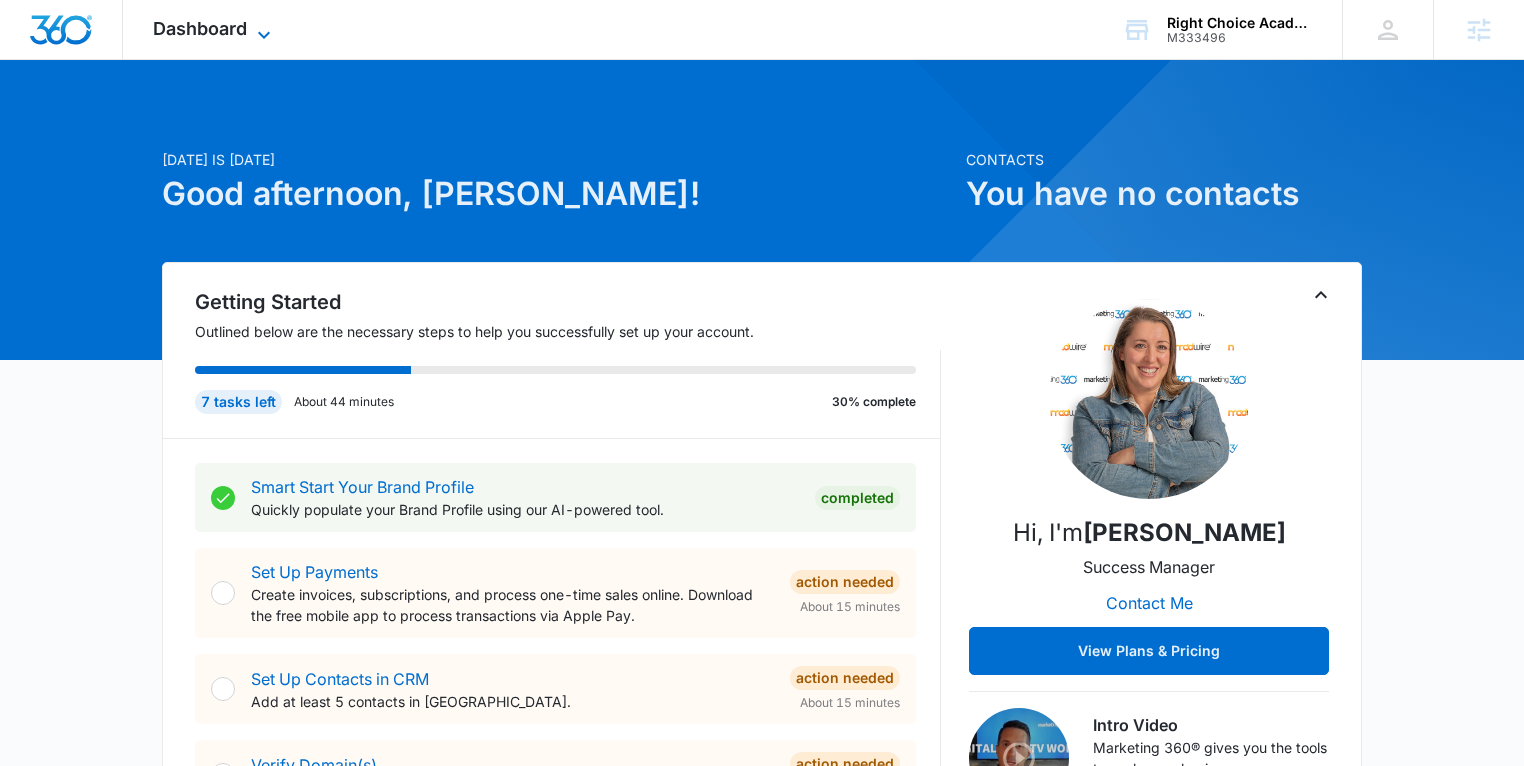click on "Dashboard" at bounding box center (200, 28) 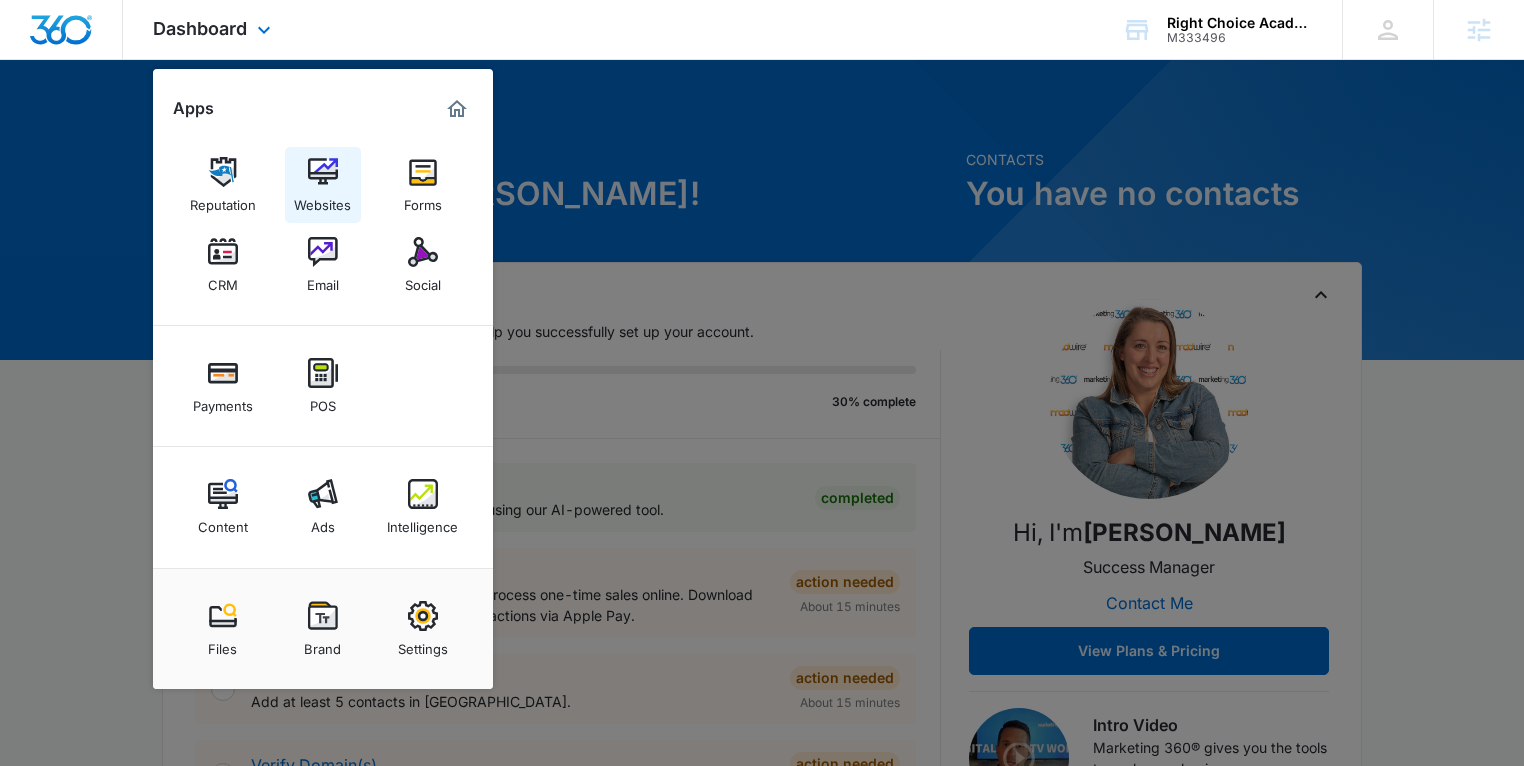 click at bounding box center (323, 172) 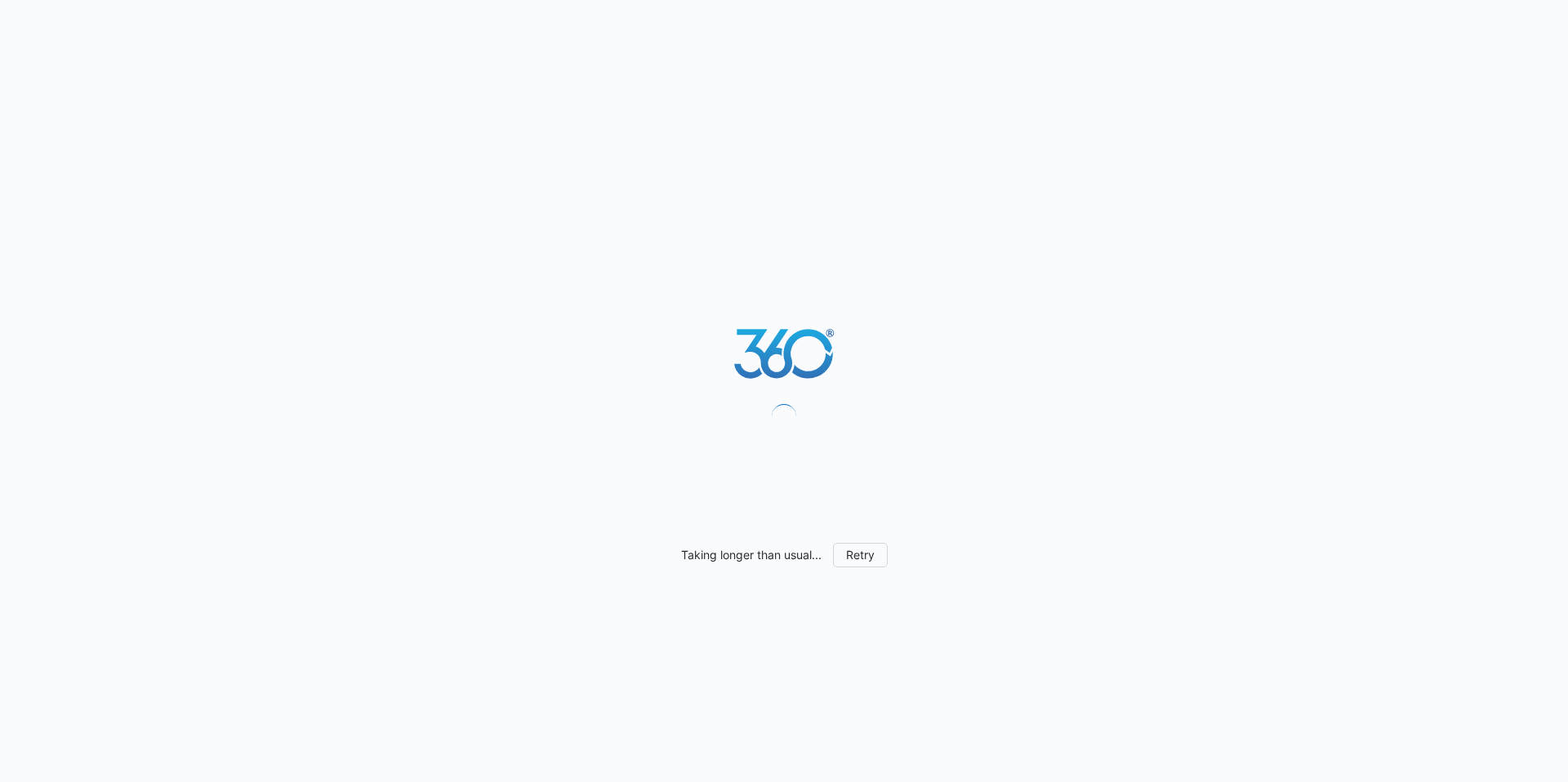 scroll, scrollTop: 0, scrollLeft: 0, axis: both 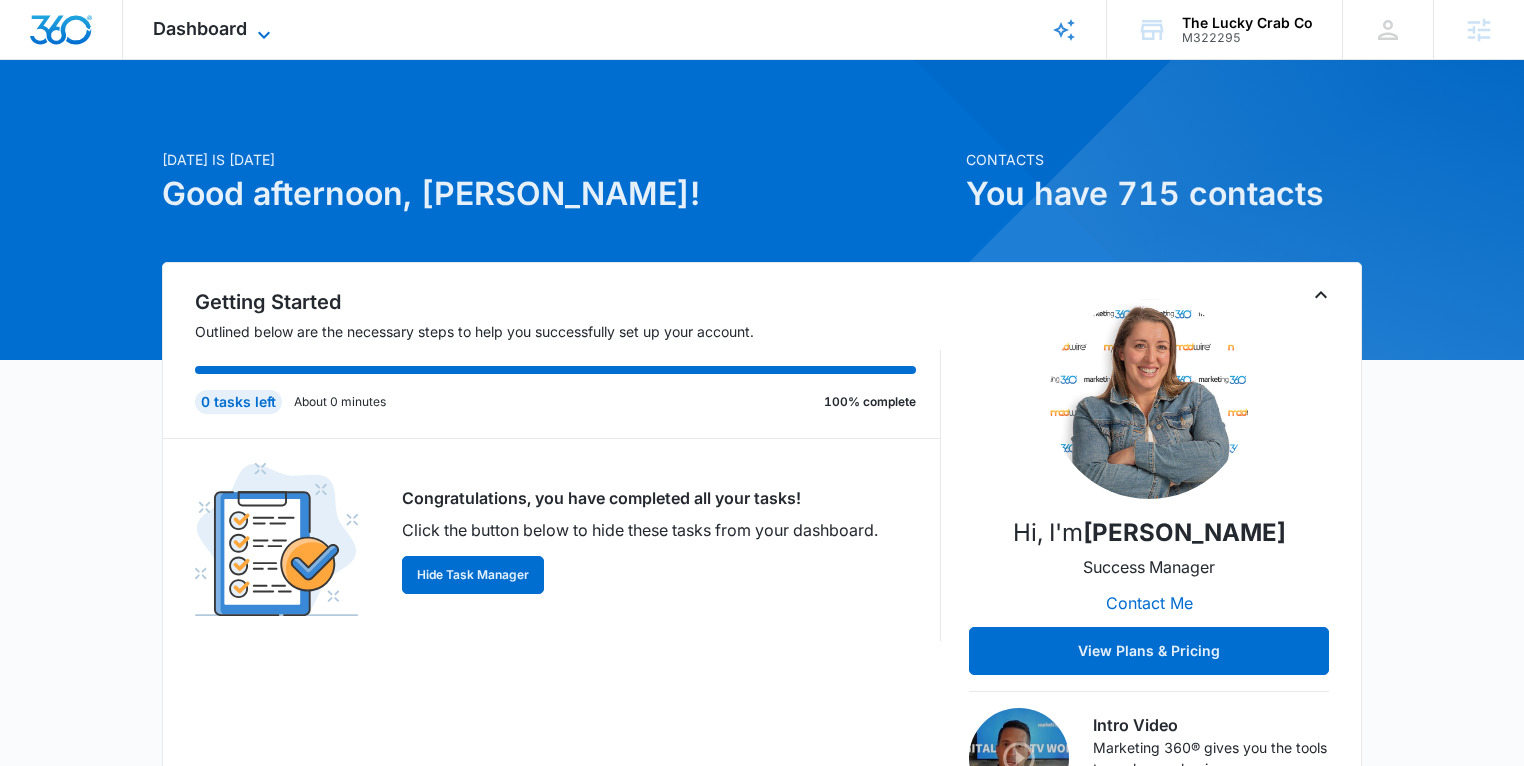 click 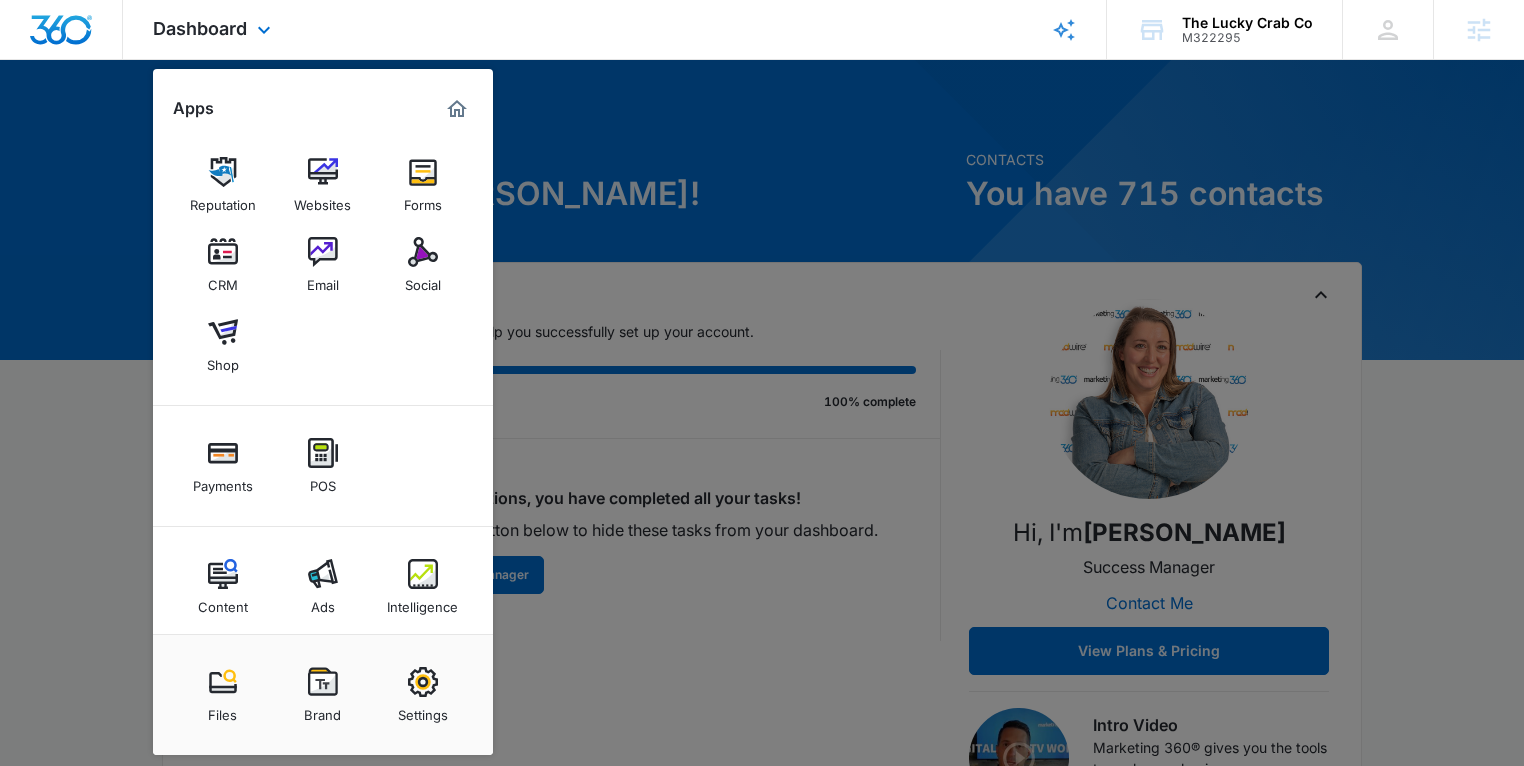 scroll, scrollTop: 12, scrollLeft: 0, axis: vertical 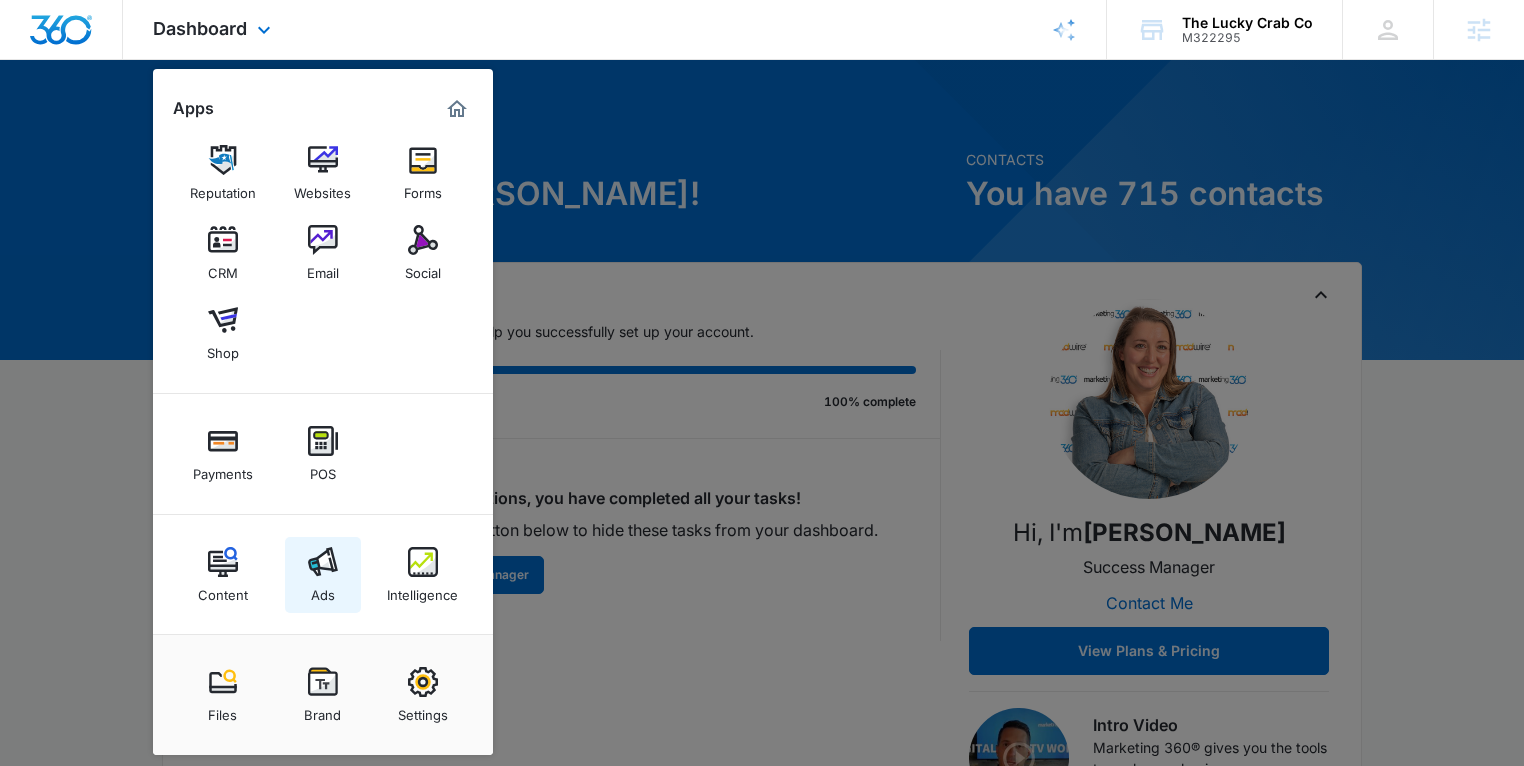 click at bounding box center (323, 562) 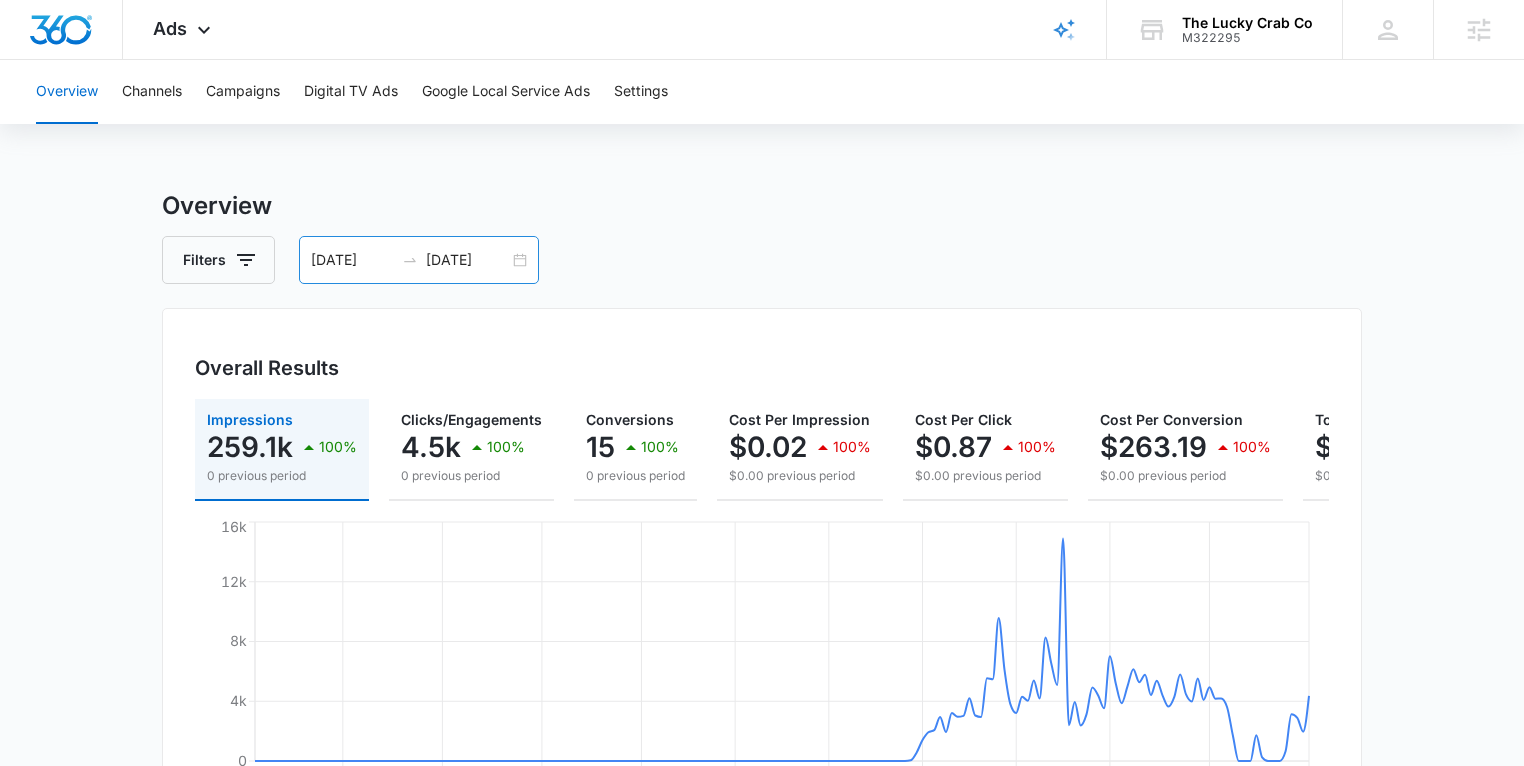 click on "12/11/2024" at bounding box center (352, 260) 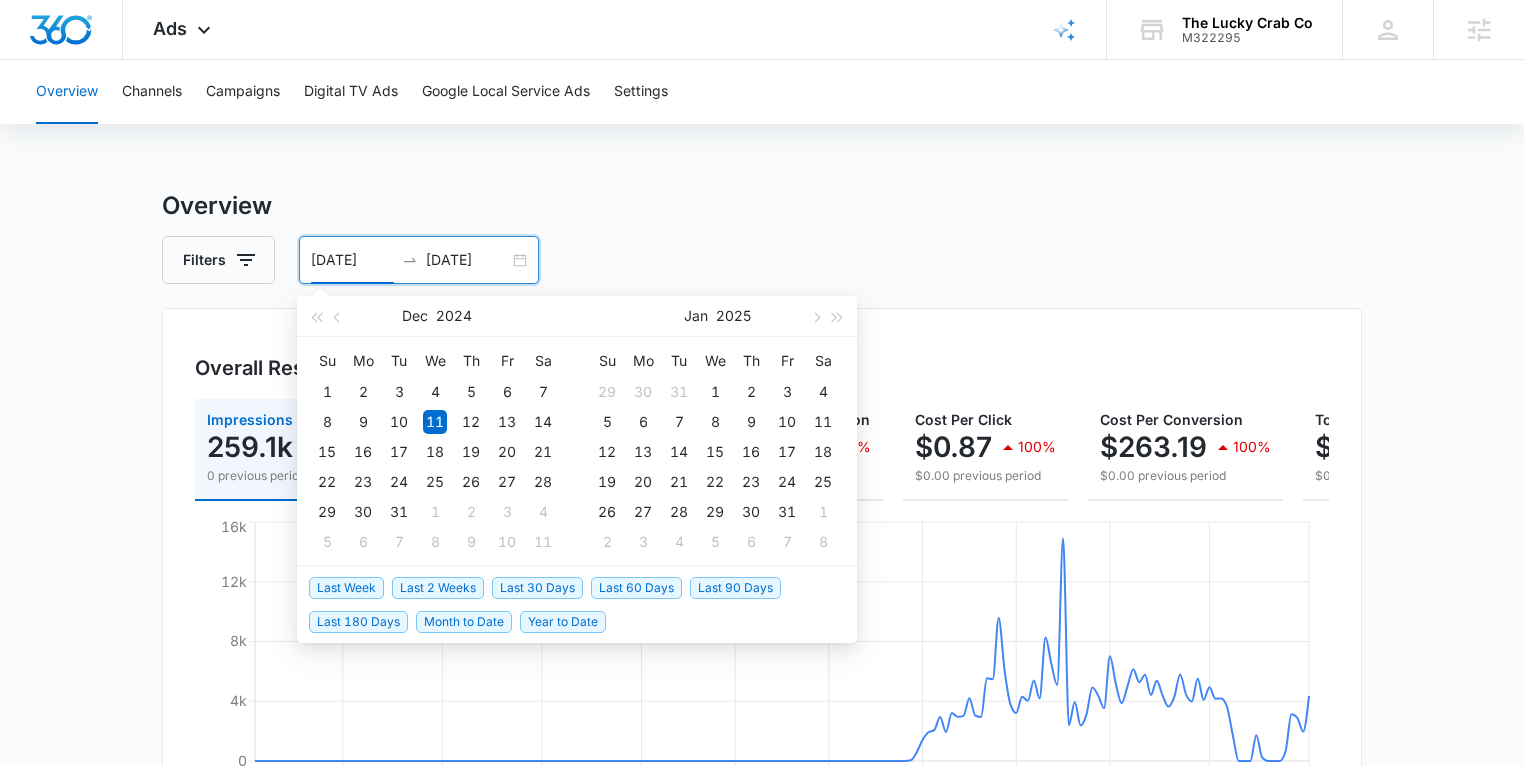 click on "Last 30 Days" at bounding box center (537, 588) 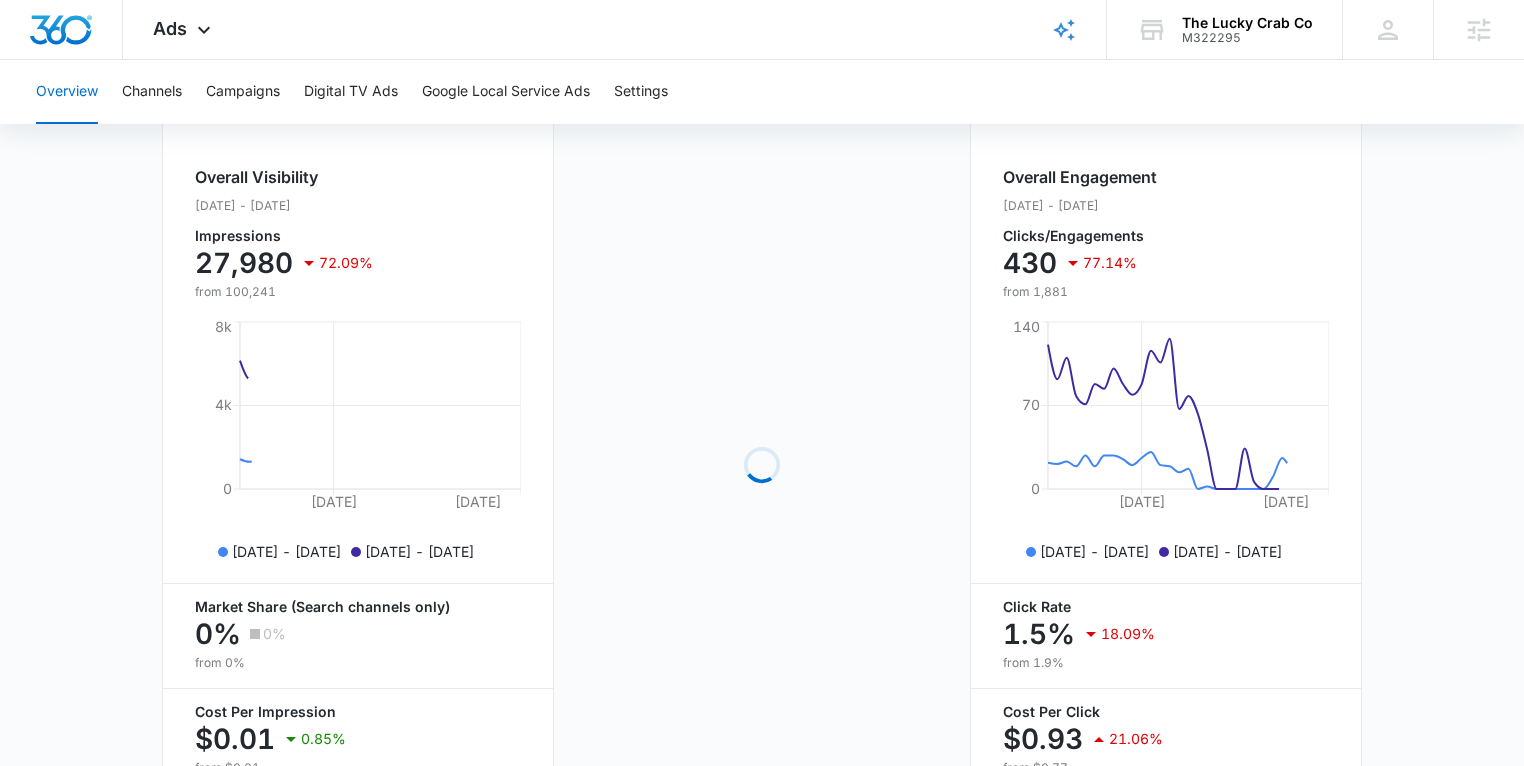 scroll, scrollTop: 868, scrollLeft: 0, axis: vertical 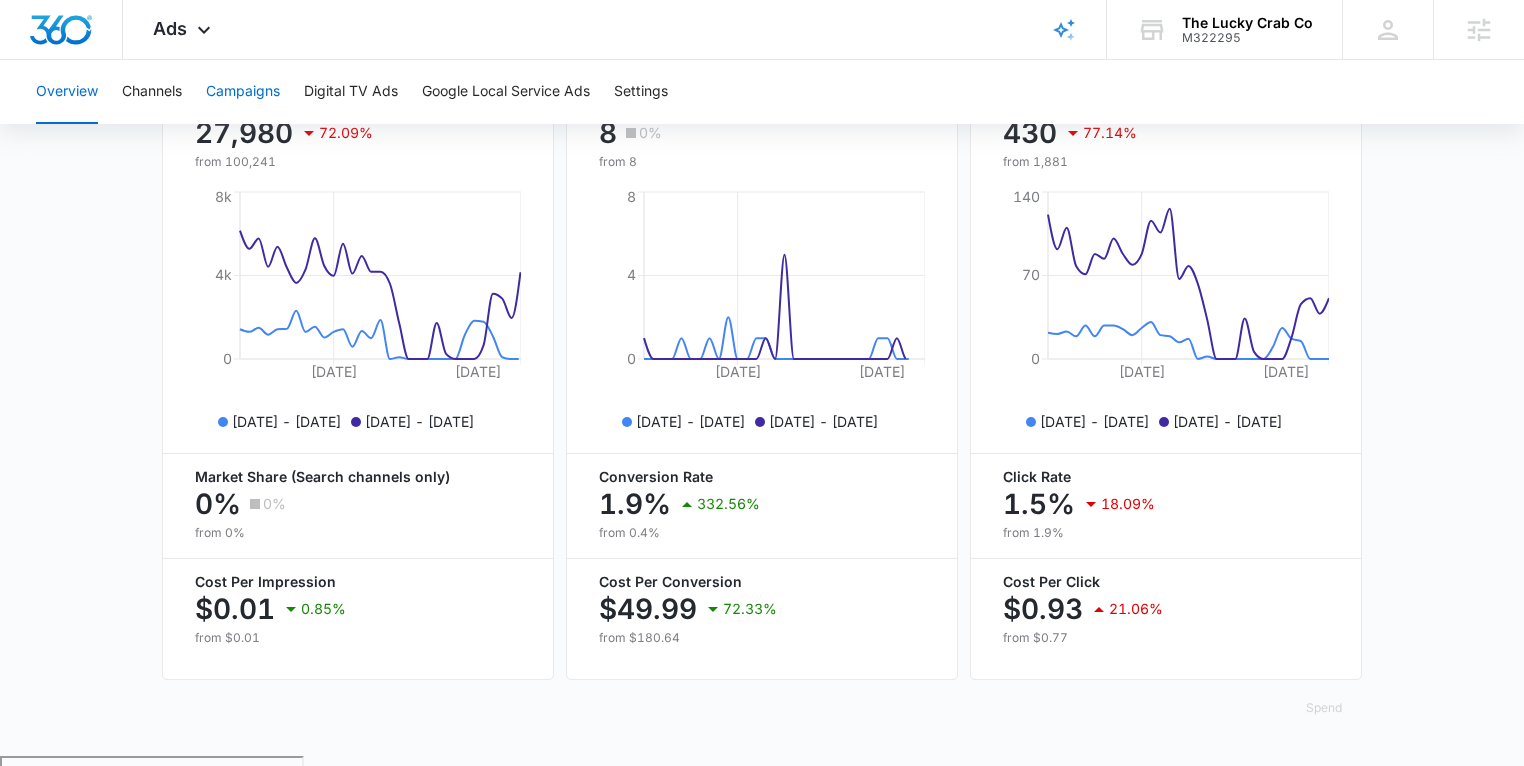click on "Campaigns" at bounding box center (243, 92) 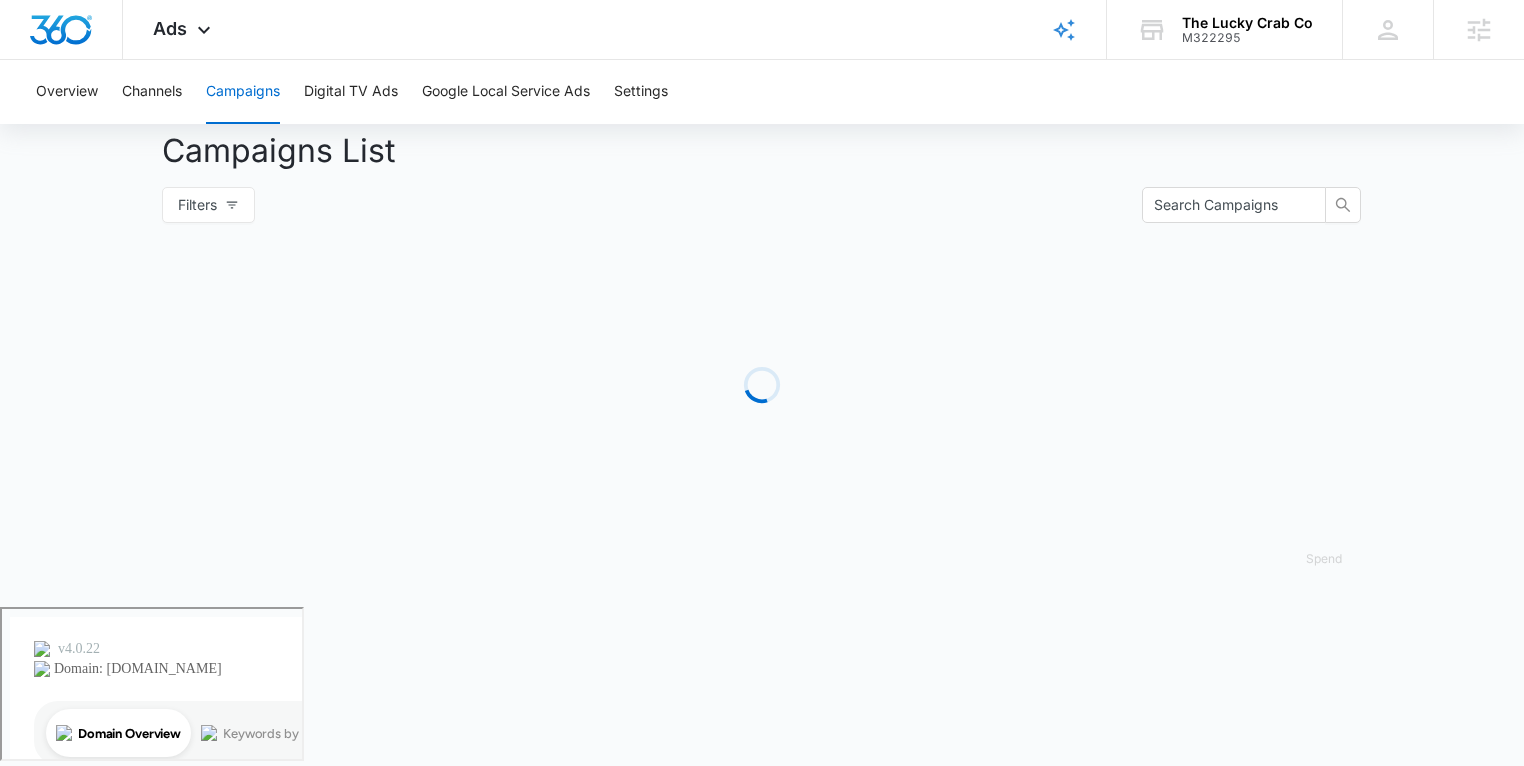 scroll, scrollTop: 0, scrollLeft: 0, axis: both 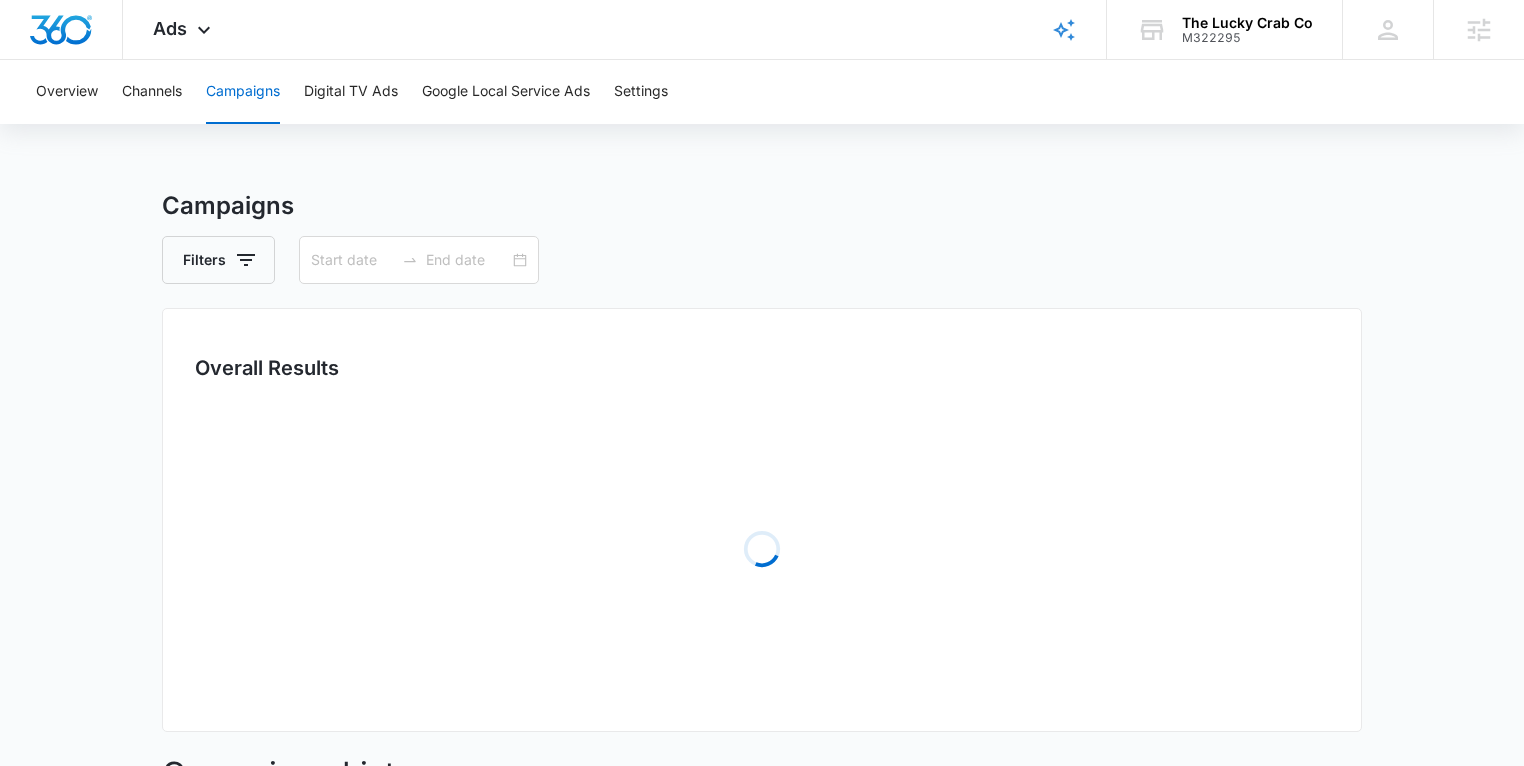 type on "06/11/2025" 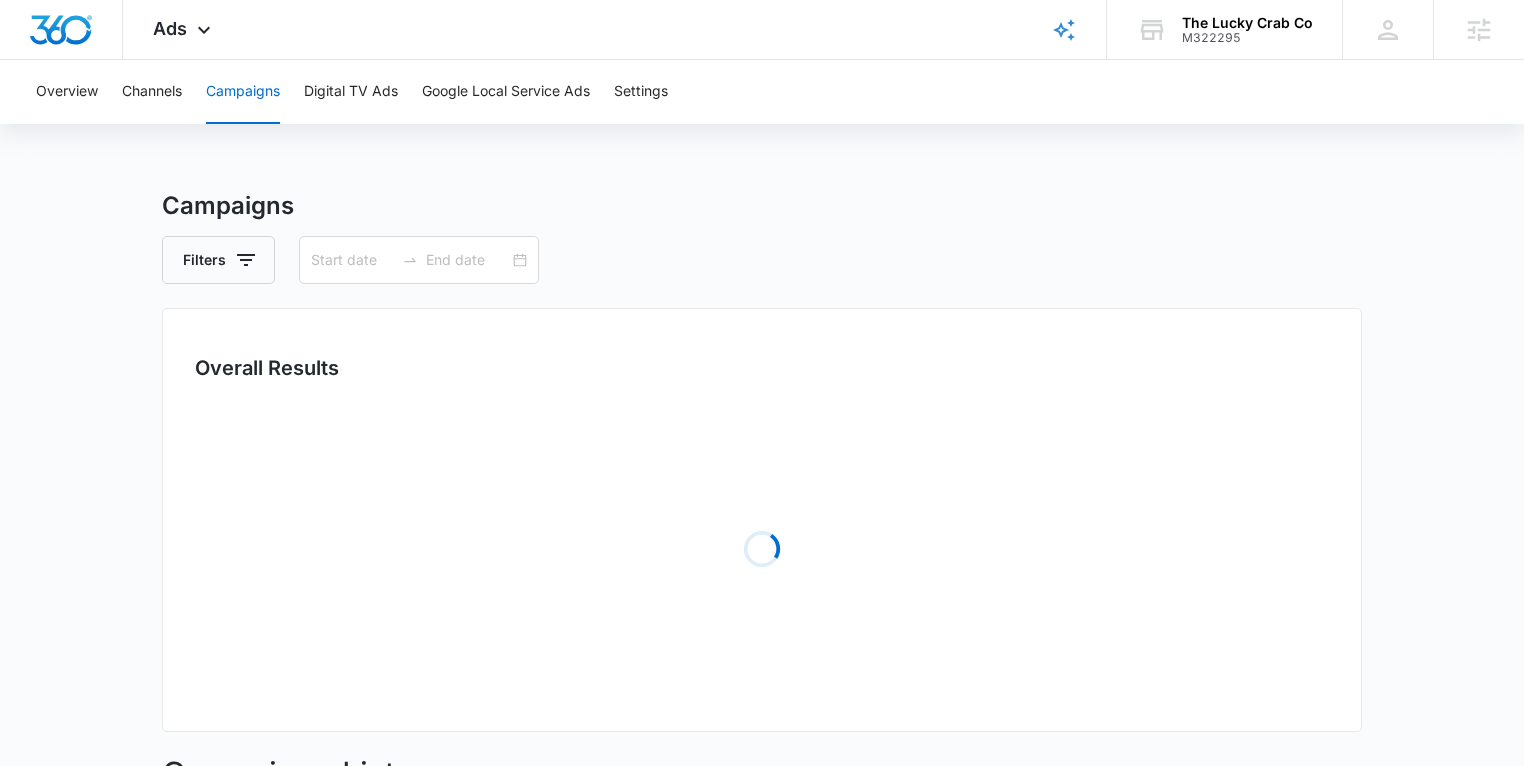 type on "07/11/2025" 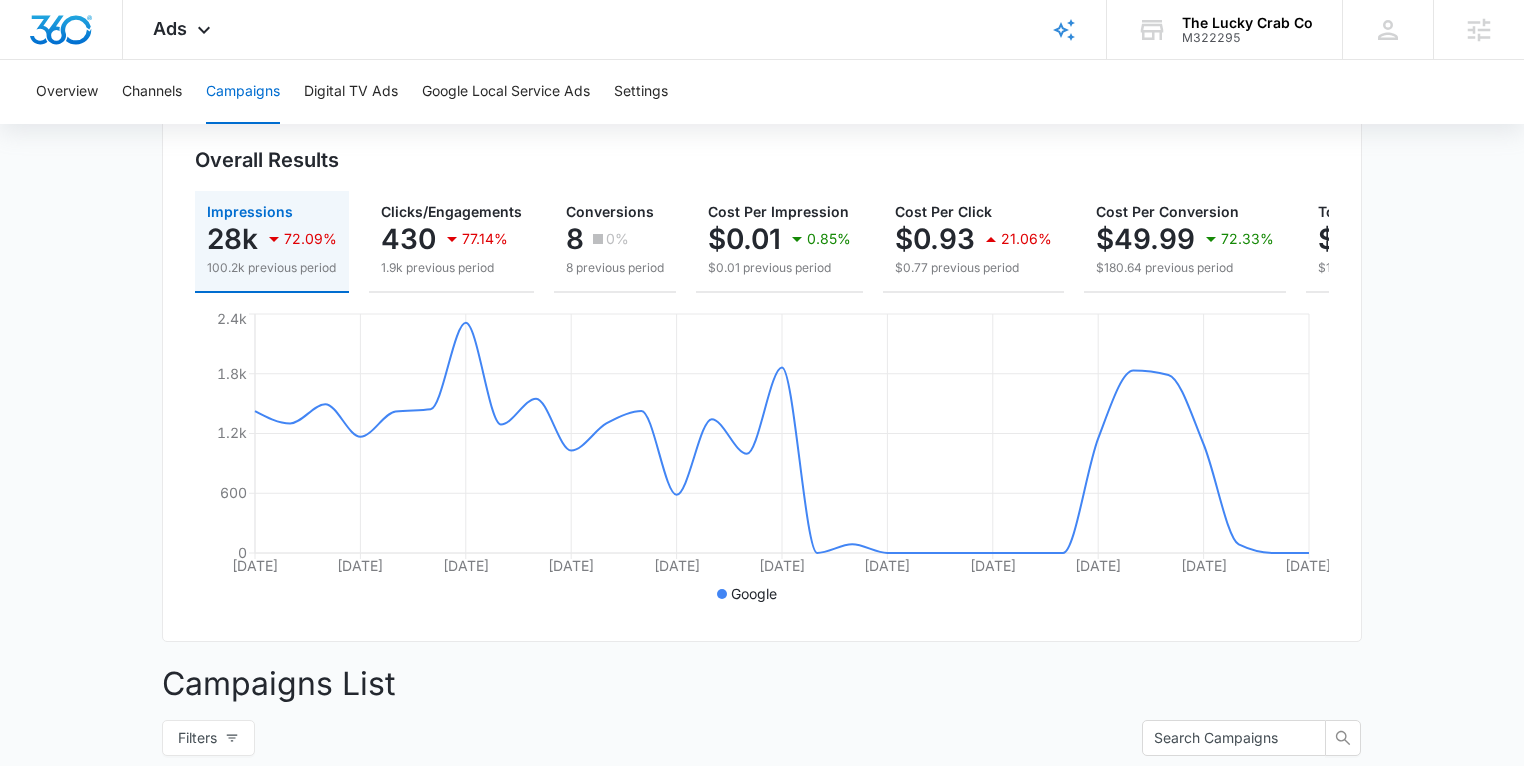 scroll, scrollTop: 0, scrollLeft: 0, axis: both 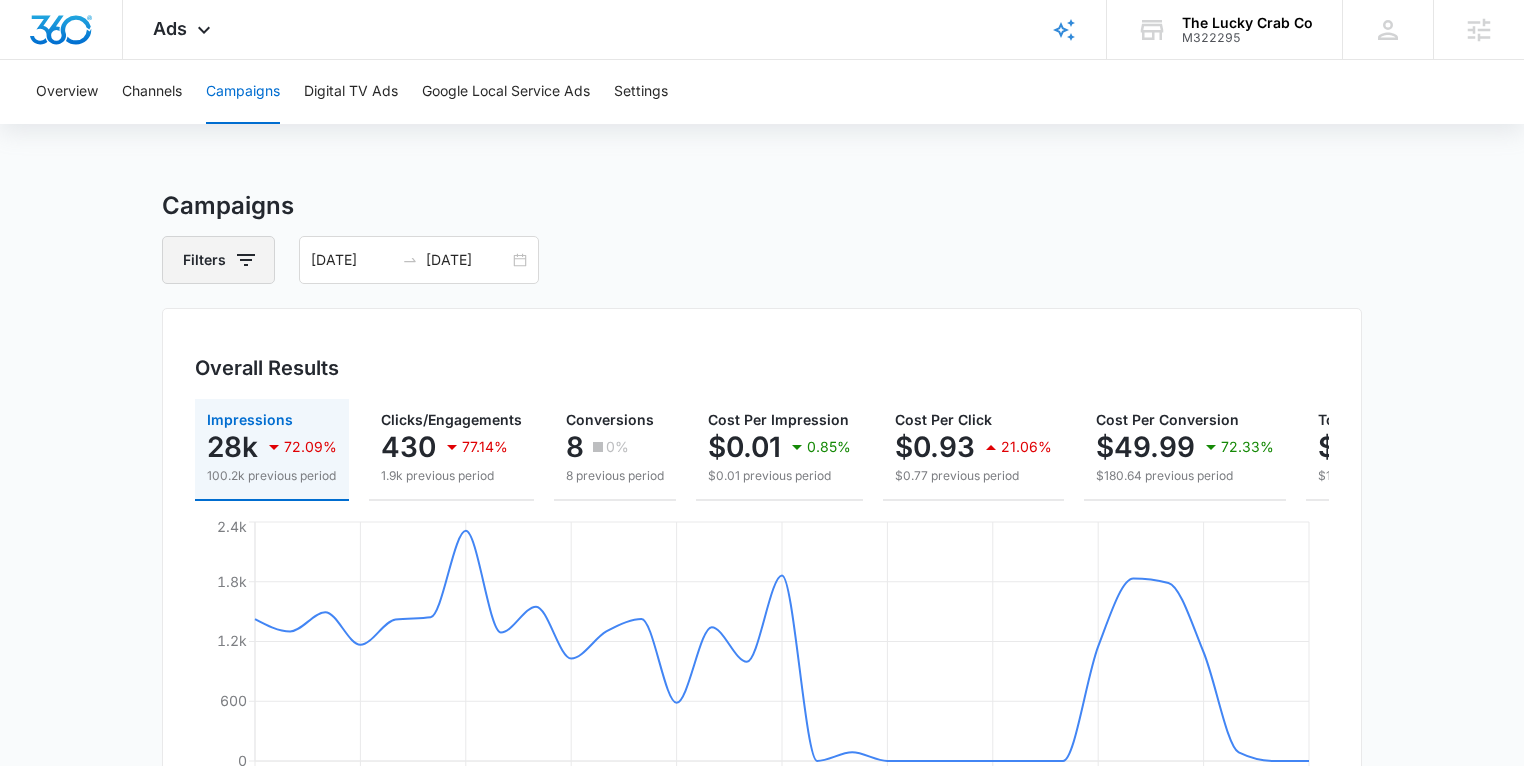 click on "Filters" at bounding box center [218, 260] 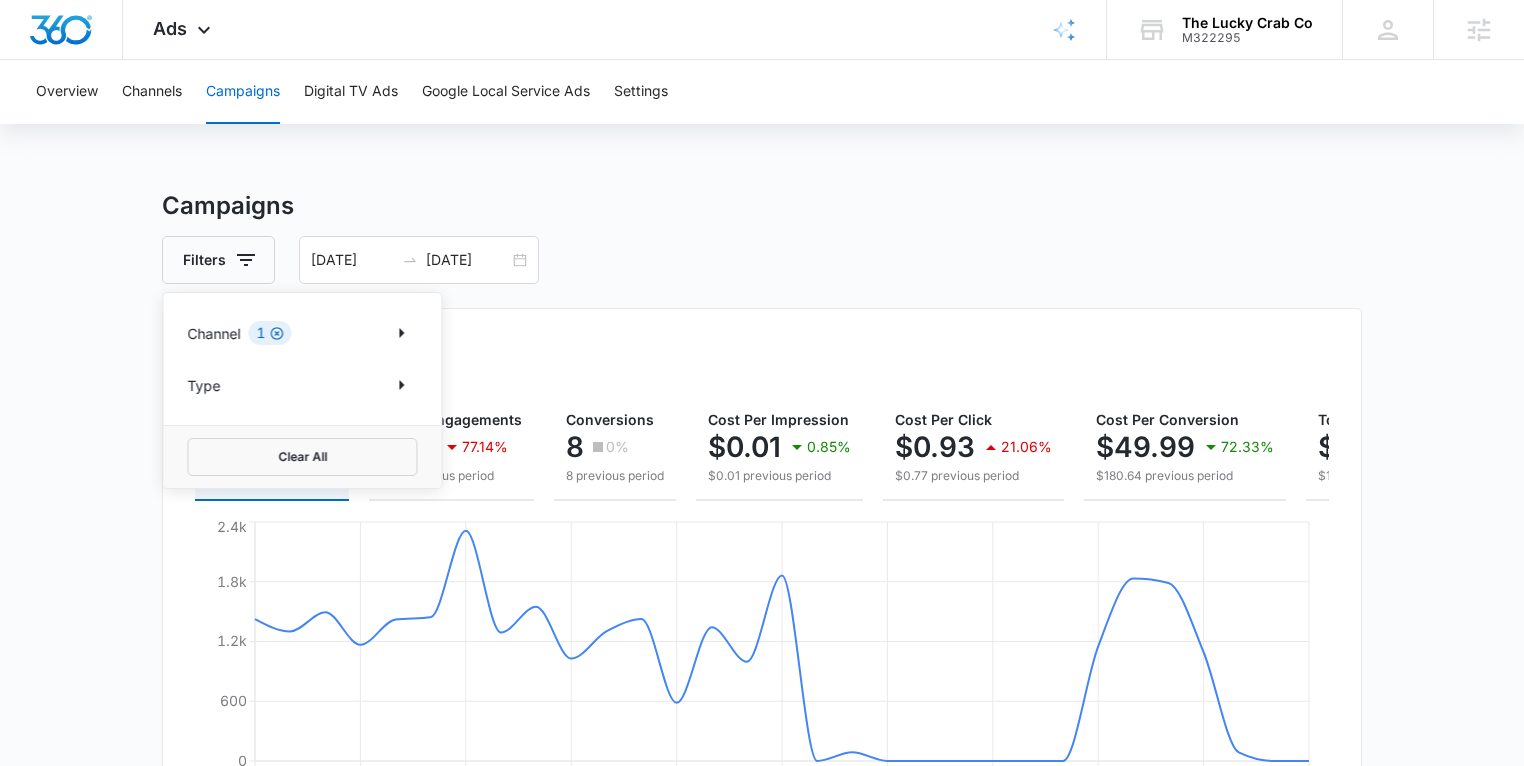 click 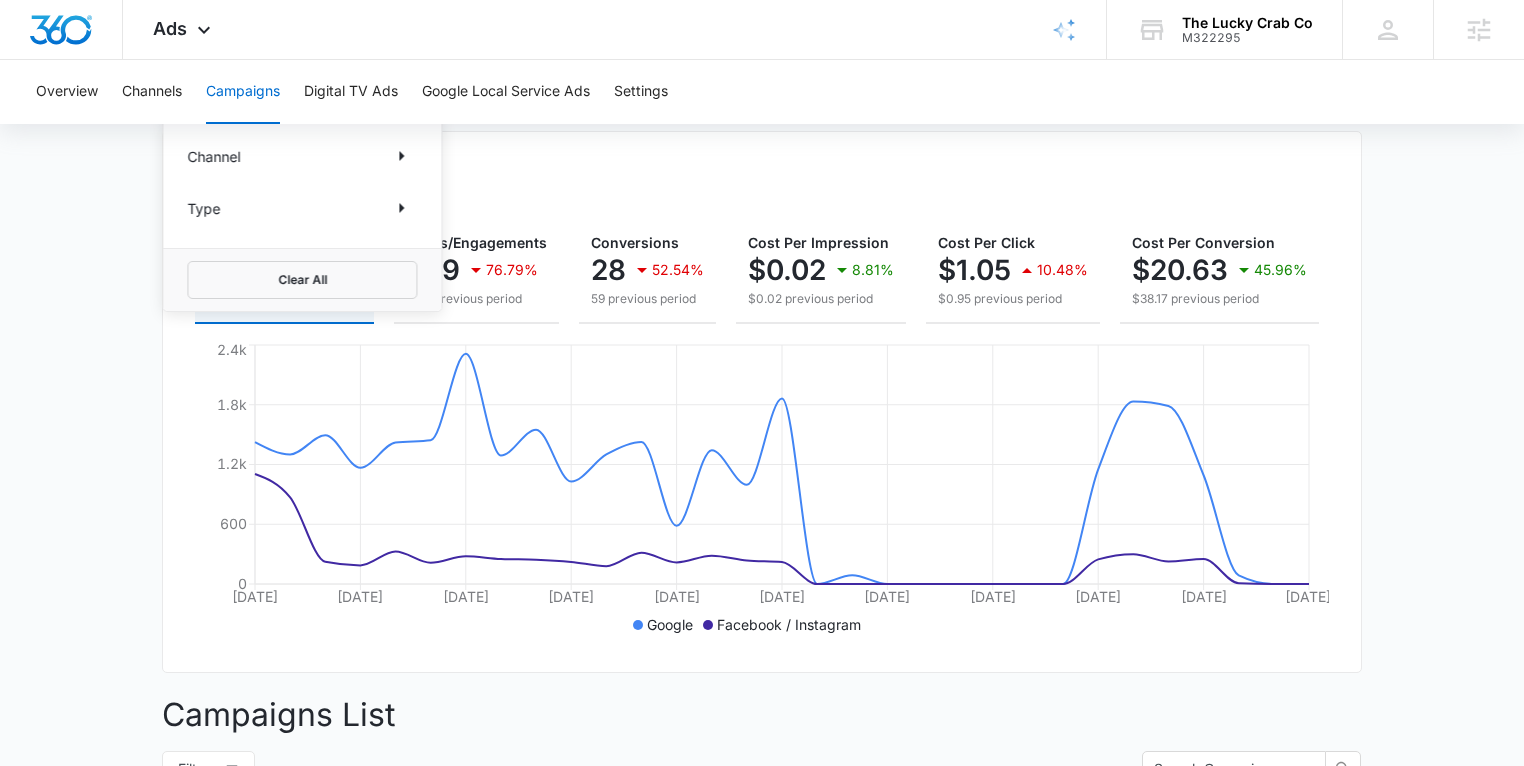 scroll, scrollTop: 0, scrollLeft: 0, axis: both 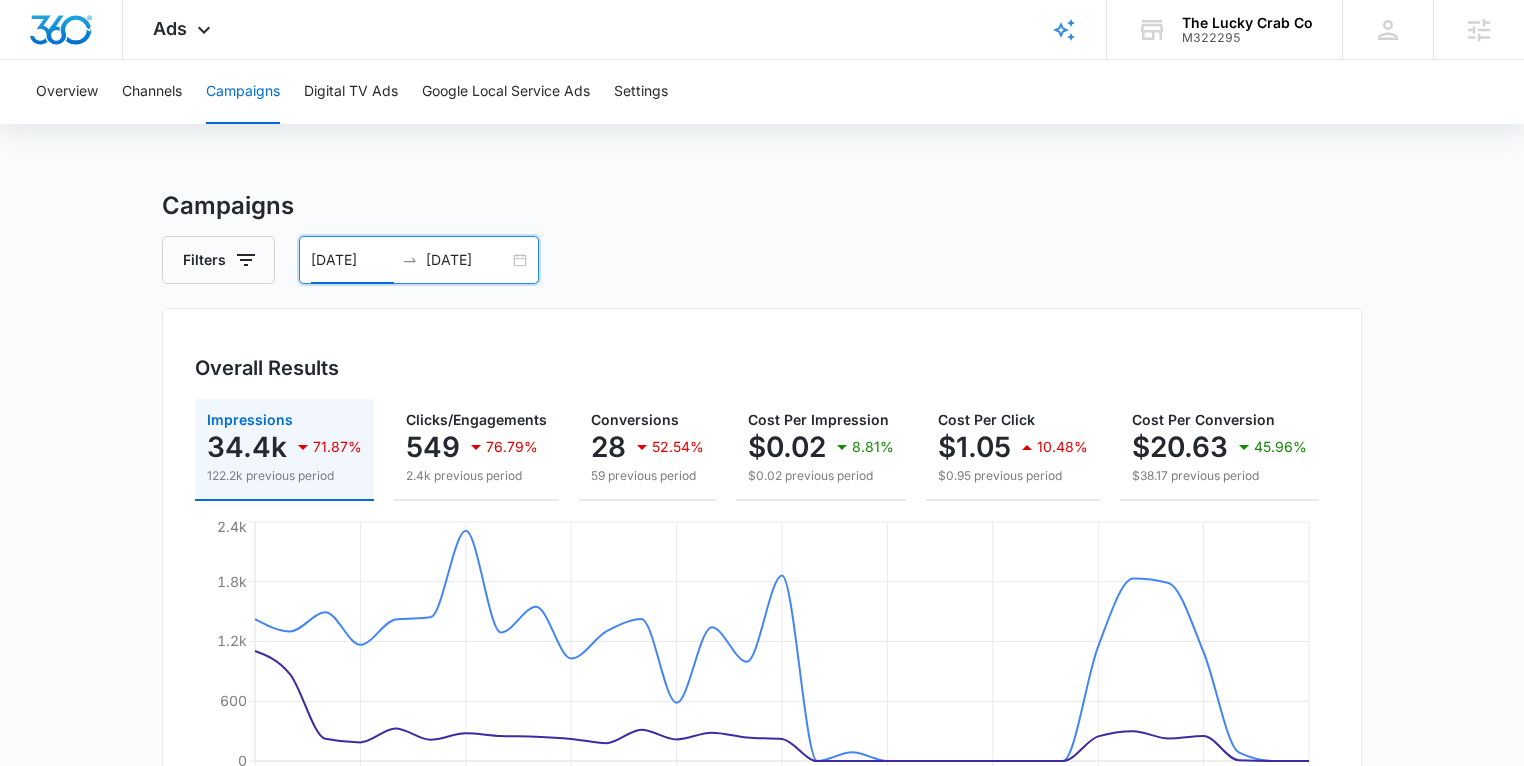 click on "06/11/2025" at bounding box center [352, 260] 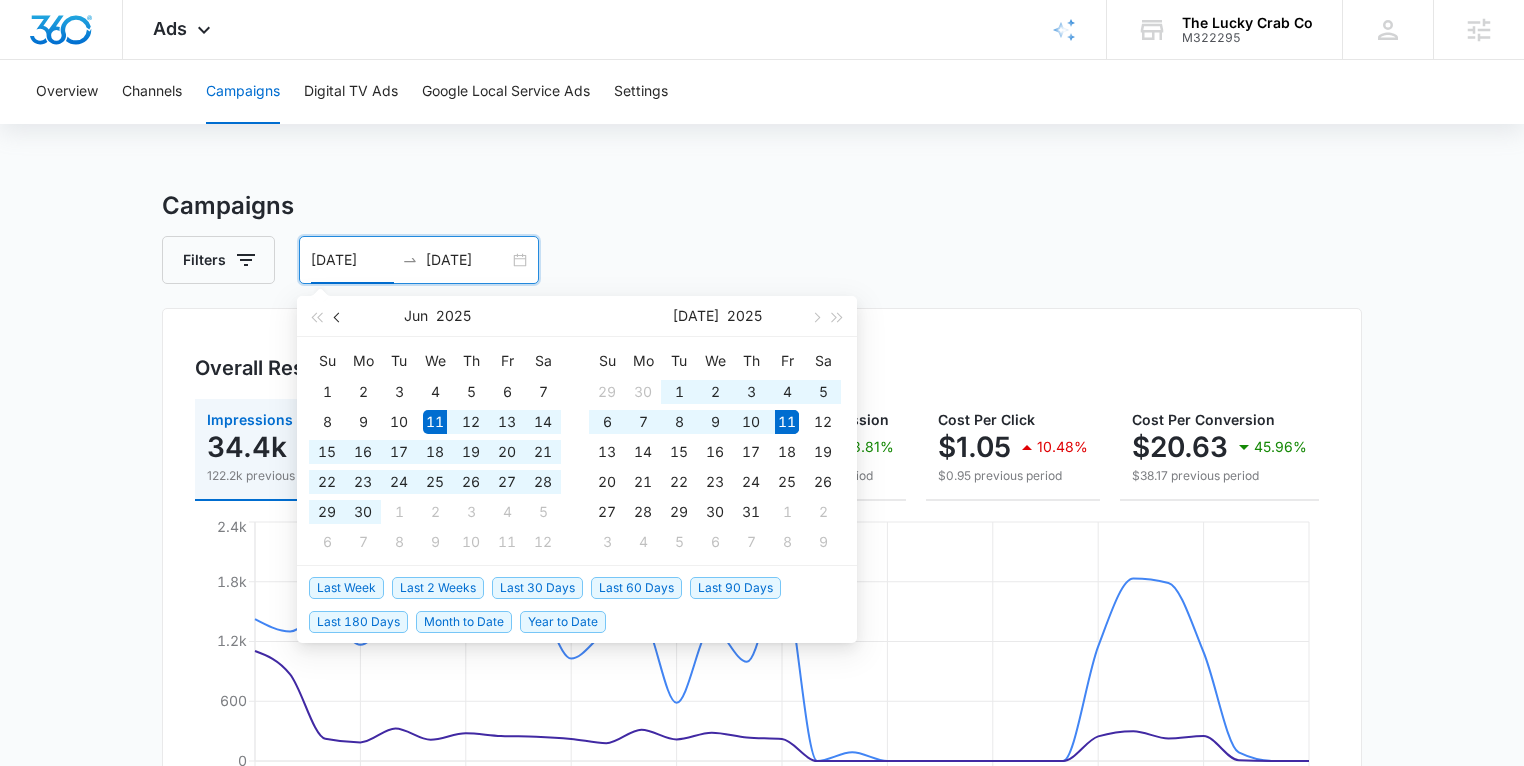 click at bounding box center [338, 316] 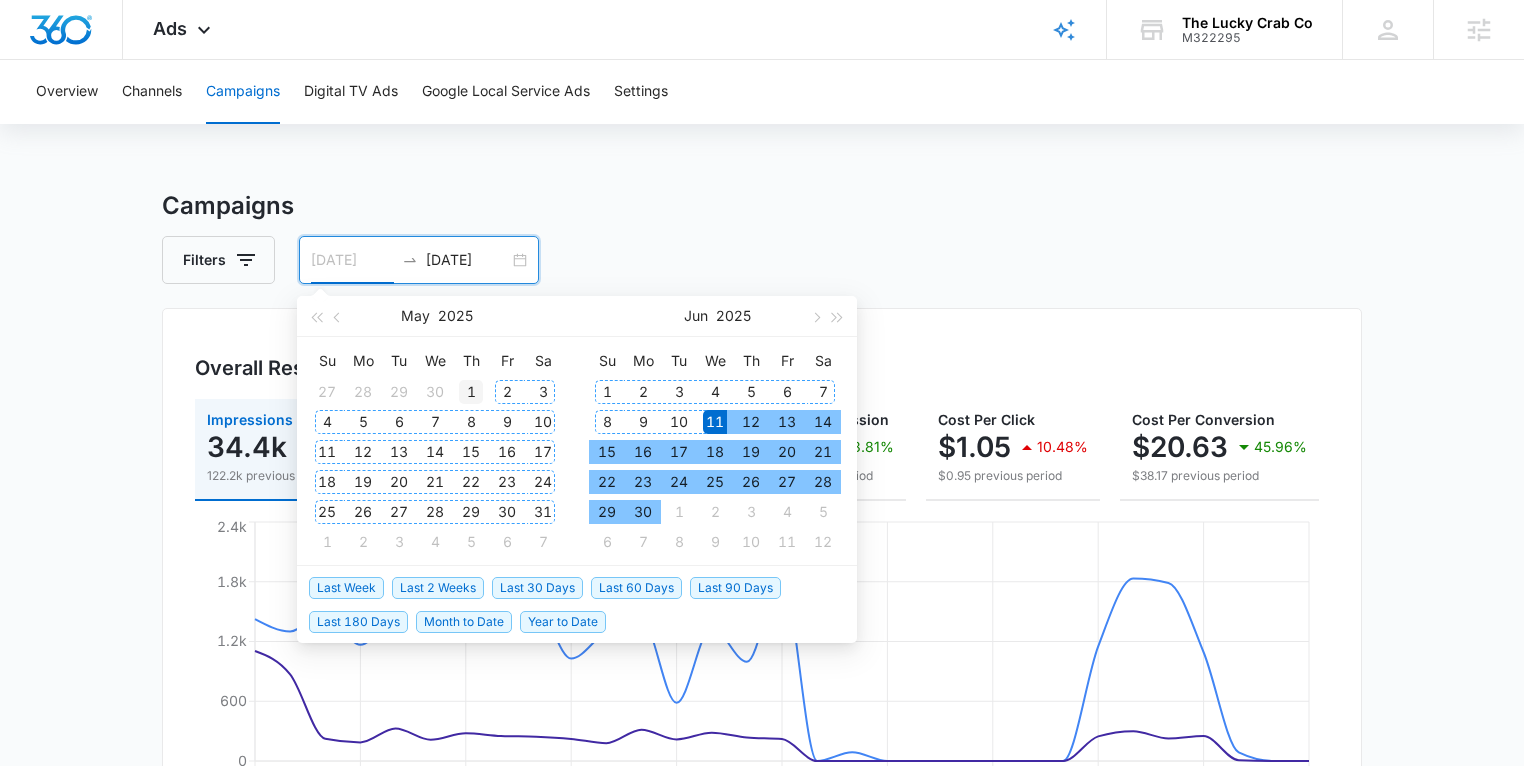 type on "05/01/2025" 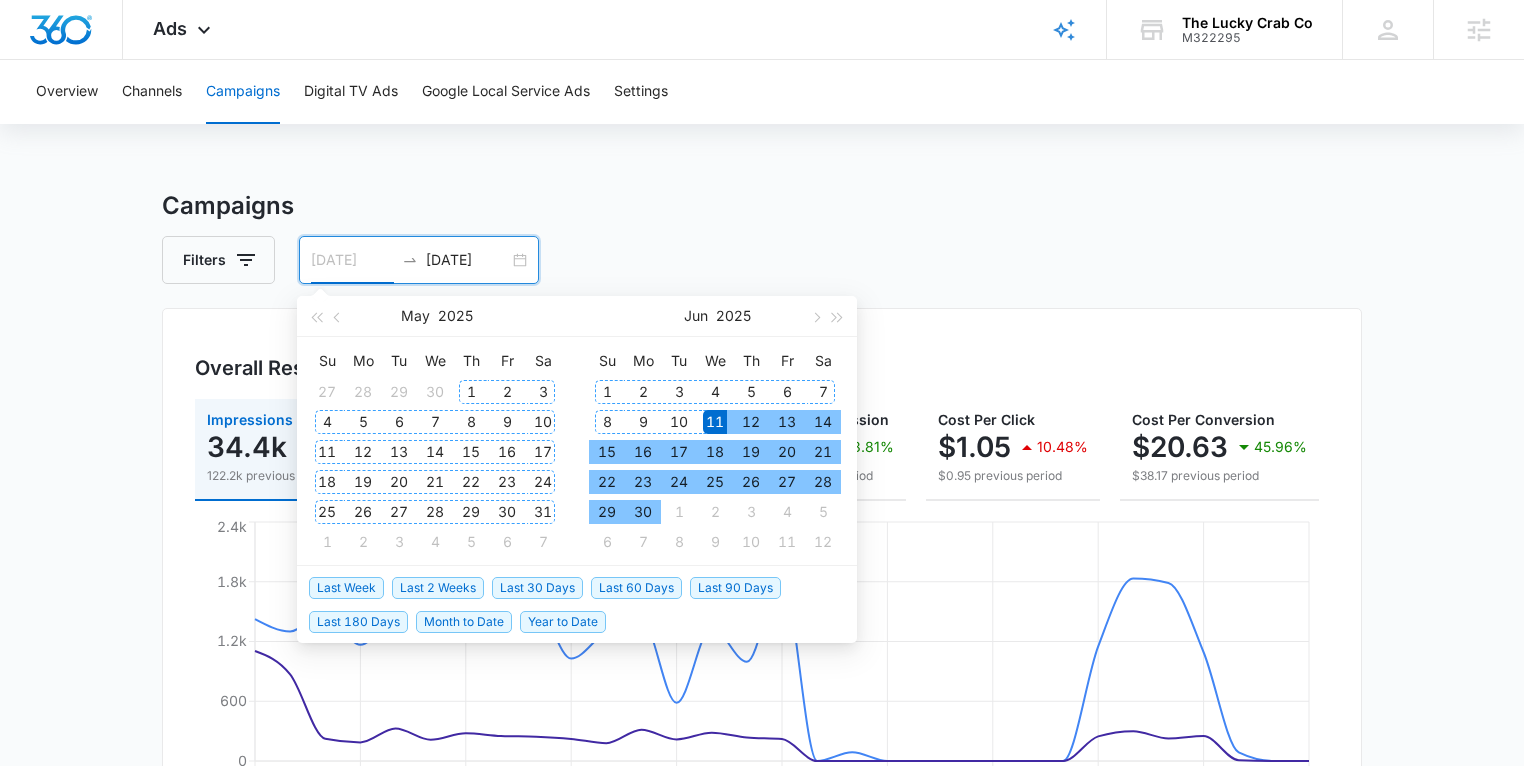 click on "1" at bounding box center [471, 392] 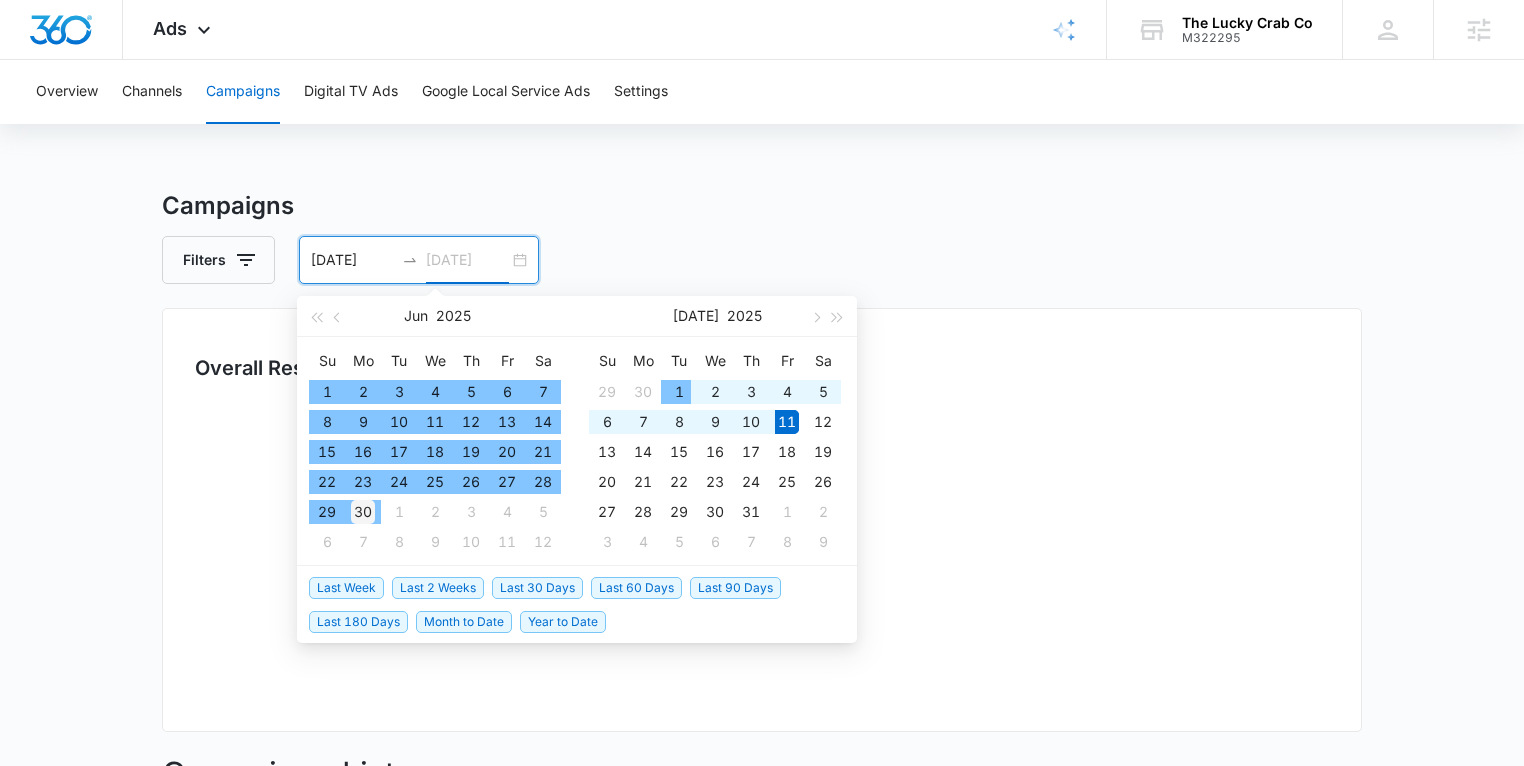 type on "06/30/2025" 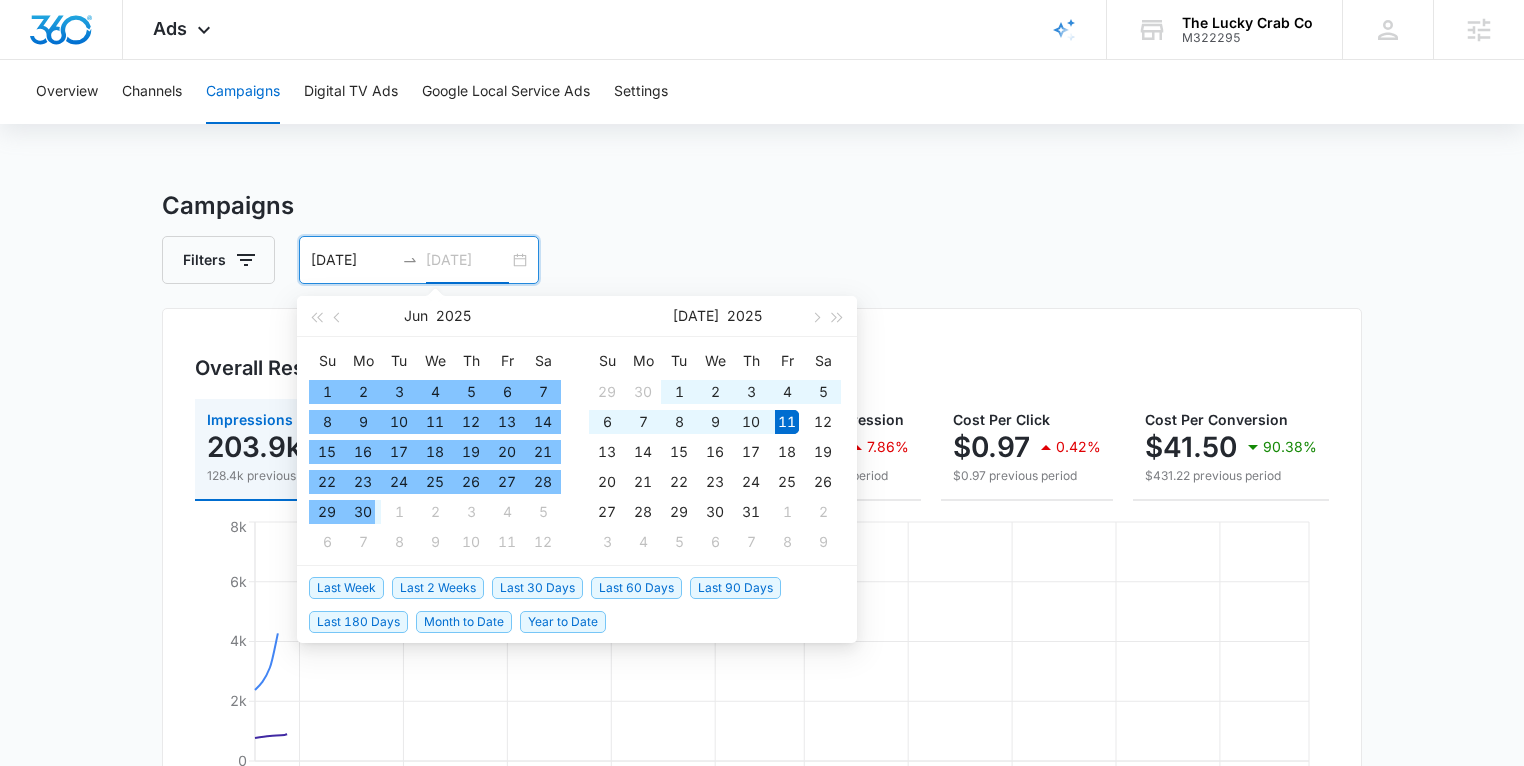 click on "30" at bounding box center [363, 512] 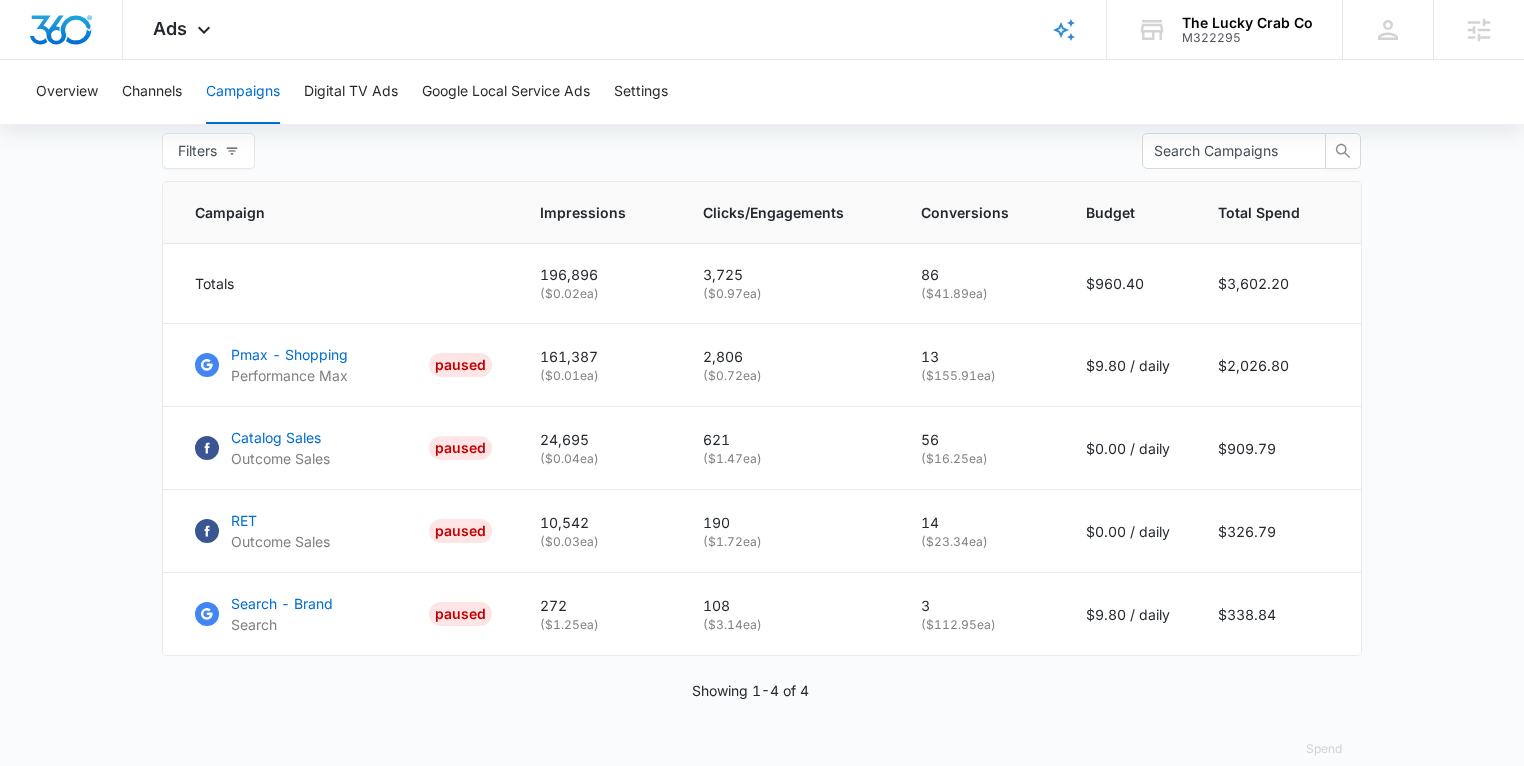 scroll, scrollTop: 809, scrollLeft: 0, axis: vertical 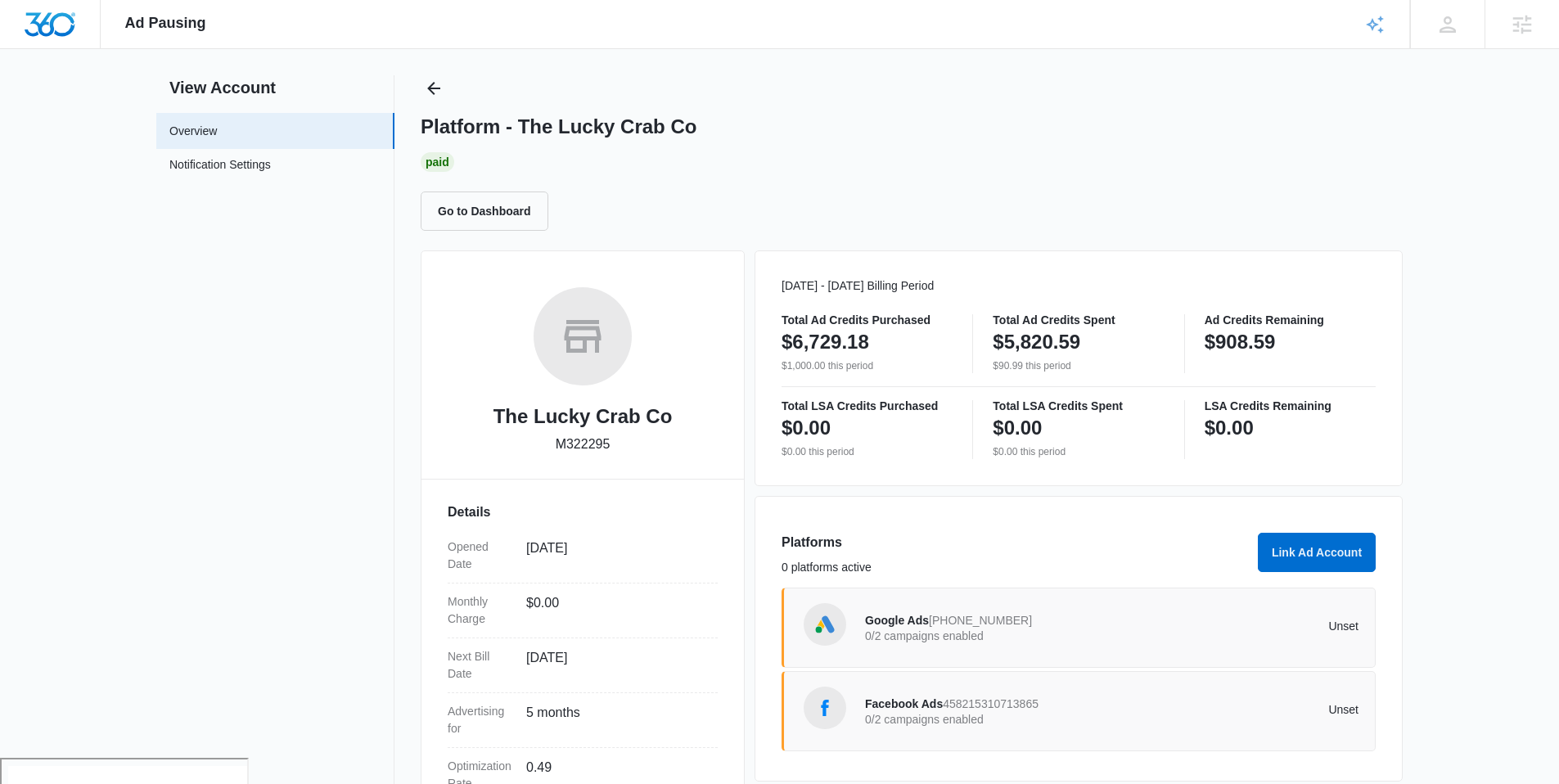 click on "Unset" at bounding box center [1236, 710] 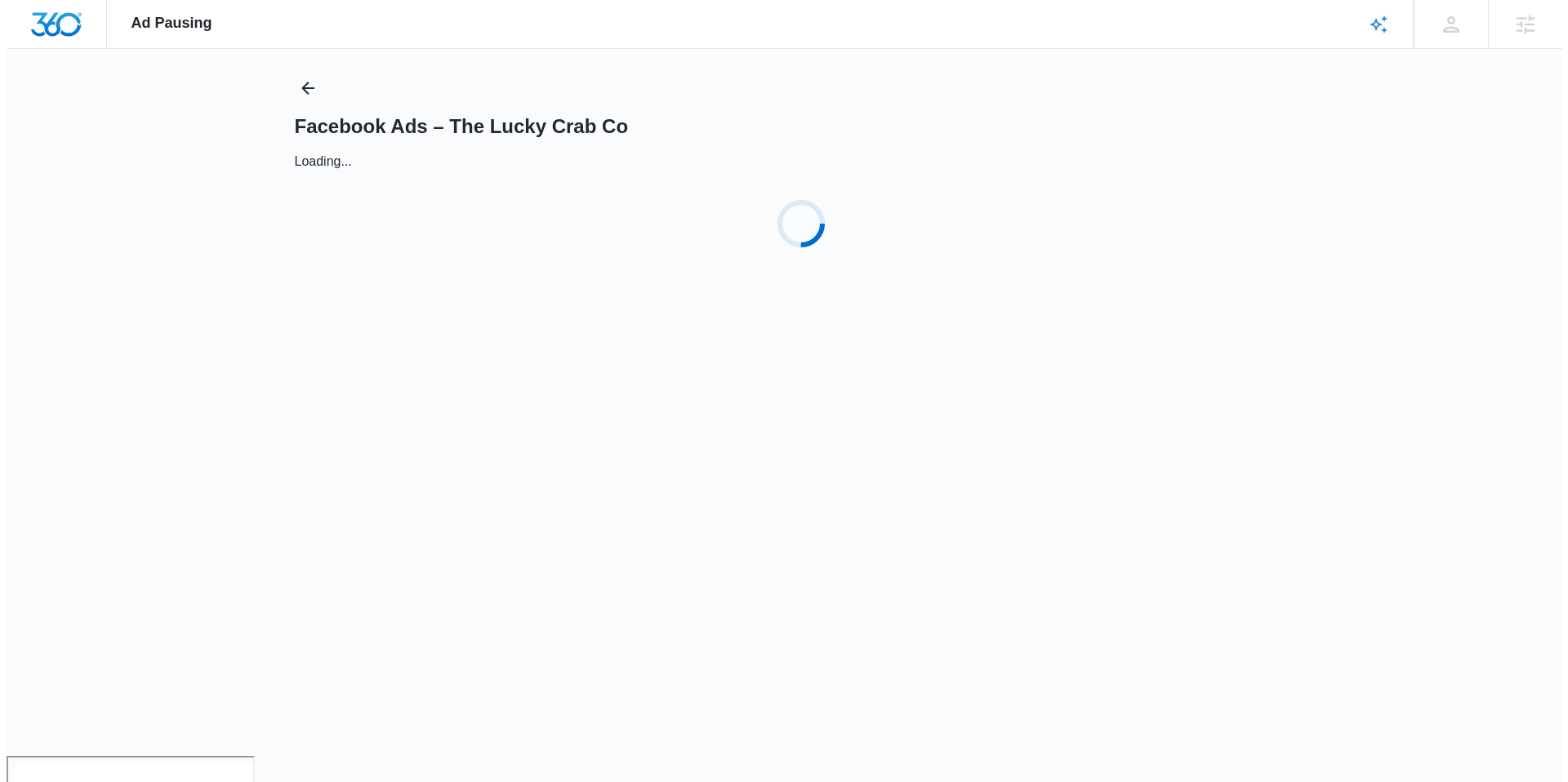 scroll, scrollTop: 0, scrollLeft: 0, axis: both 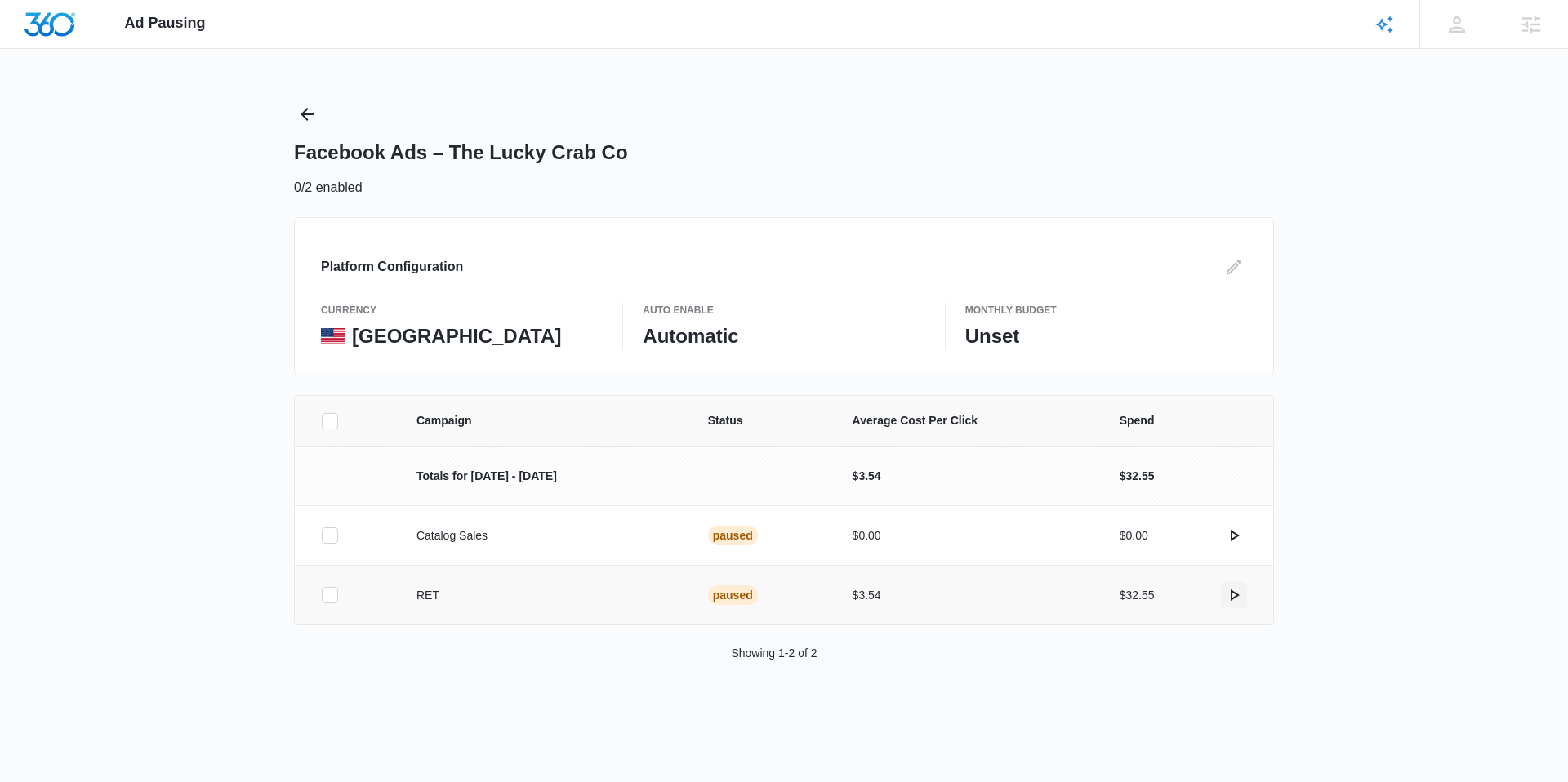 click 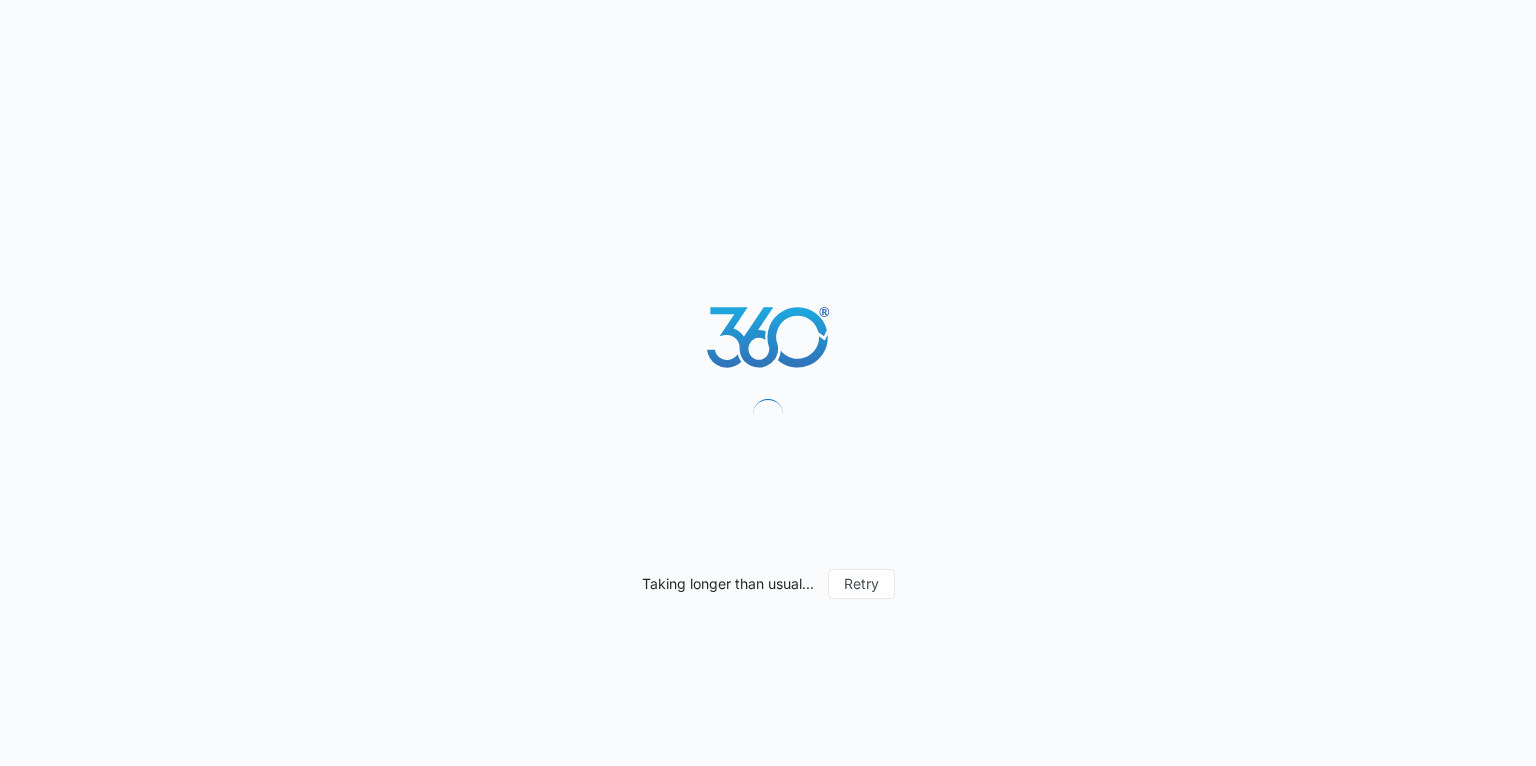 scroll, scrollTop: 0, scrollLeft: 0, axis: both 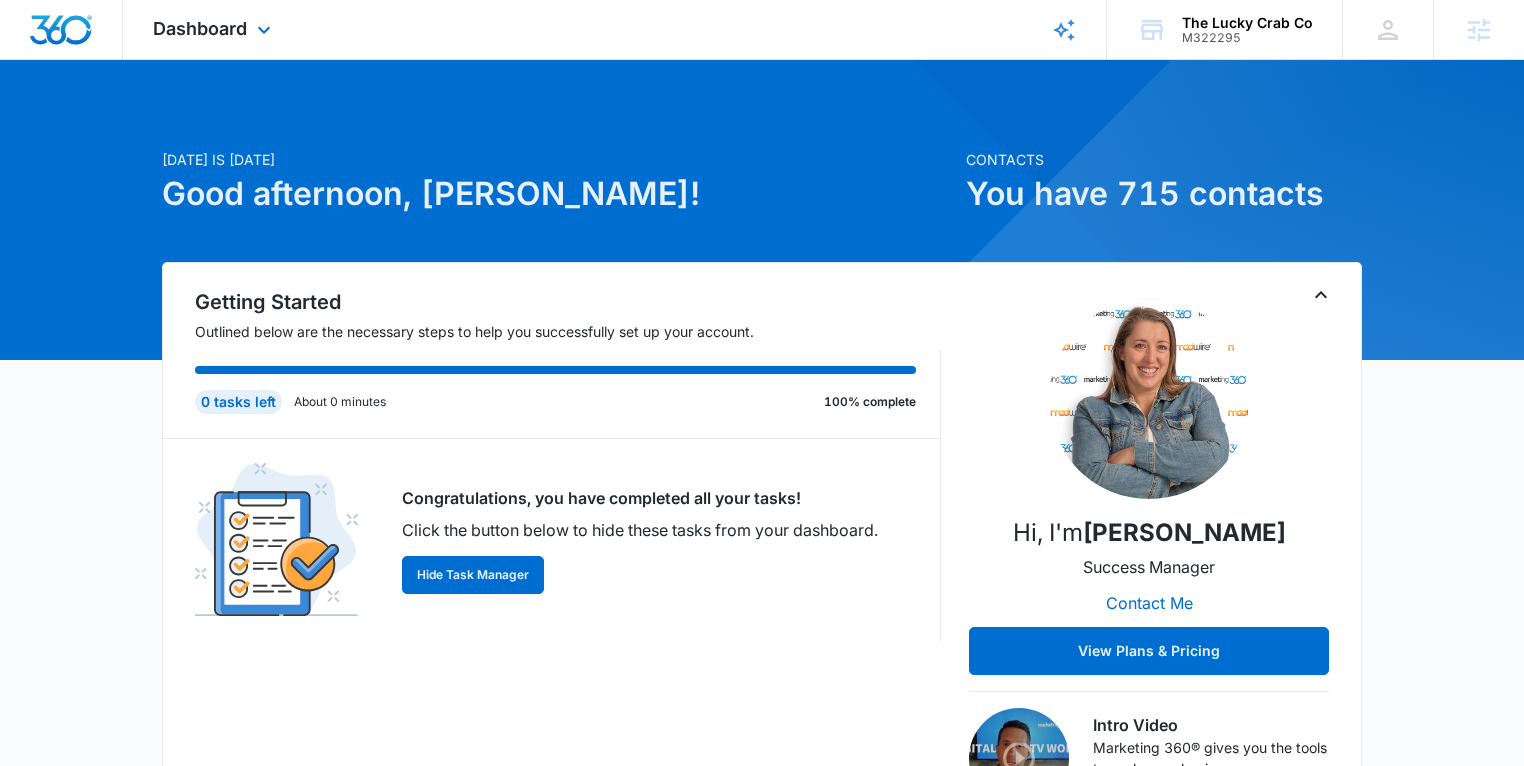 click on "Dashboard Apps Reputation Websites Forms CRM Email Social Shop Payments POS Content Ads Intelligence Files Brand Settings" at bounding box center [214, 29] 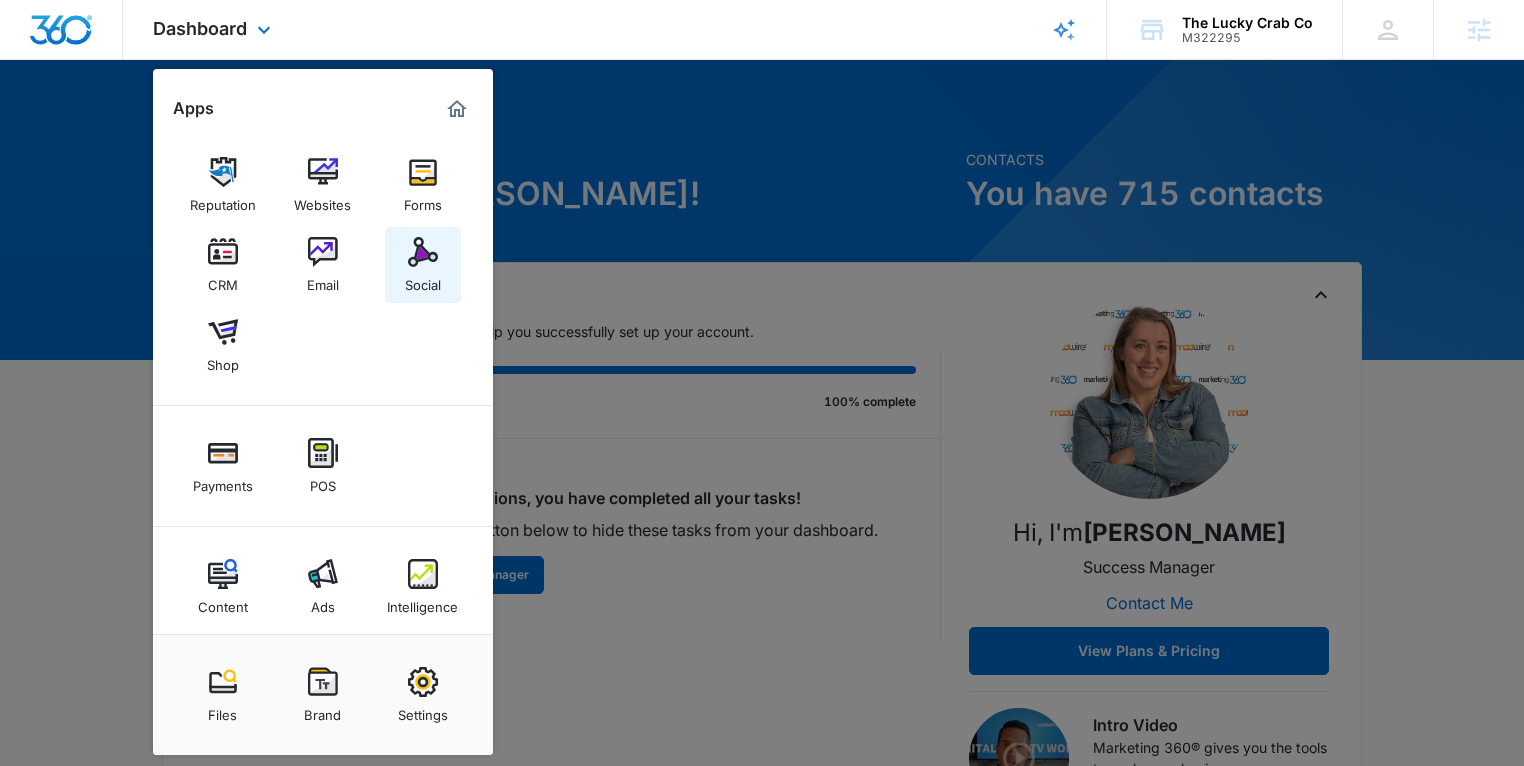click on "Social" at bounding box center [423, 265] 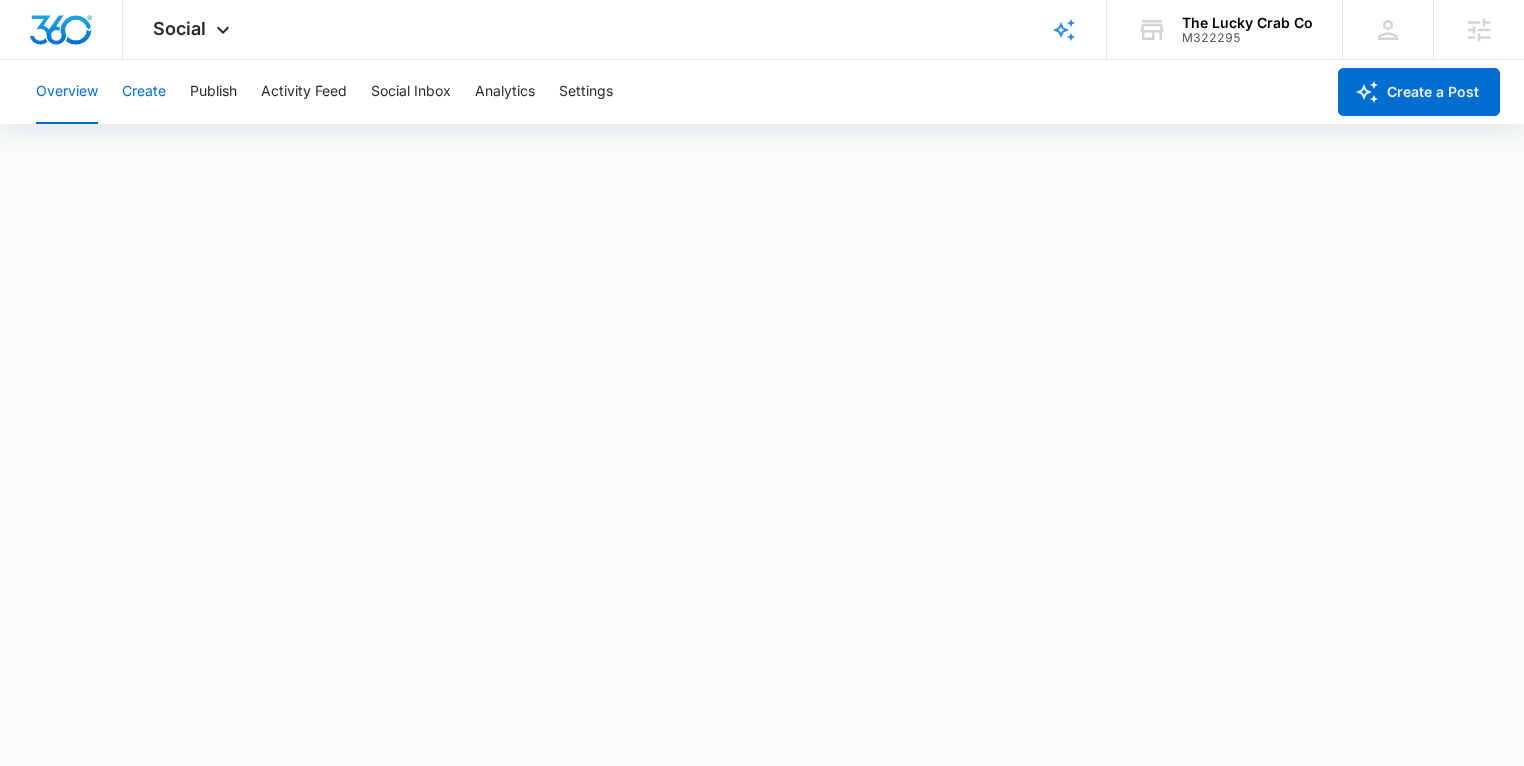 click on "Create" at bounding box center [144, 92] 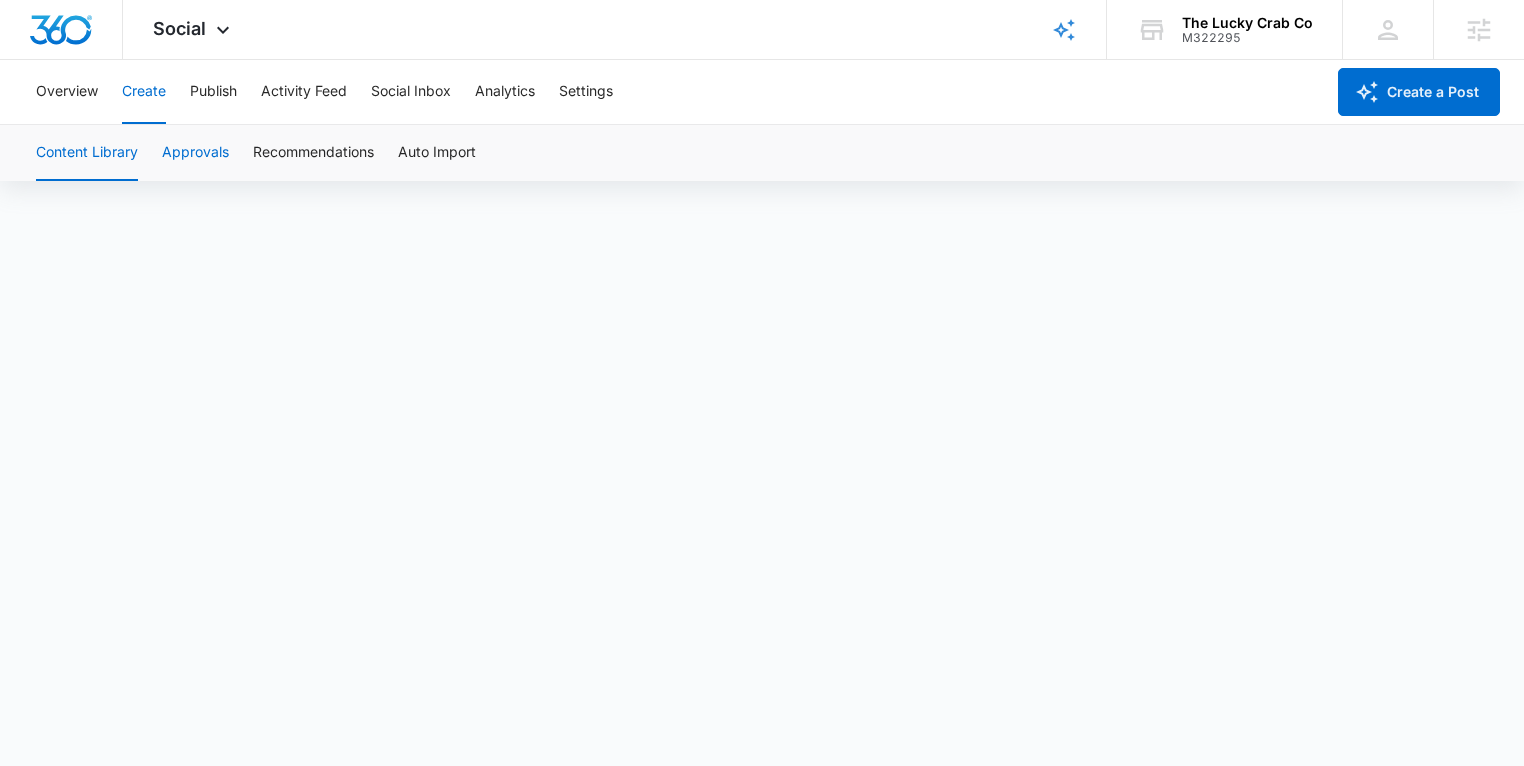 click on "Approvals" at bounding box center (195, 153) 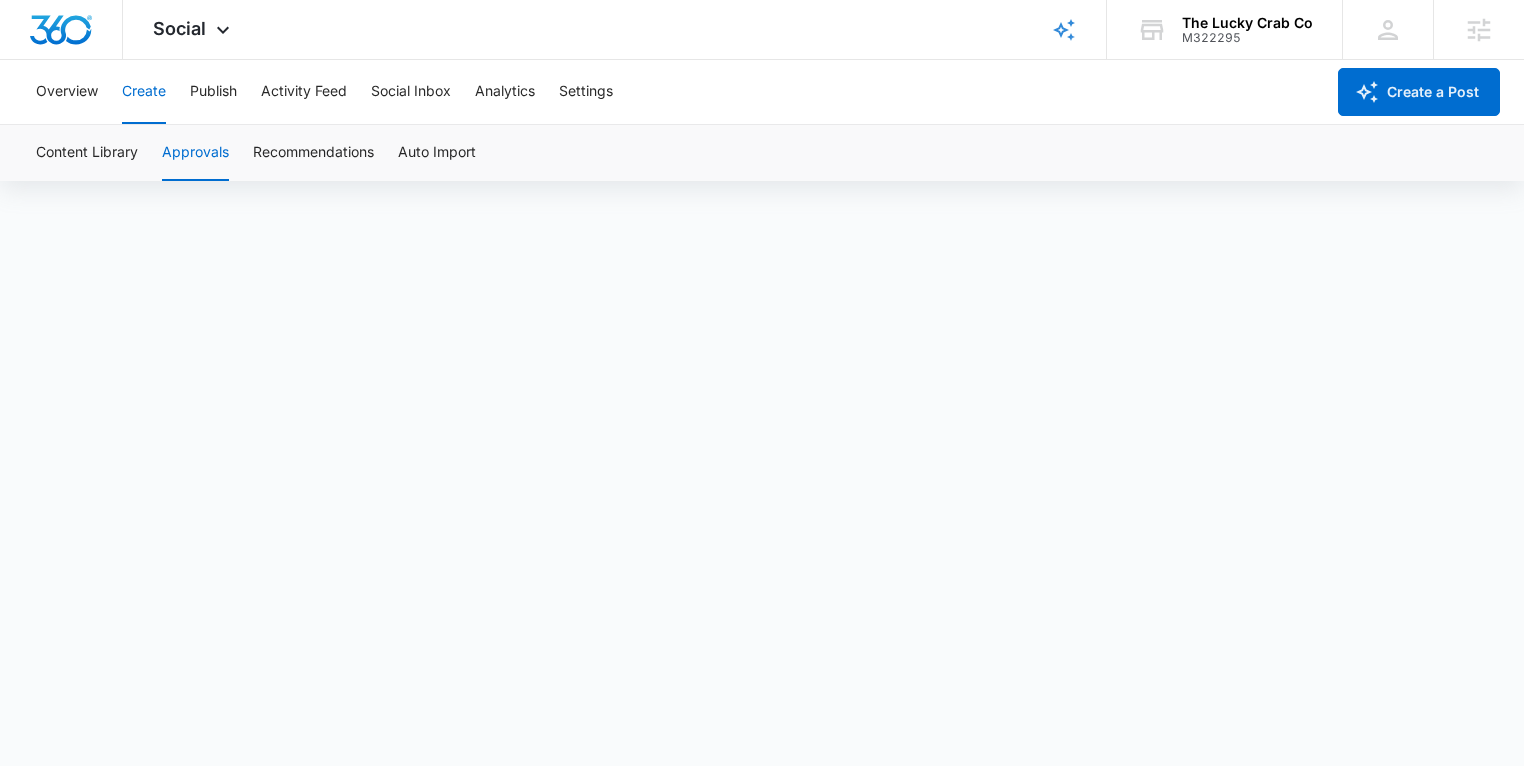 click on "Create" at bounding box center [144, 92] 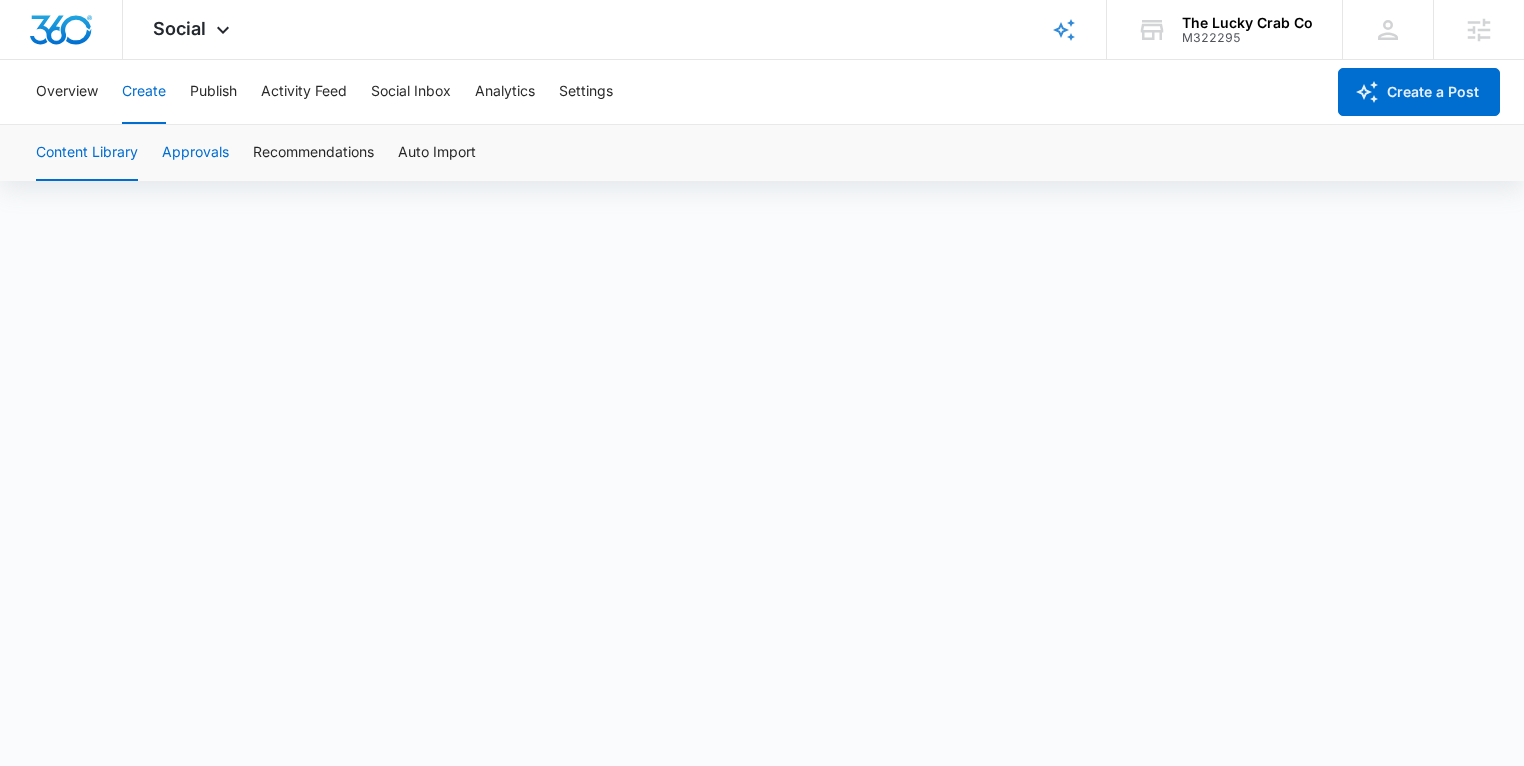 scroll, scrollTop: 14, scrollLeft: 0, axis: vertical 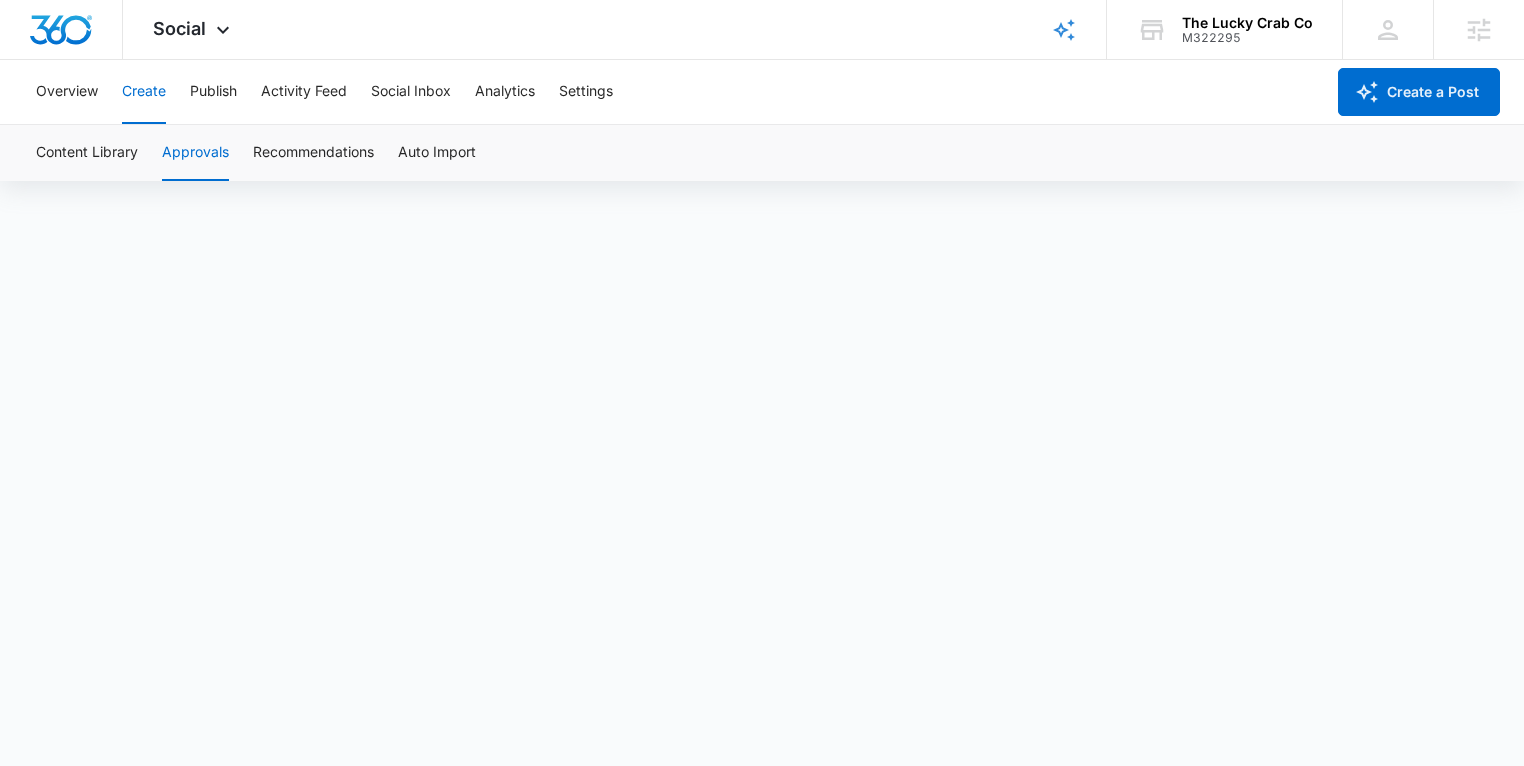 click on "Create" at bounding box center (144, 92) 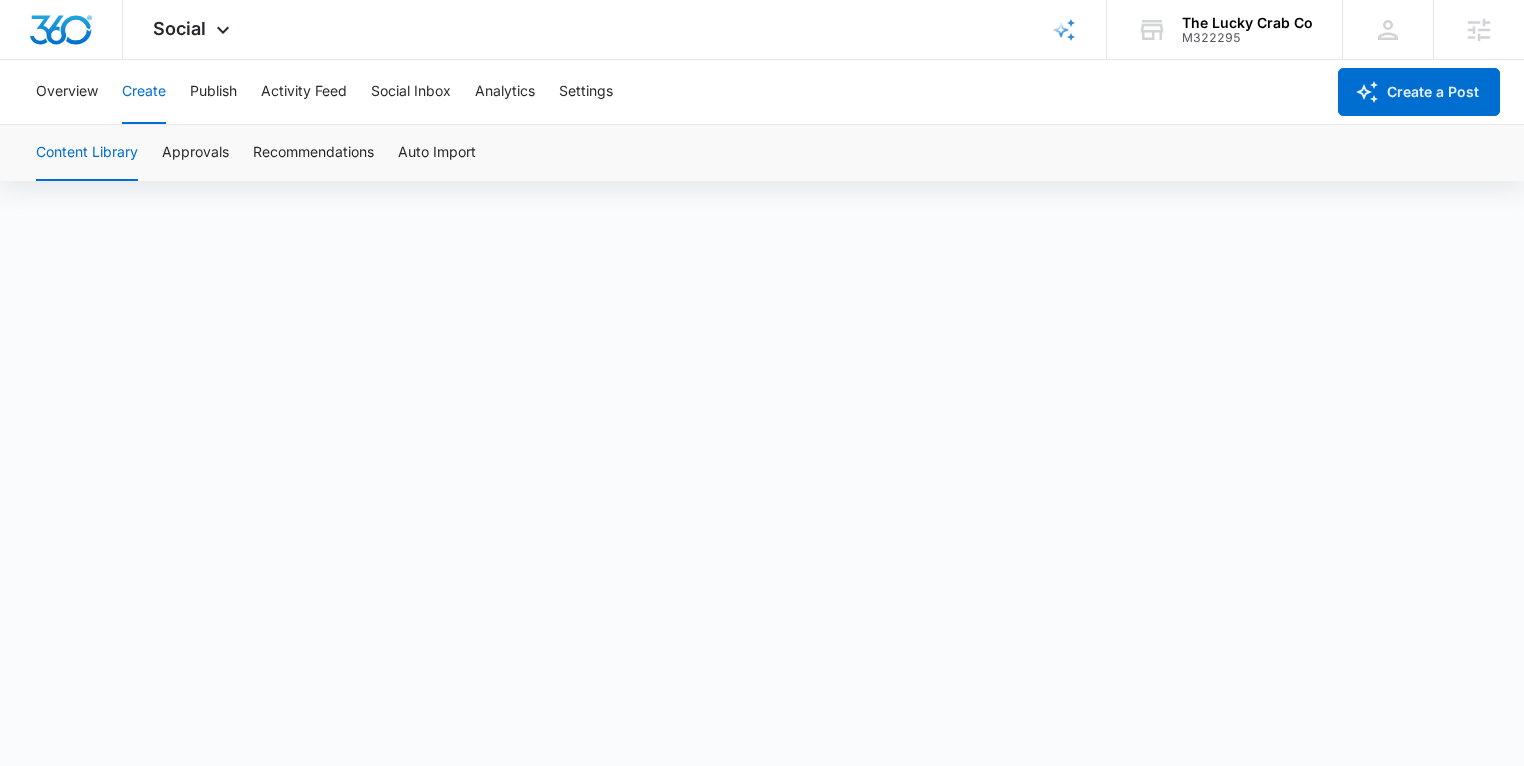 scroll, scrollTop: 14, scrollLeft: 0, axis: vertical 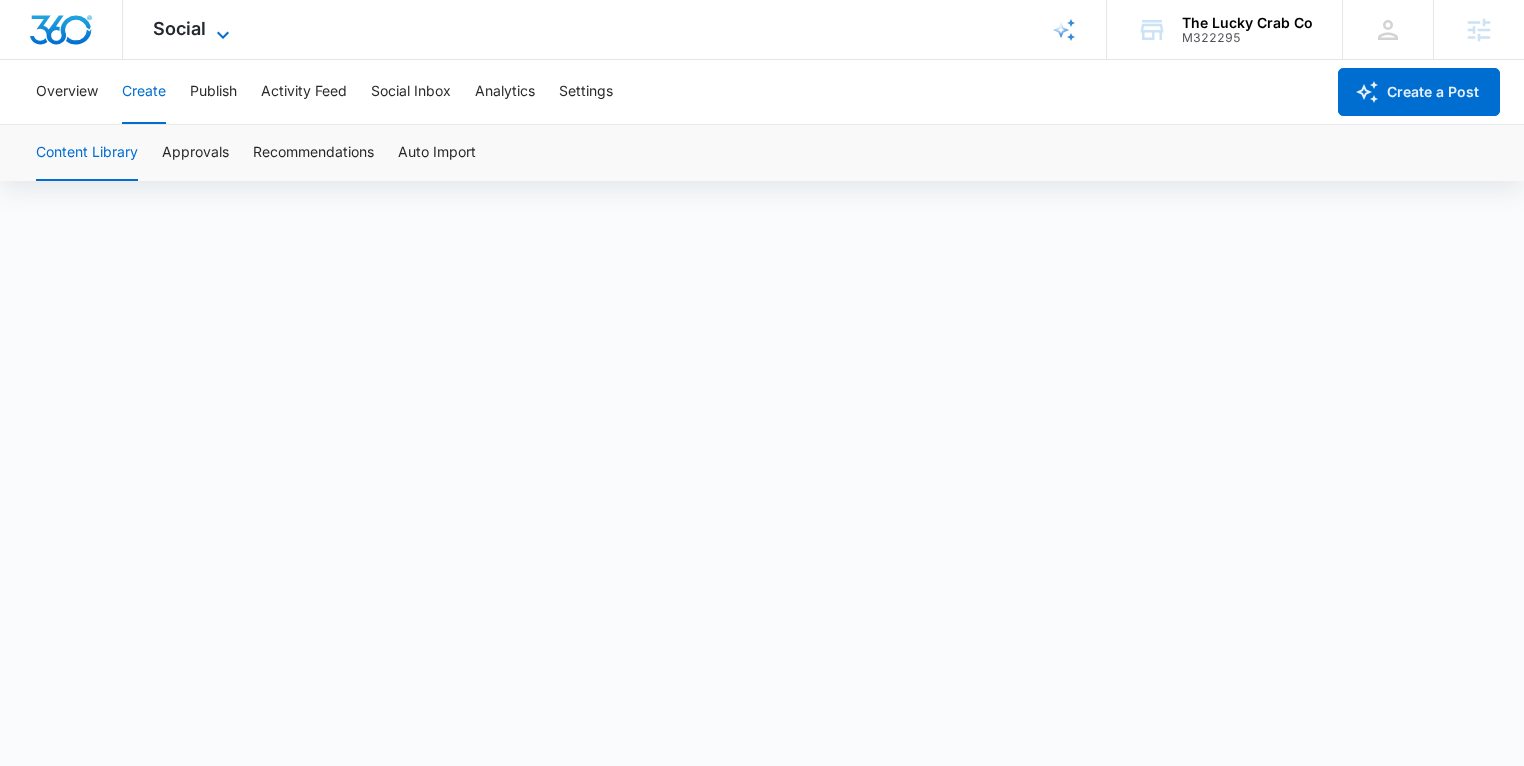 click on "Social" at bounding box center (179, 28) 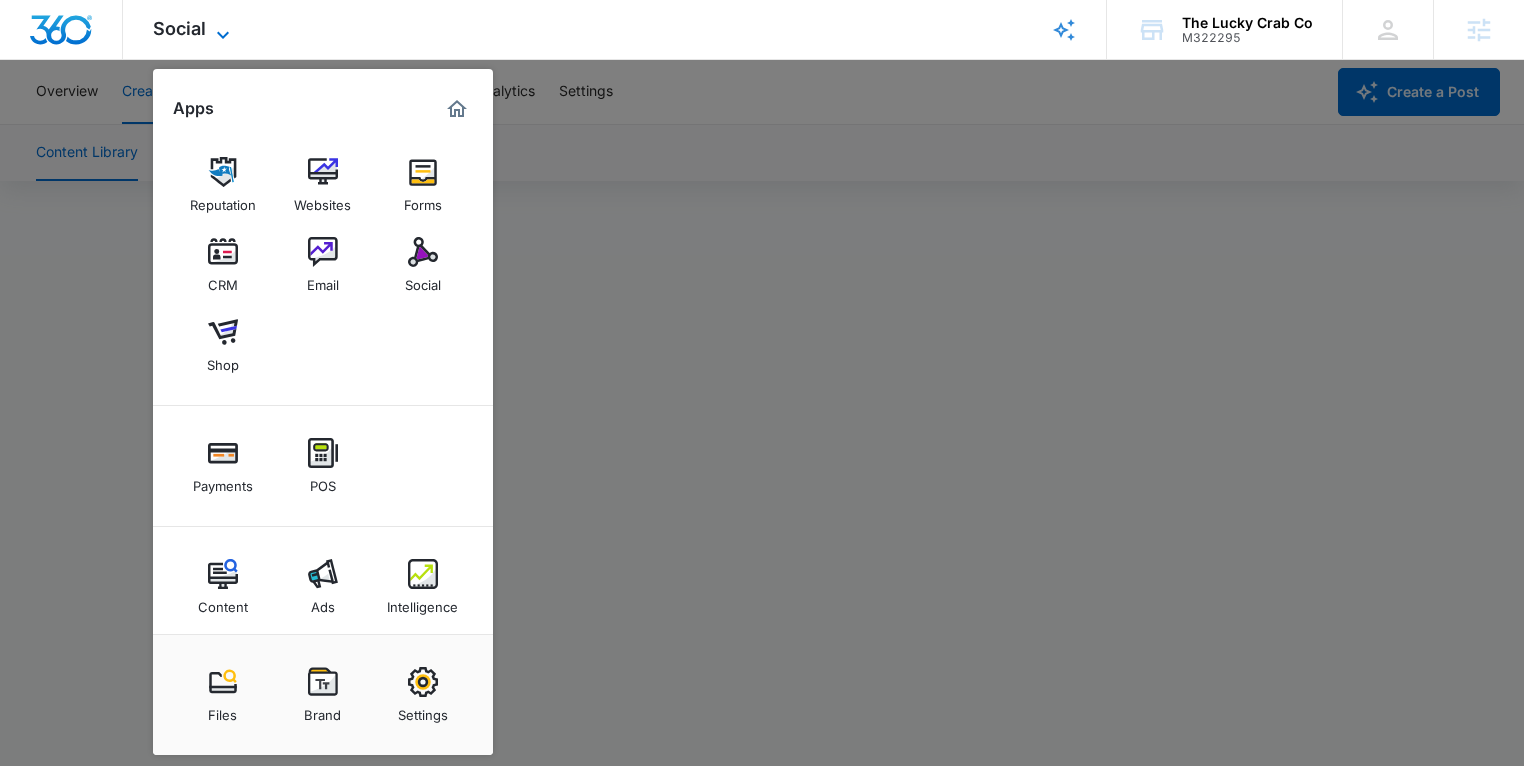 click on "Social" at bounding box center [179, 28] 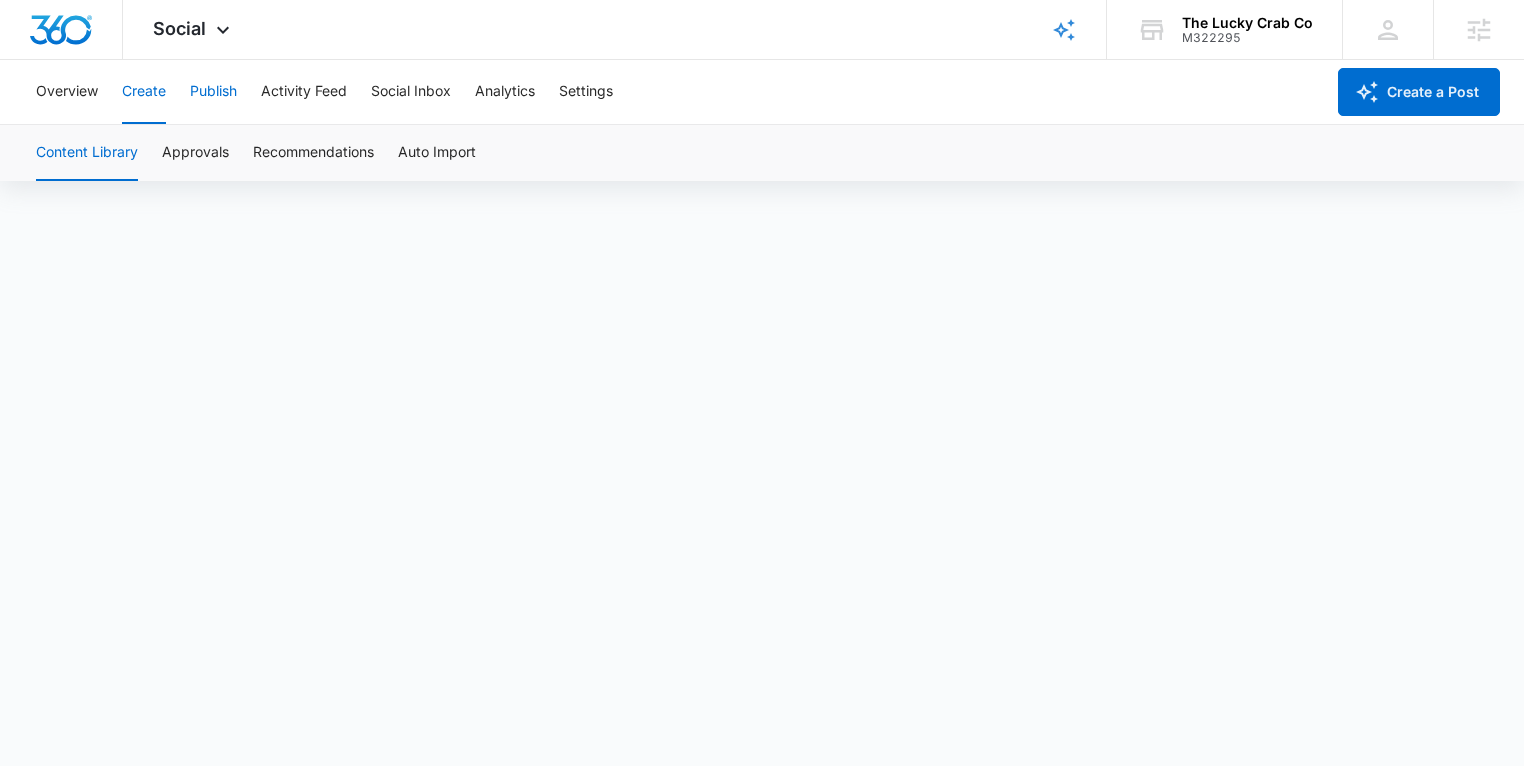 click on "Publish" at bounding box center (213, 92) 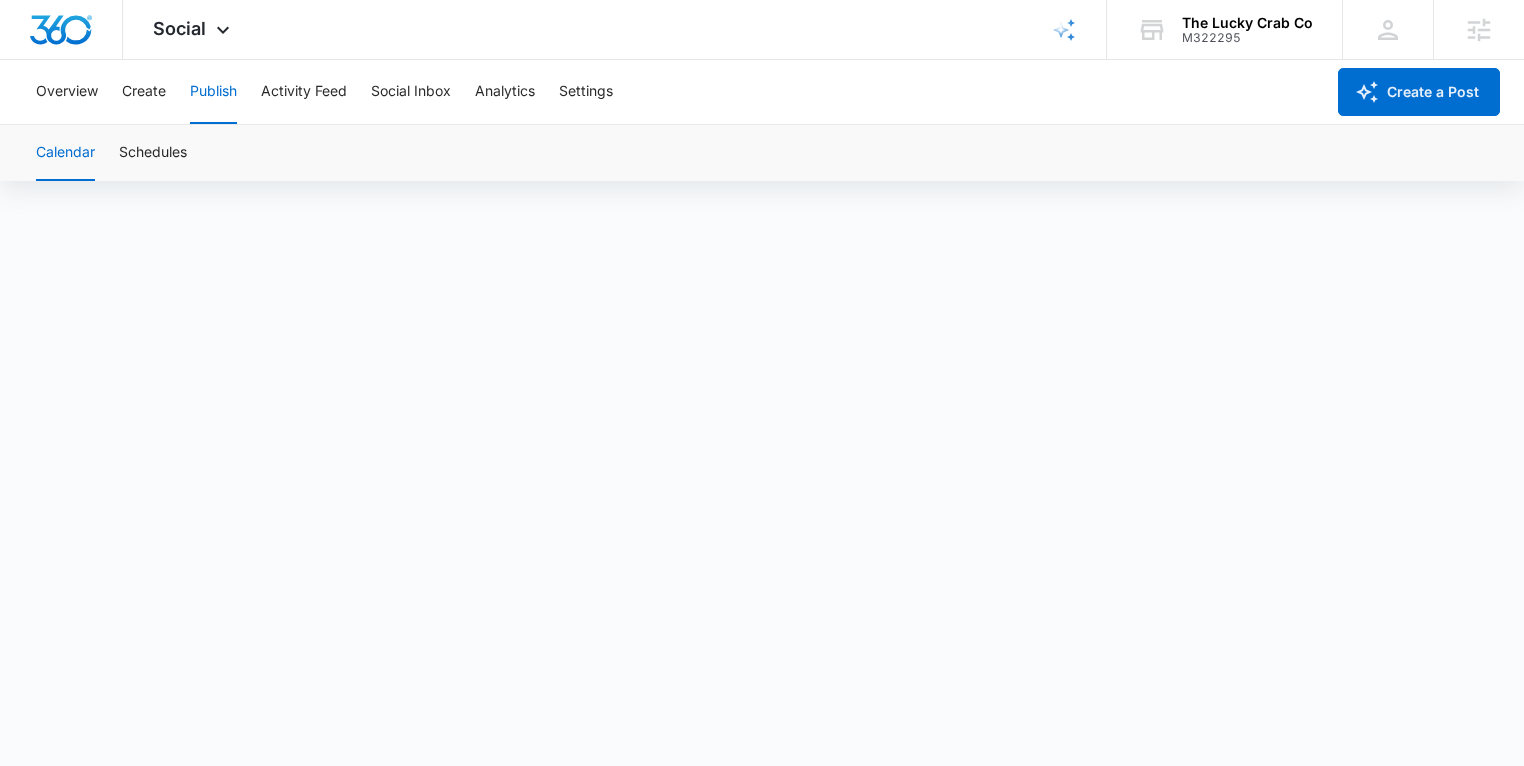 scroll, scrollTop: 14, scrollLeft: 0, axis: vertical 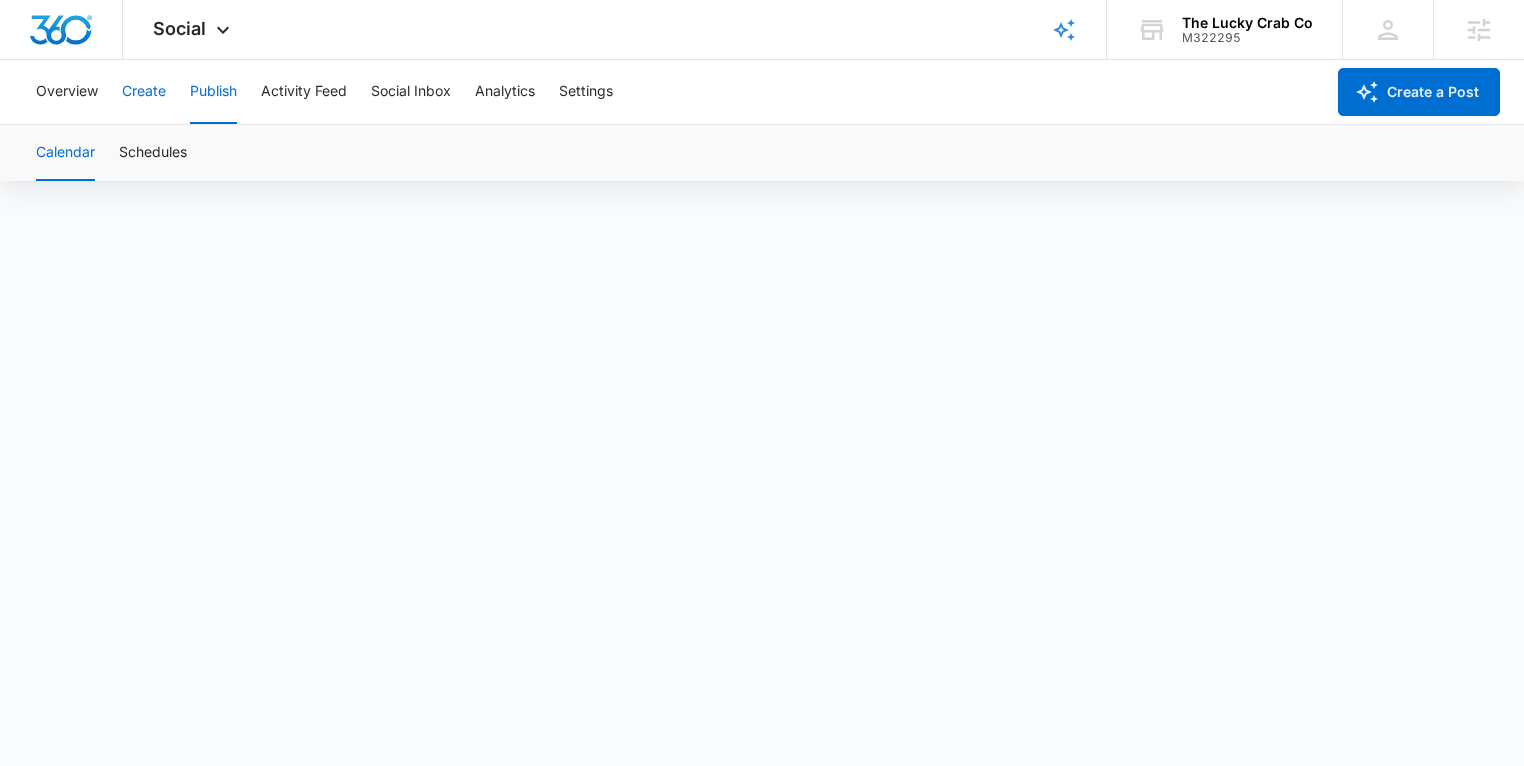 click on "Create" at bounding box center (144, 92) 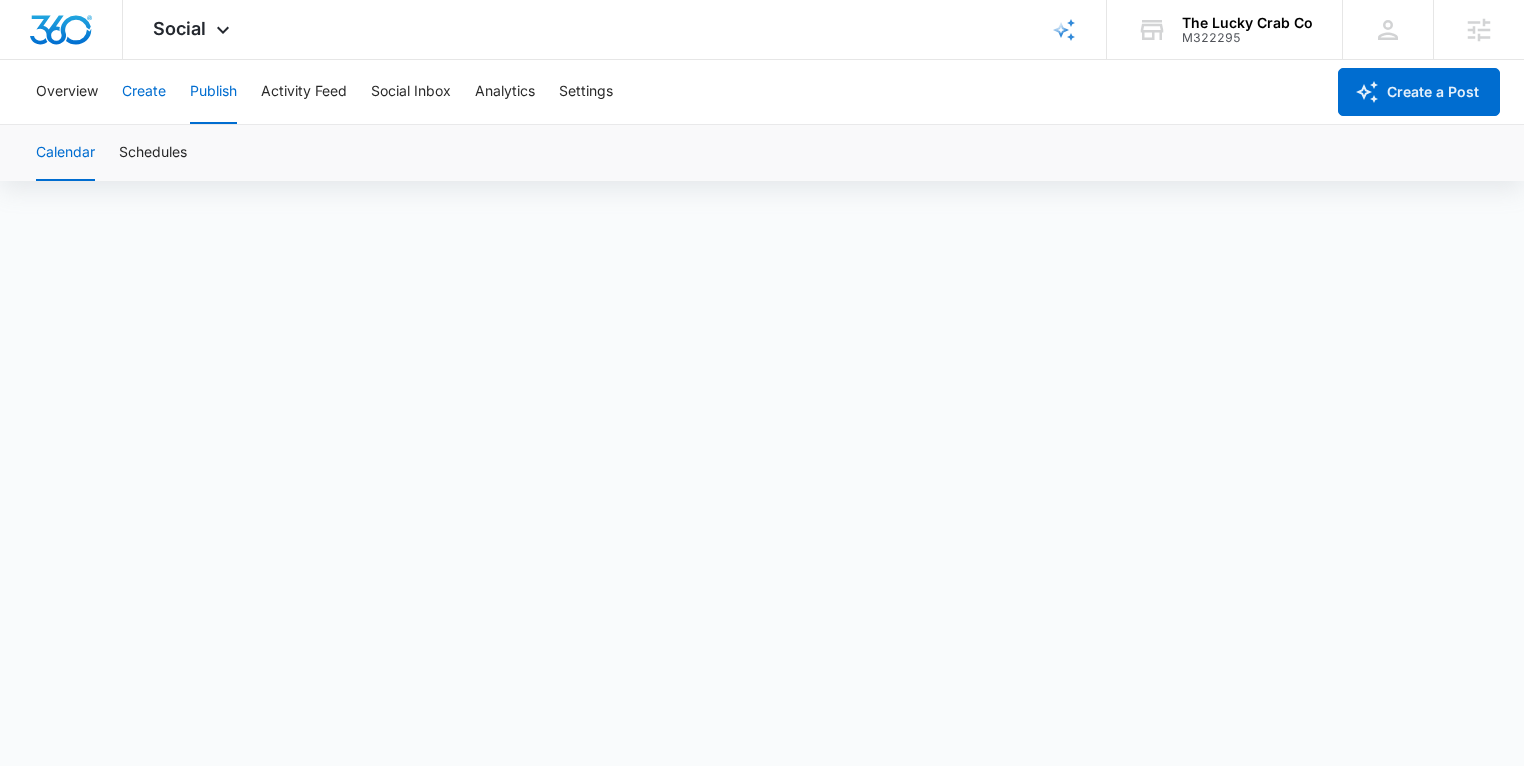scroll, scrollTop: 0, scrollLeft: 0, axis: both 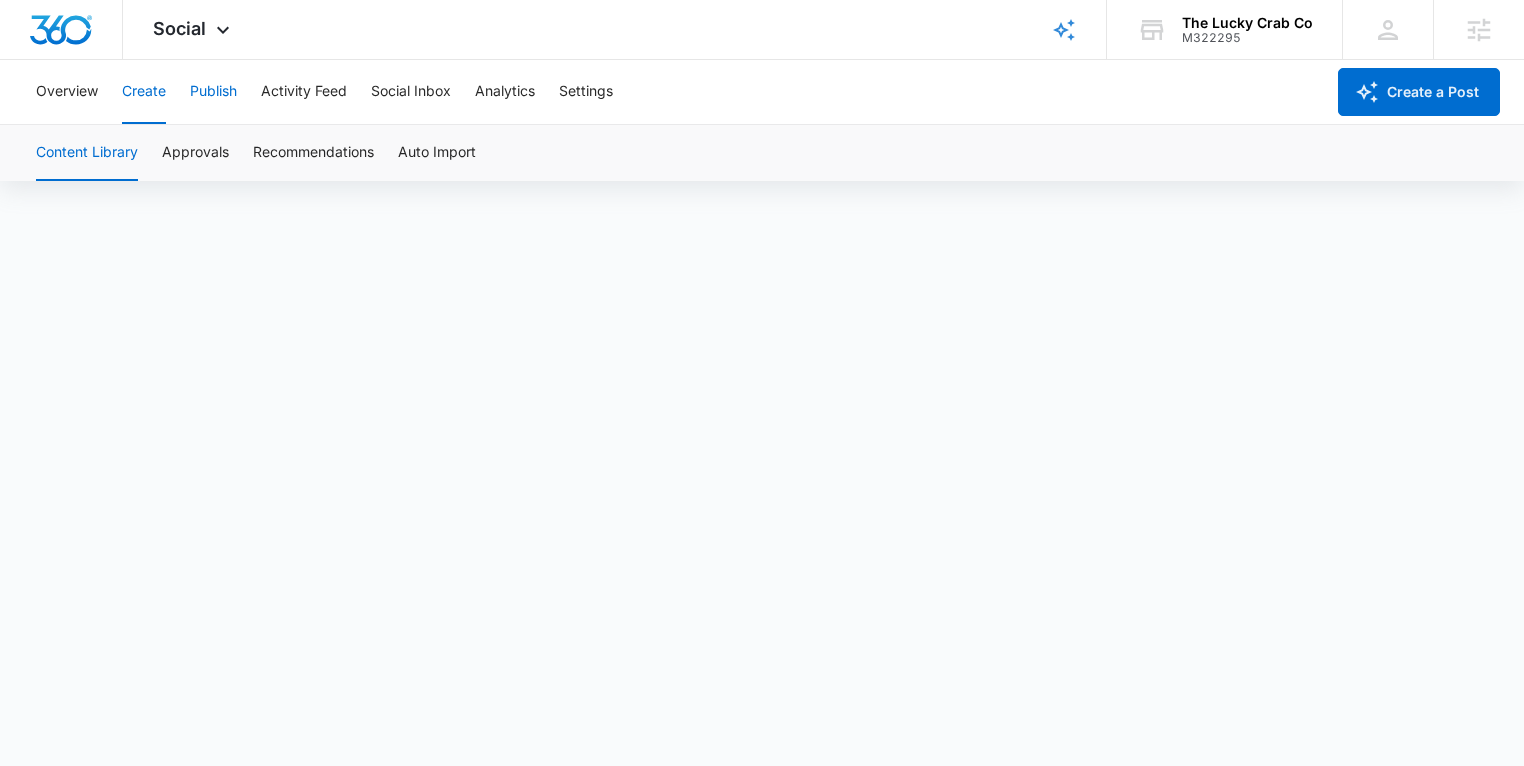 click on "Publish" at bounding box center (213, 92) 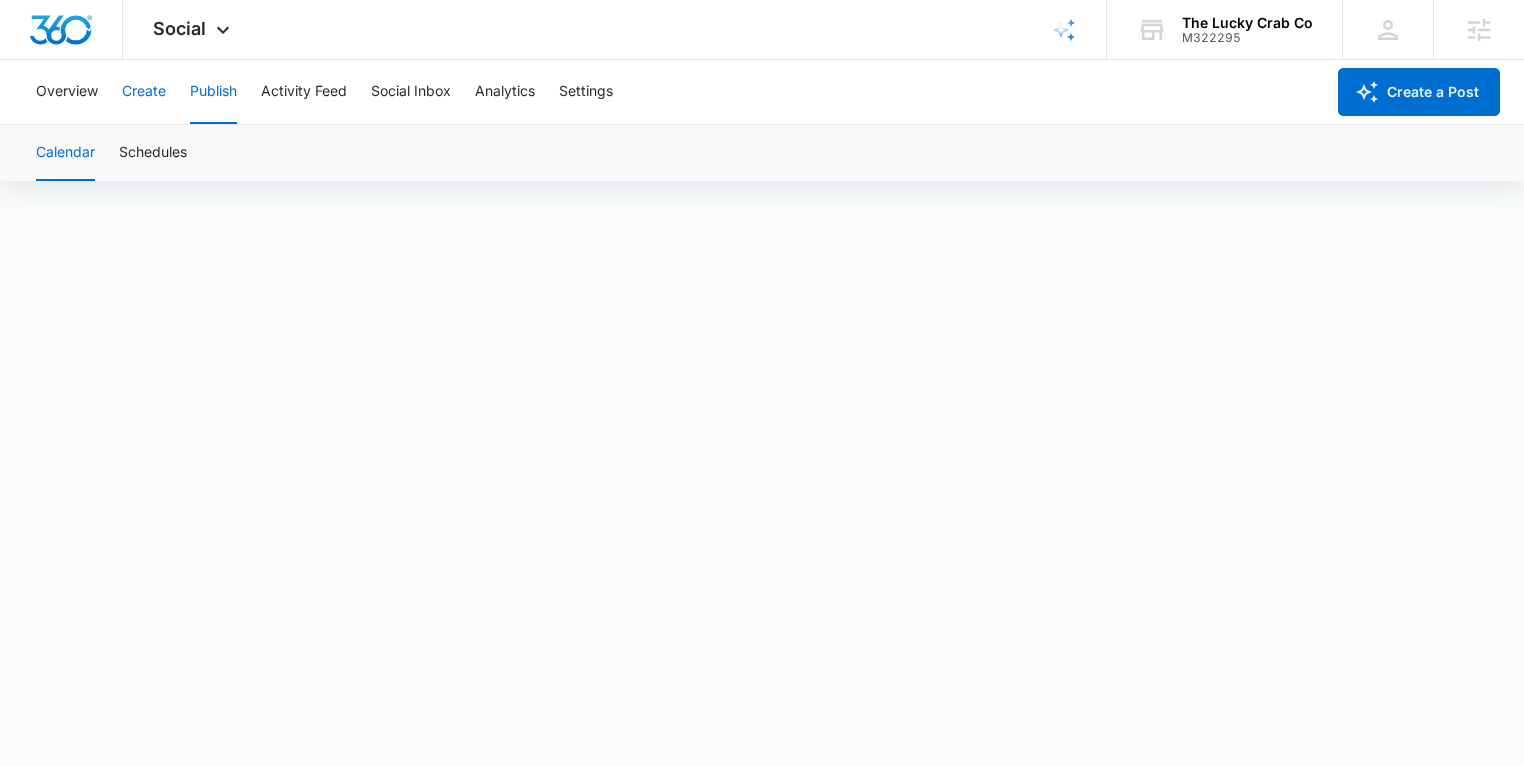 click on "Create" at bounding box center [144, 92] 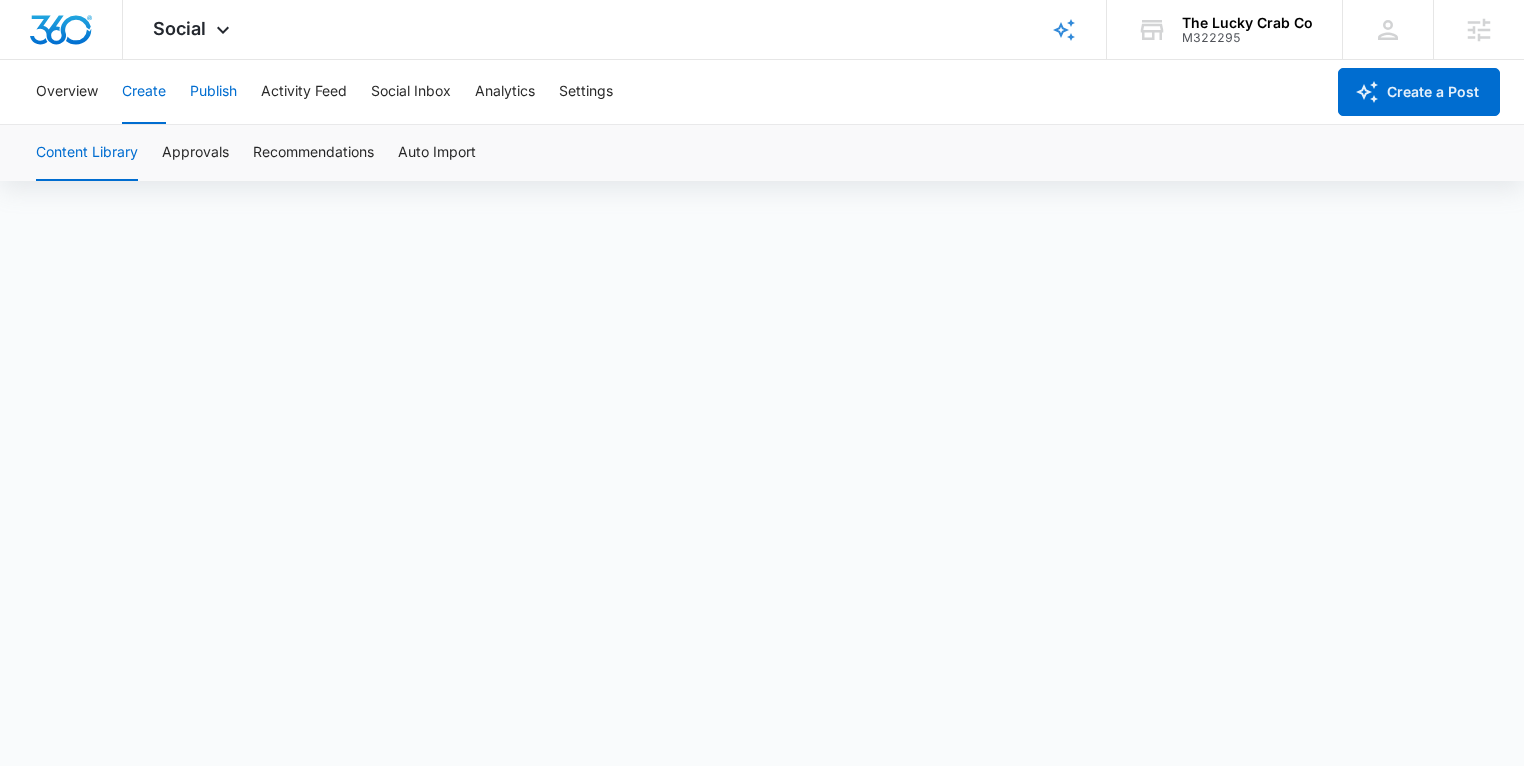 click on "Publish" at bounding box center [213, 92] 